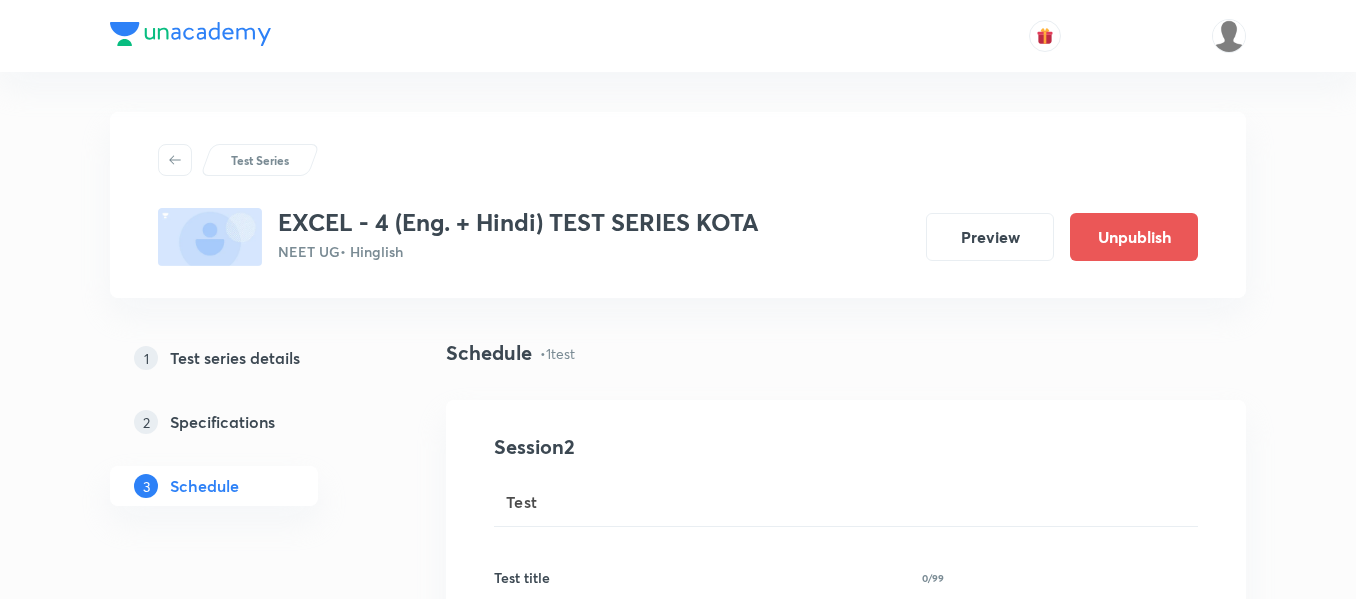 scroll, scrollTop: 0, scrollLeft: 0, axis: both 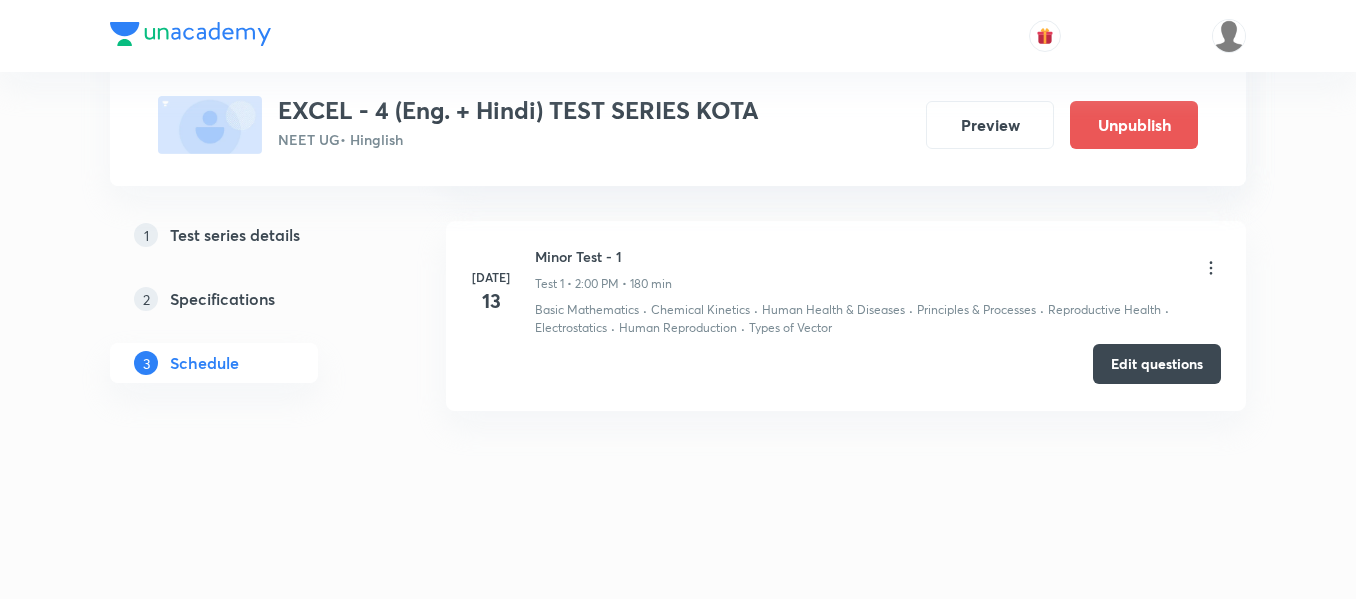 click on "Edit questions" at bounding box center [1157, 364] 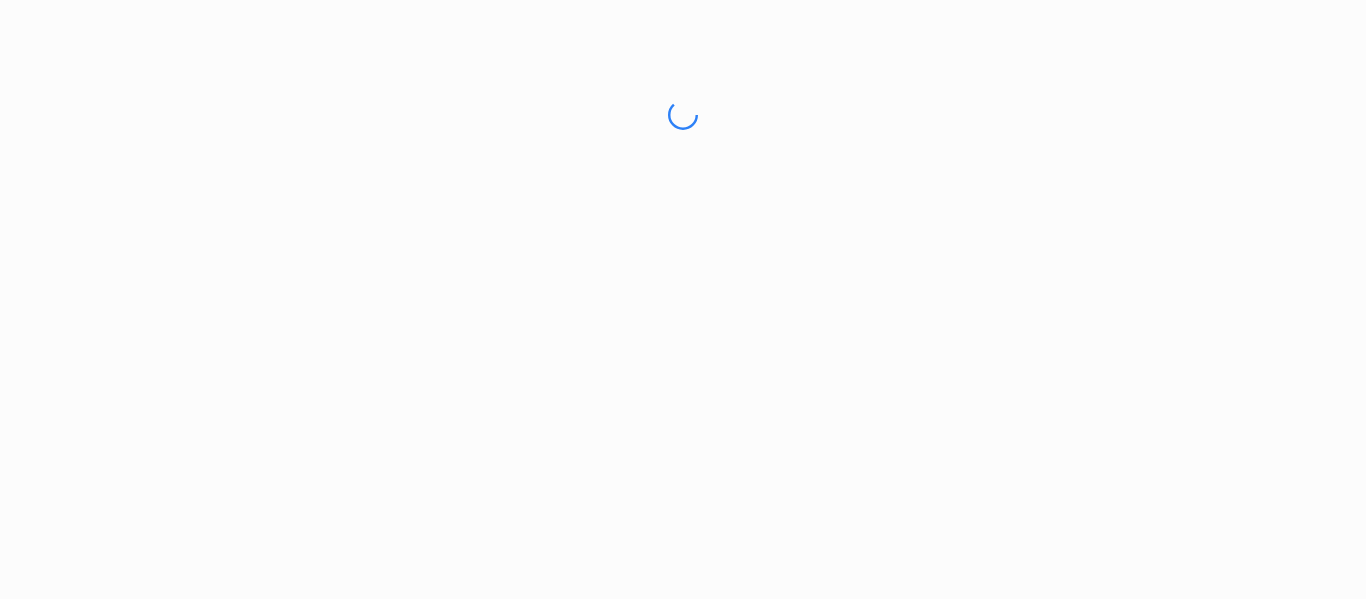 scroll, scrollTop: 0, scrollLeft: 0, axis: both 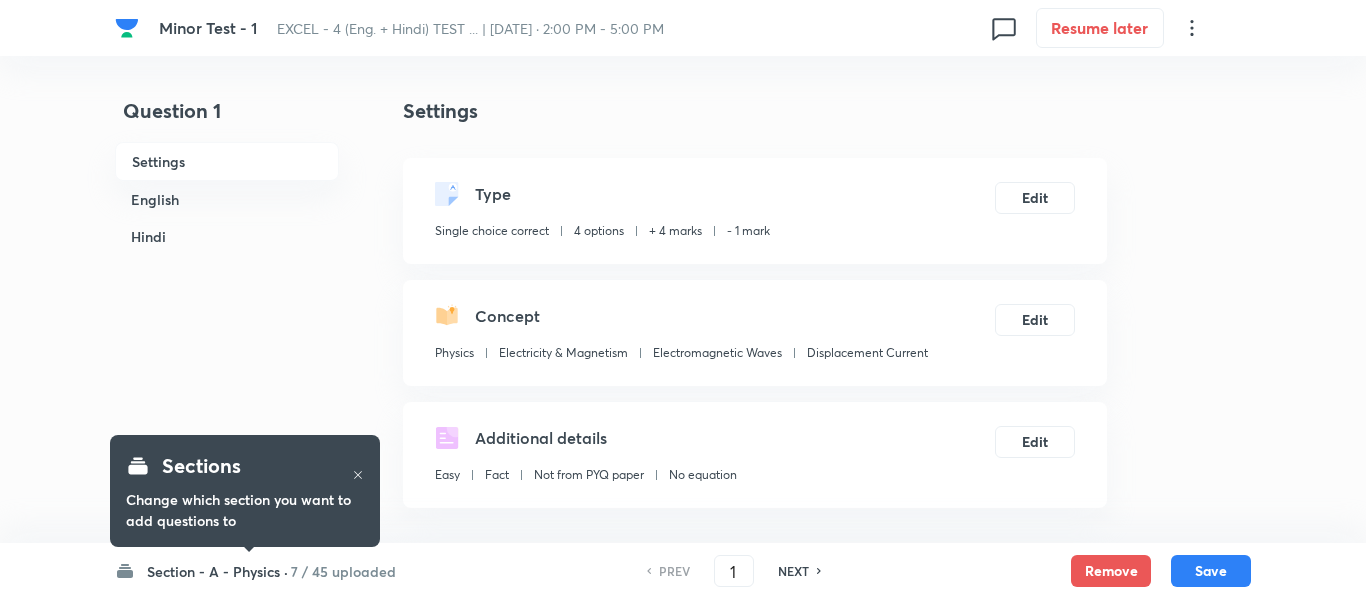 checkbox on "true" 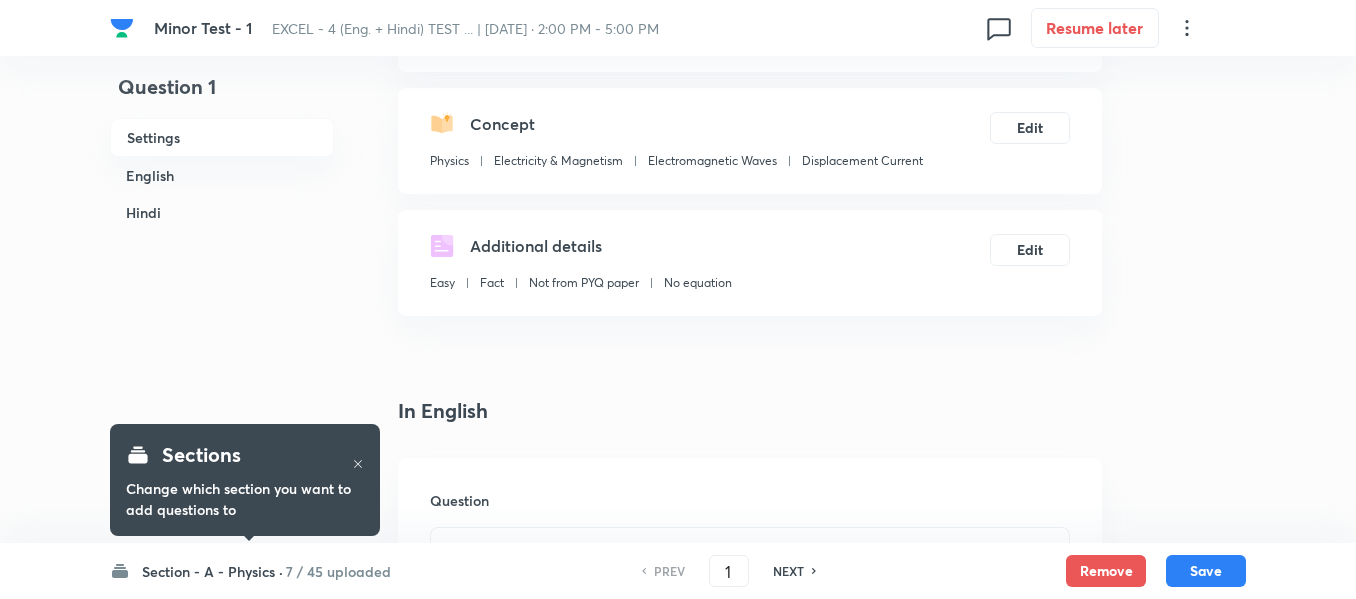 scroll, scrollTop: 200, scrollLeft: 0, axis: vertical 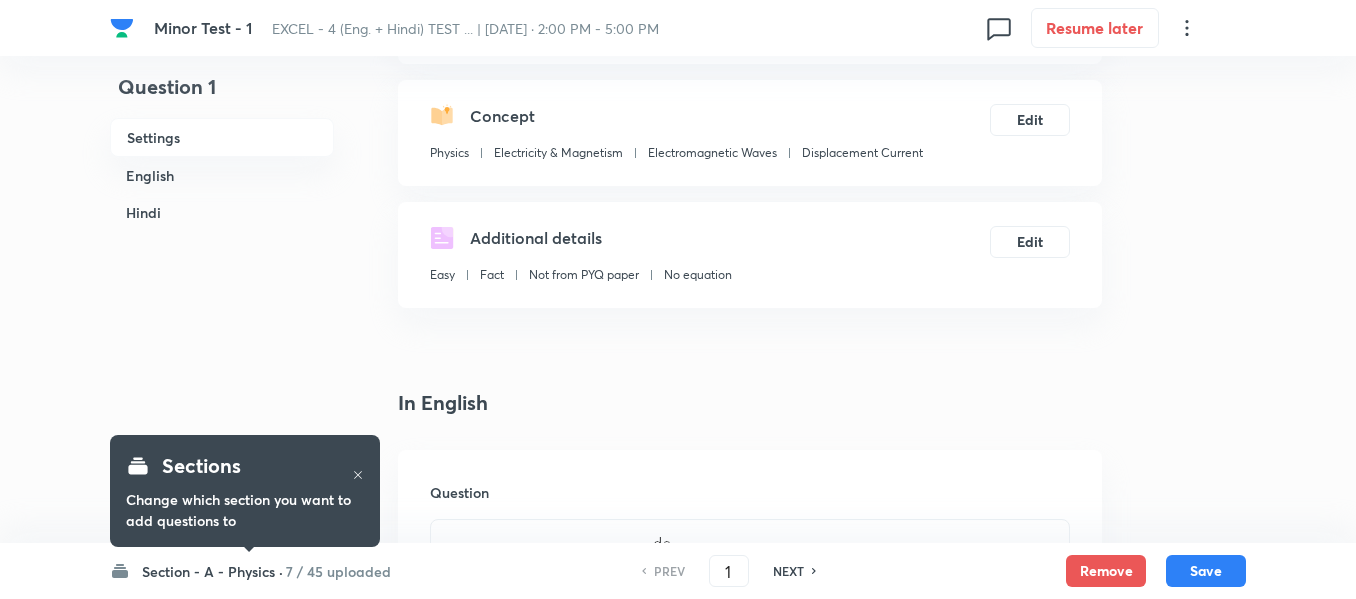 click on "Section - A - Physics ·" at bounding box center [212, 571] 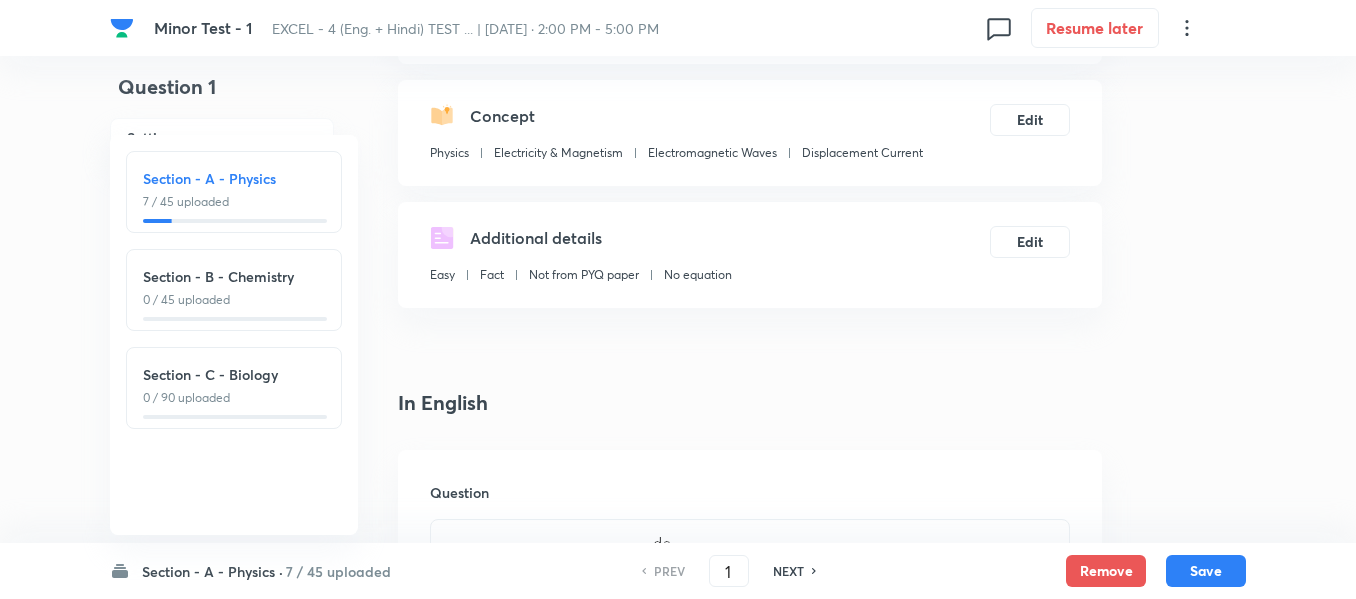 click on "Section - B - Chemistry" at bounding box center (234, 276) 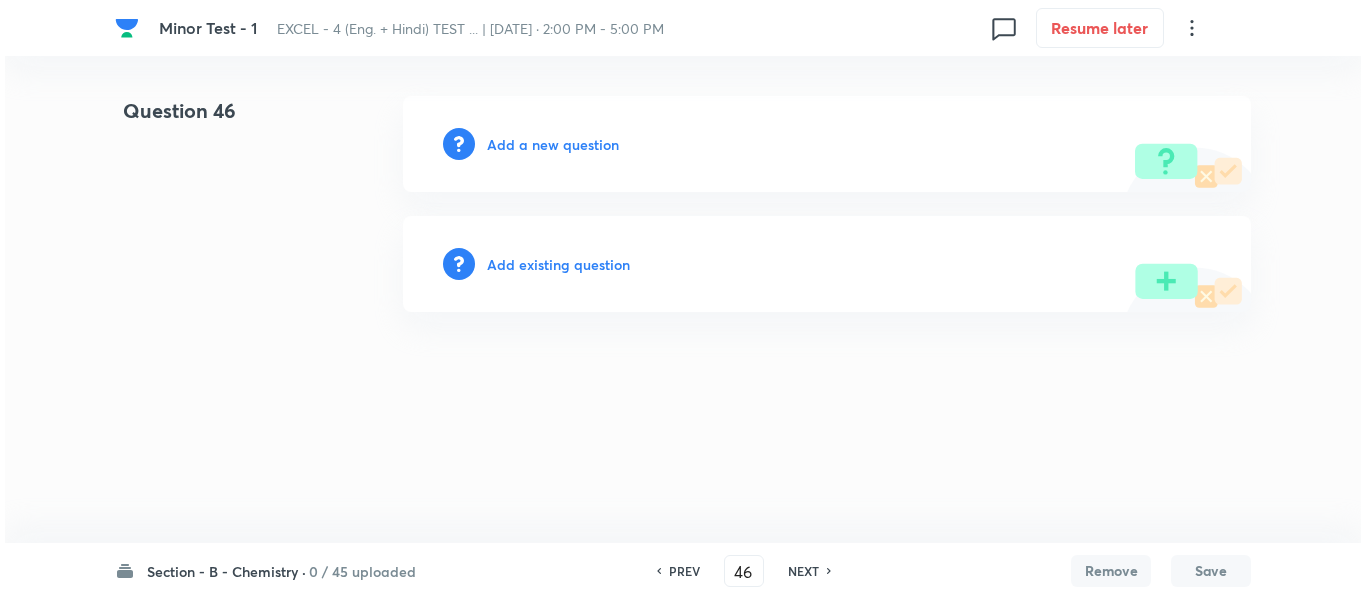 scroll, scrollTop: 0, scrollLeft: 0, axis: both 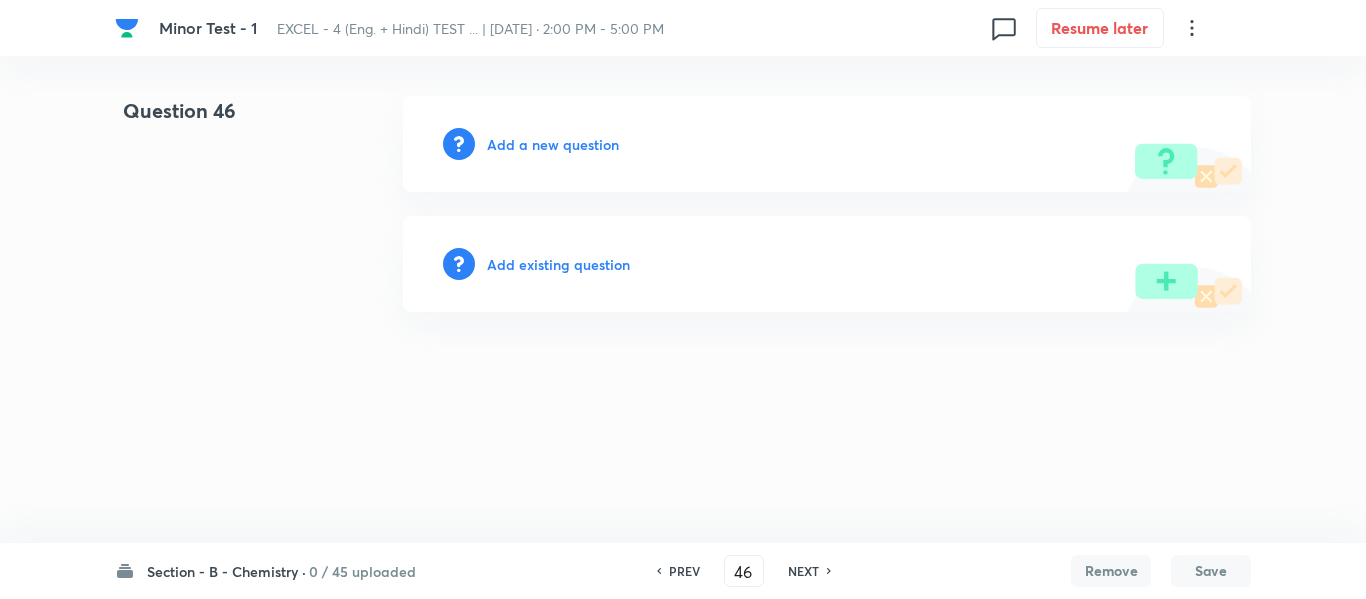 click on "Add a new question" at bounding box center (553, 144) 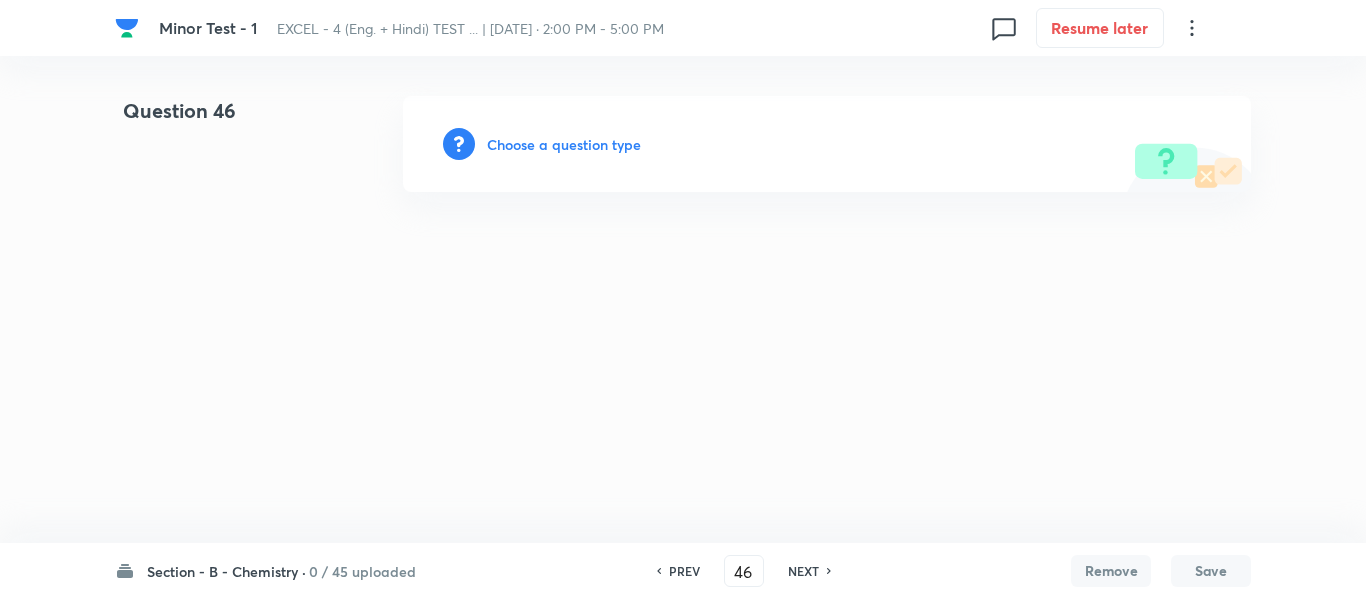 click on "Choose a question type" at bounding box center (564, 144) 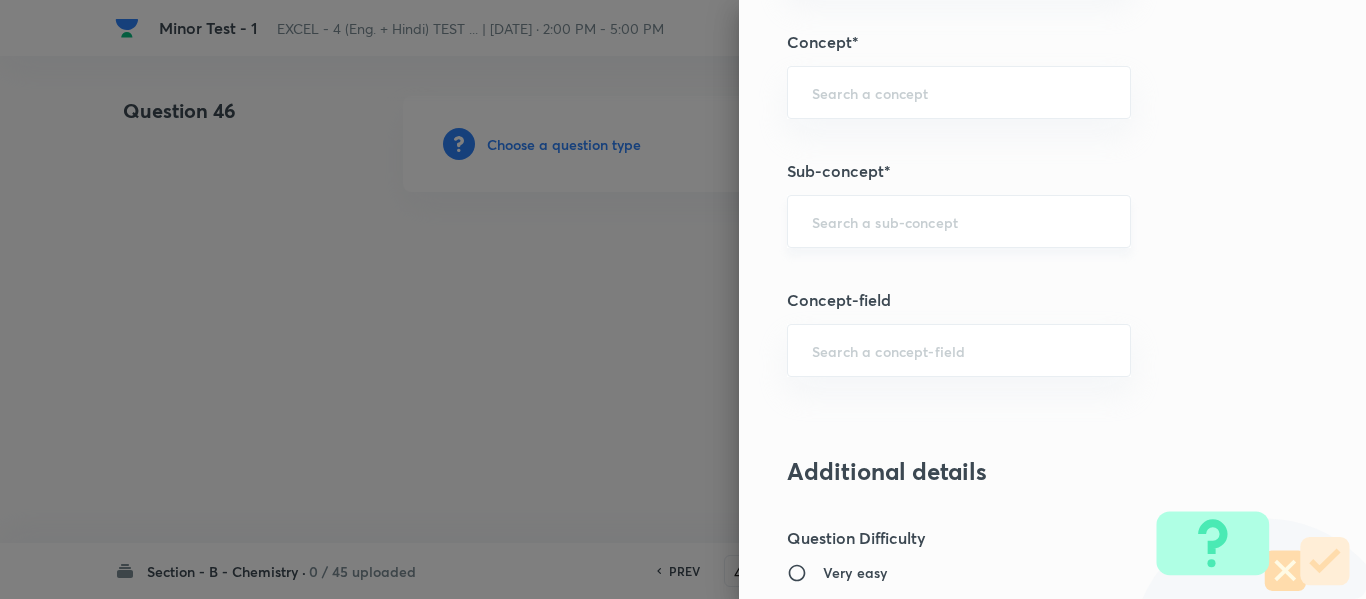 scroll, scrollTop: 1300, scrollLeft: 0, axis: vertical 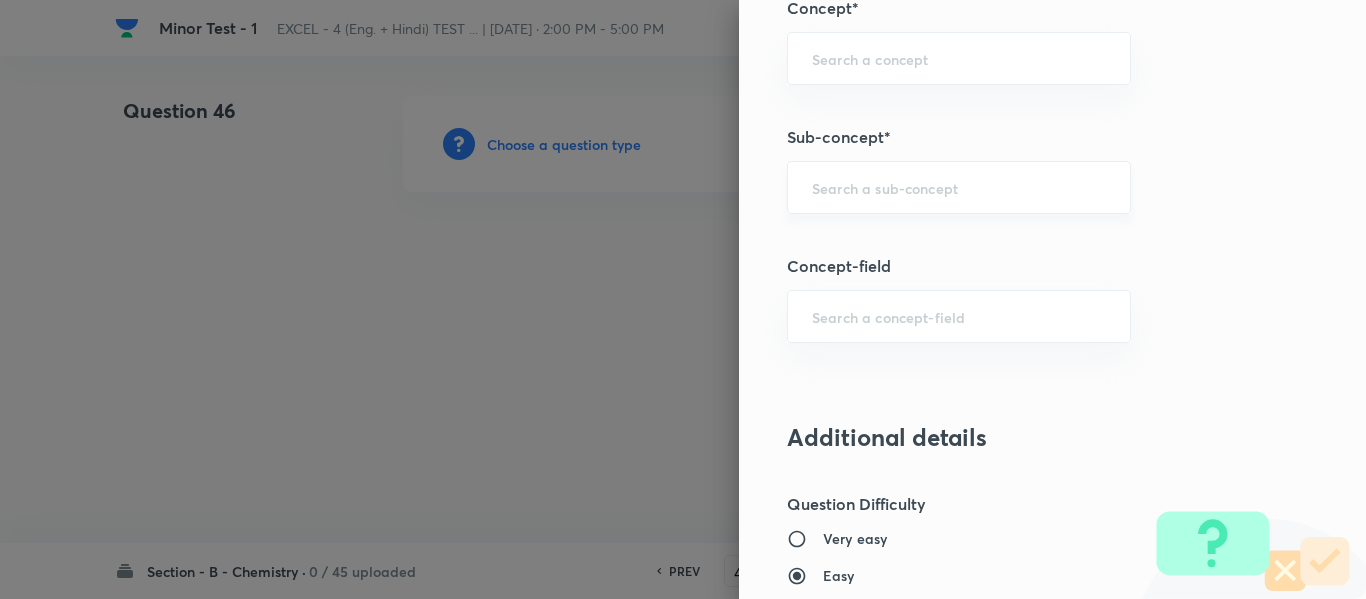 click at bounding box center [959, 187] 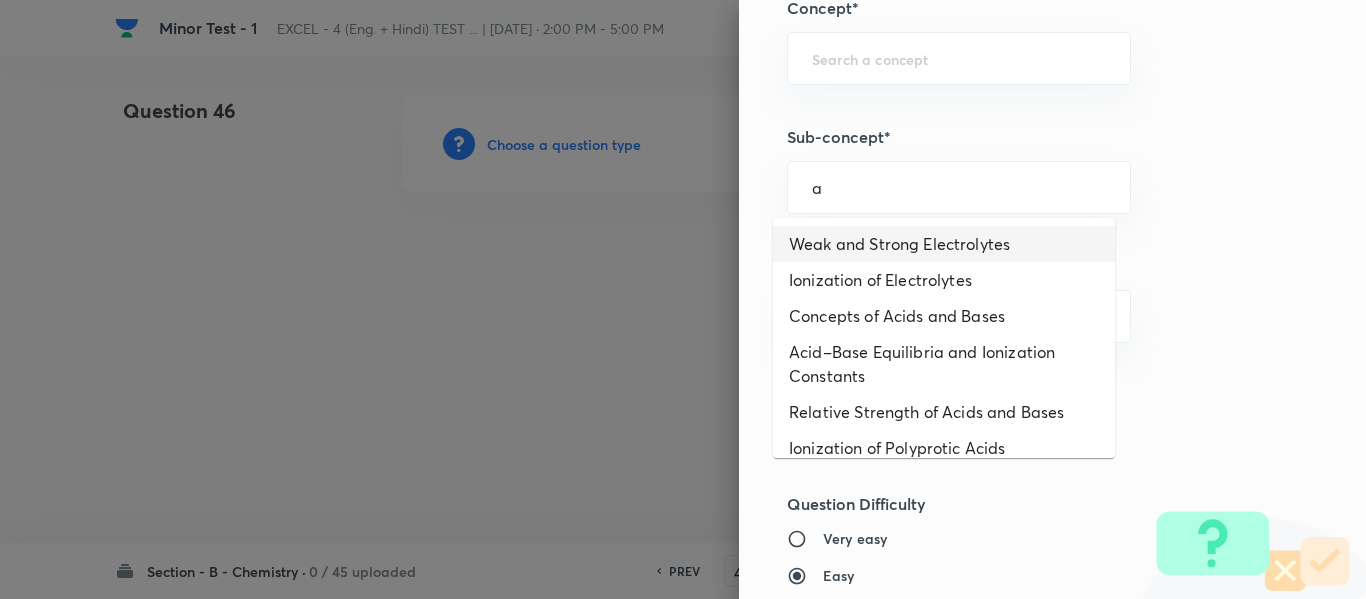 click on "Weak and Strong Electrolytes" at bounding box center (944, 244) 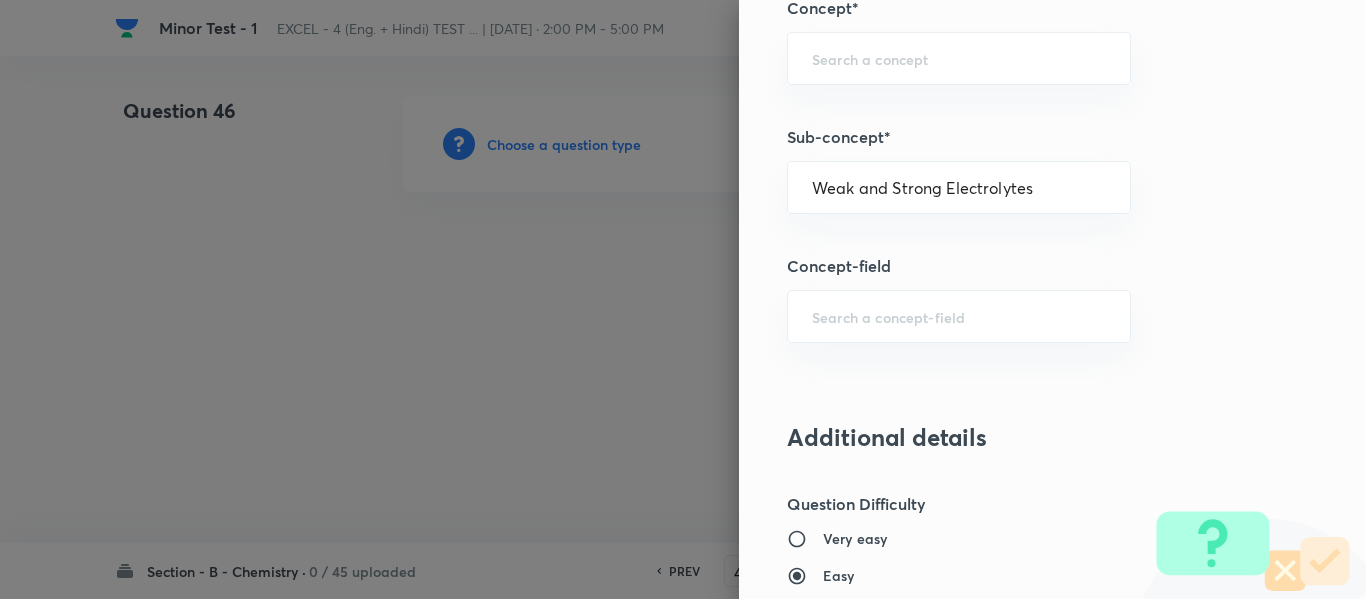 type on "Chemistry" 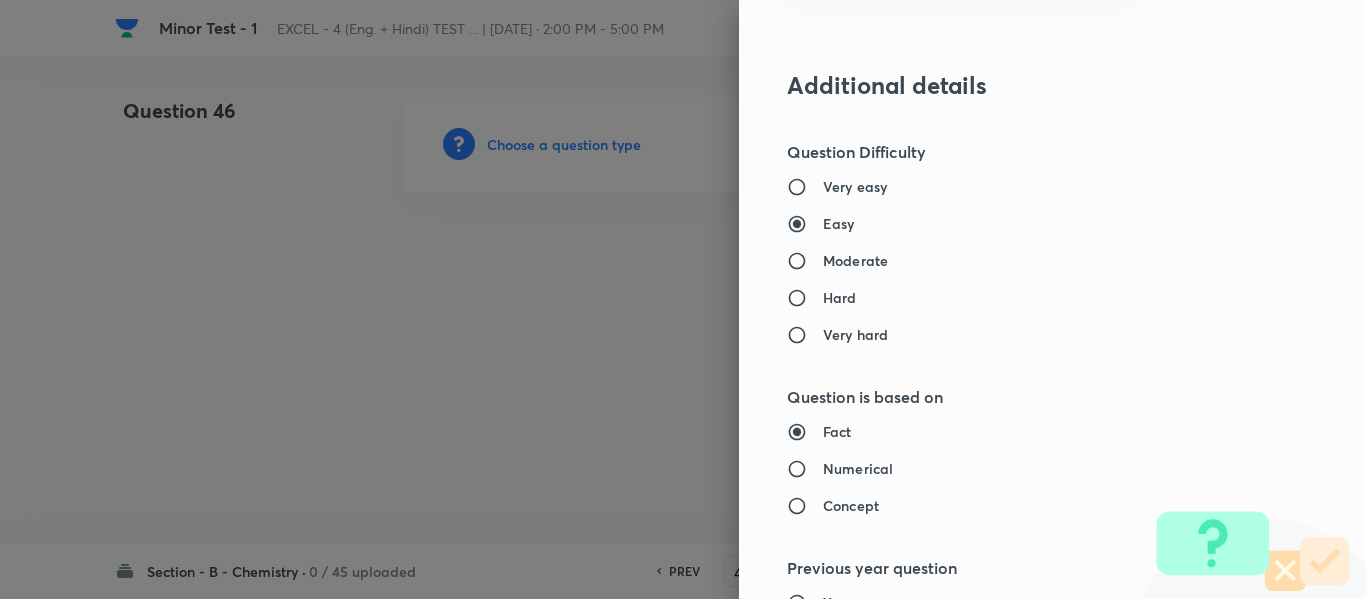 scroll, scrollTop: 1700, scrollLeft: 0, axis: vertical 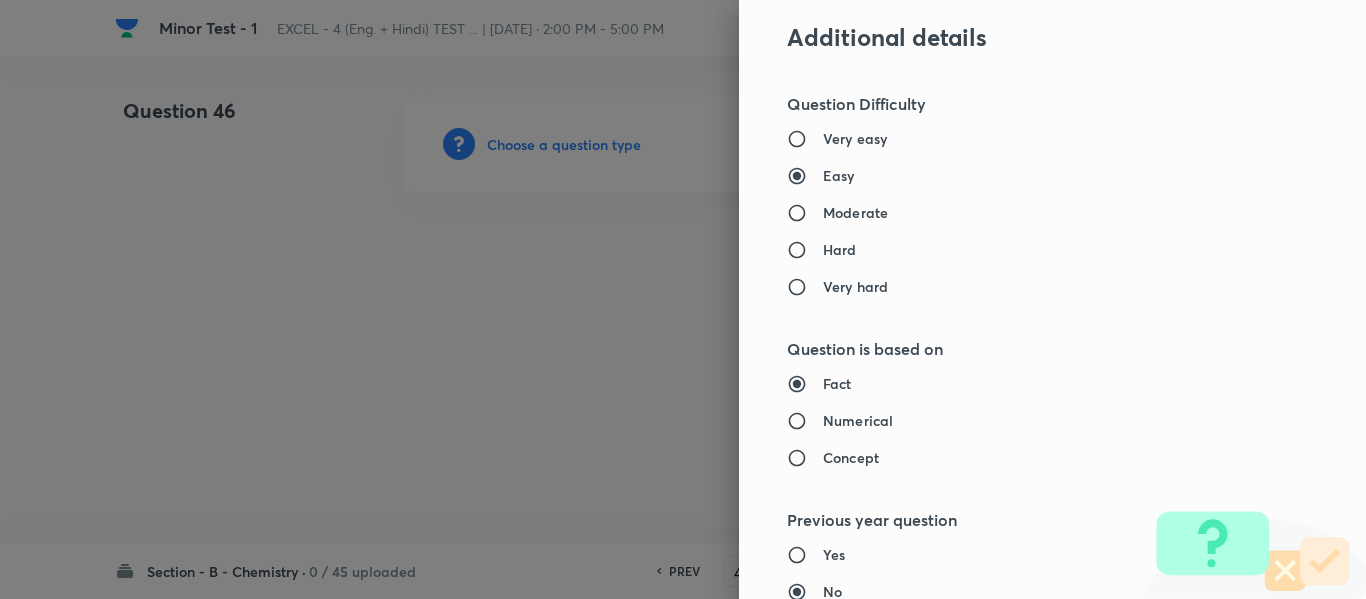 click on "Moderate" at bounding box center [855, 212] 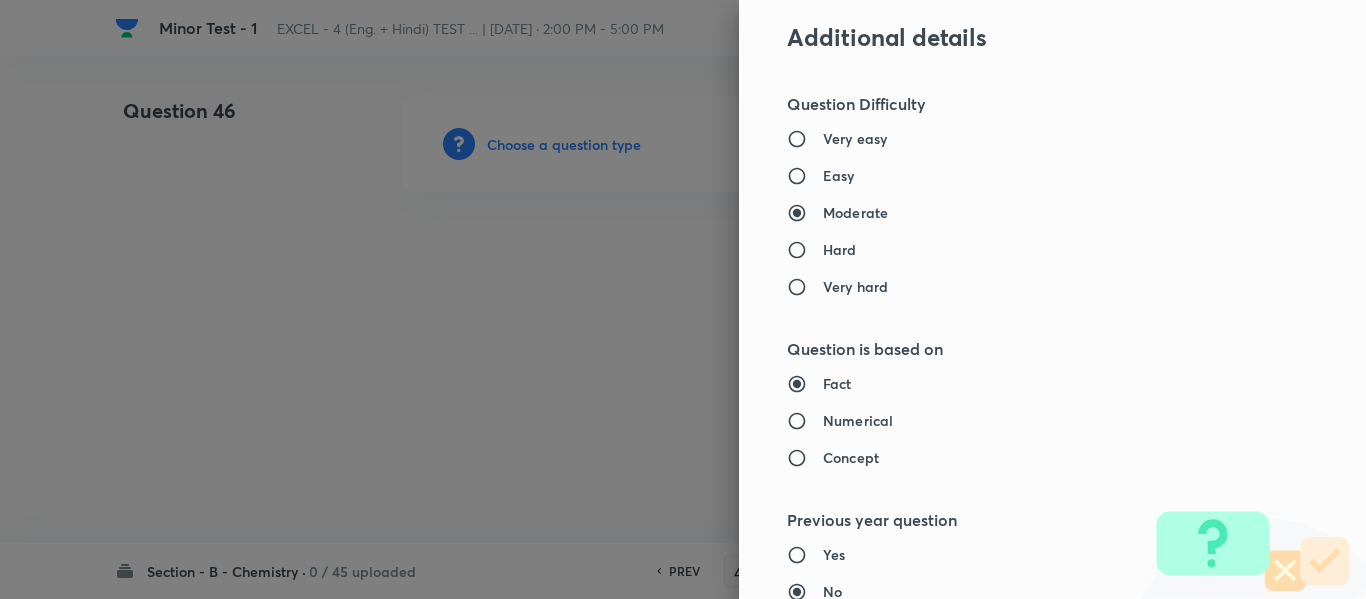 click on "Numerical" at bounding box center [858, 420] 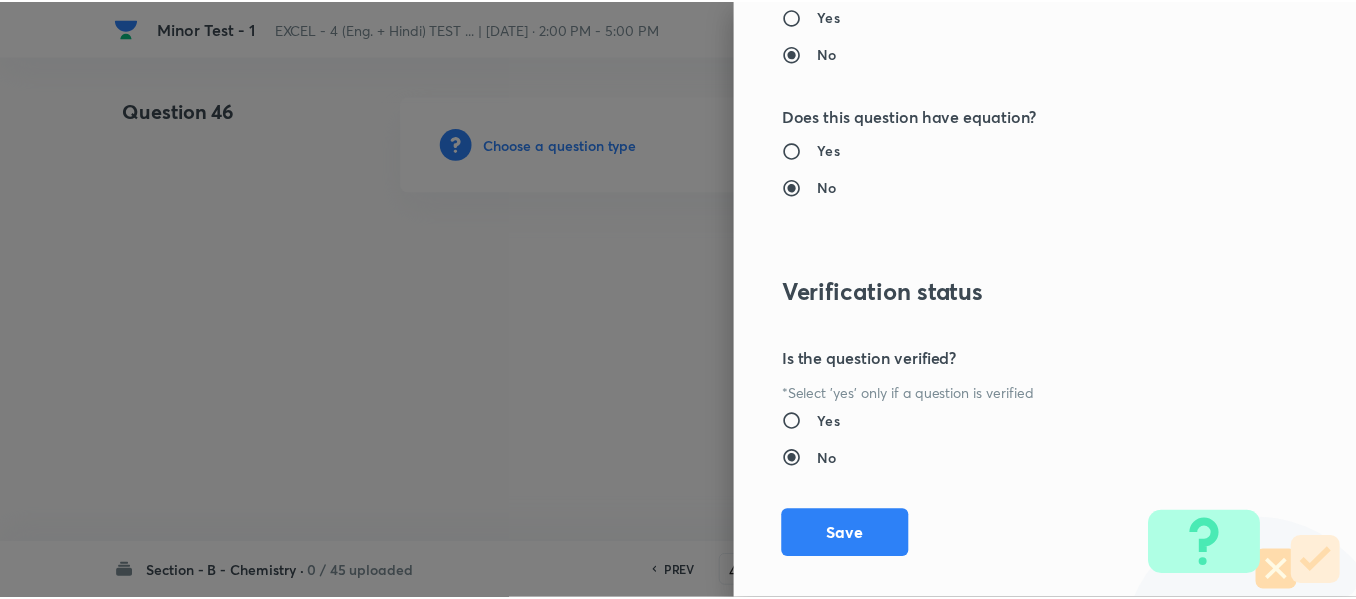 scroll, scrollTop: 2261, scrollLeft: 0, axis: vertical 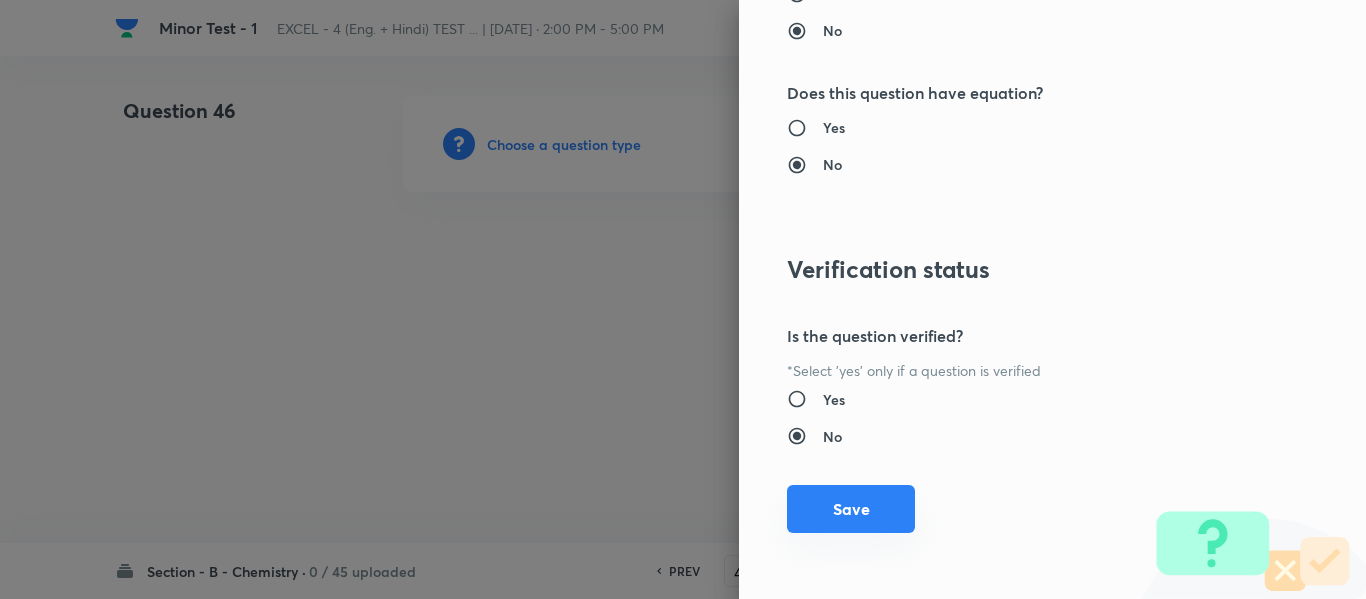 click on "Save" at bounding box center (851, 509) 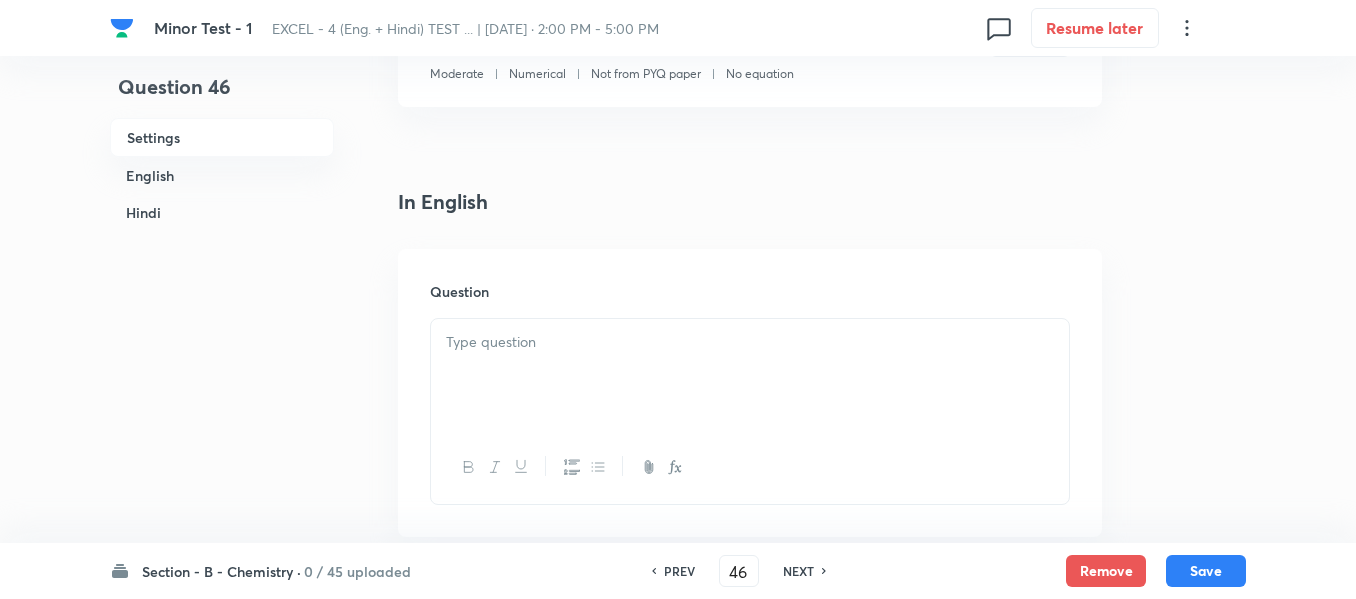 scroll, scrollTop: 400, scrollLeft: 0, axis: vertical 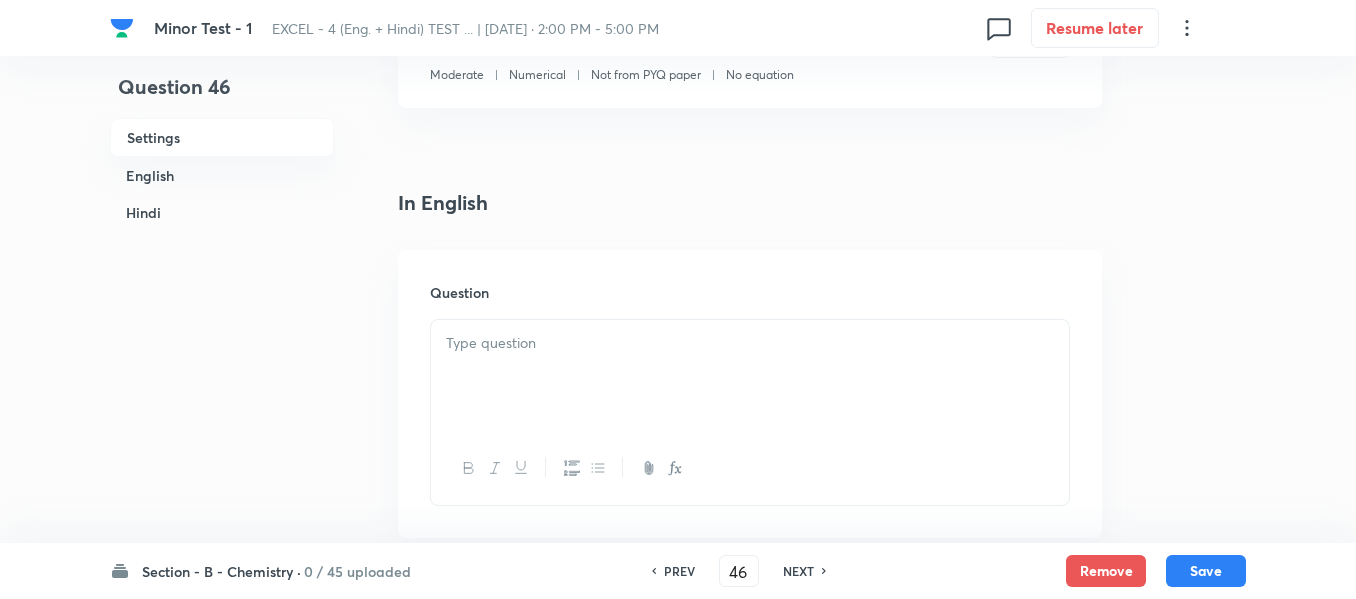 click at bounding box center (750, 376) 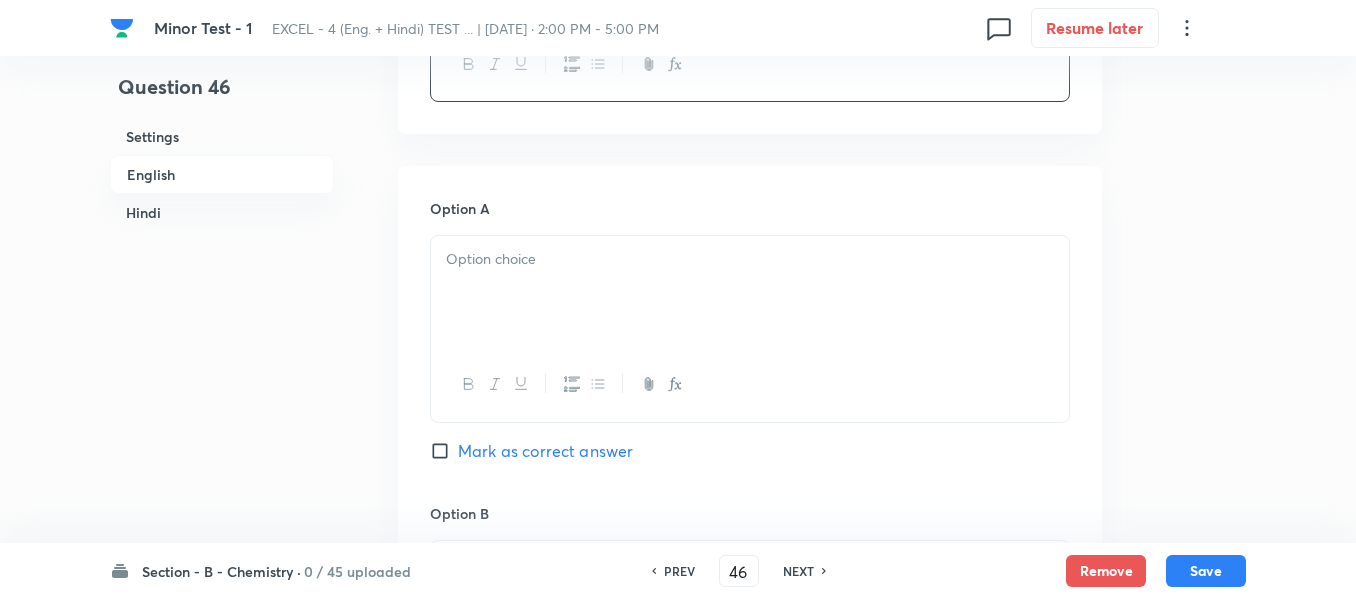 scroll, scrollTop: 800, scrollLeft: 0, axis: vertical 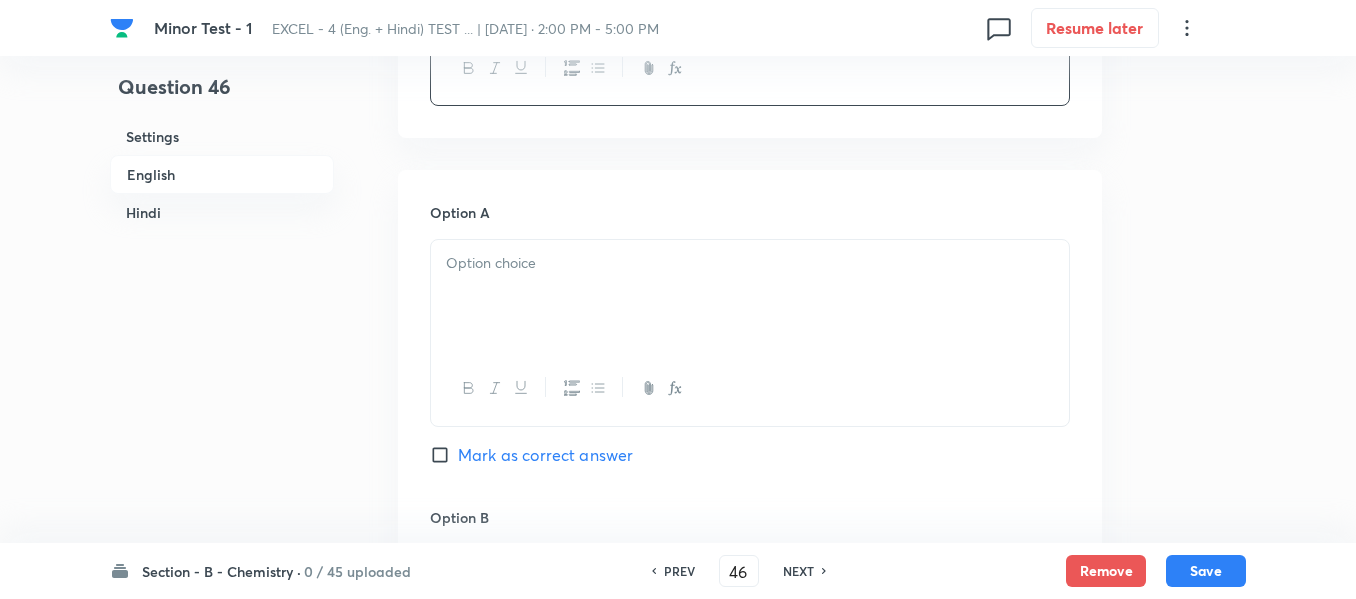 click at bounding box center [750, 263] 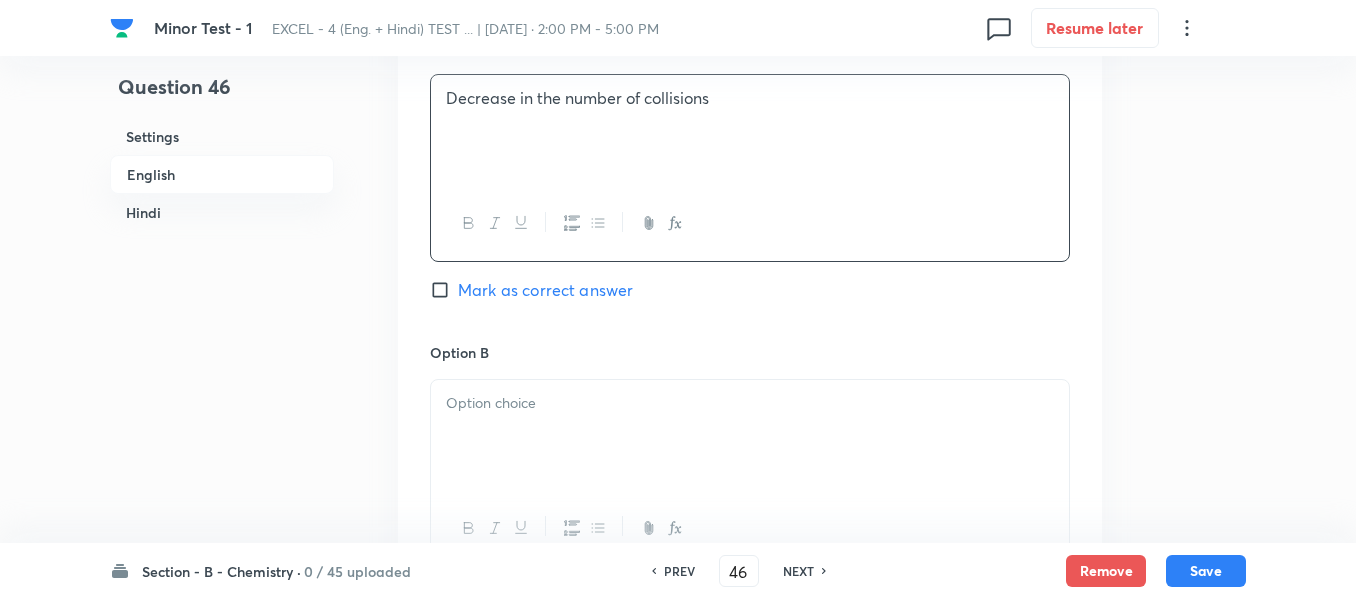 scroll, scrollTop: 1000, scrollLeft: 0, axis: vertical 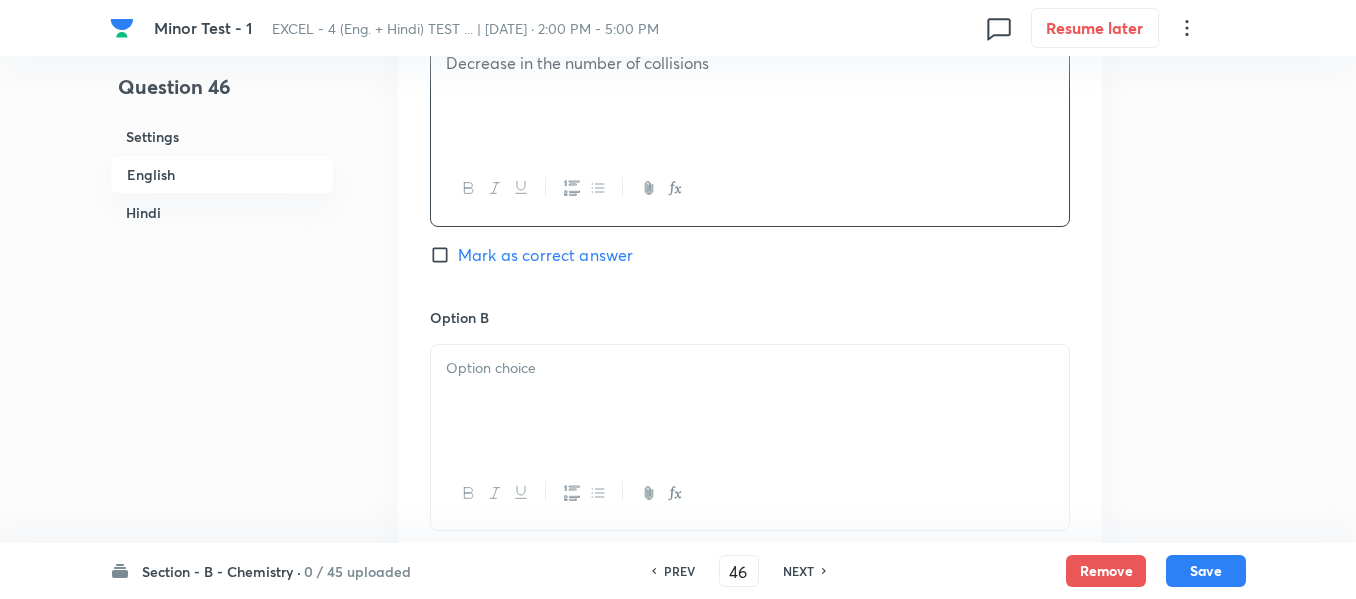 click at bounding box center (750, 368) 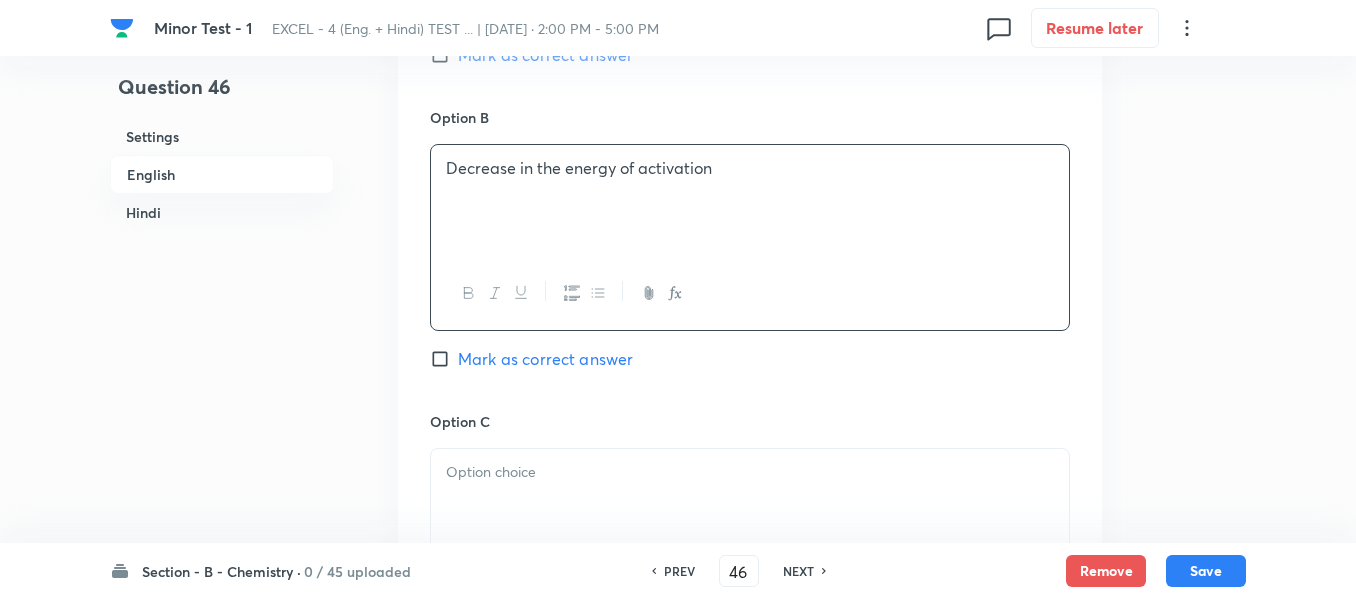 scroll, scrollTop: 1400, scrollLeft: 0, axis: vertical 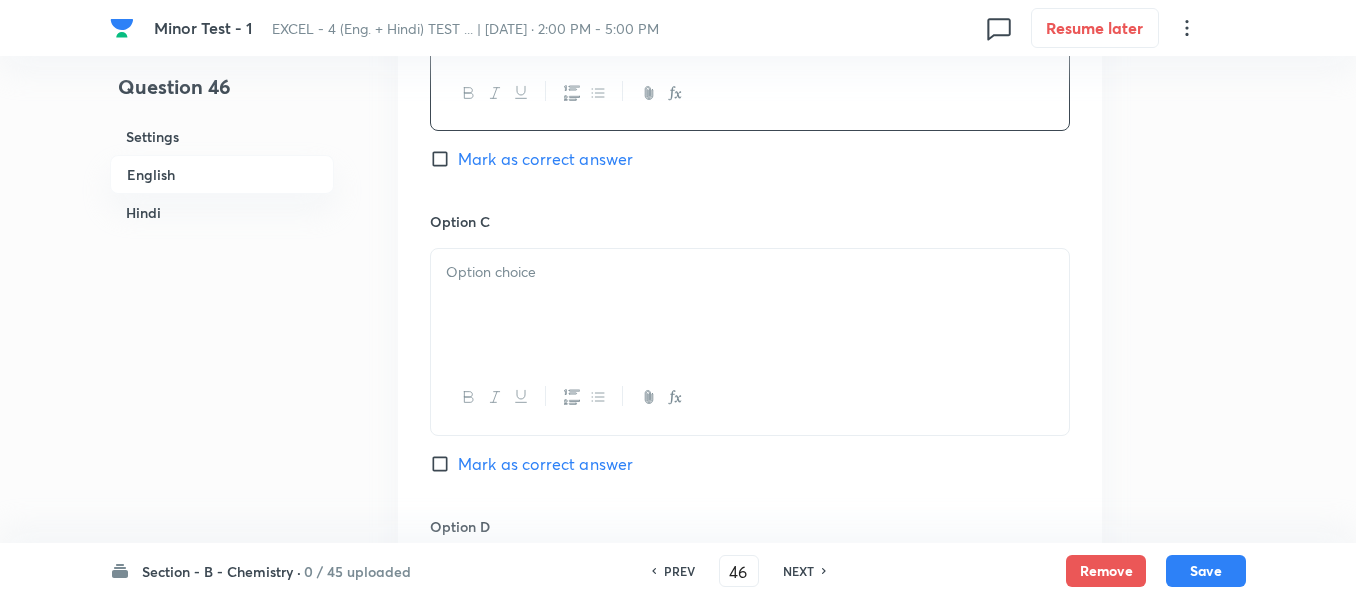 click at bounding box center [750, 272] 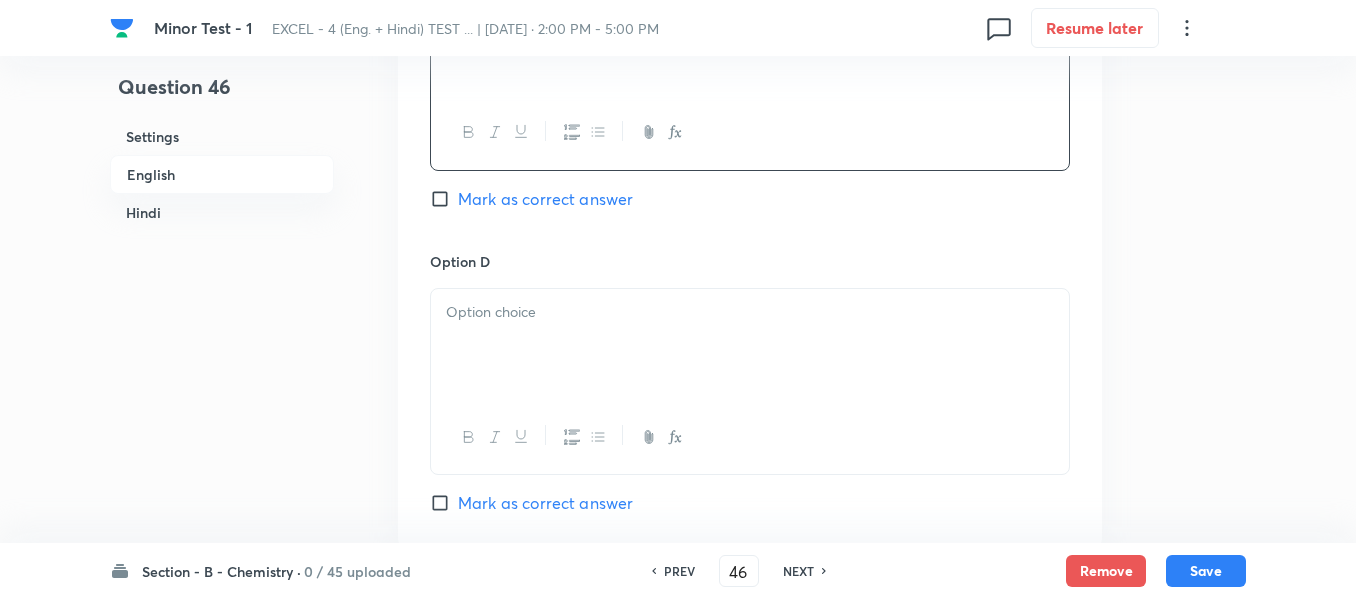 scroll, scrollTop: 1700, scrollLeft: 0, axis: vertical 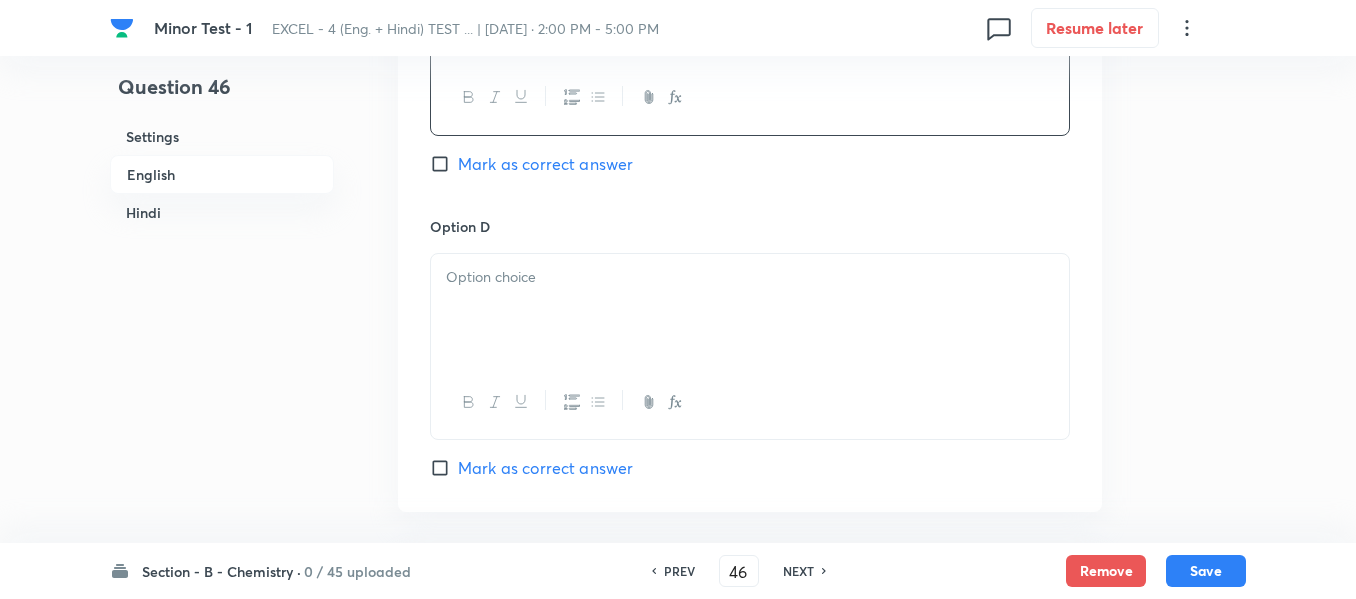 click at bounding box center (750, 310) 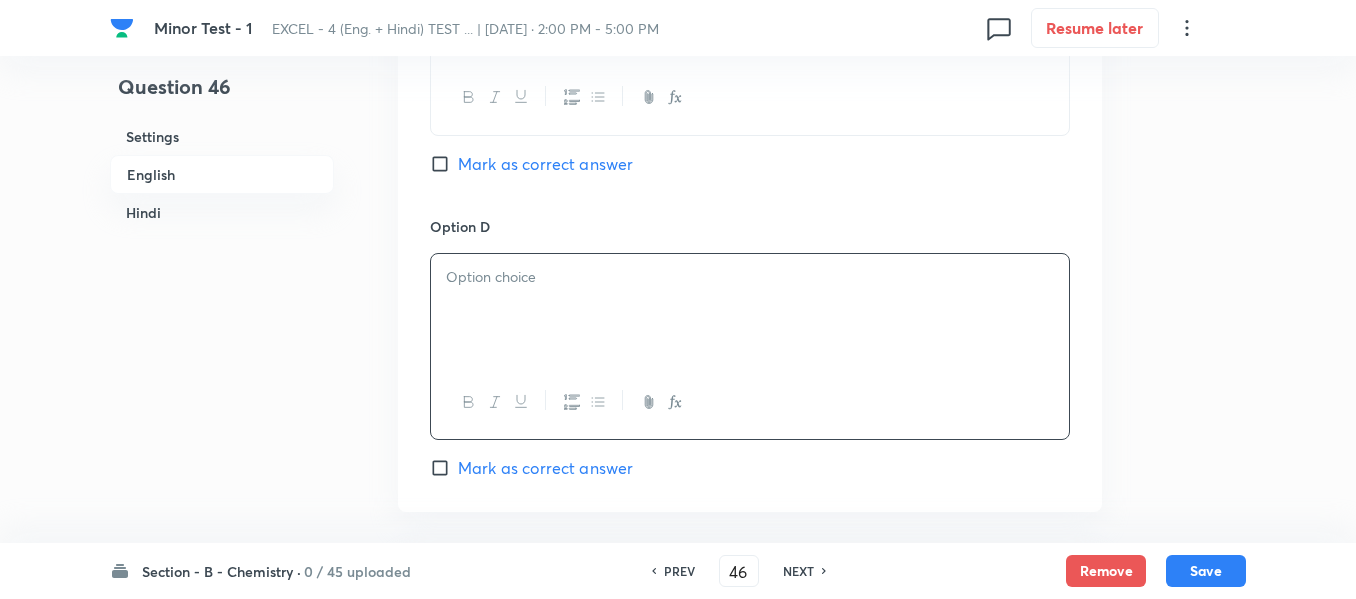 click at bounding box center [750, 310] 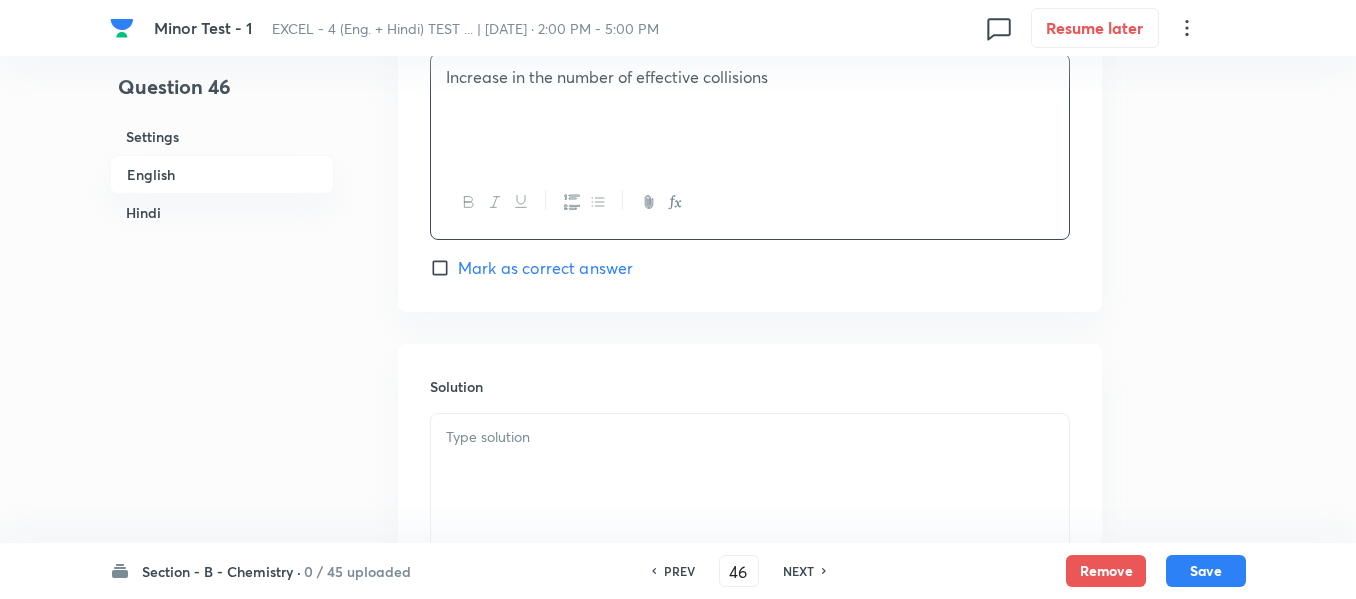 scroll, scrollTop: 2000, scrollLeft: 0, axis: vertical 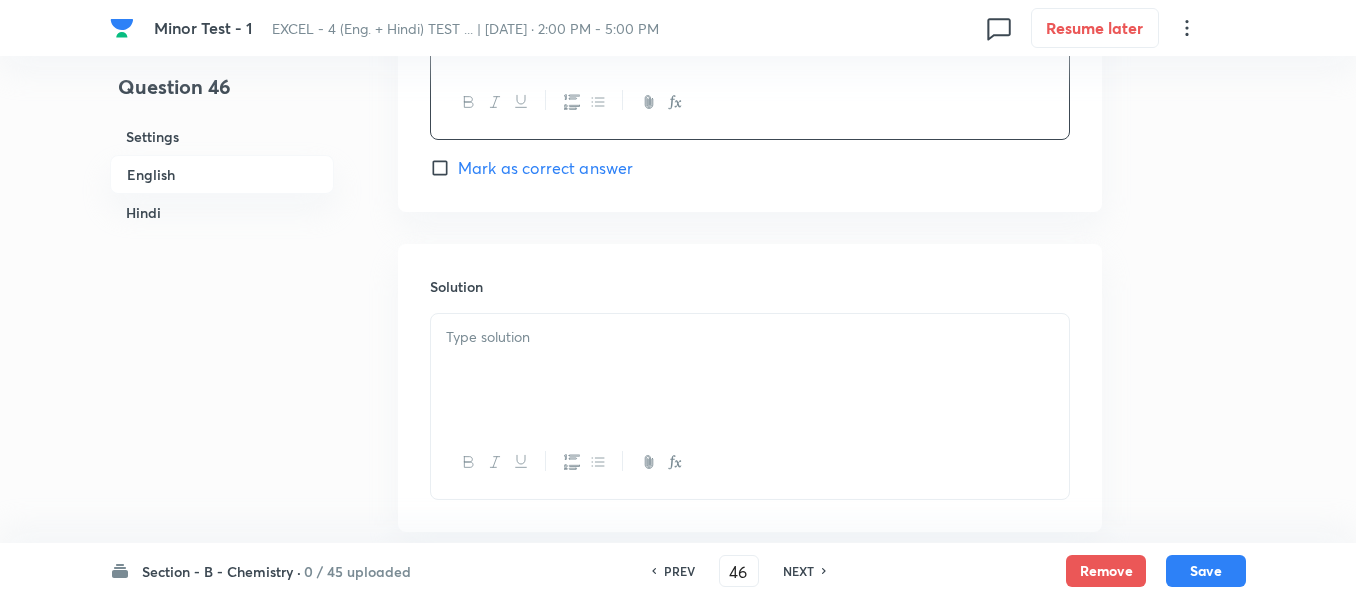 click at bounding box center (750, 337) 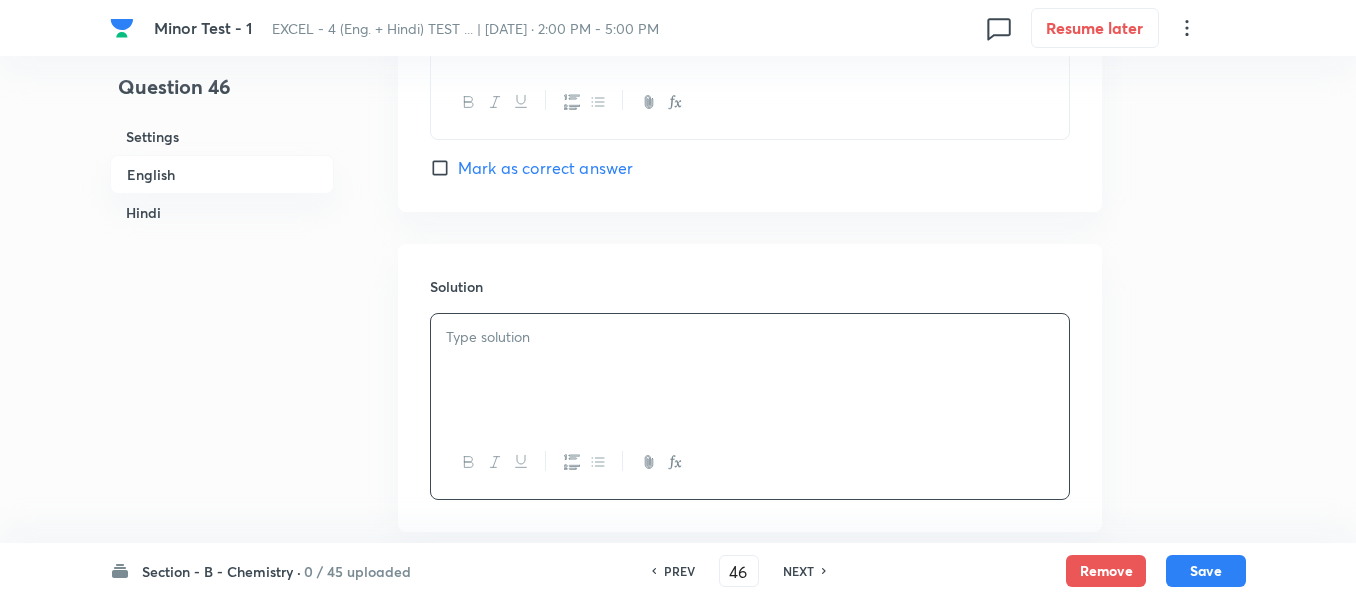 type 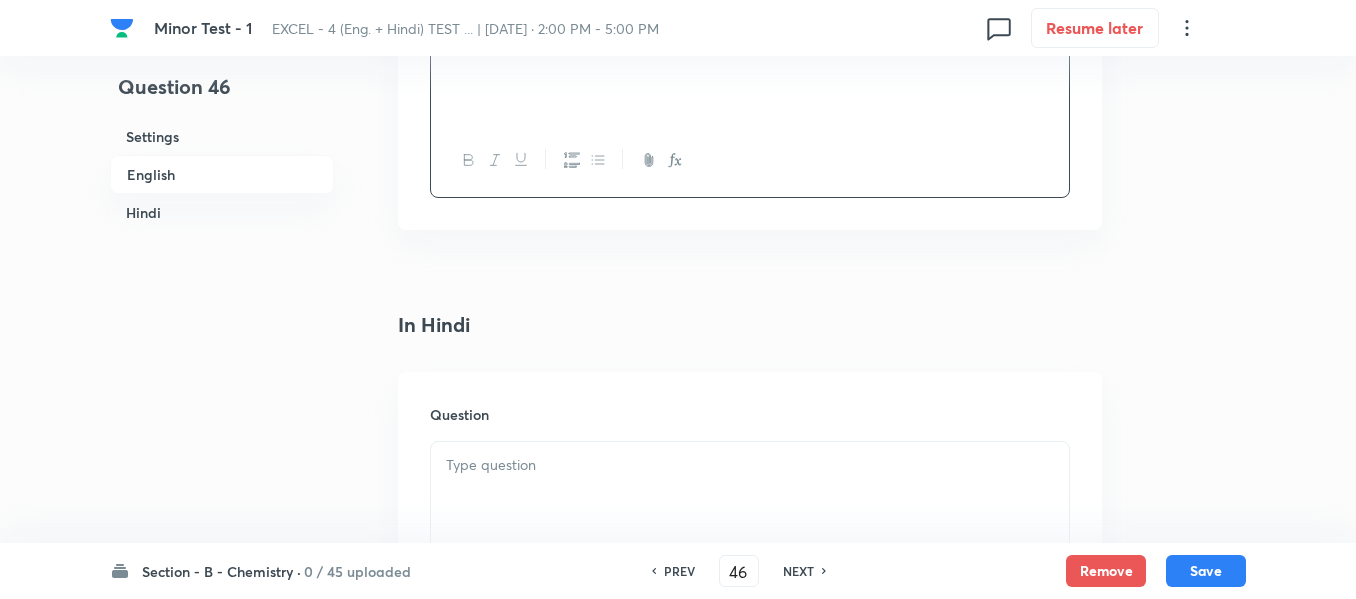 scroll, scrollTop: 2500, scrollLeft: 0, axis: vertical 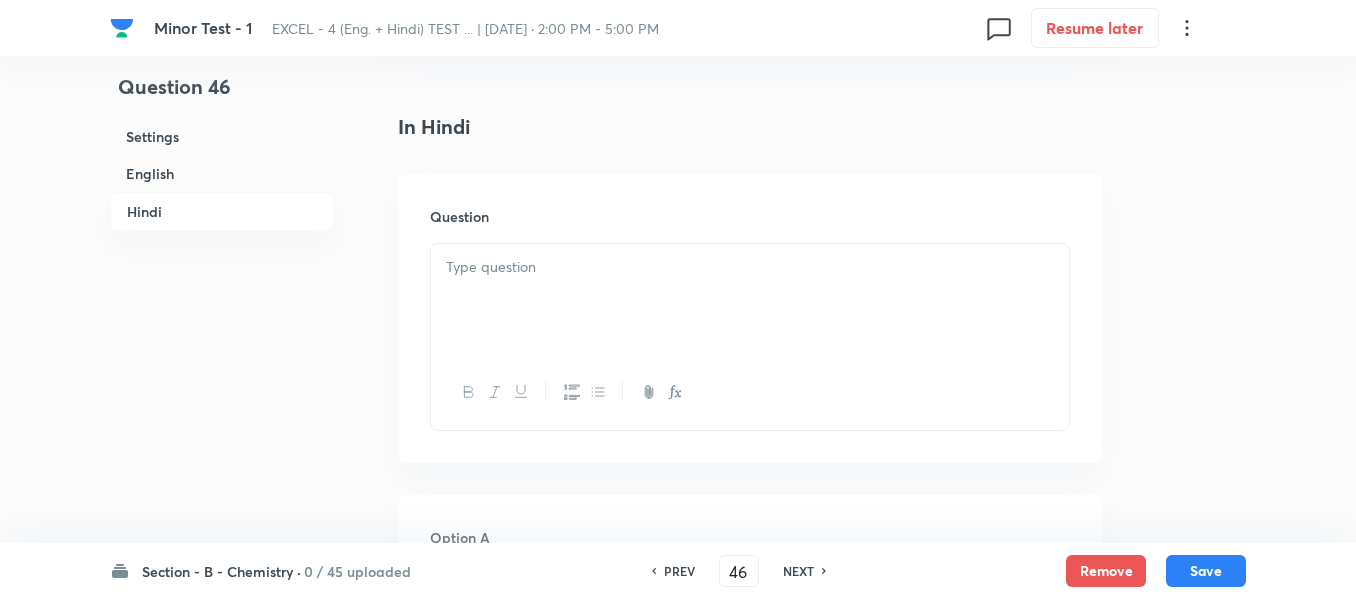 click at bounding box center [750, 300] 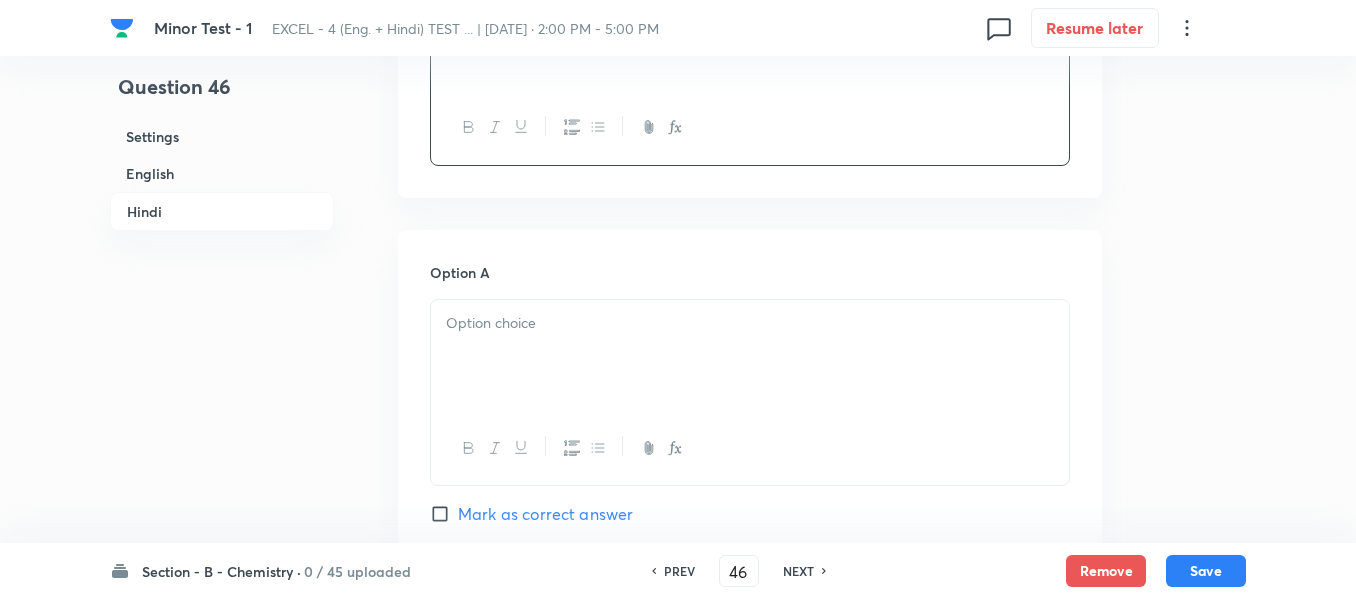 scroll, scrollTop: 2800, scrollLeft: 0, axis: vertical 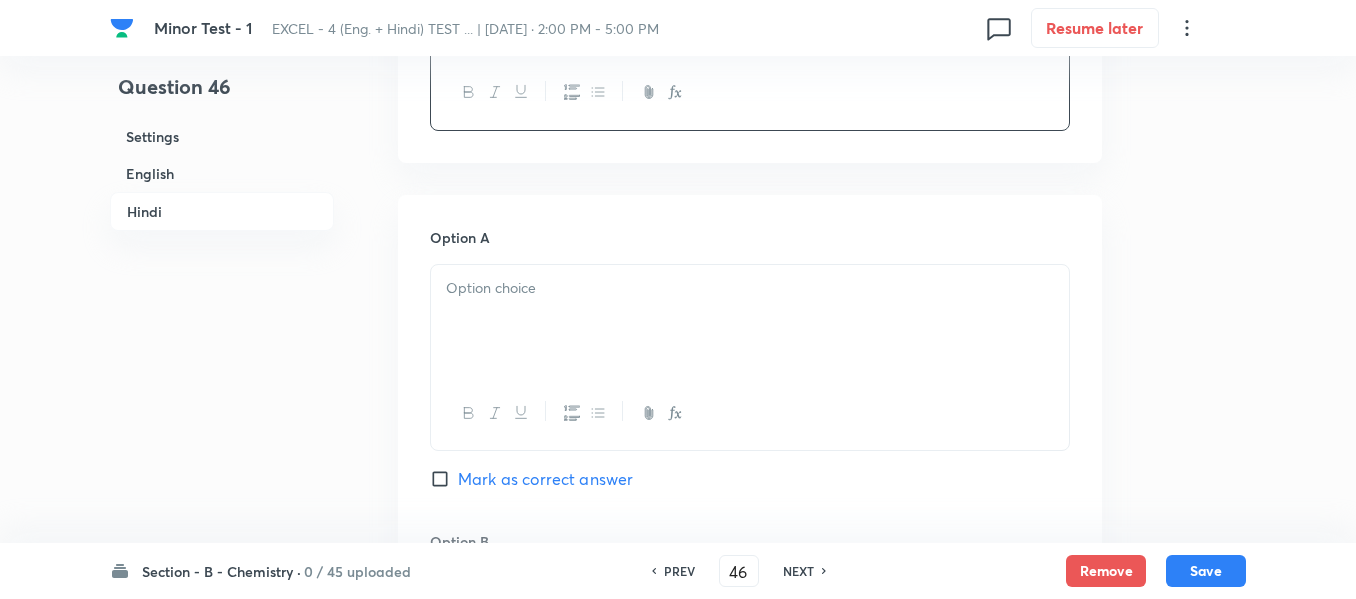 click at bounding box center (750, 288) 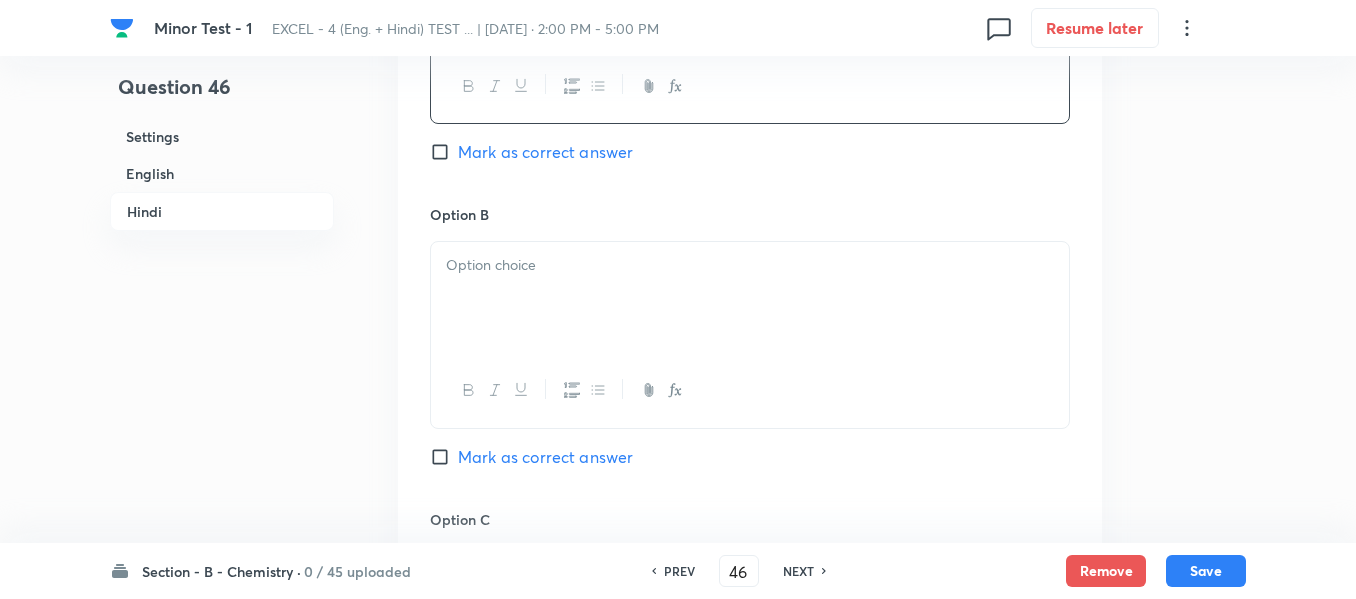 scroll, scrollTop: 3200, scrollLeft: 0, axis: vertical 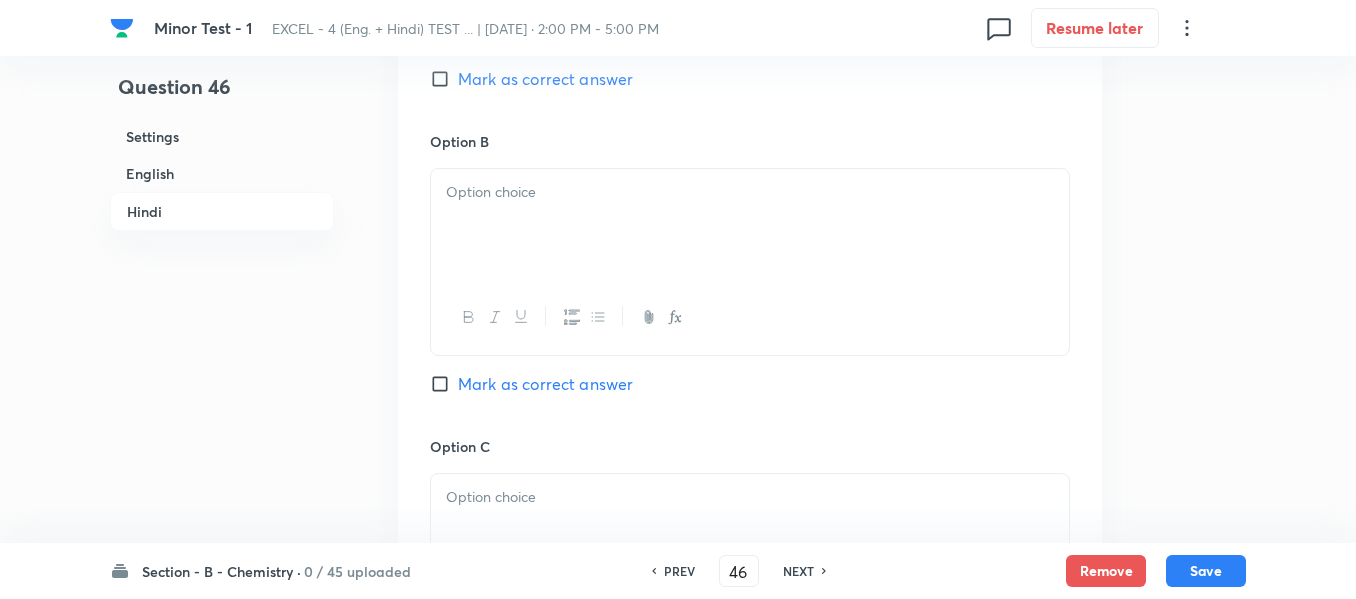 click at bounding box center (750, 225) 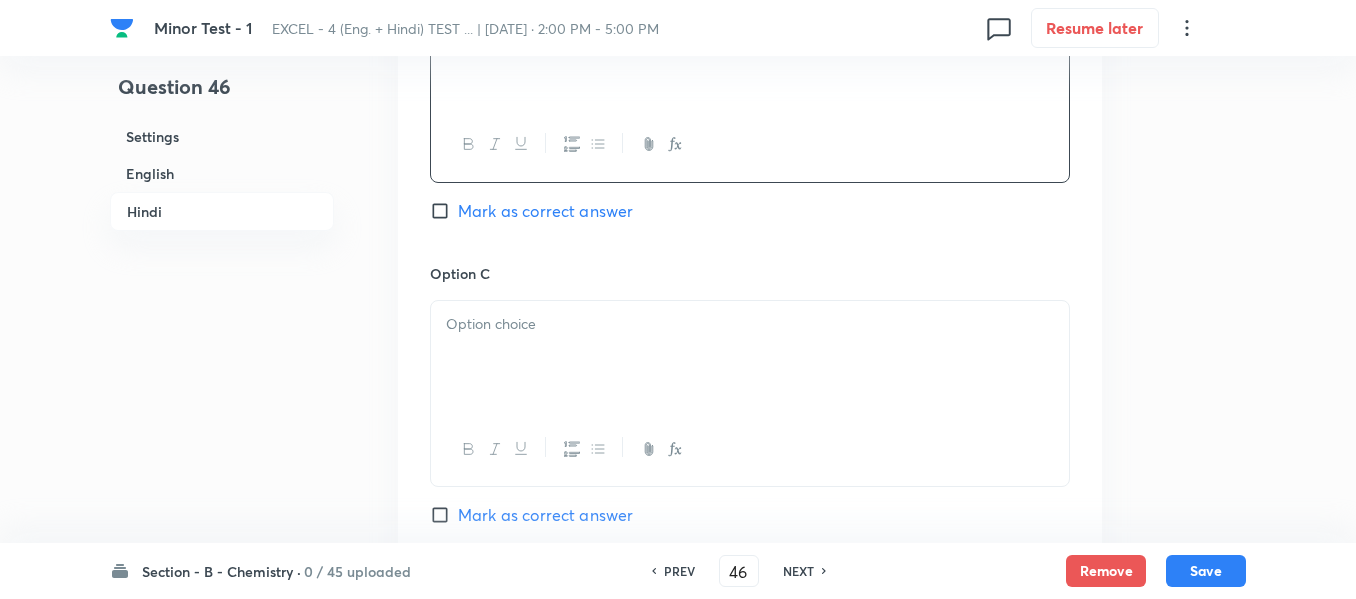 scroll, scrollTop: 3400, scrollLeft: 0, axis: vertical 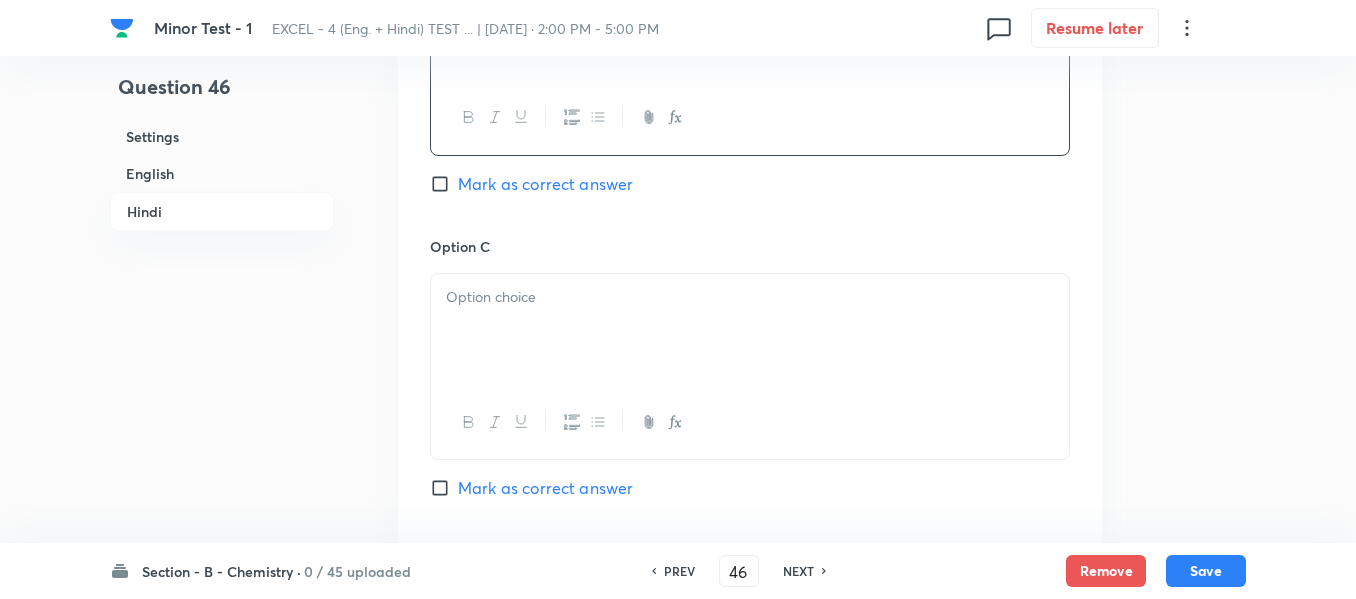 click at bounding box center (750, 330) 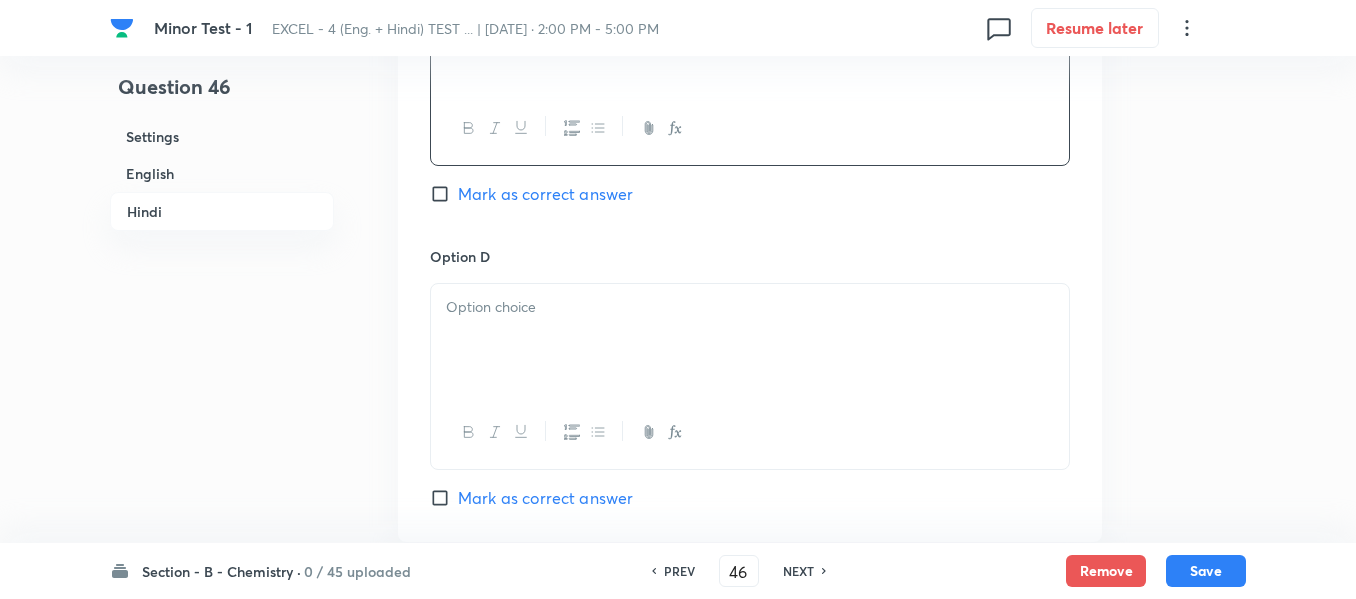 scroll, scrollTop: 3700, scrollLeft: 0, axis: vertical 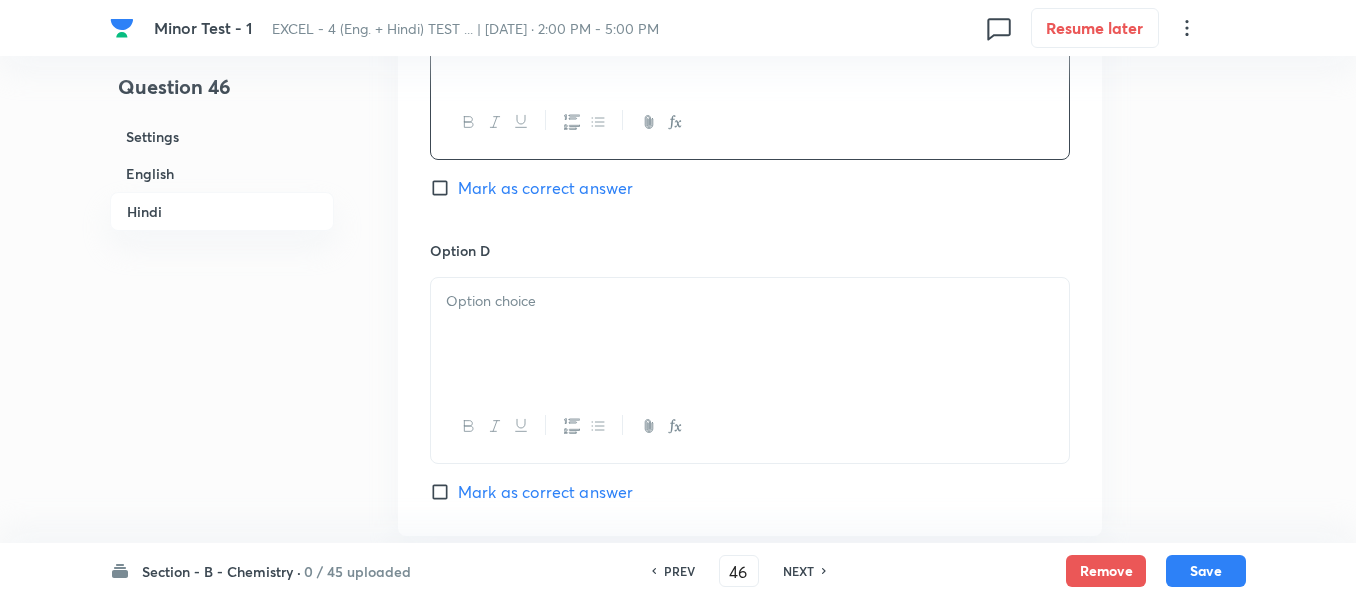 click at bounding box center [750, 334] 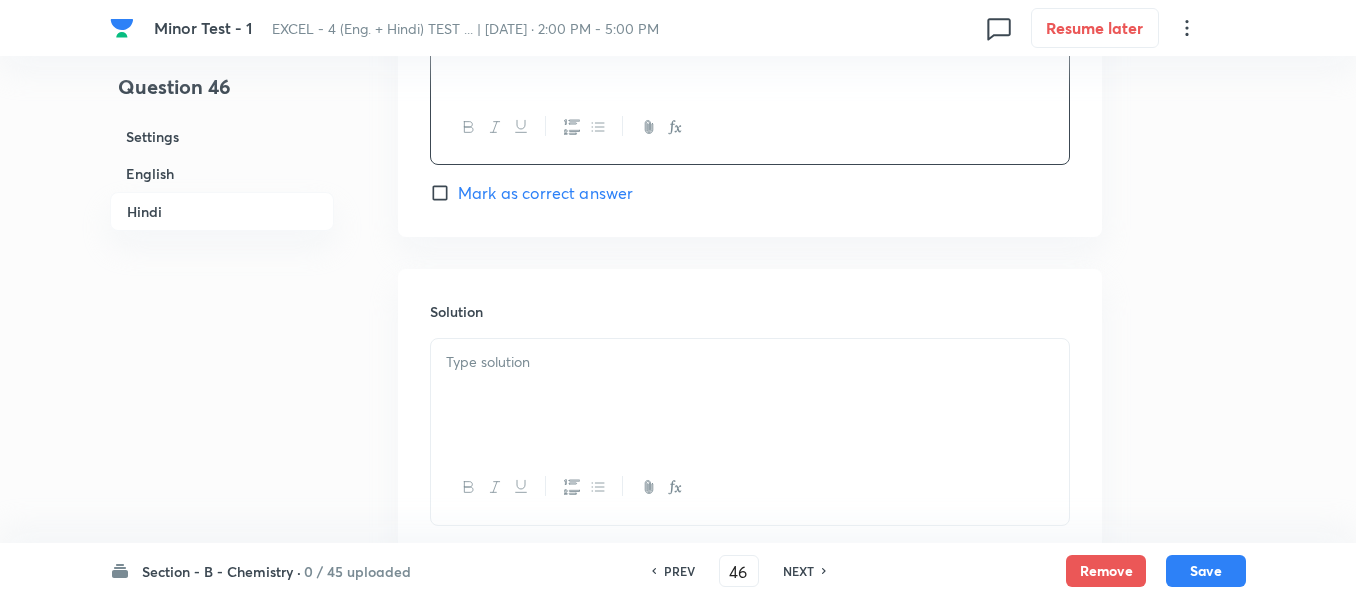 scroll, scrollTop: 4000, scrollLeft: 0, axis: vertical 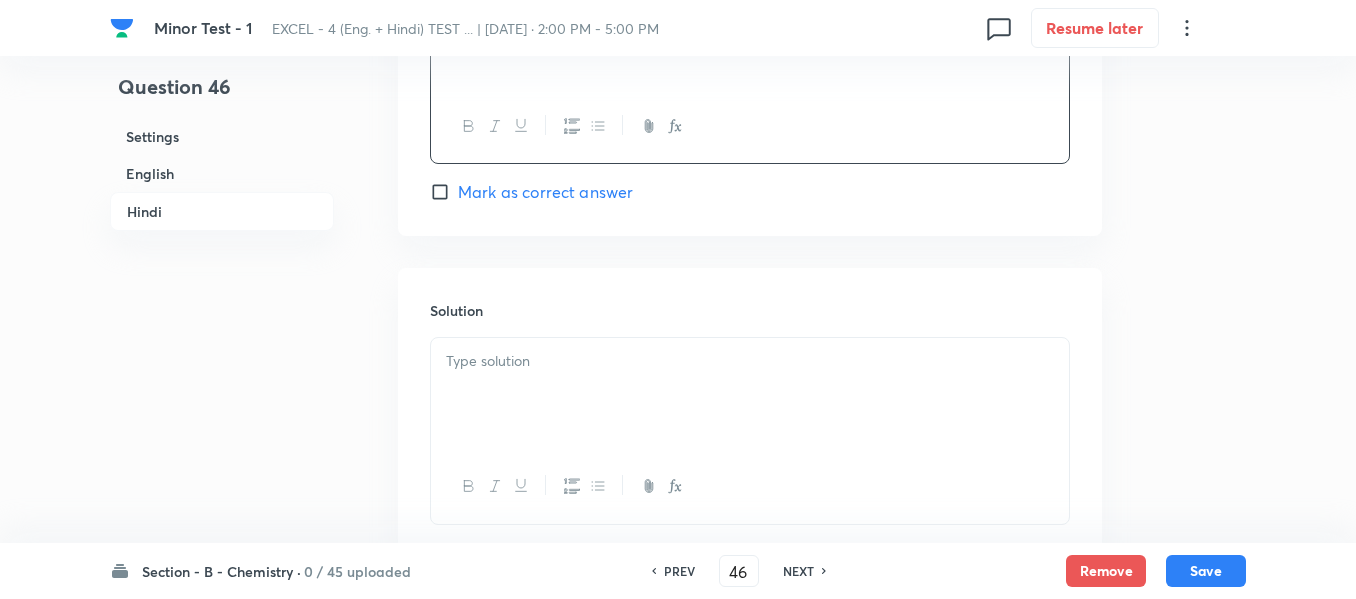 click at bounding box center [750, 361] 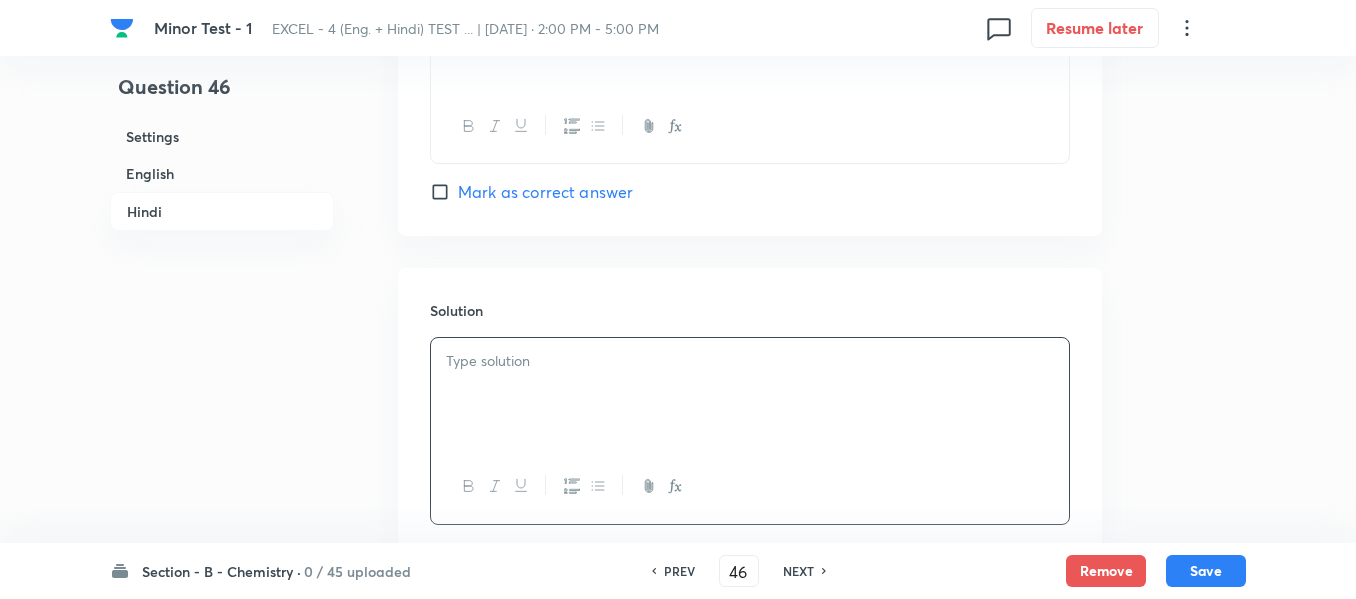 type 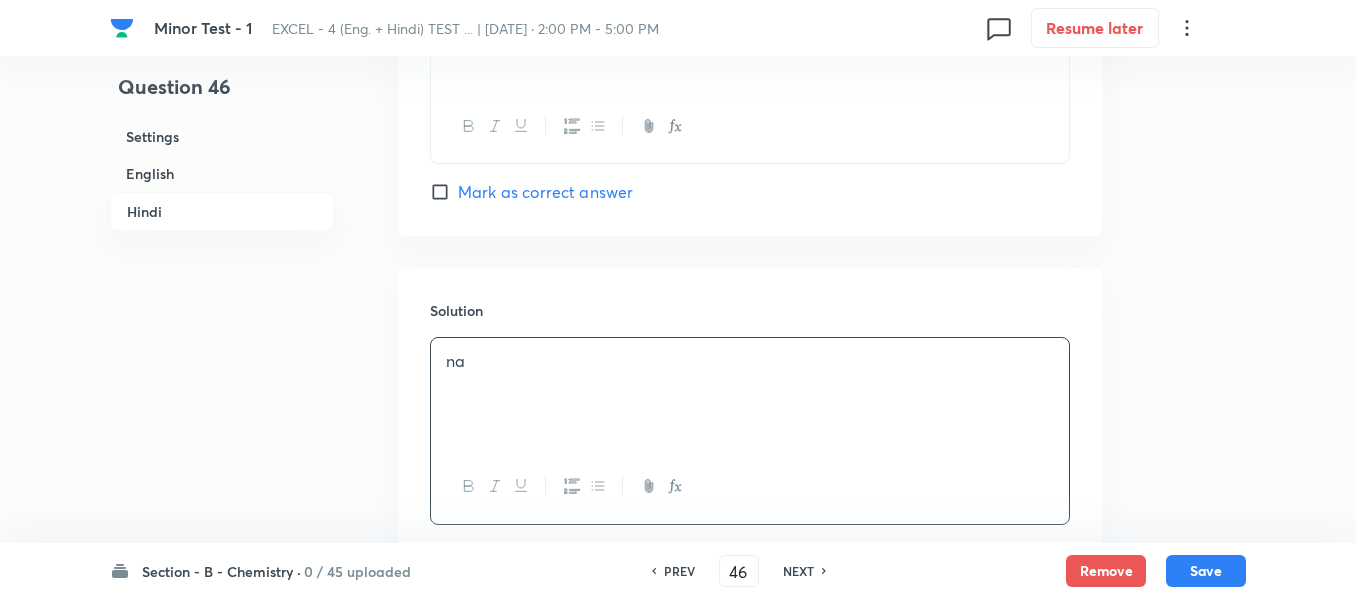 click on "Mark as correct answer" at bounding box center [444, 192] 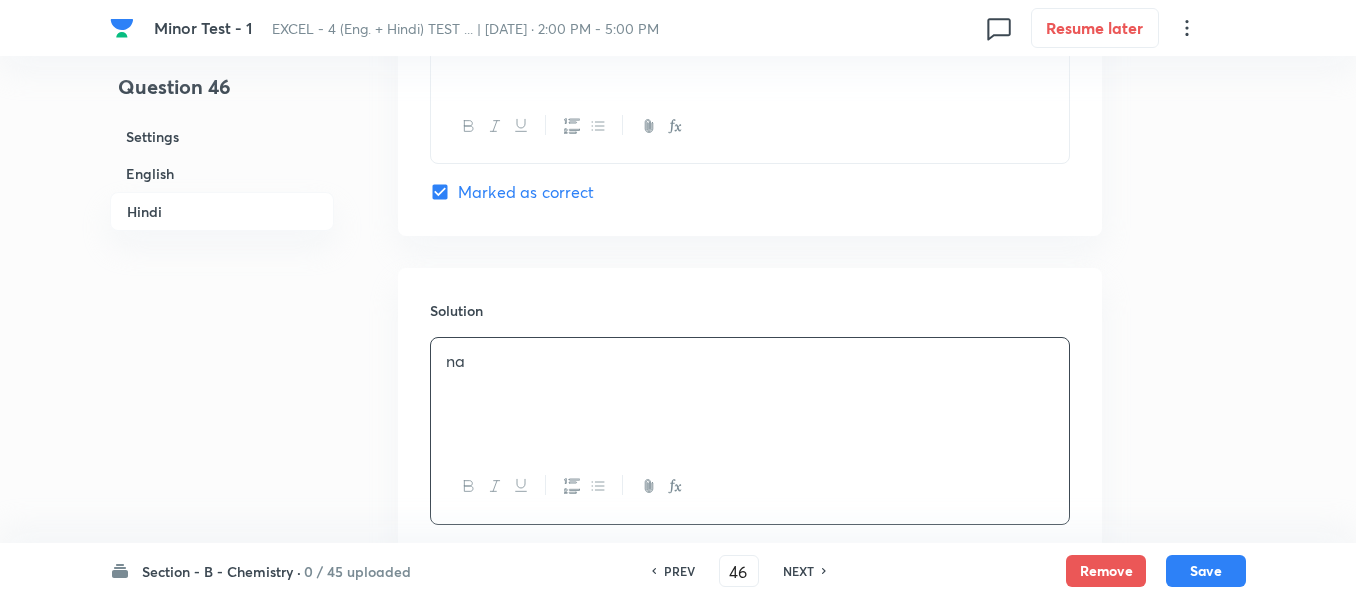 checkbox on "true" 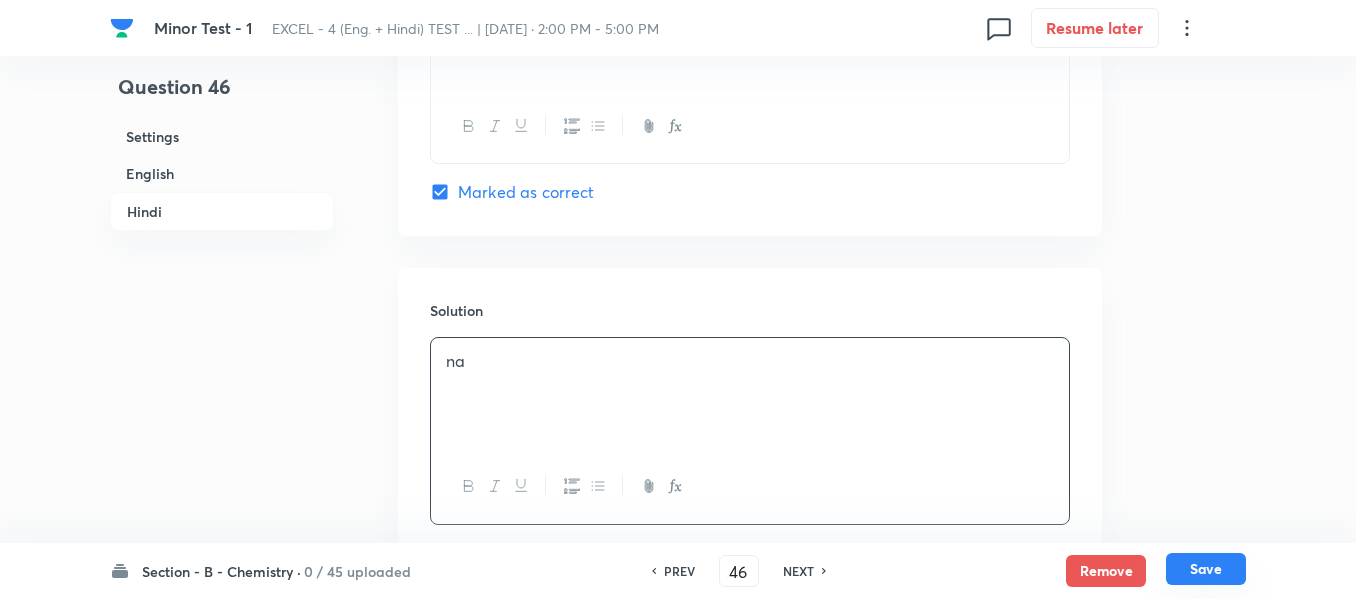 click on "Save" at bounding box center (1206, 569) 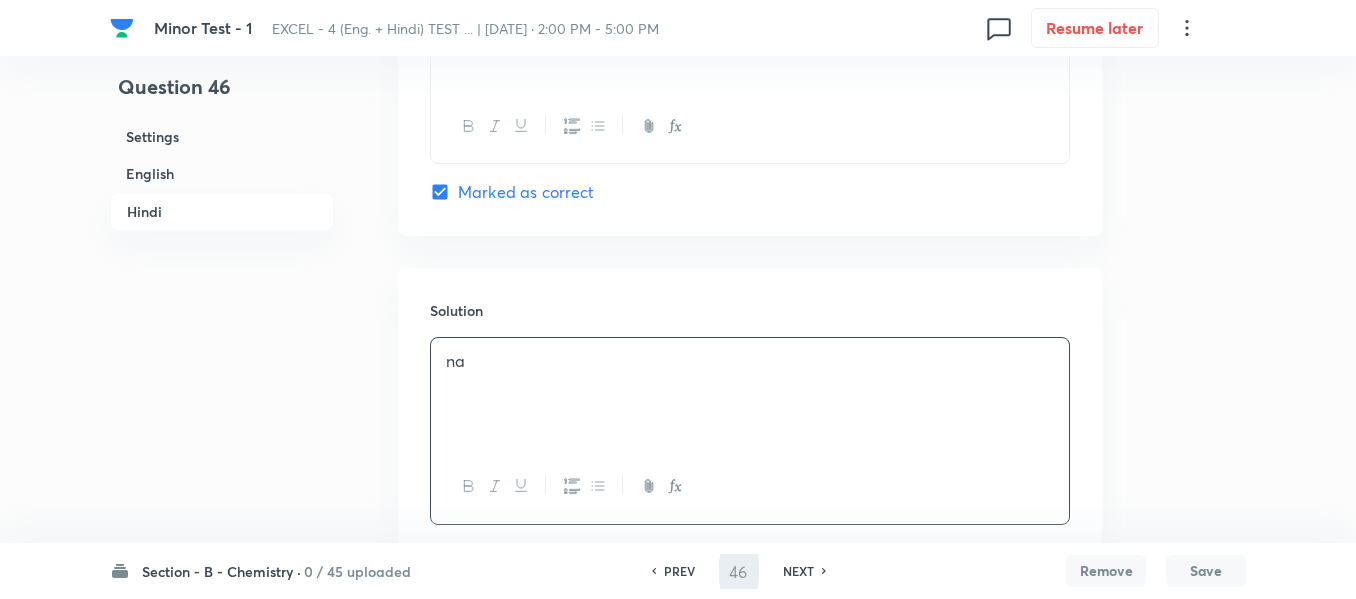 type on "47" 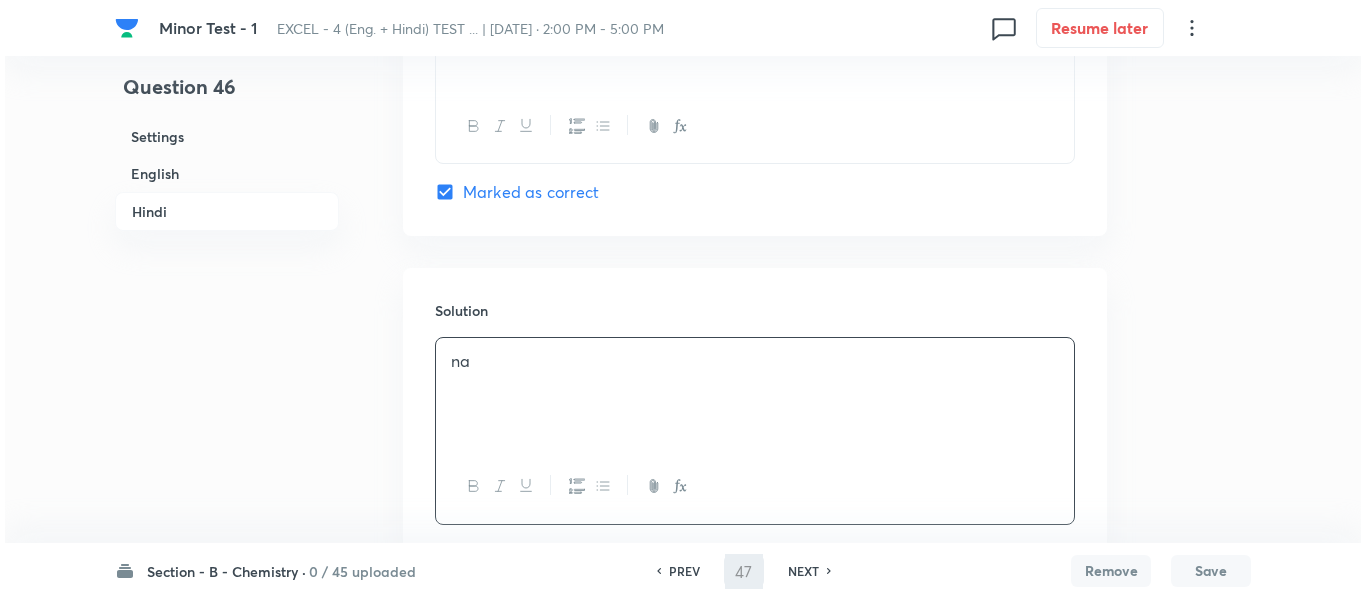 scroll, scrollTop: 0, scrollLeft: 0, axis: both 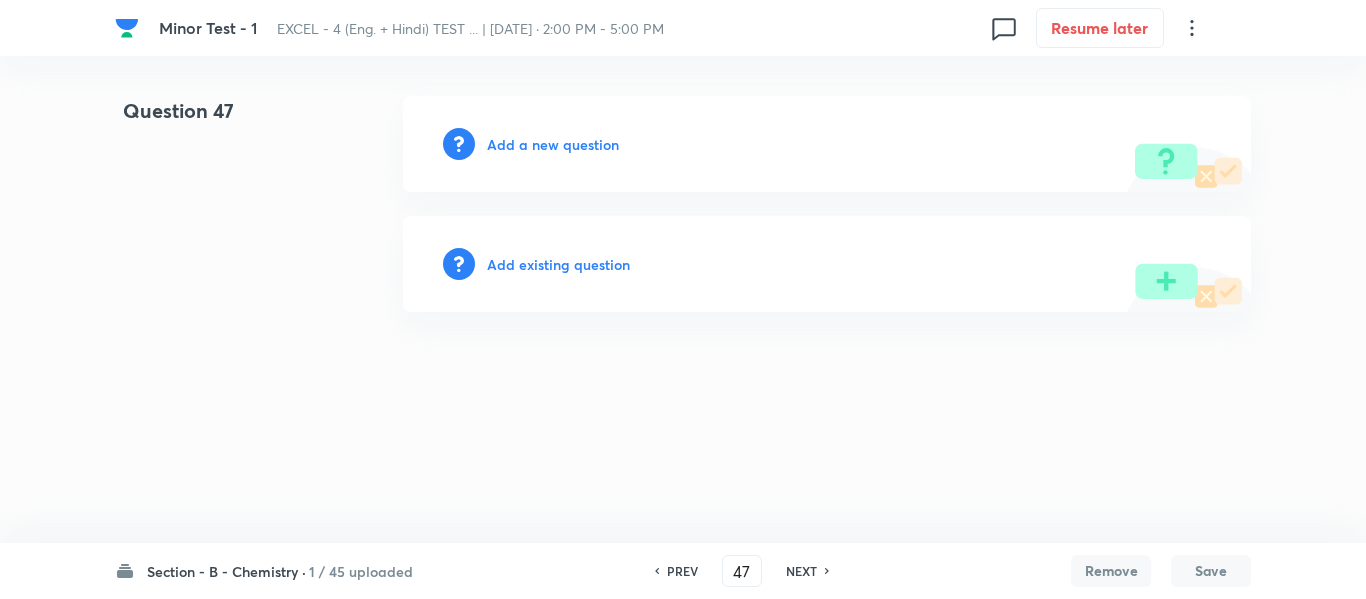 click on "Add a new question" at bounding box center [553, 144] 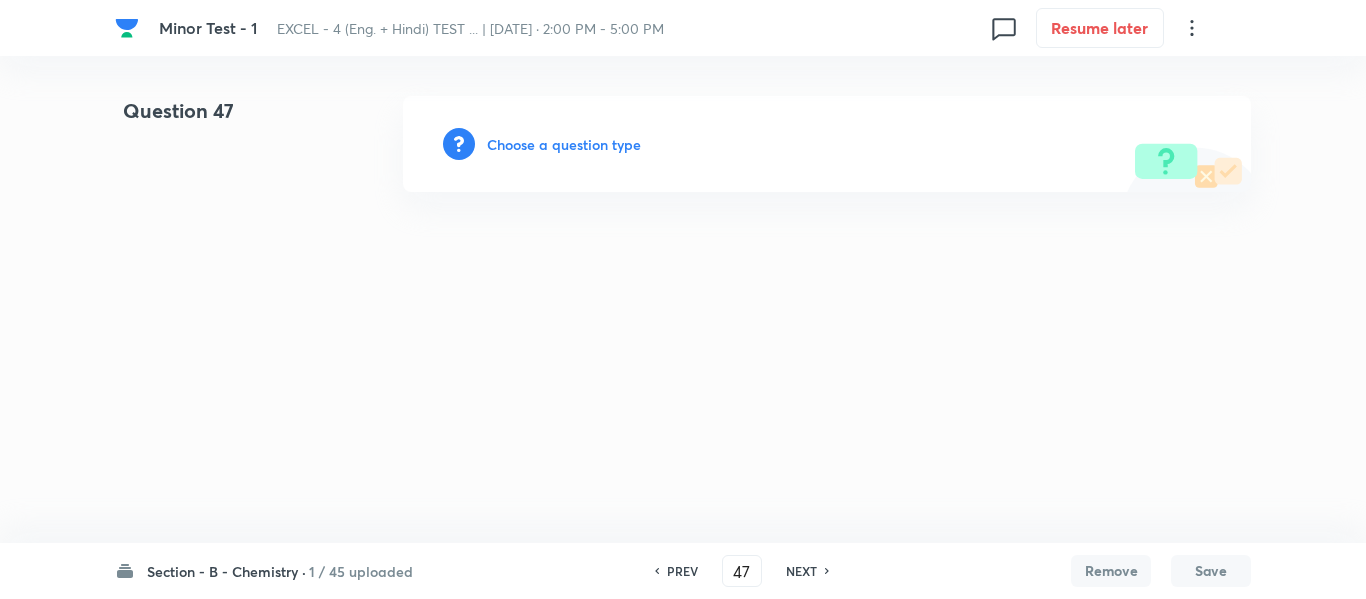 click on "Choose a question type" at bounding box center (564, 144) 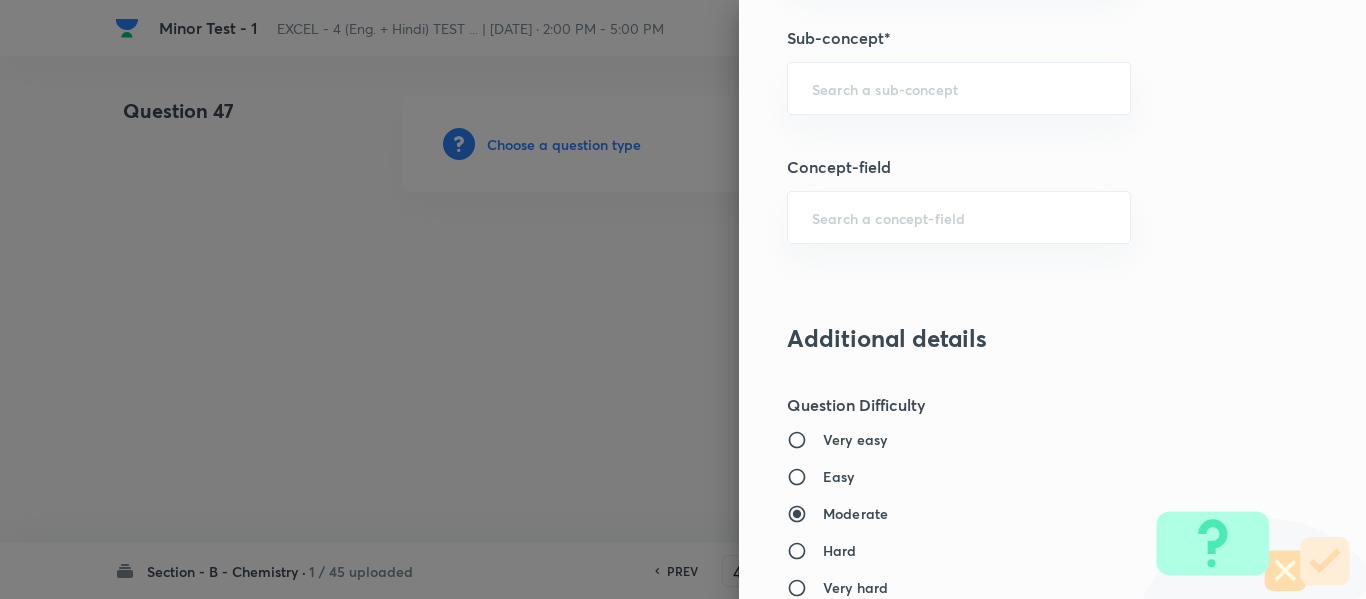 scroll, scrollTop: 1400, scrollLeft: 0, axis: vertical 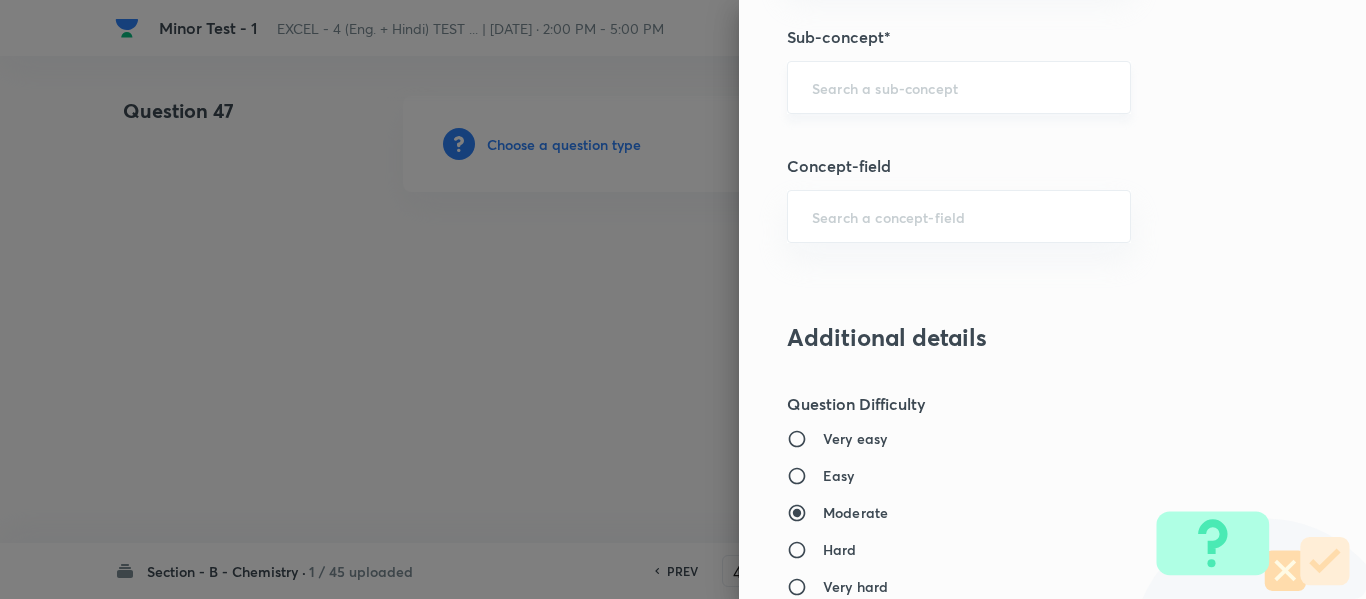 click at bounding box center [959, 87] 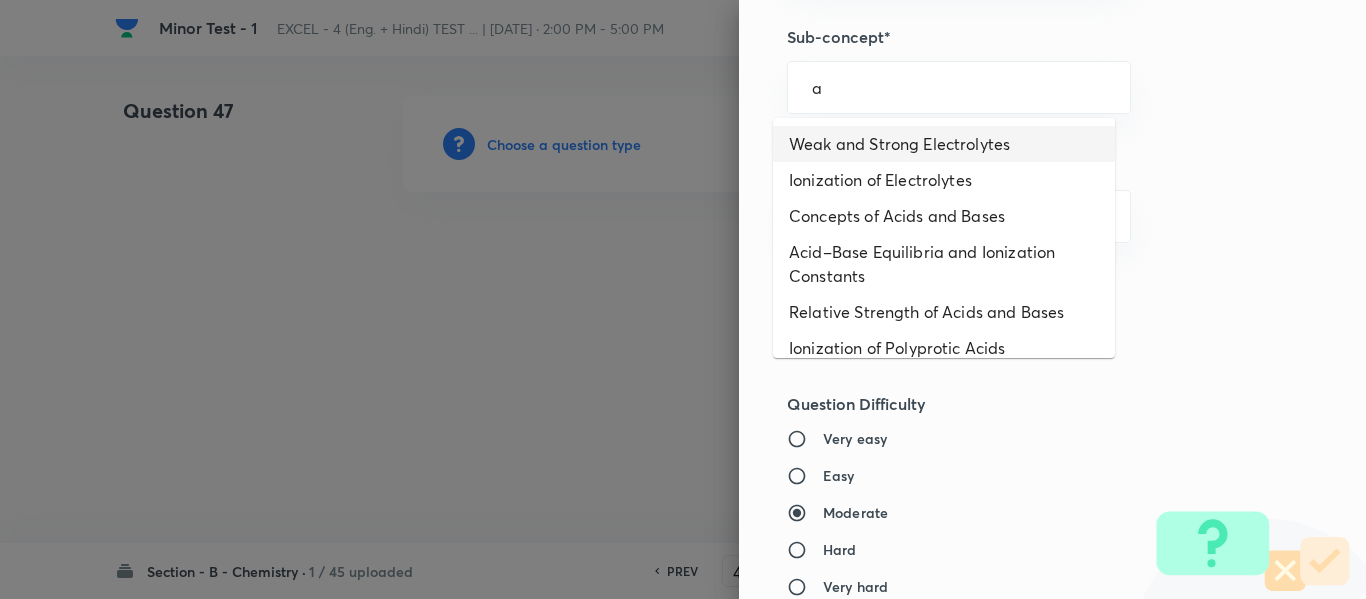 click on "Weak and Strong Electrolytes" at bounding box center [944, 144] 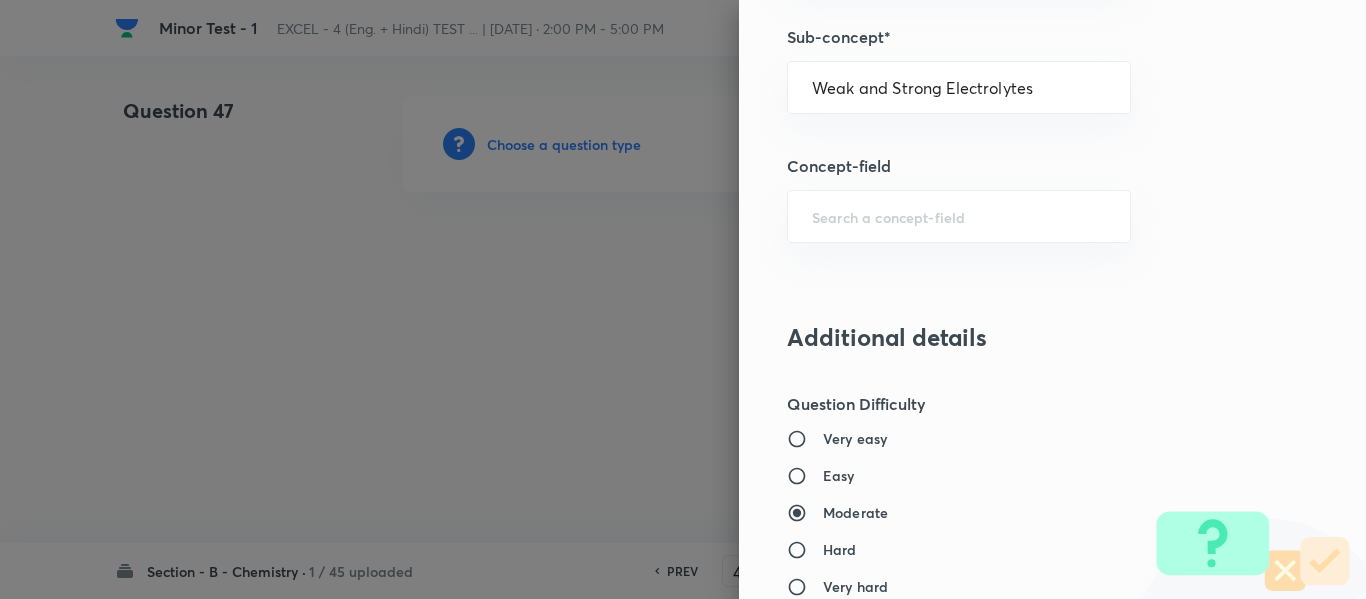 type on "Chemistry" 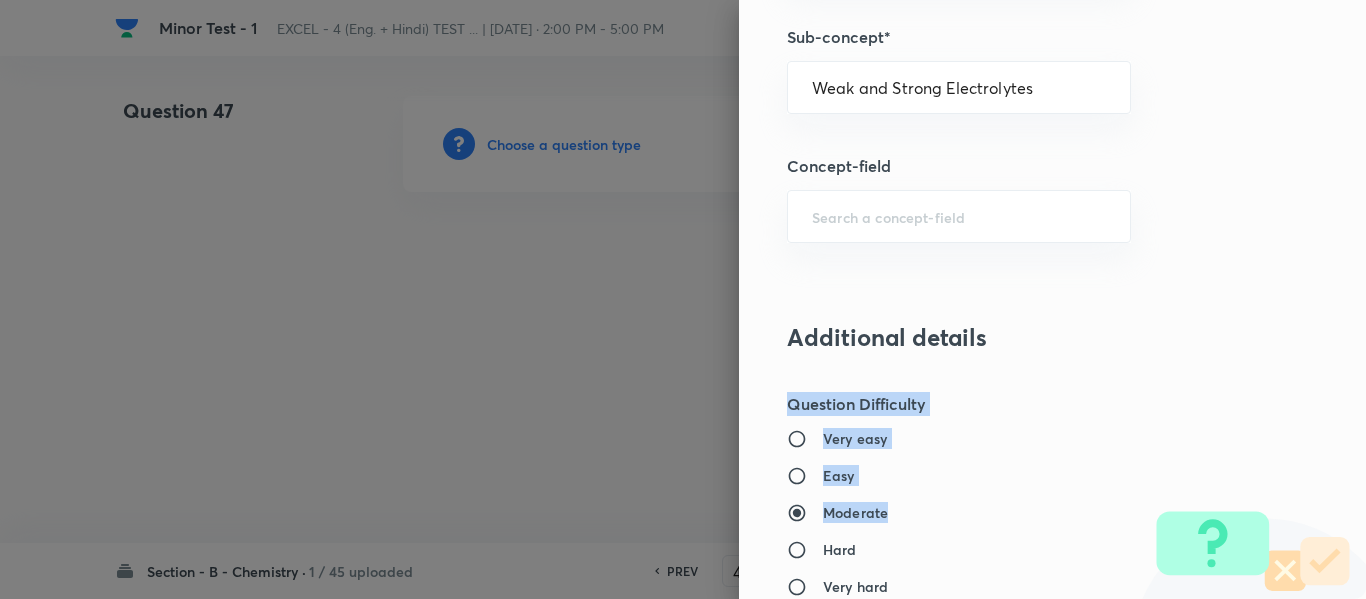 drag, startPoint x: 1349, startPoint y: 403, endPoint x: 1352, endPoint y: 496, distance: 93.04838 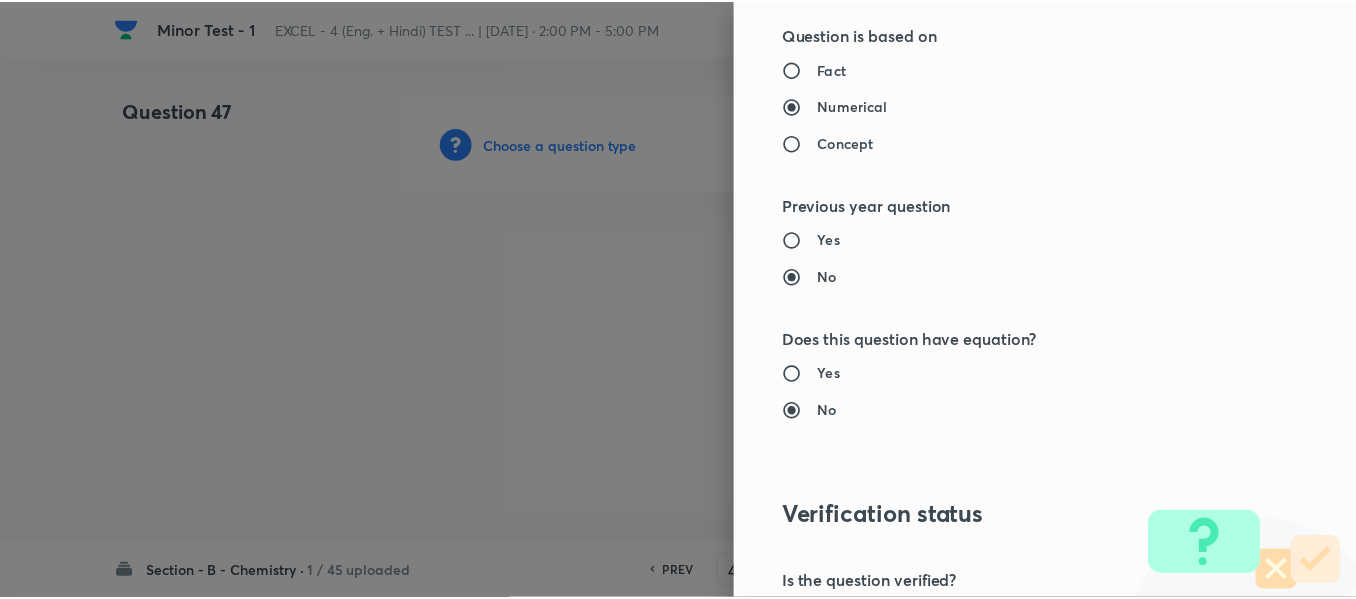 scroll, scrollTop: 2261, scrollLeft: 0, axis: vertical 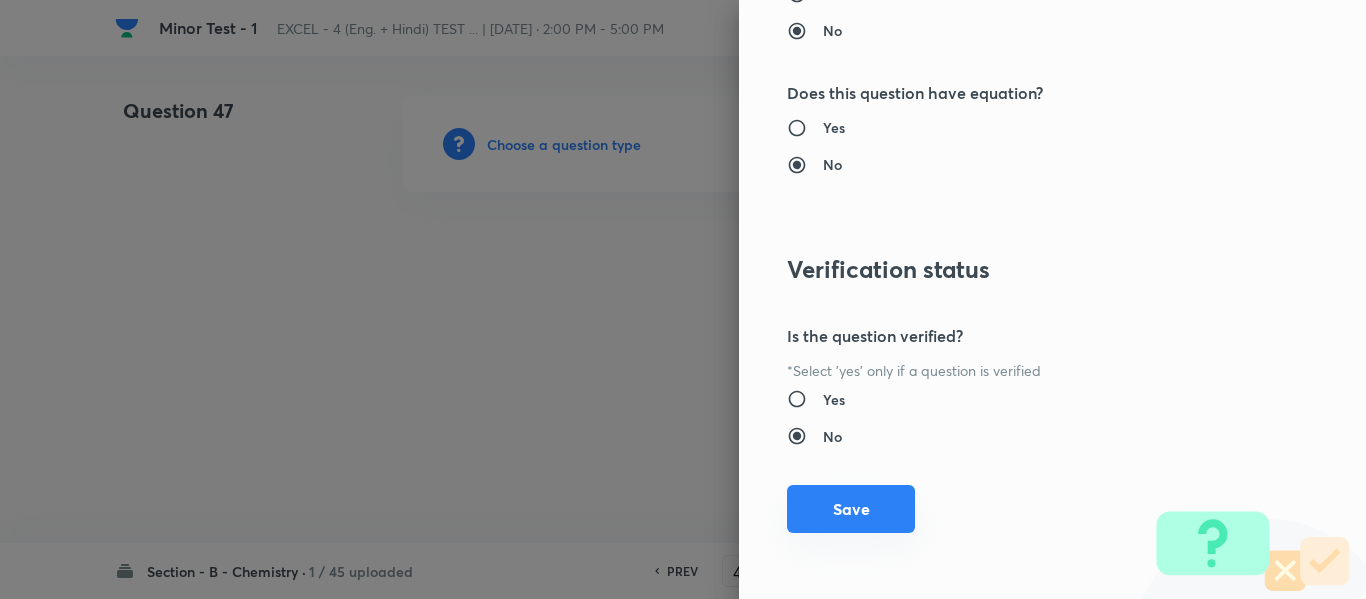 click on "Save" at bounding box center [851, 509] 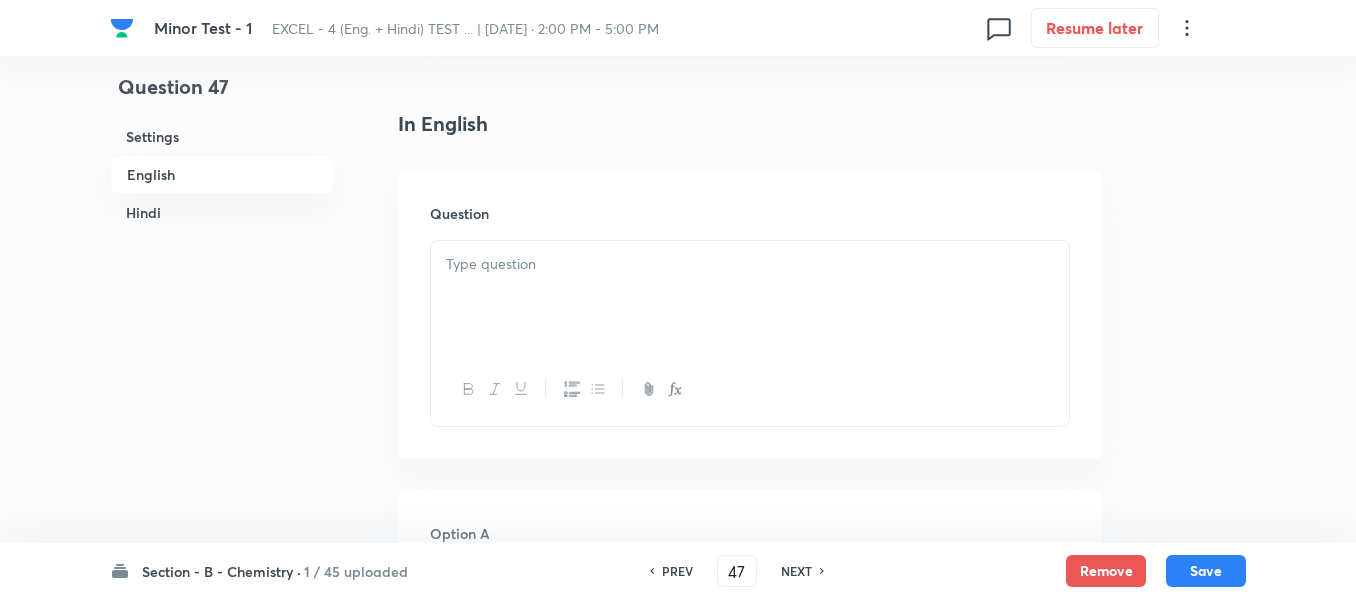 scroll, scrollTop: 600, scrollLeft: 0, axis: vertical 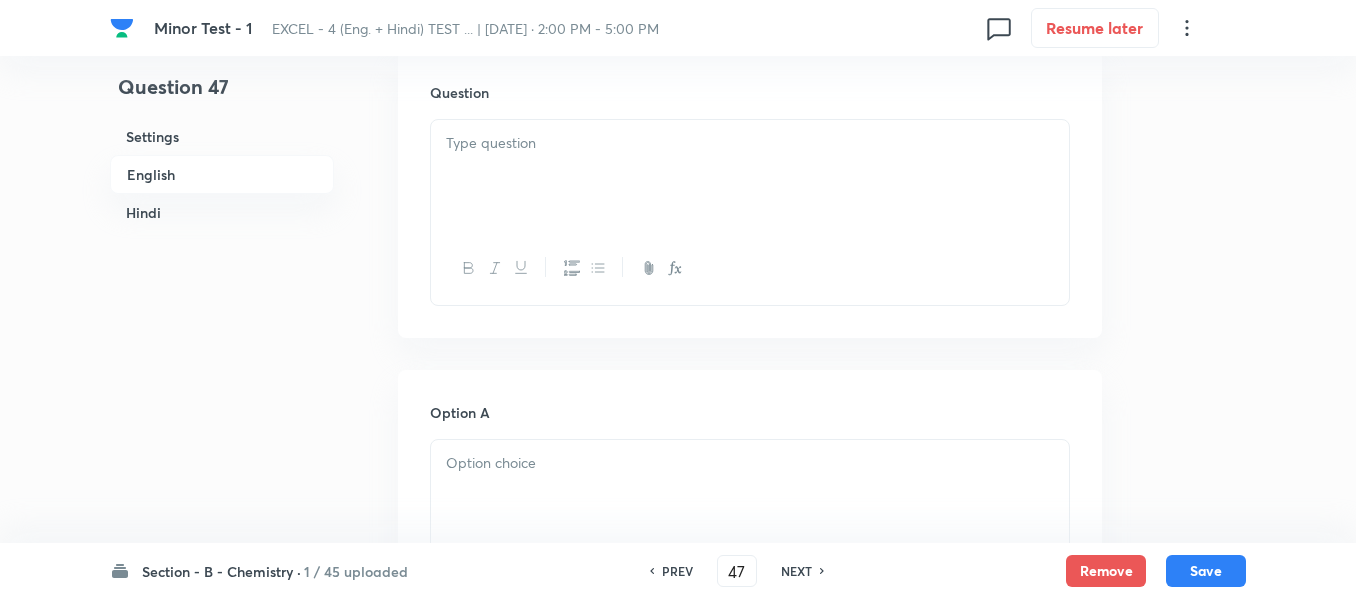 click at bounding box center (750, 176) 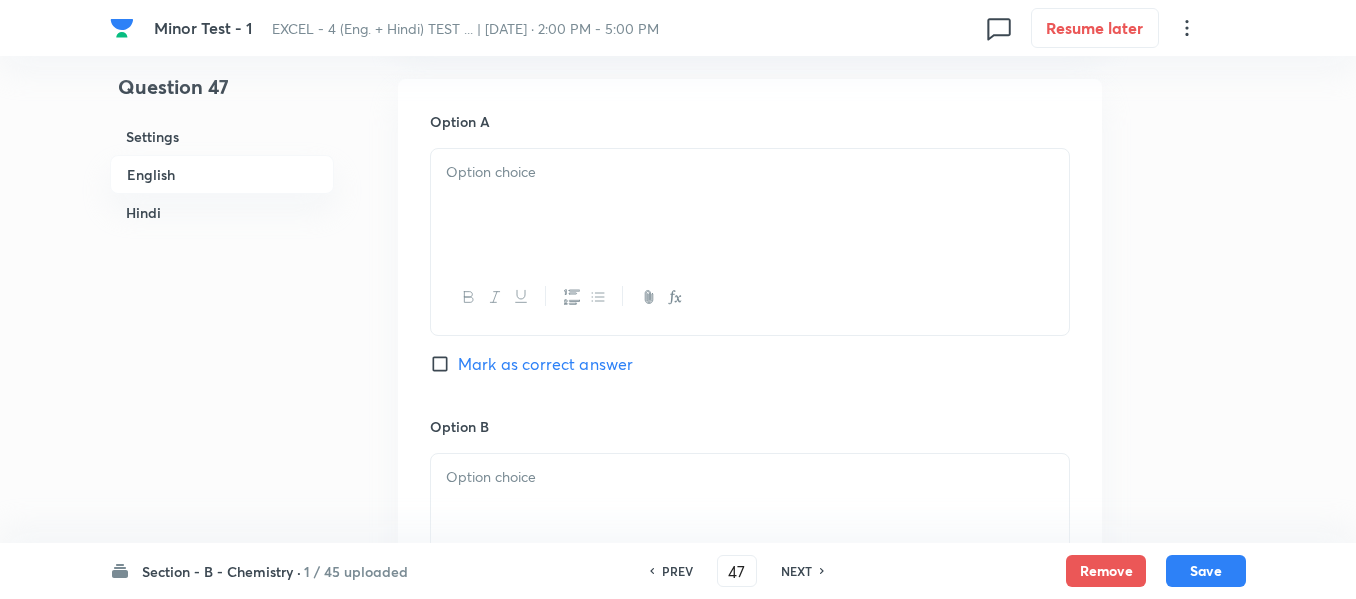 scroll, scrollTop: 900, scrollLeft: 0, axis: vertical 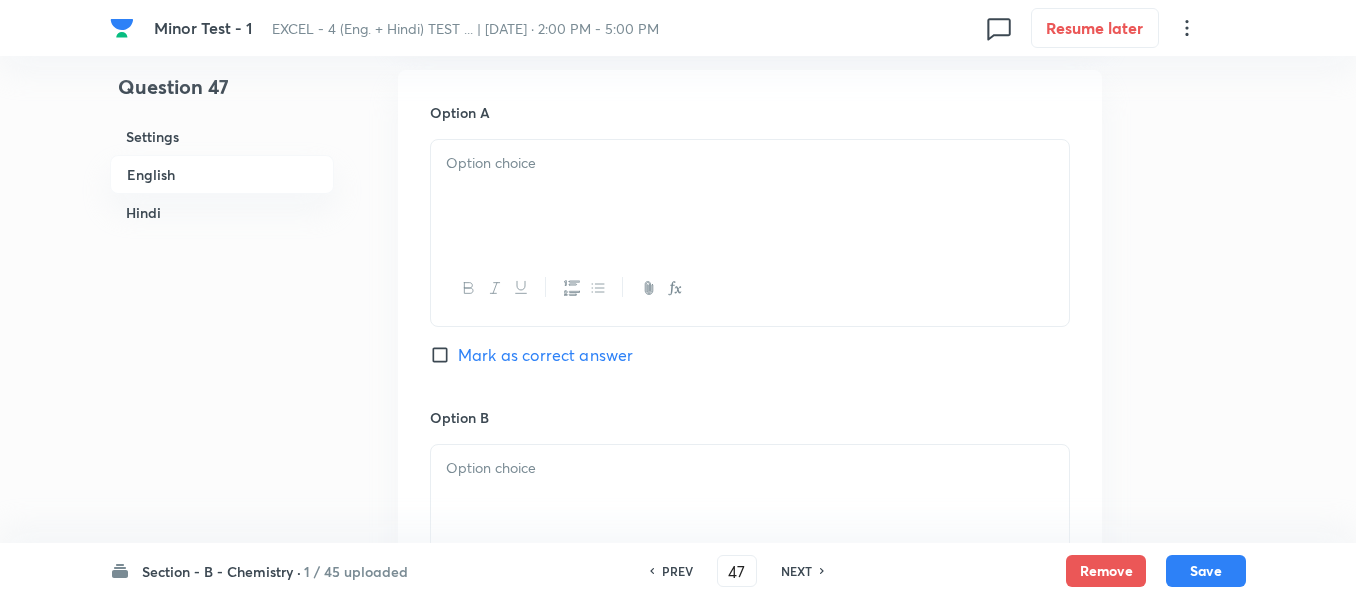 click at bounding box center (750, 196) 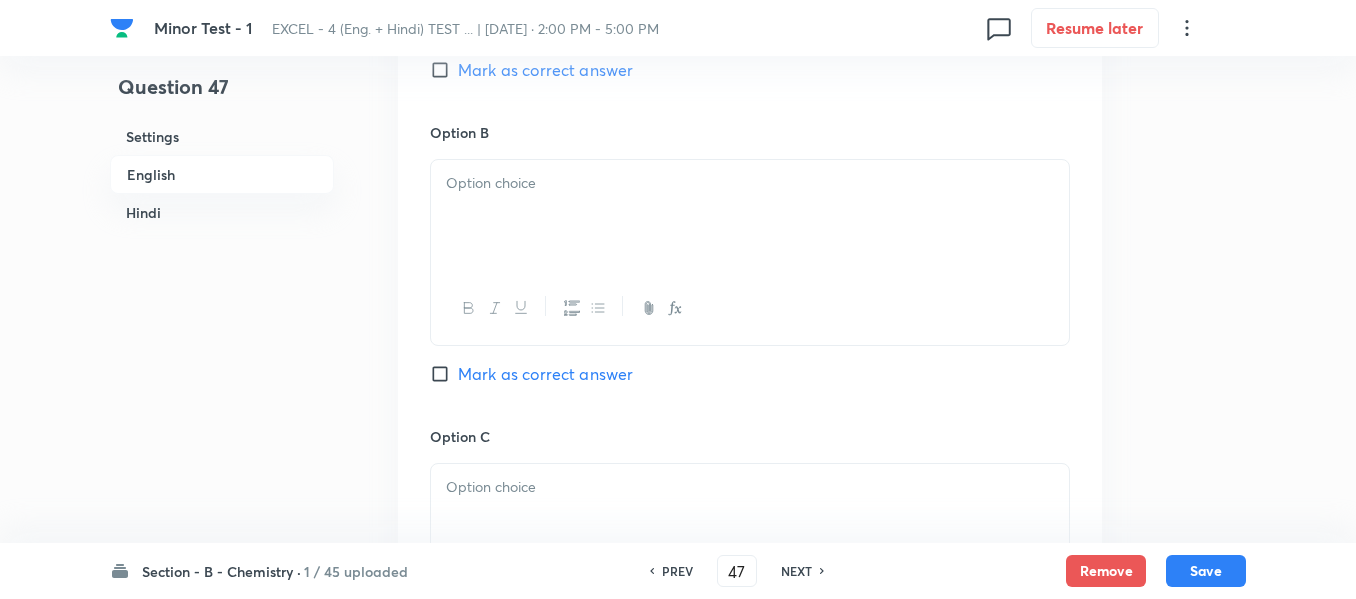 scroll, scrollTop: 1200, scrollLeft: 0, axis: vertical 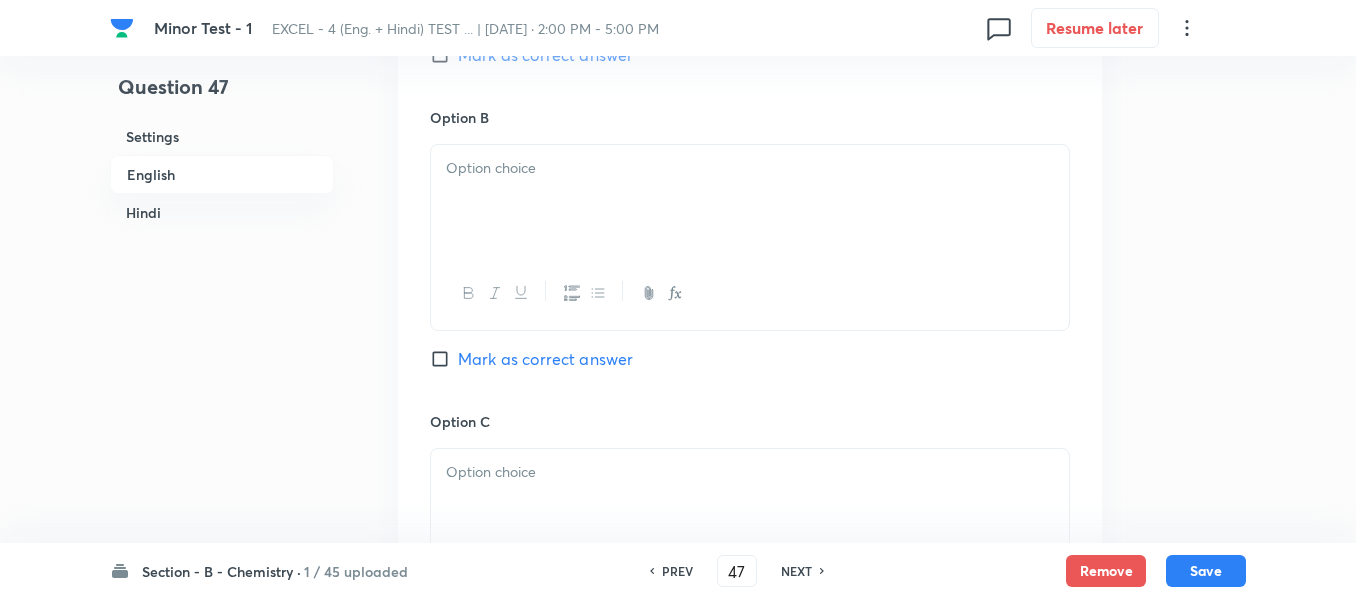 click at bounding box center [750, 201] 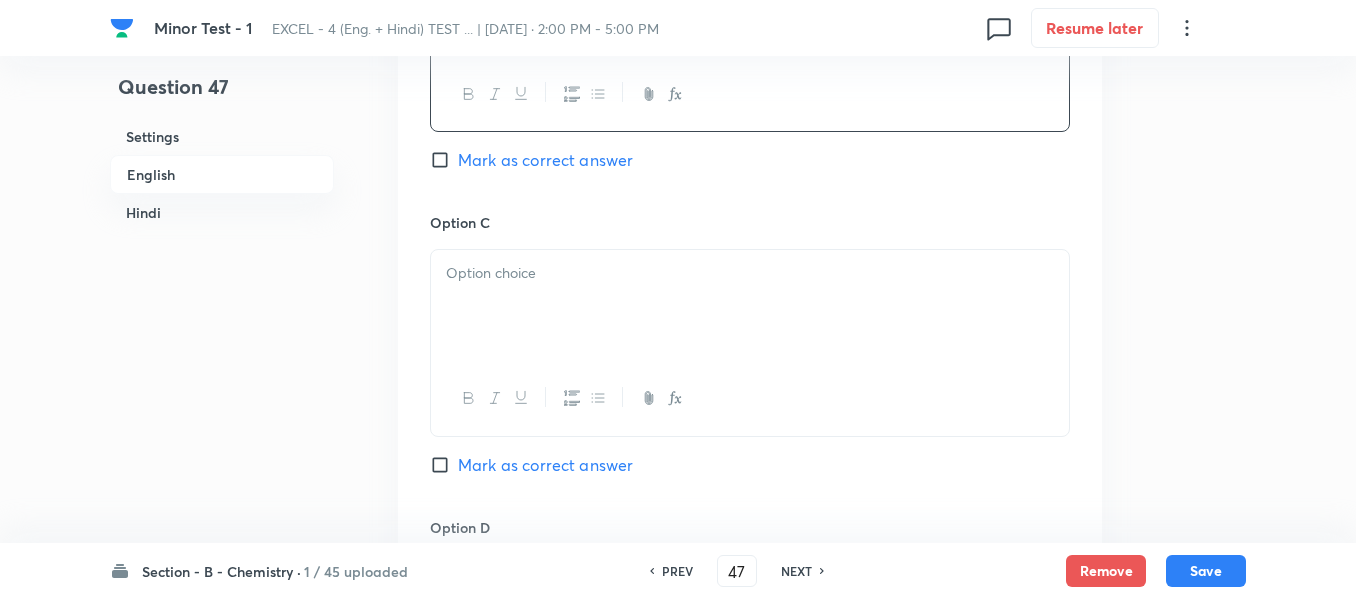 scroll, scrollTop: 1400, scrollLeft: 0, axis: vertical 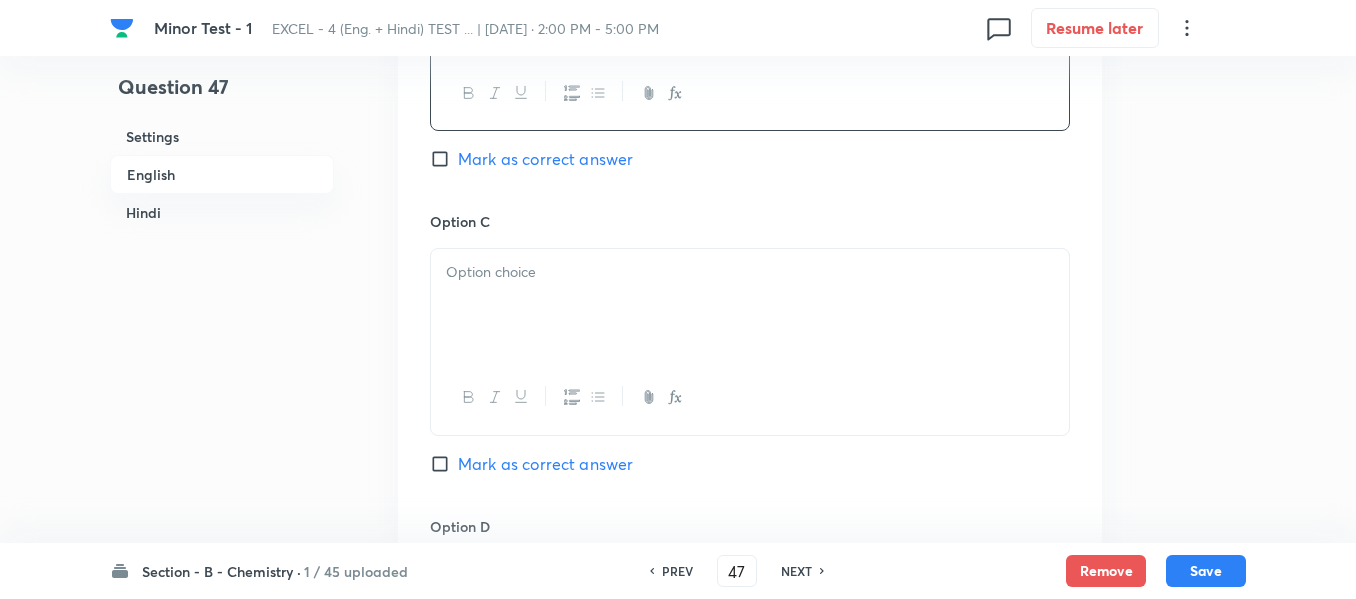 click at bounding box center (750, 272) 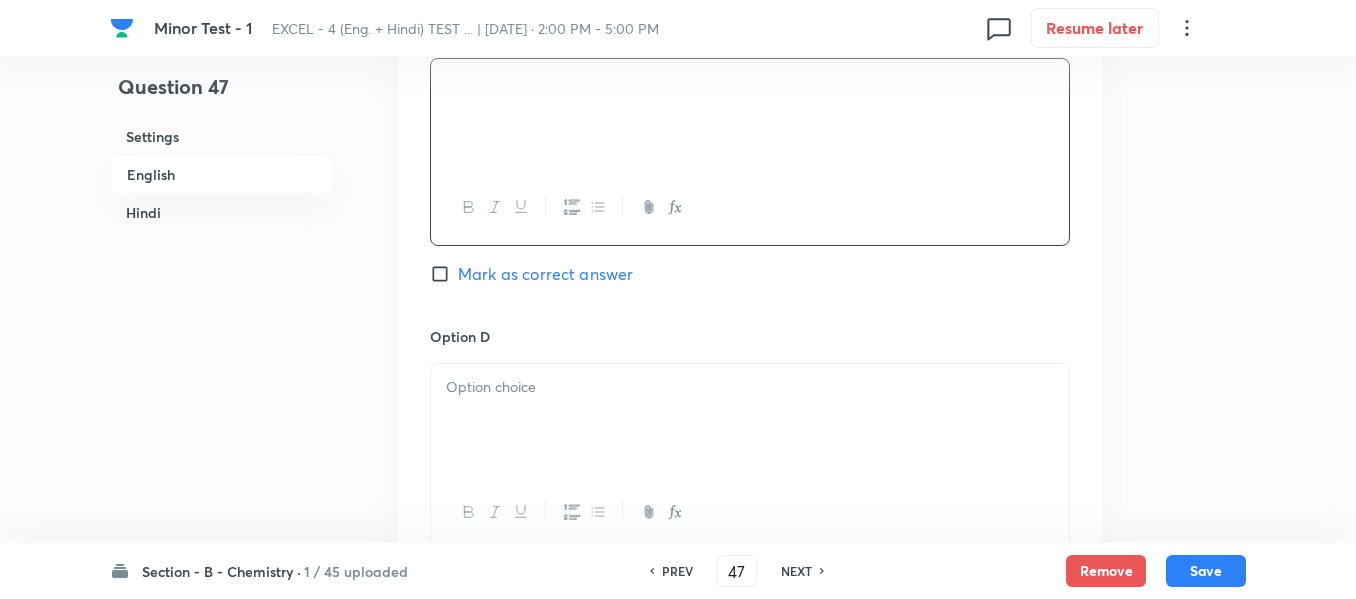 scroll, scrollTop: 1600, scrollLeft: 0, axis: vertical 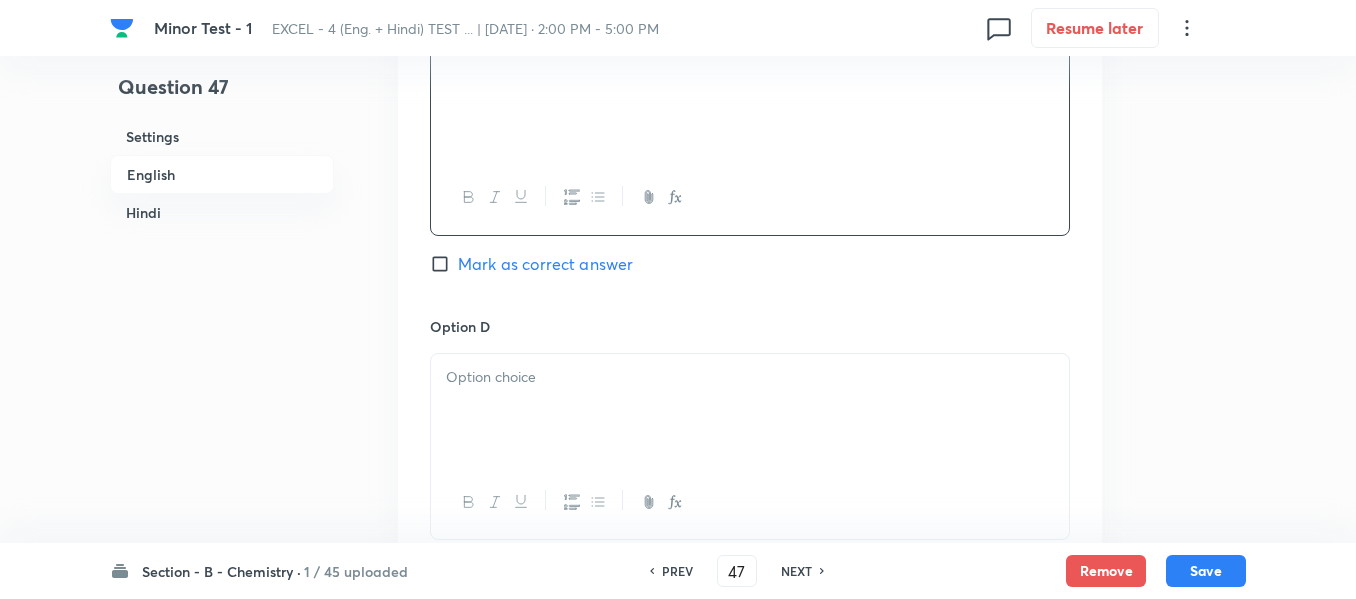 click at bounding box center [750, 377] 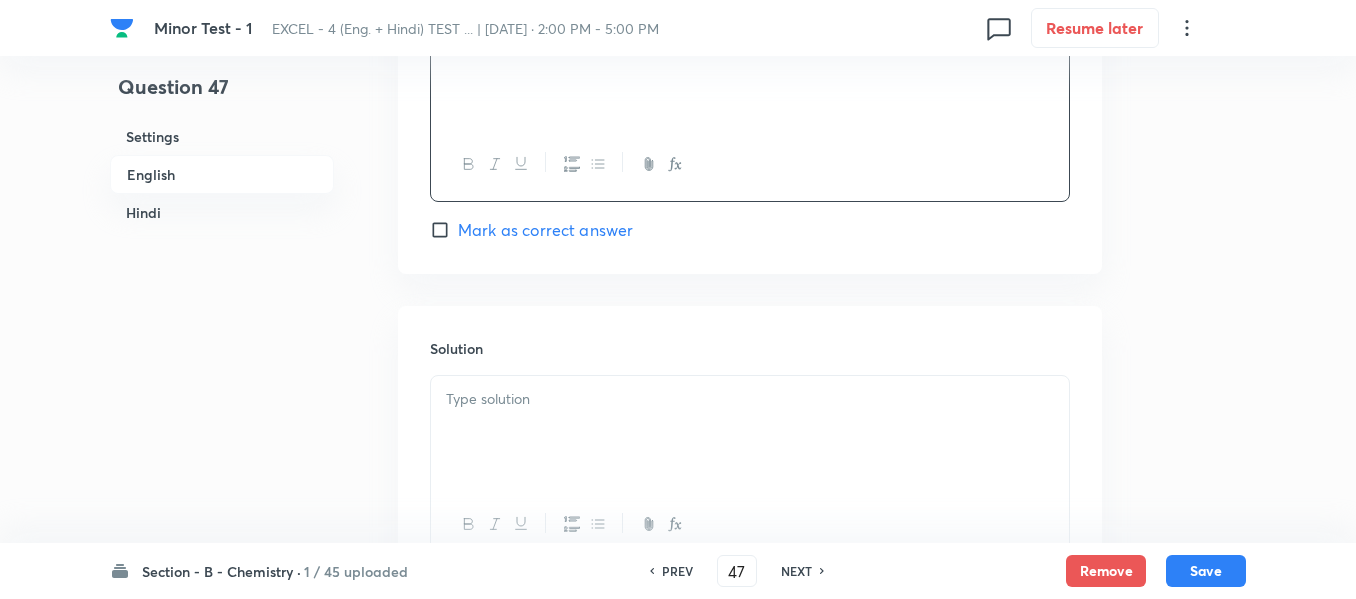 scroll, scrollTop: 2000, scrollLeft: 0, axis: vertical 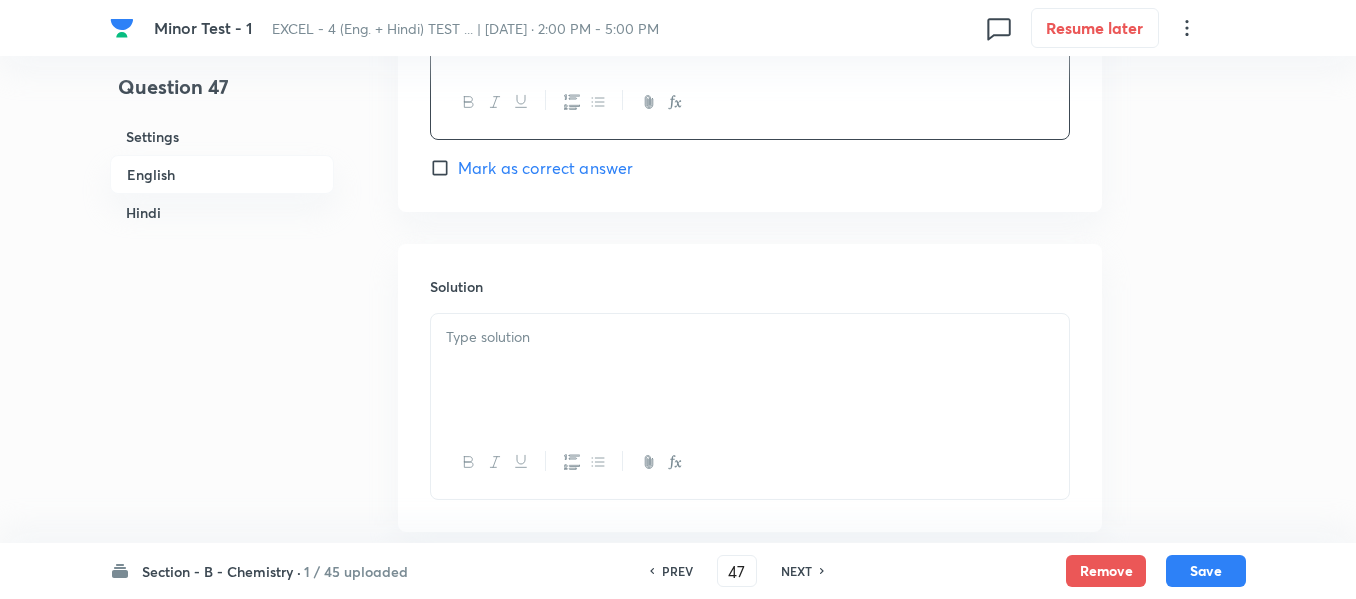 click on "Mark as correct answer" at bounding box center (444, 168) 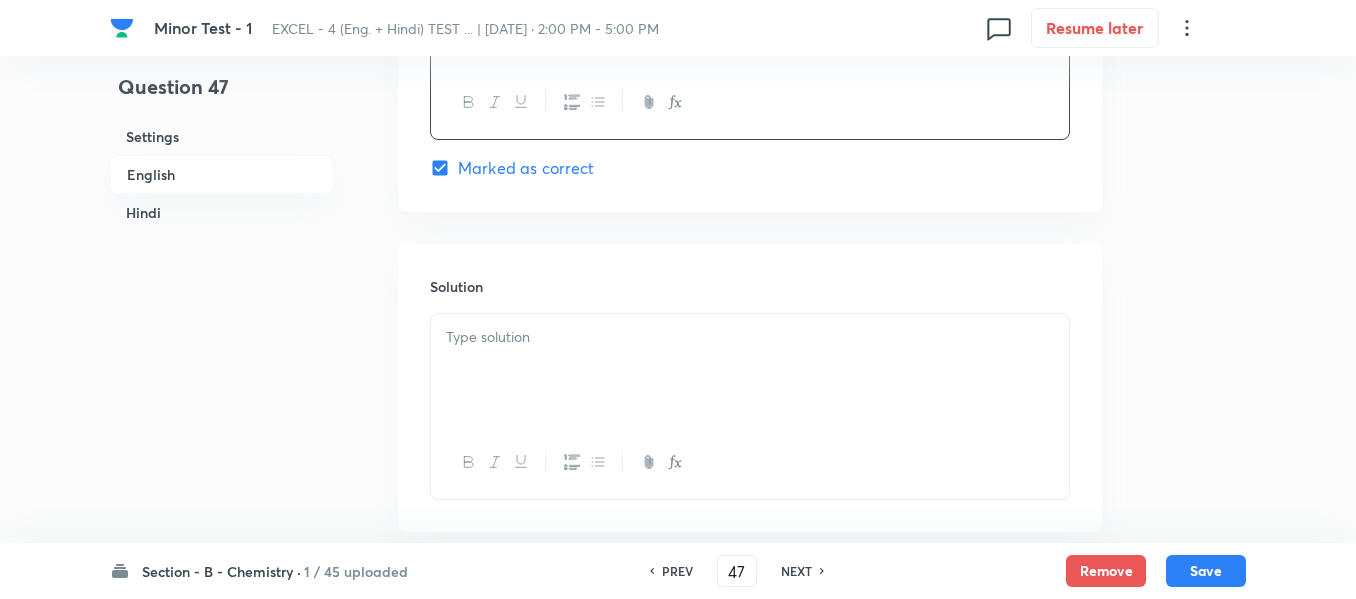 checkbox on "true" 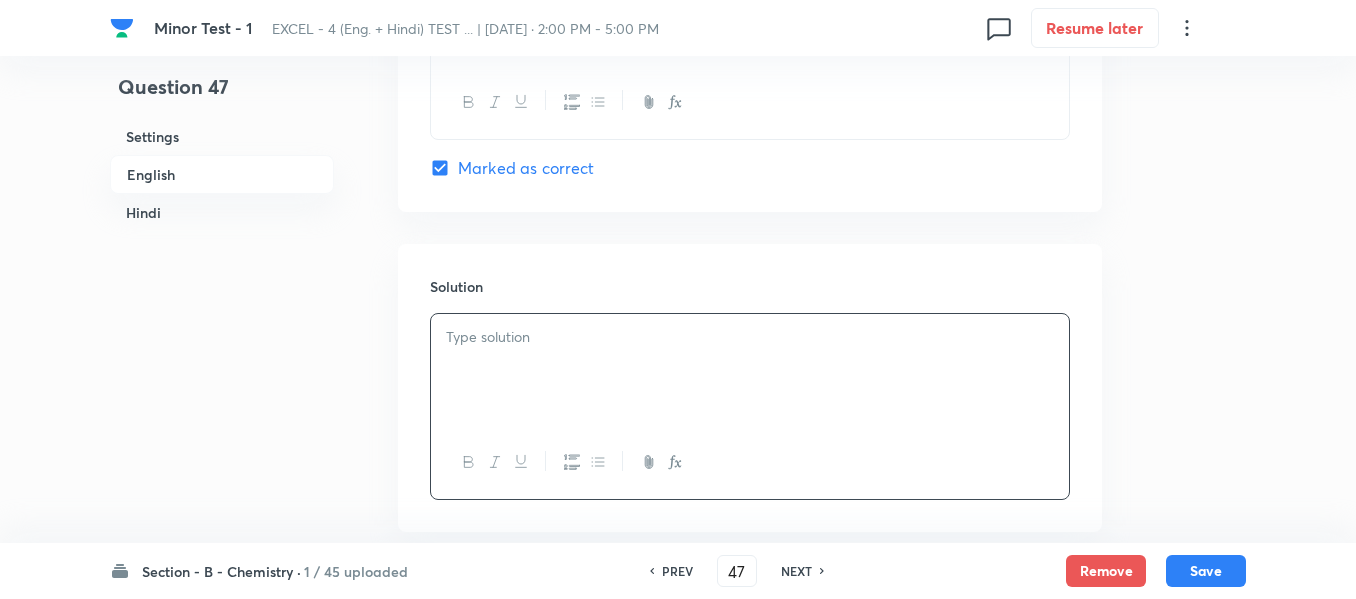 type 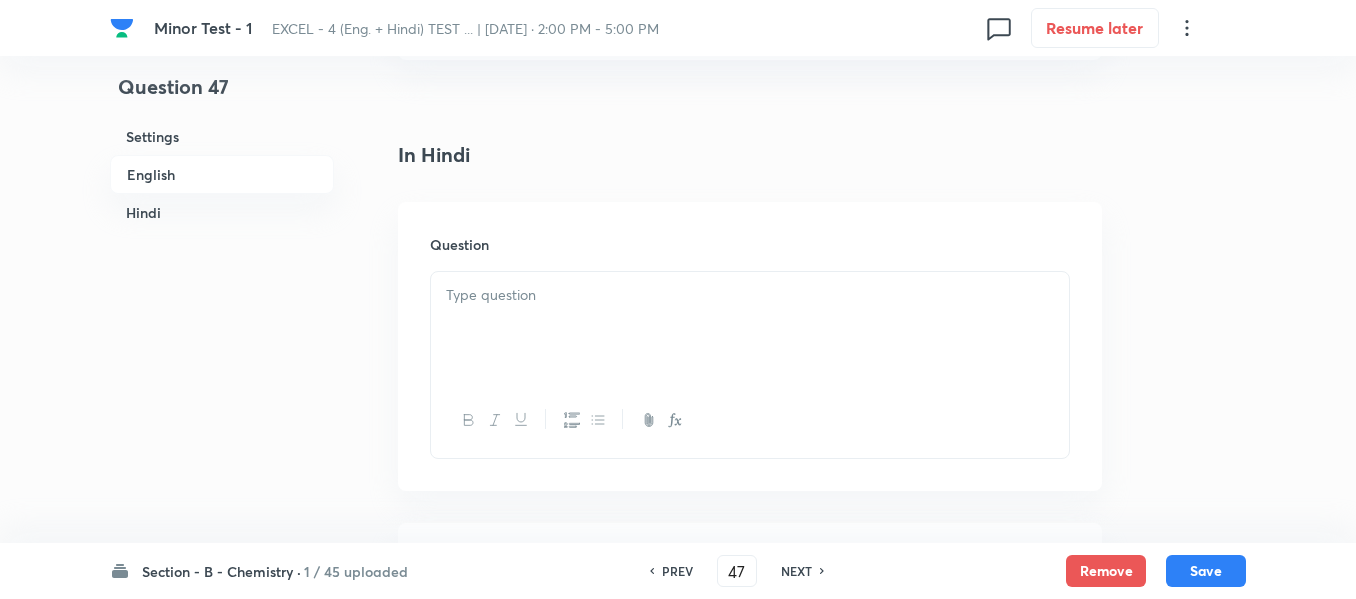 scroll, scrollTop: 2500, scrollLeft: 0, axis: vertical 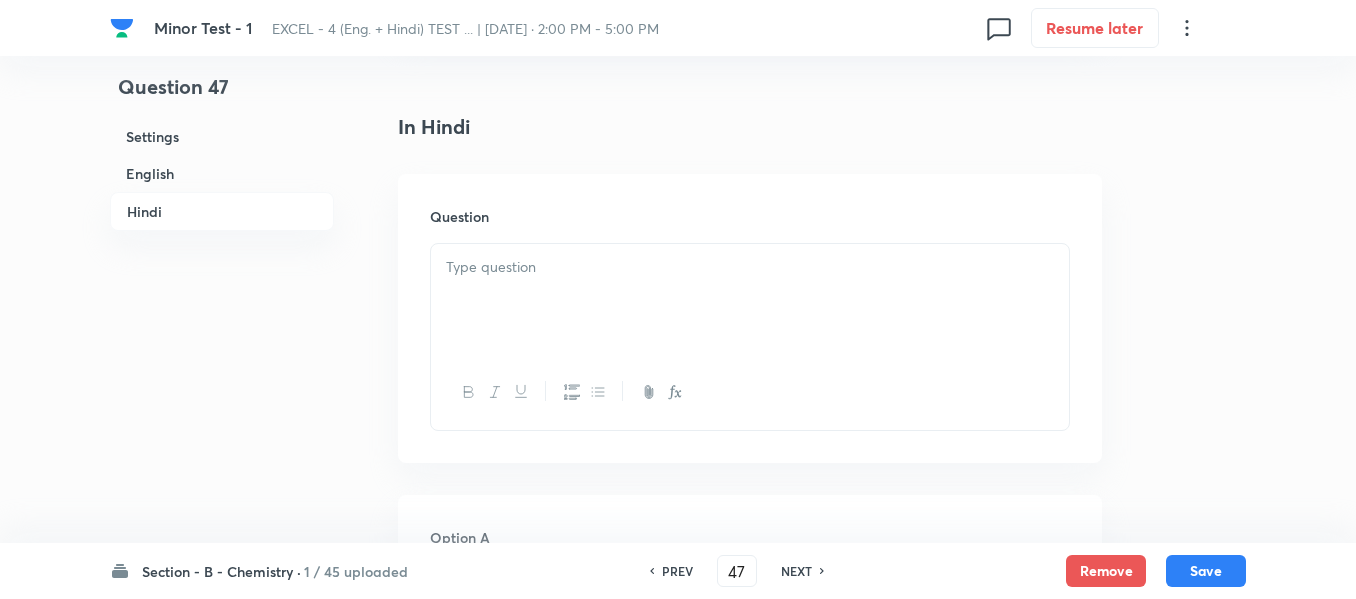 click at bounding box center (750, 300) 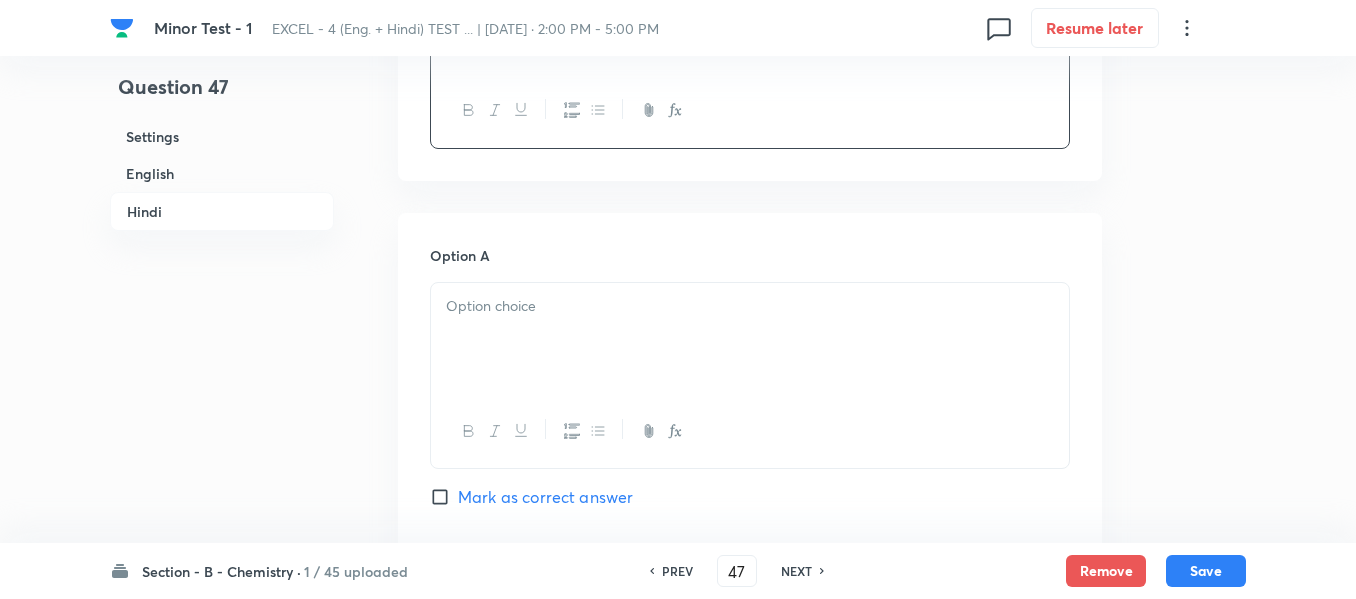 scroll, scrollTop: 2800, scrollLeft: 0, axis: vertical 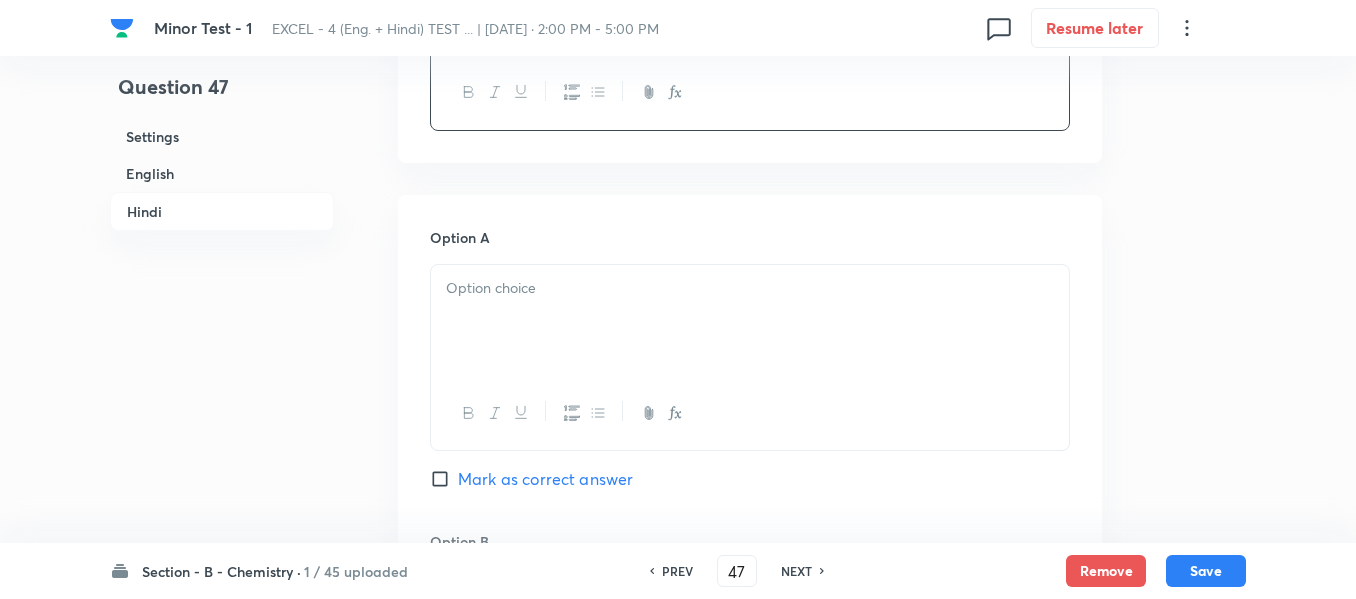 click at bounding box center (750, 321) 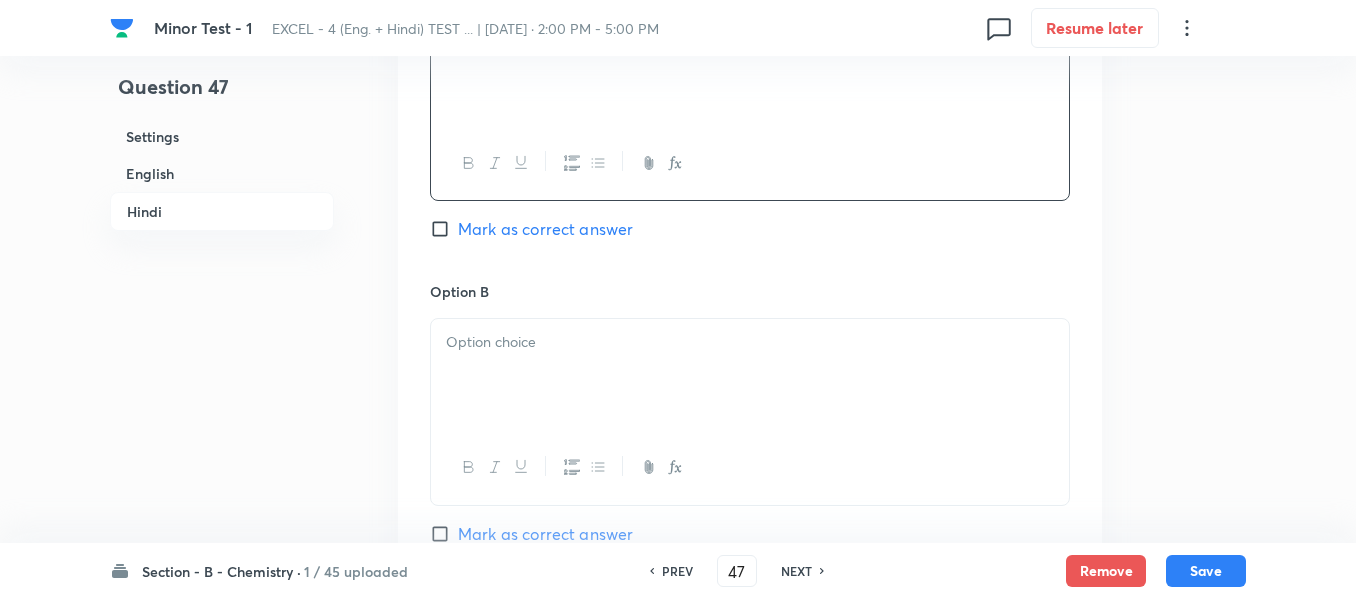 scroll, scrollTop: 3100, scrollLeft: 0, axis: vertical 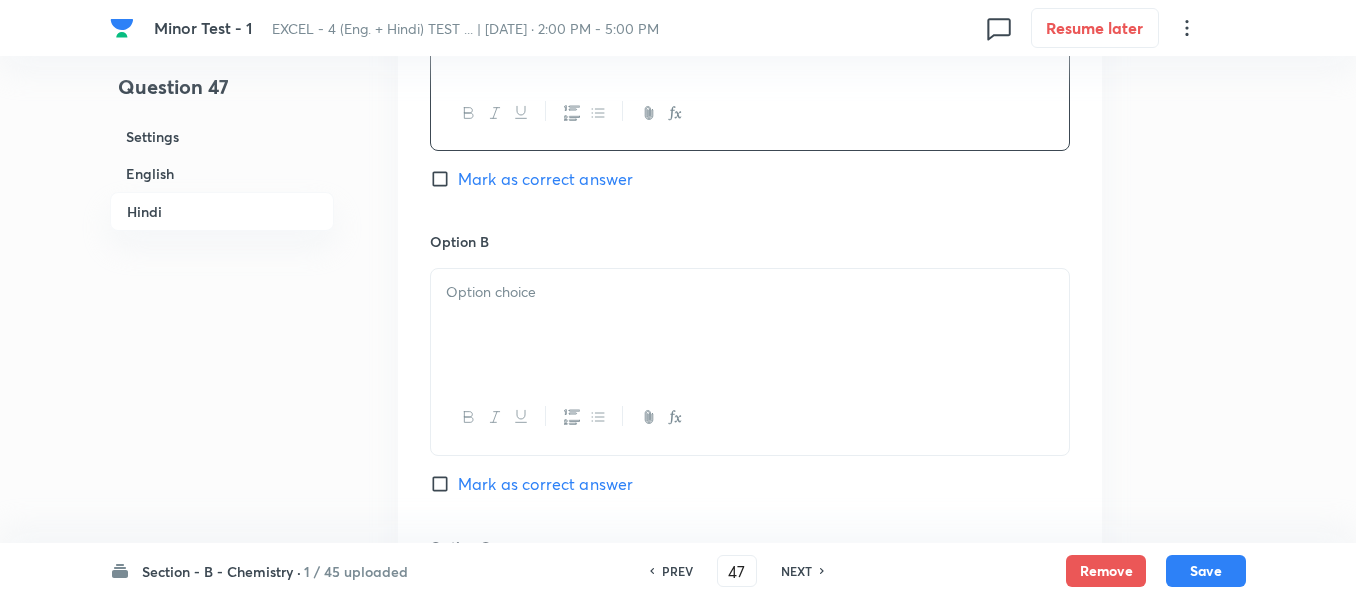 click at bounding box center (750, 292) 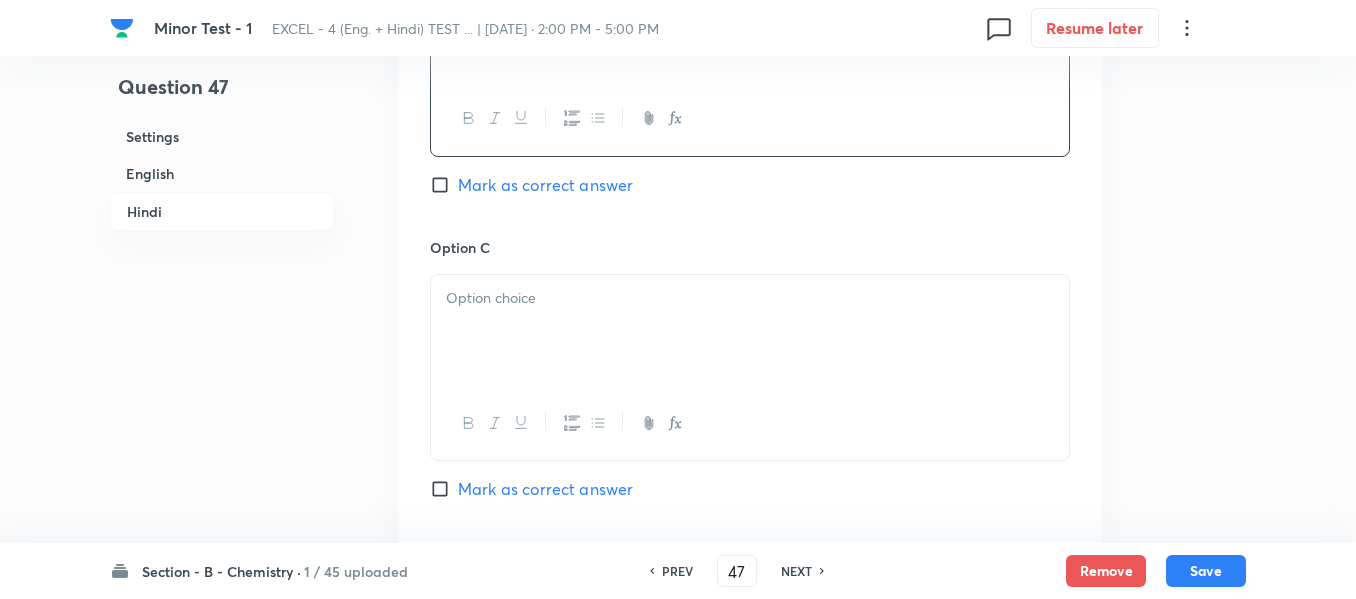 scroll, scrollTop: 3400, scrollLeft: 0, axis: vertical 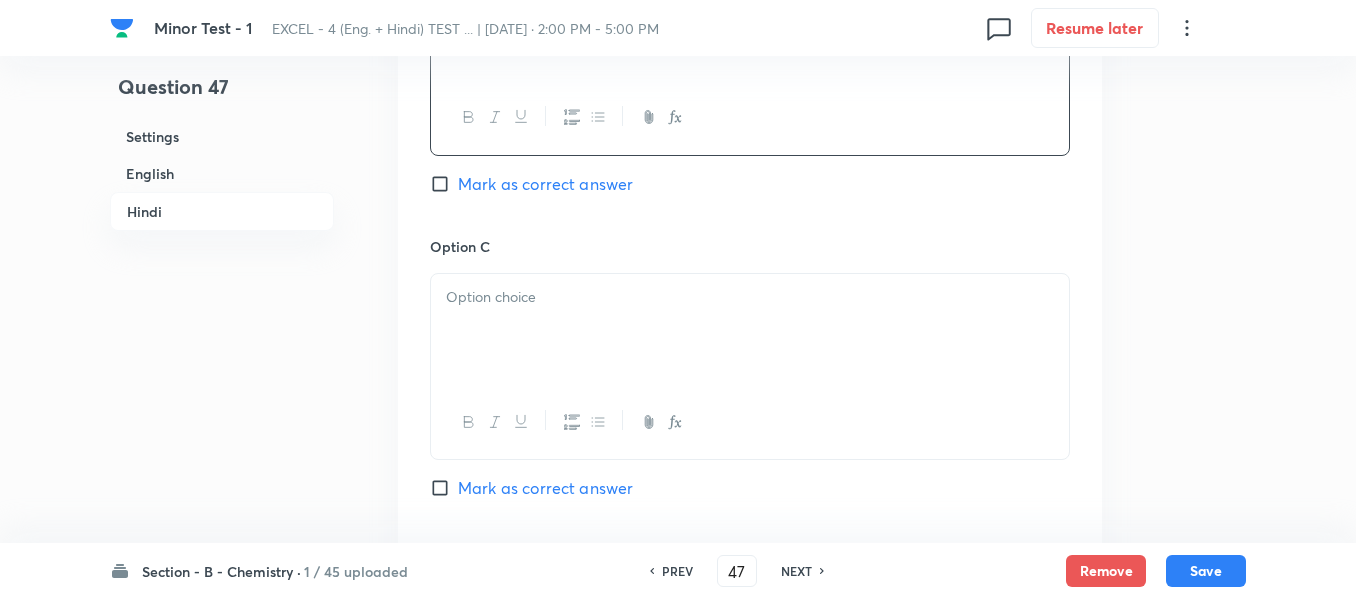 click at bounding box center [750, 330] 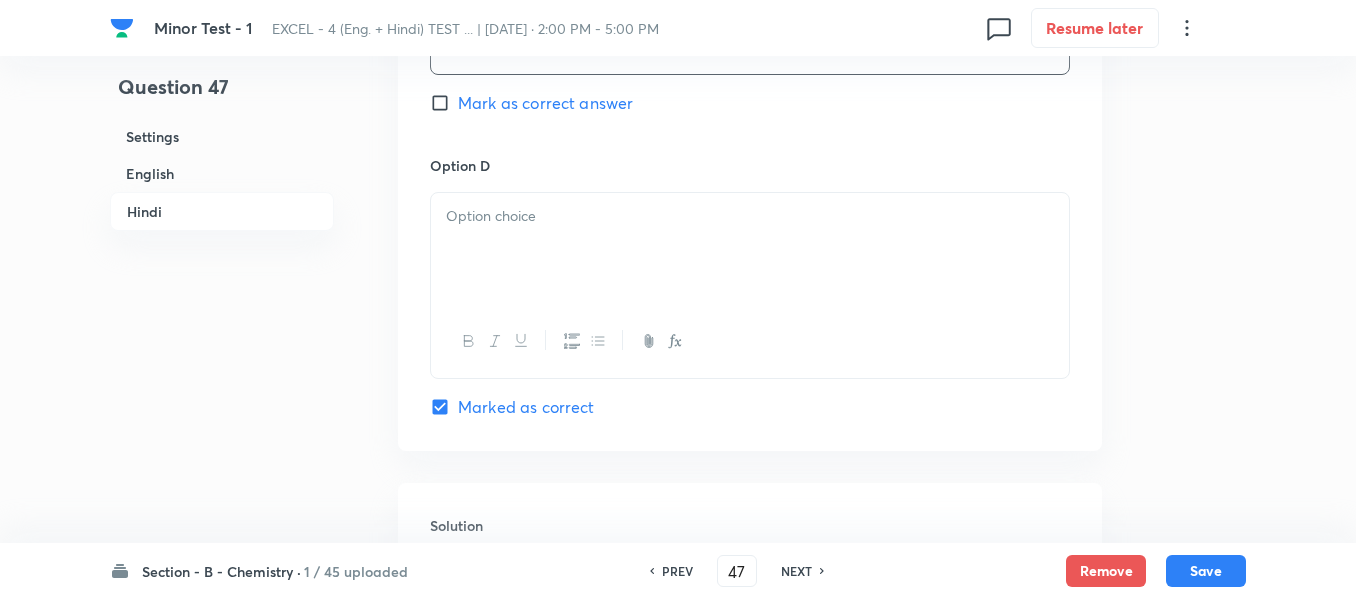 scroll, scrollTop: 3800, scrollLeft: 0, axis: vertical 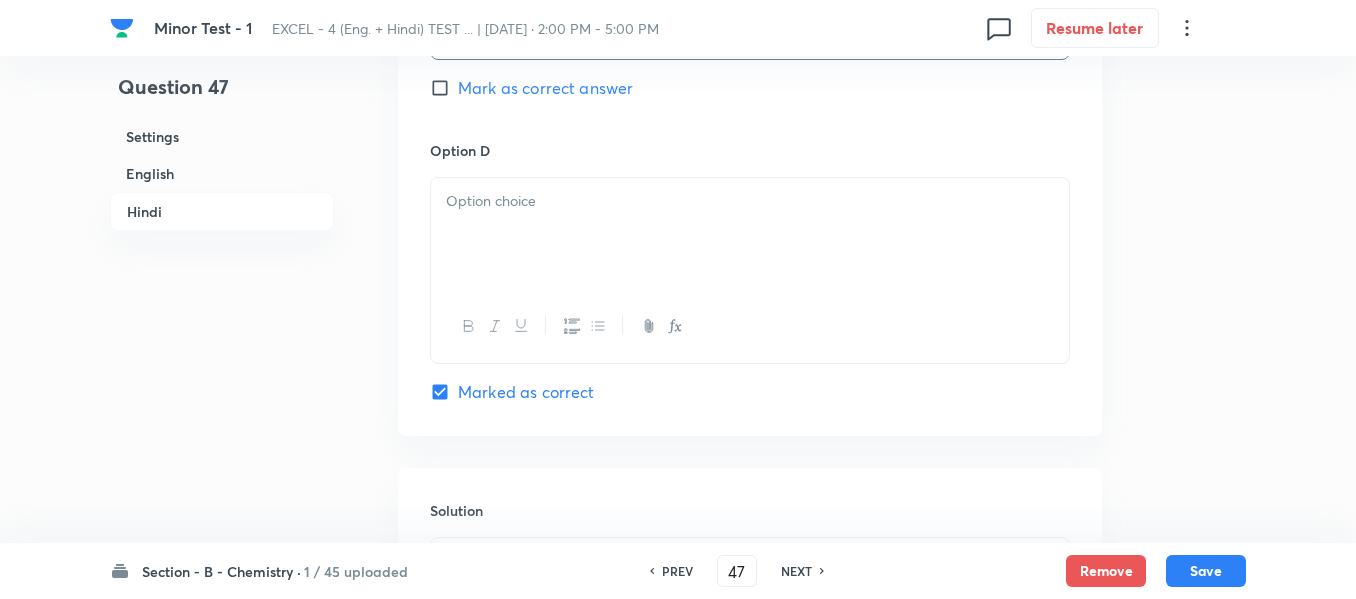 click at bounding box center [750, 234] 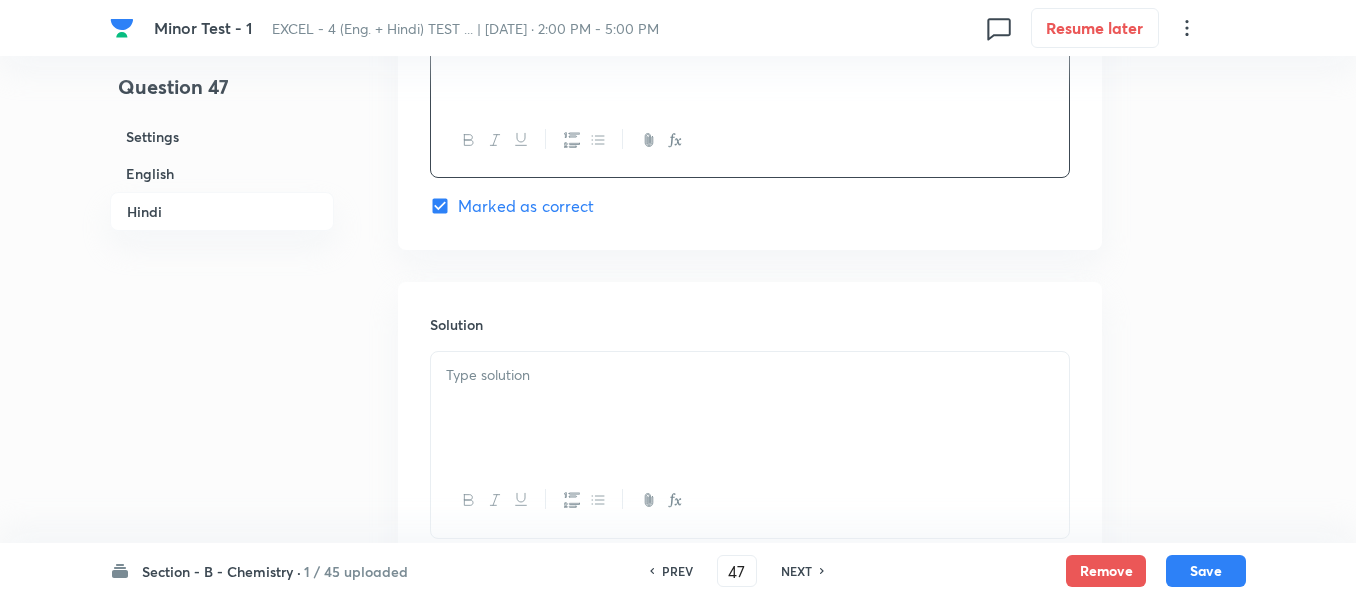 scroll, scrollTop: 4000, scrollLeft: 0, axis: vertical 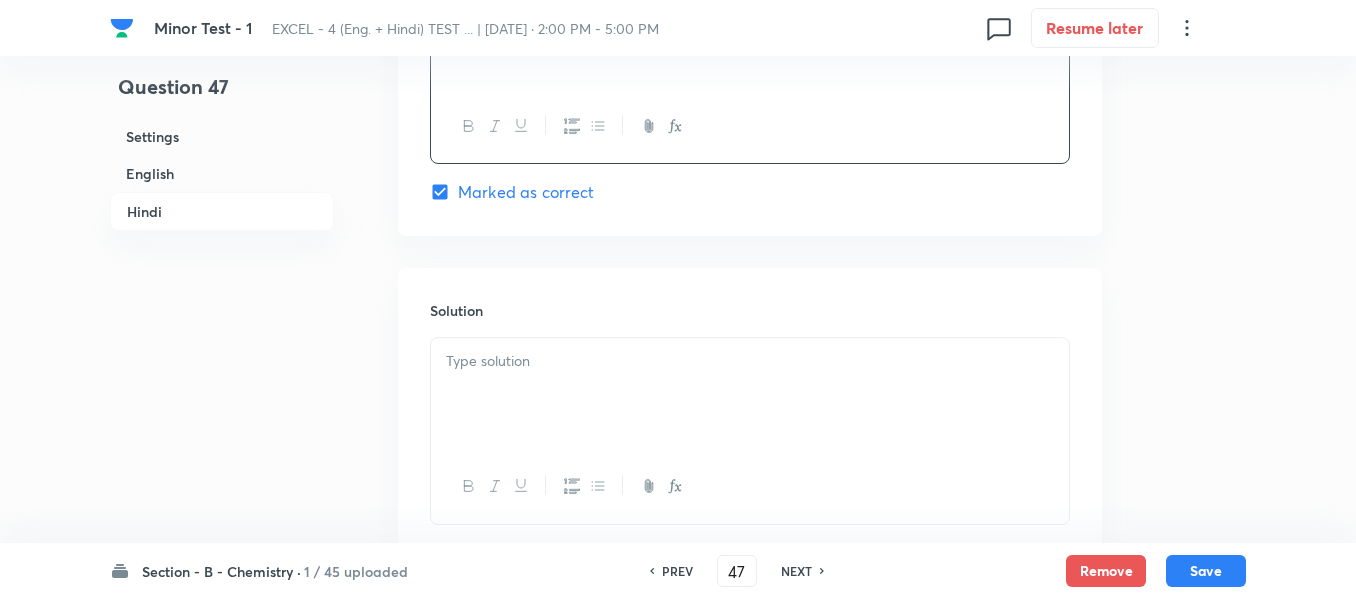 click at bounding box center (750, 394) 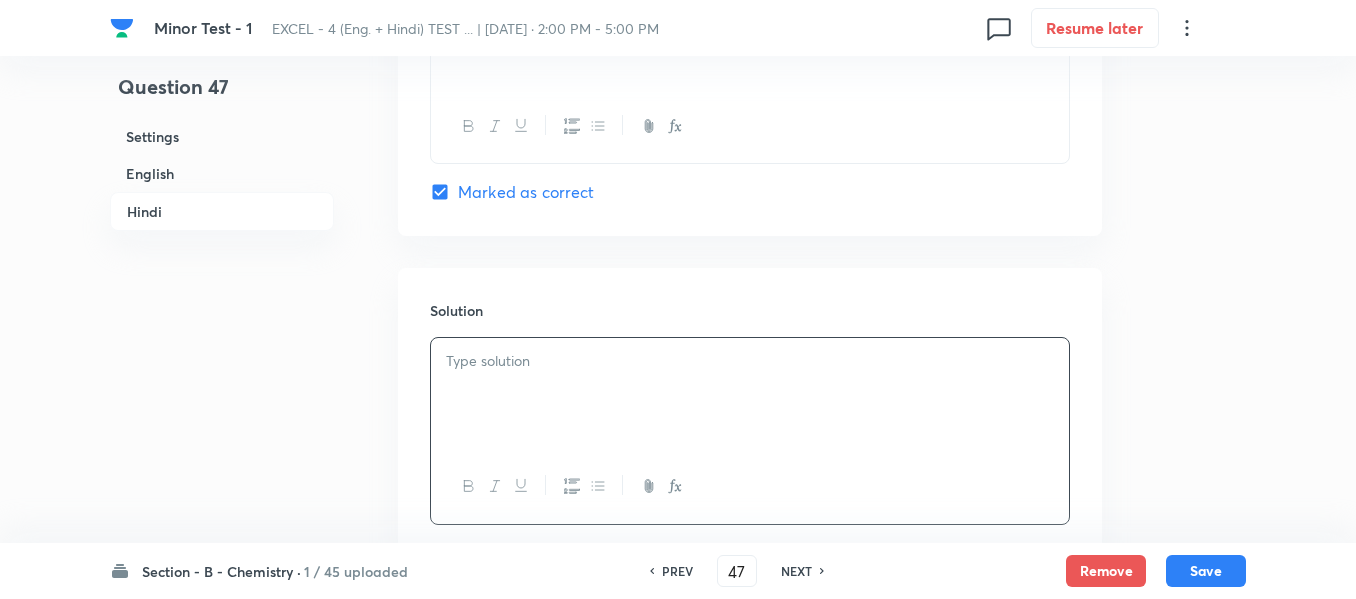 type 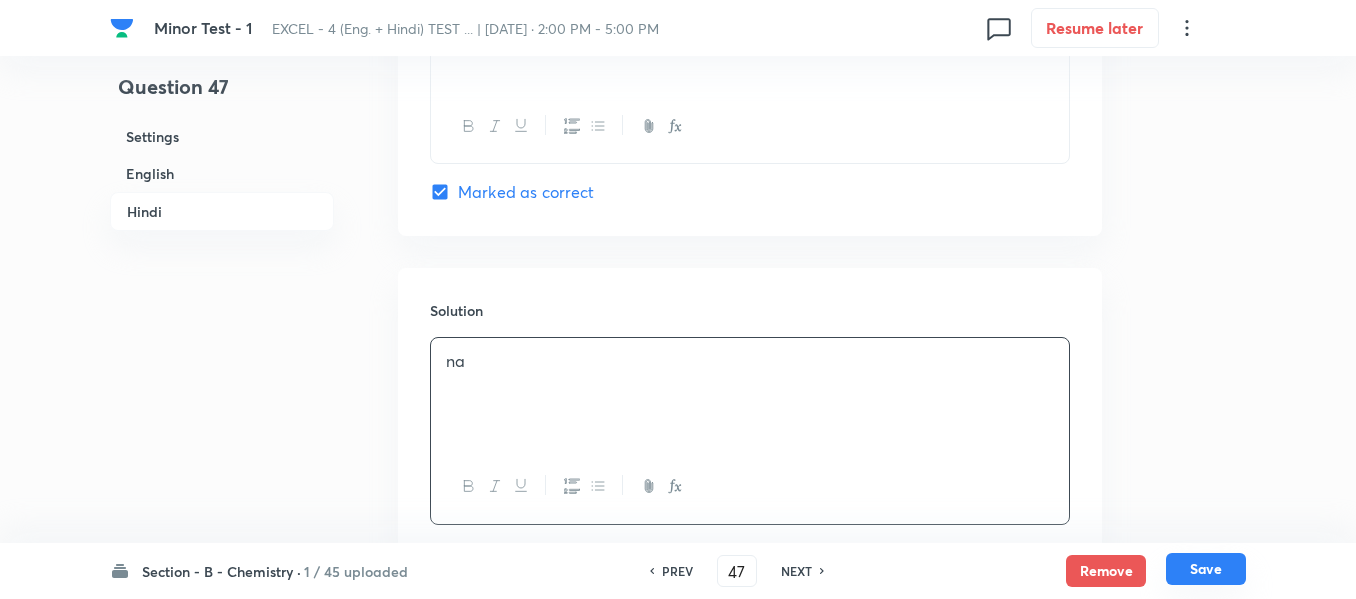 click on "Save" at bounding box center [1206, 569] 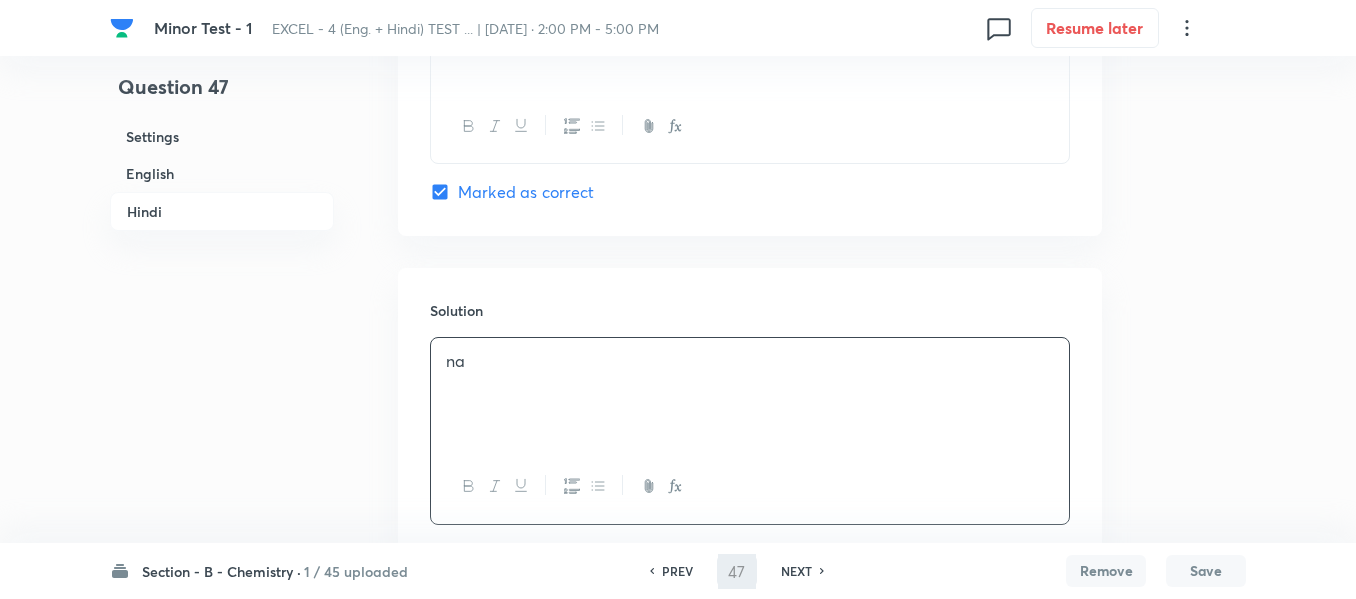 type on "48" 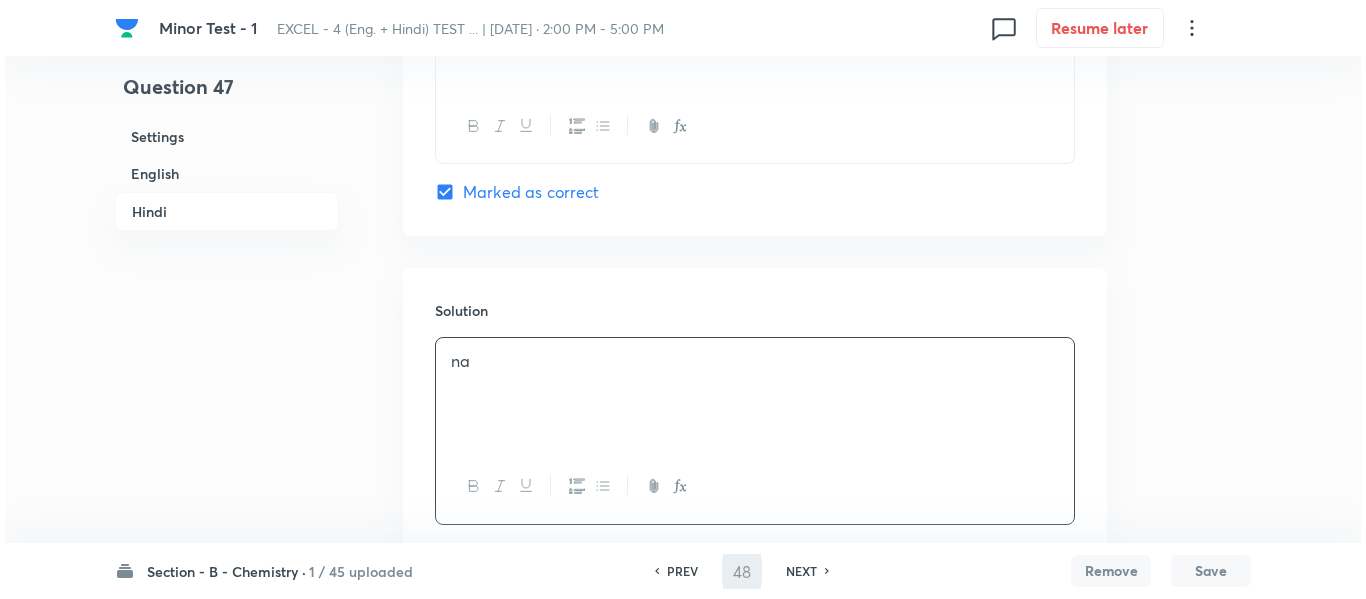 scroll, scrollTop: 0, scrollLeft: 0, axis: both 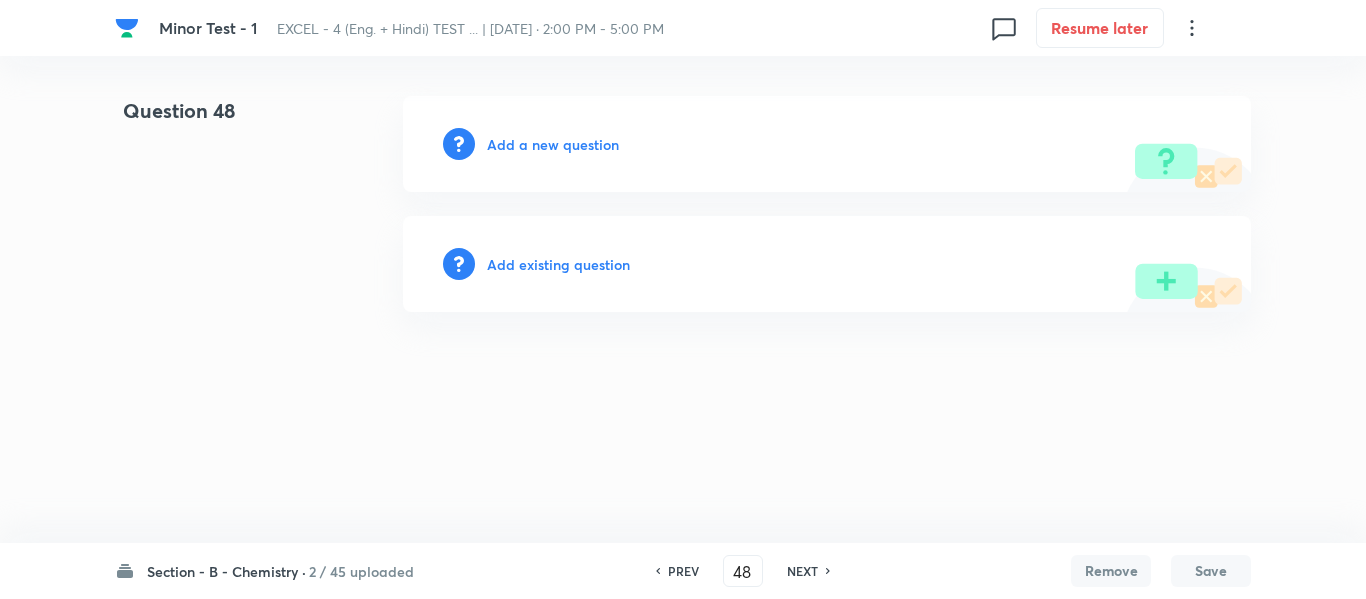 click on "Add a new question" at bounding box center (553, 144) 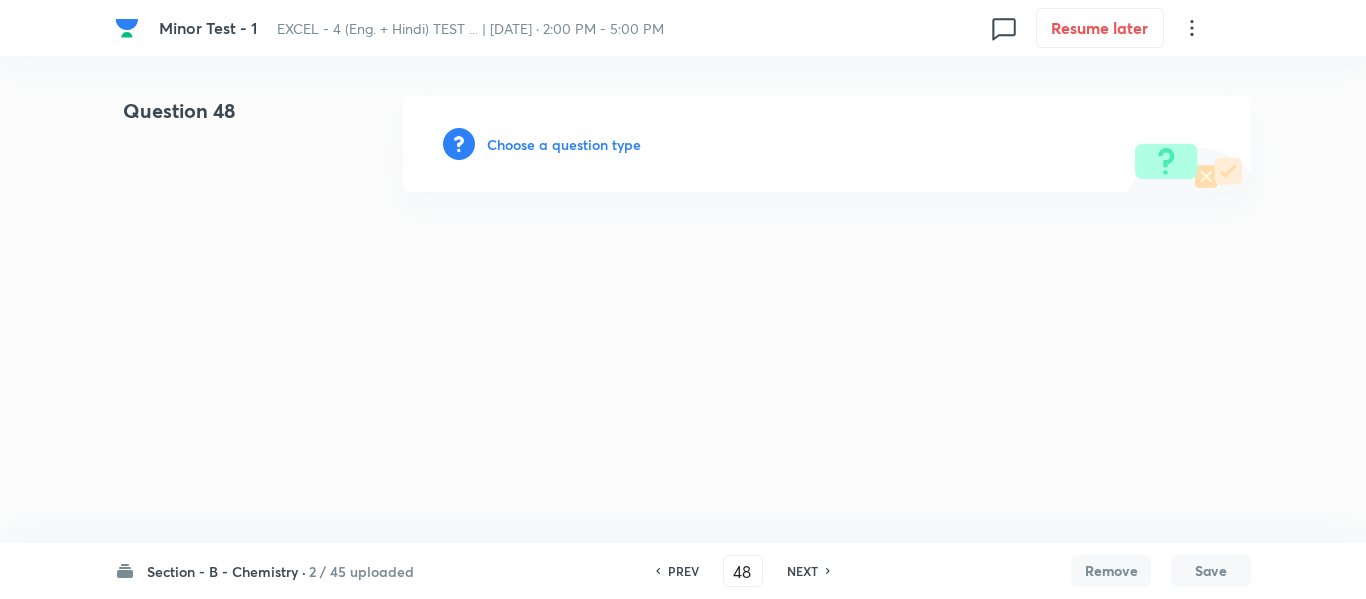 click on "Choose a question type" at bounding box center [564, 144] 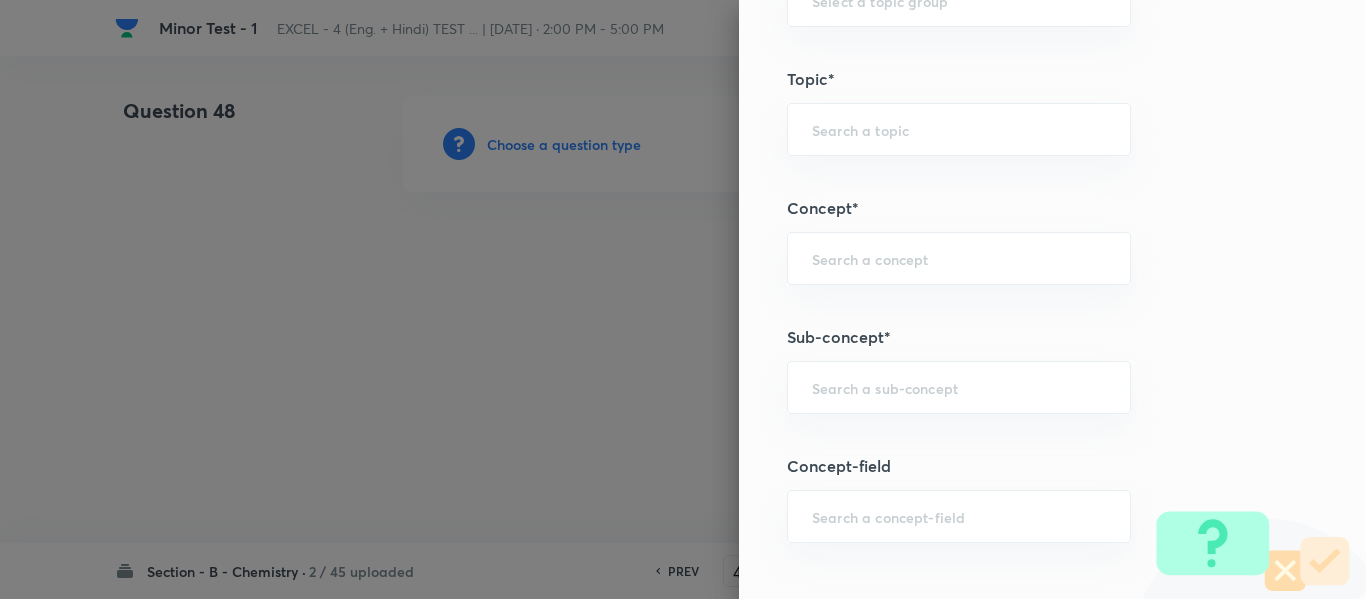 scroll, scrollTop: 1200, scrollLeft: 0, axis: vertical 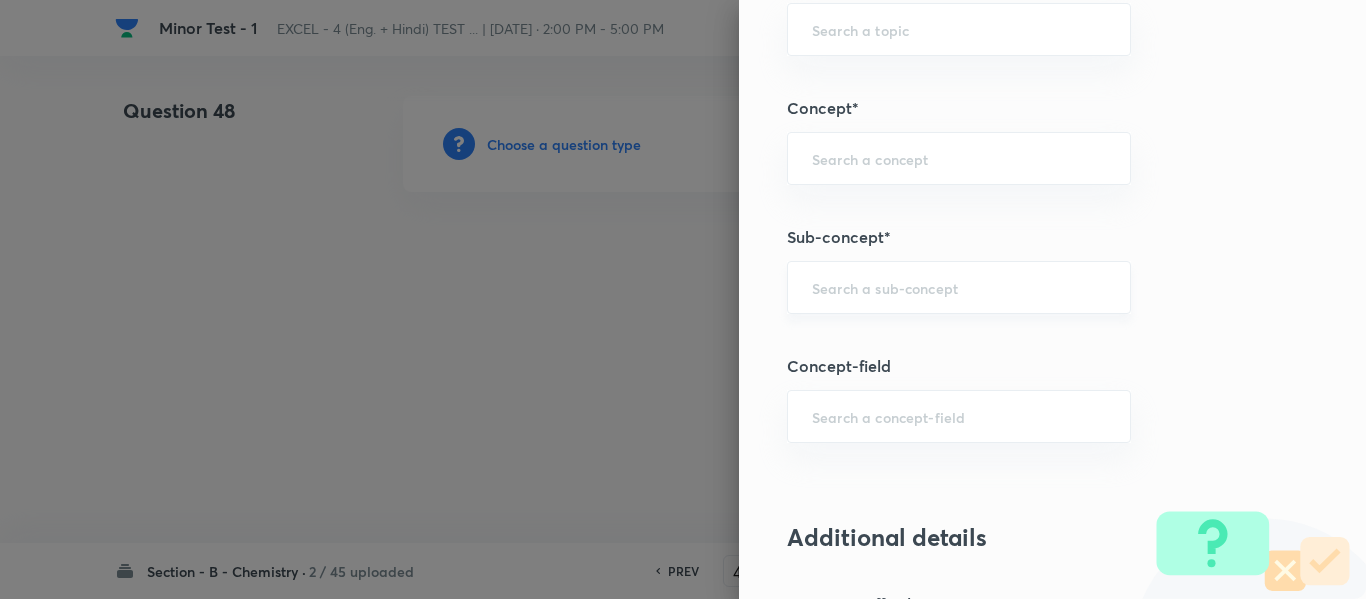 click on "​" at bounding box center (959, 287) 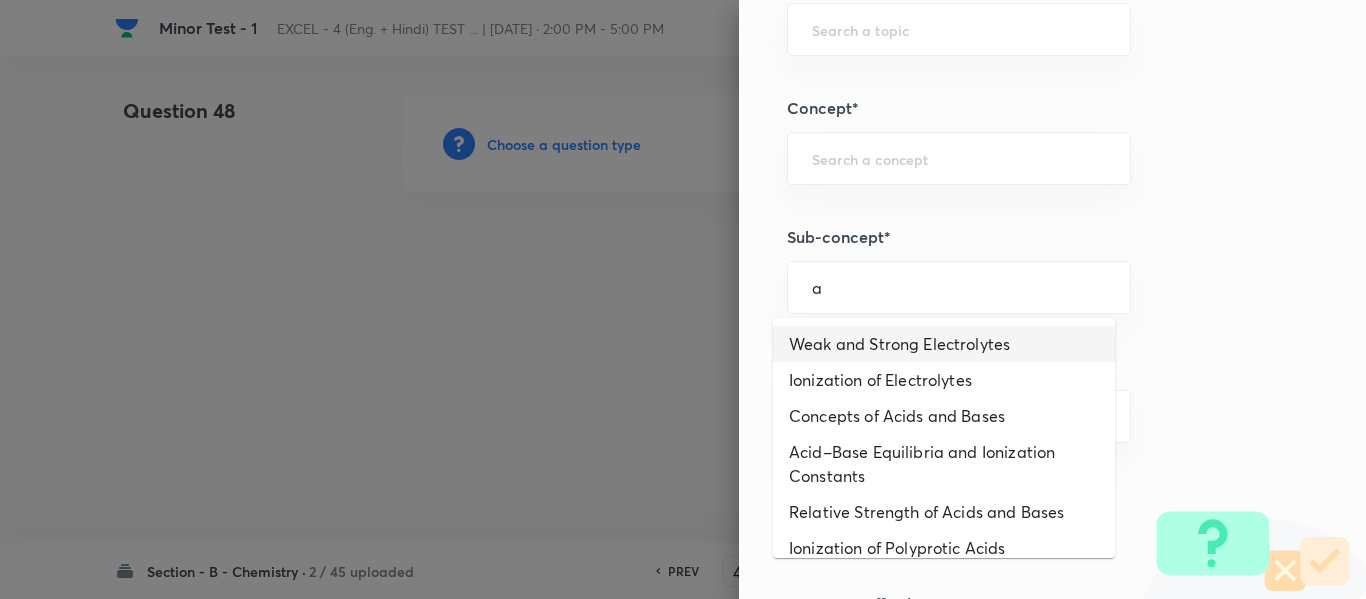 click on "Weak and Strong Electrolytes" at bounding box center (944, 344) 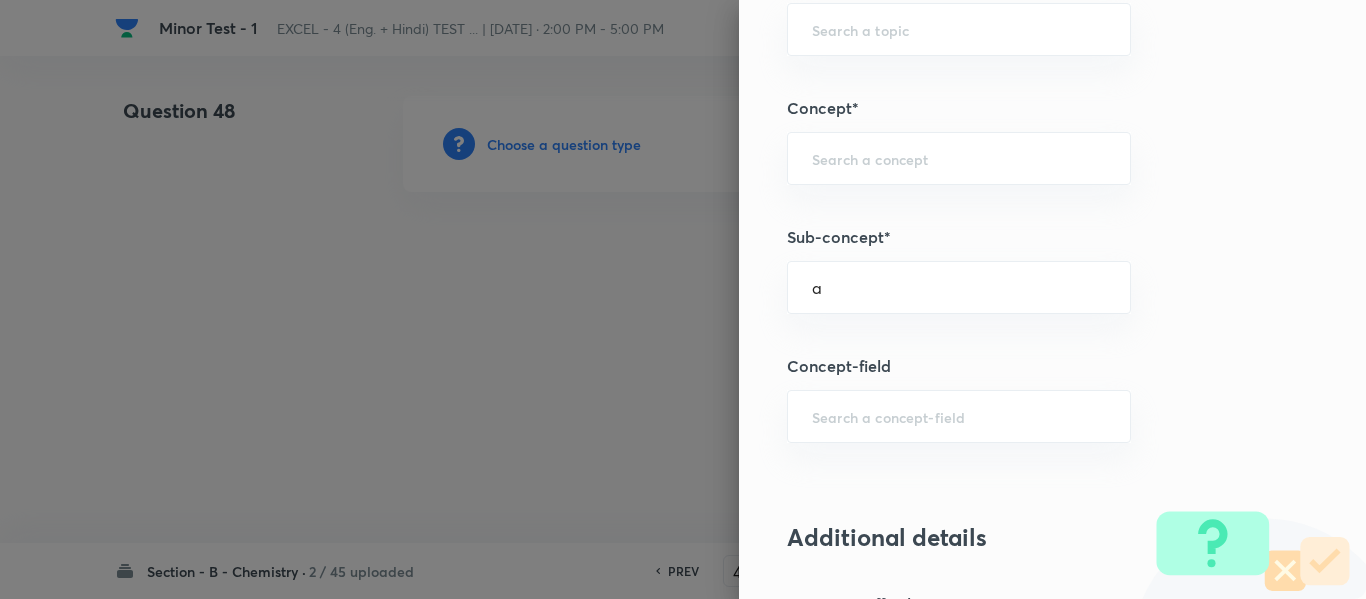 type on "Weak and Strong Electrolytes" 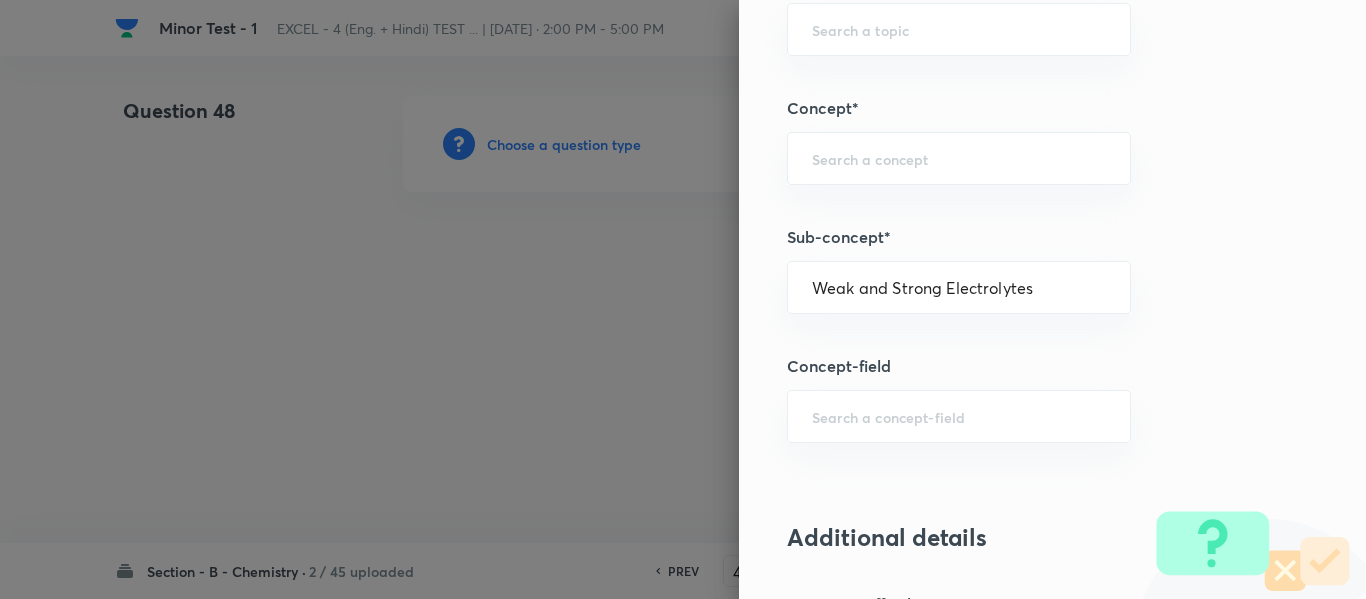 type on "Chemistry" 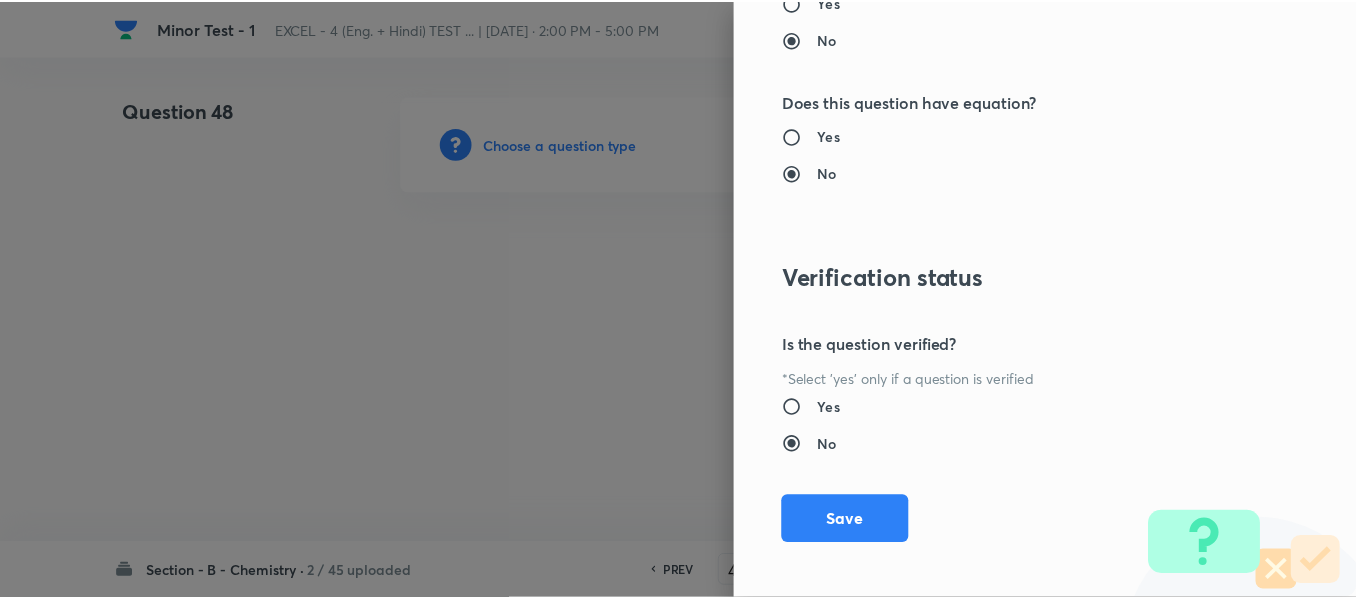 scroll, scrollTop: 2261, scrollLeft: 0, axis: vertical 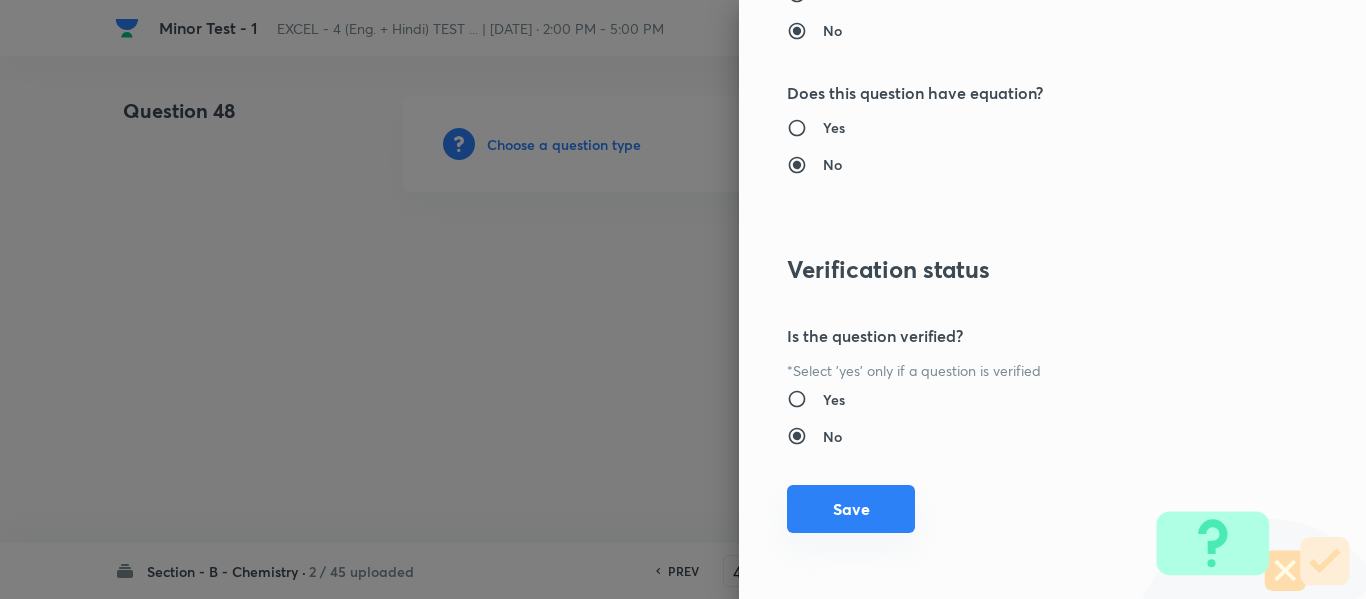 click on "Save" at bounding box center [851, 509] 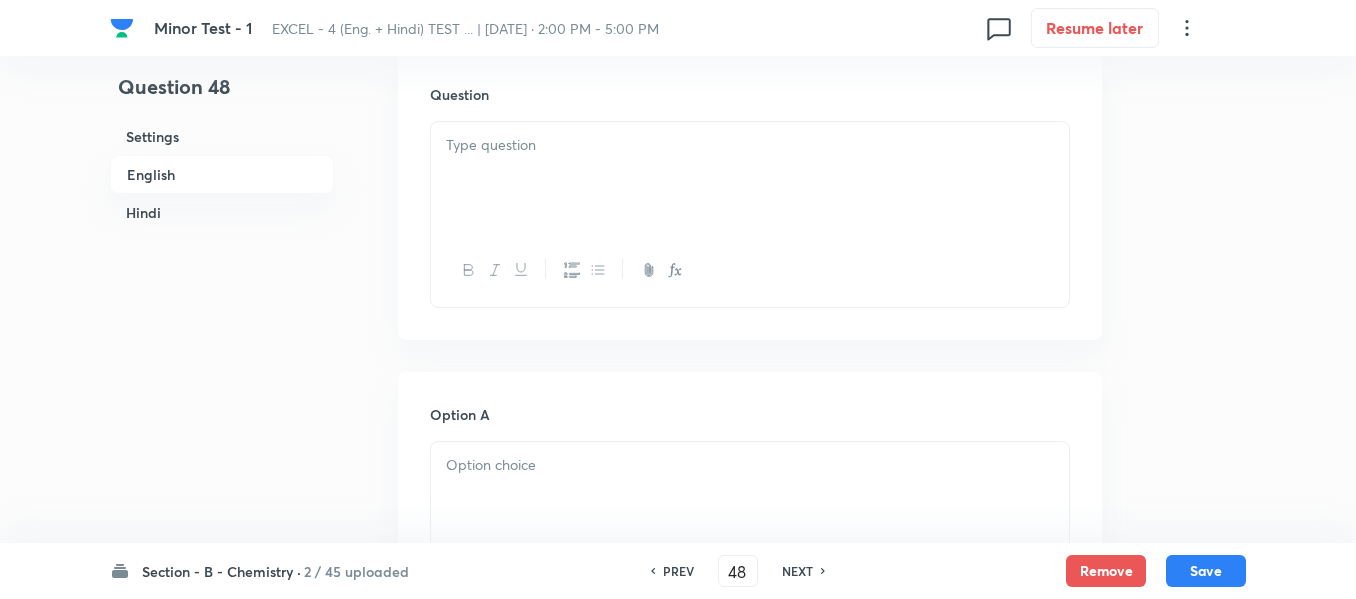 scroll, scrollTop: 600, scrollLeft: 0, axis: vertical 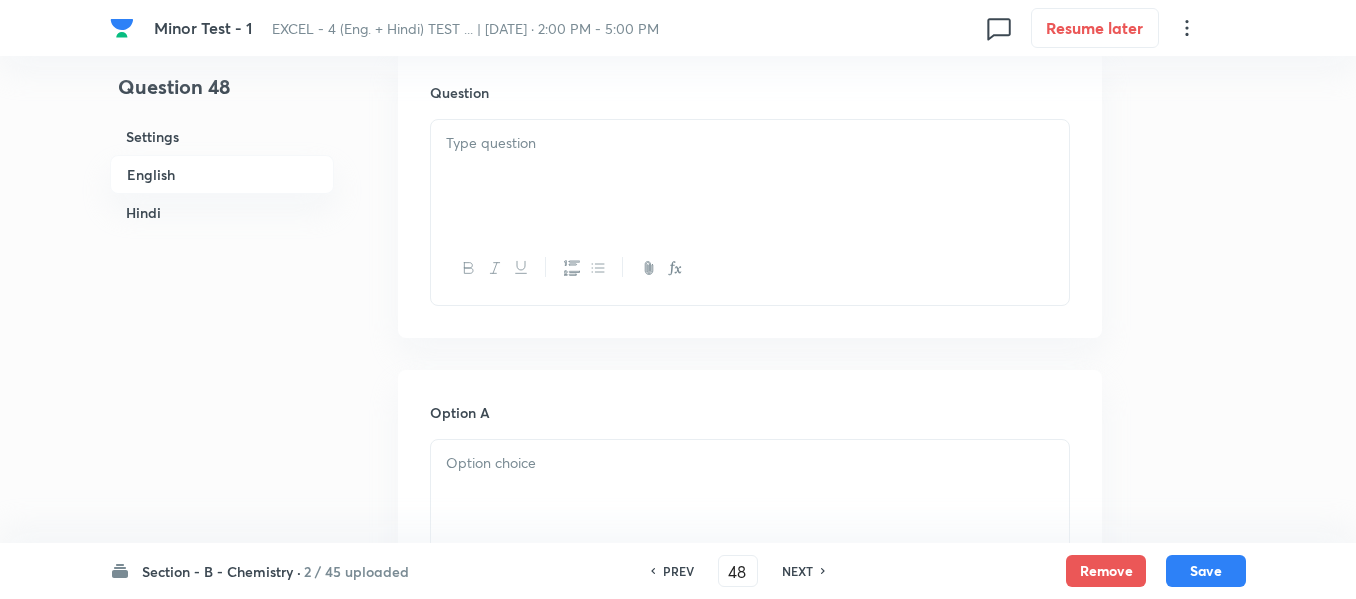 click at bounding box center [750, 176] 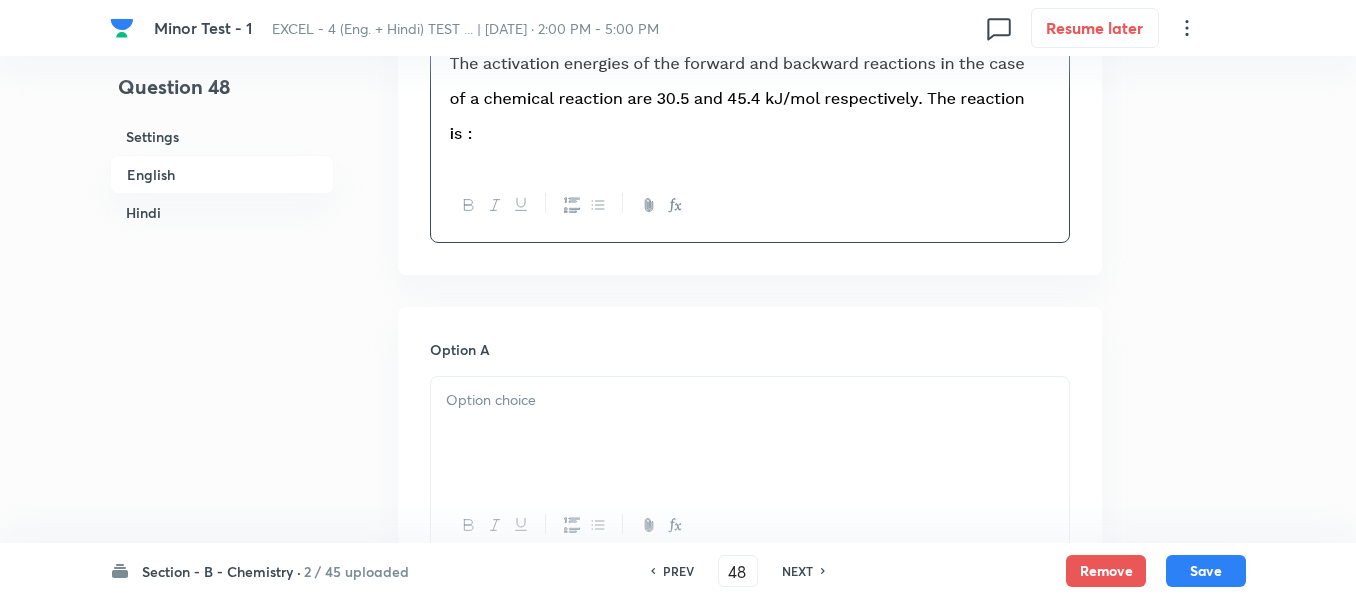 scroll, scrollTop: 900, scrollLeft: 0, axis: vertical 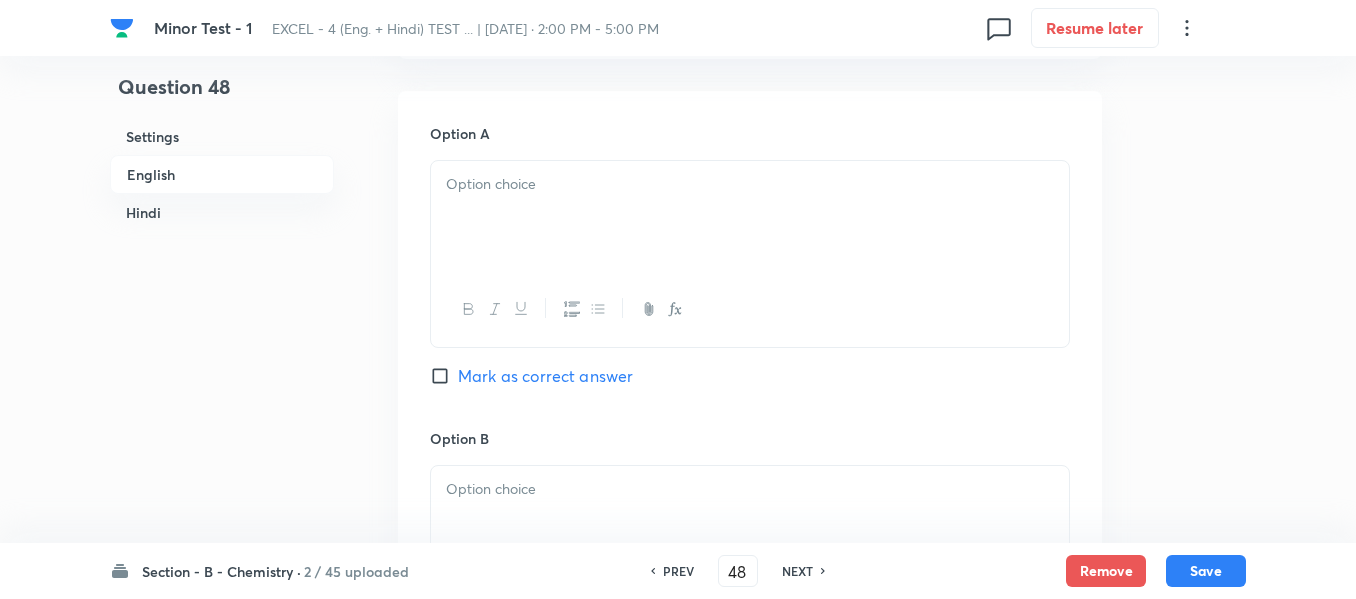 click at bounding box center (750, 217) 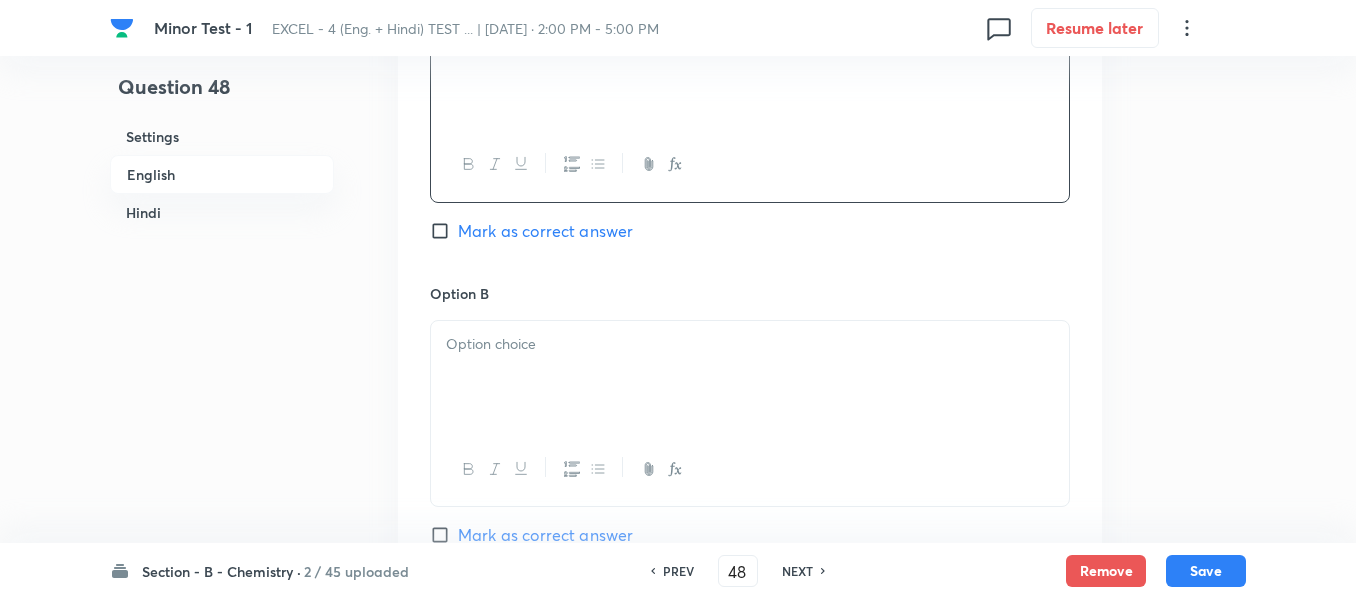 scroll, scrollTop: 1100, scrollLeft: 0, axis: vertical 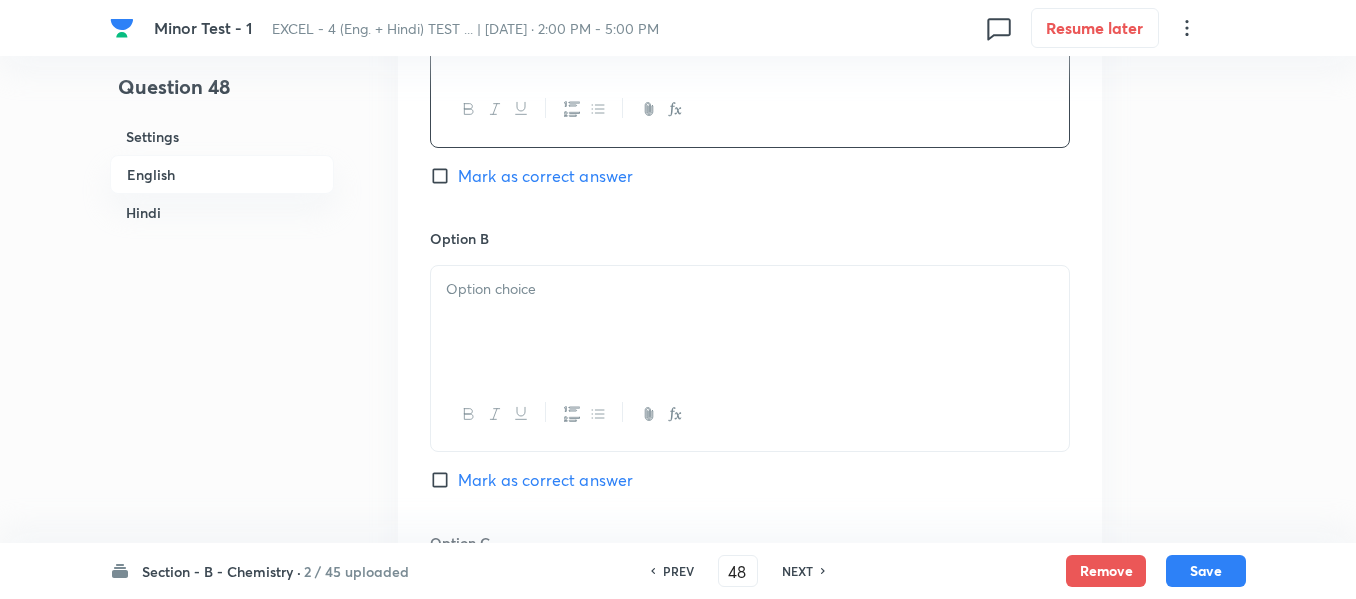 click at bounding box center [750, 322] 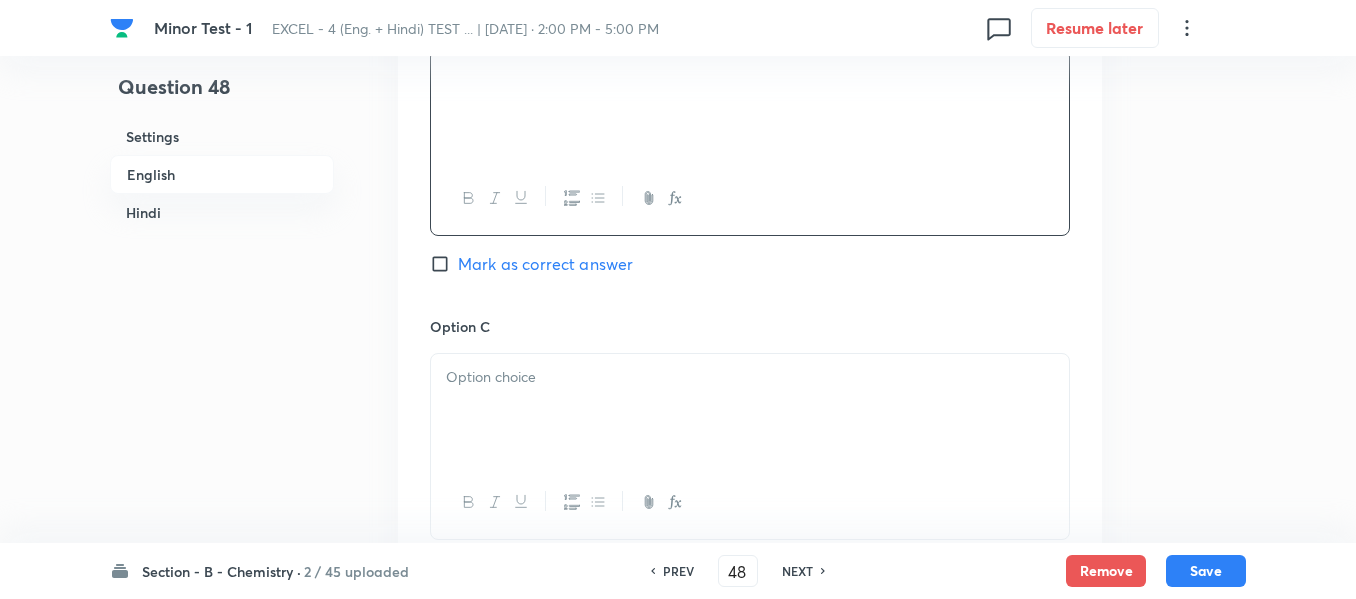 scroll, scrollTop: 1400, scrollLeft: 0, axis: vertical 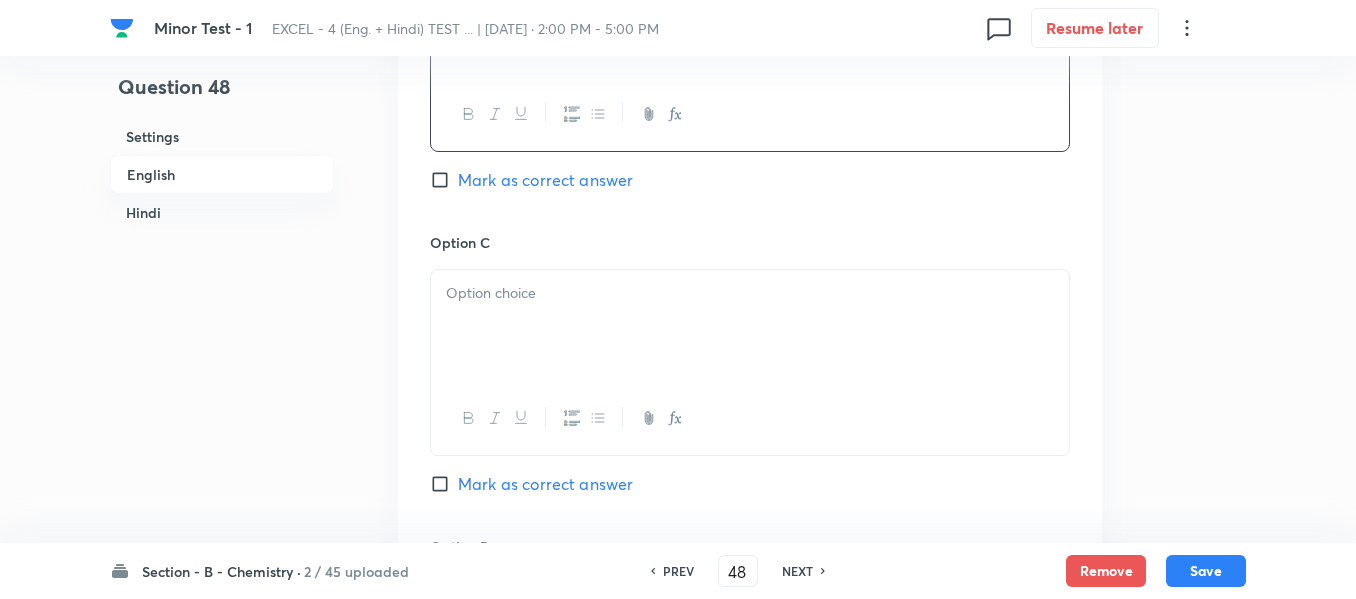 click at bounding box center [750, 326] 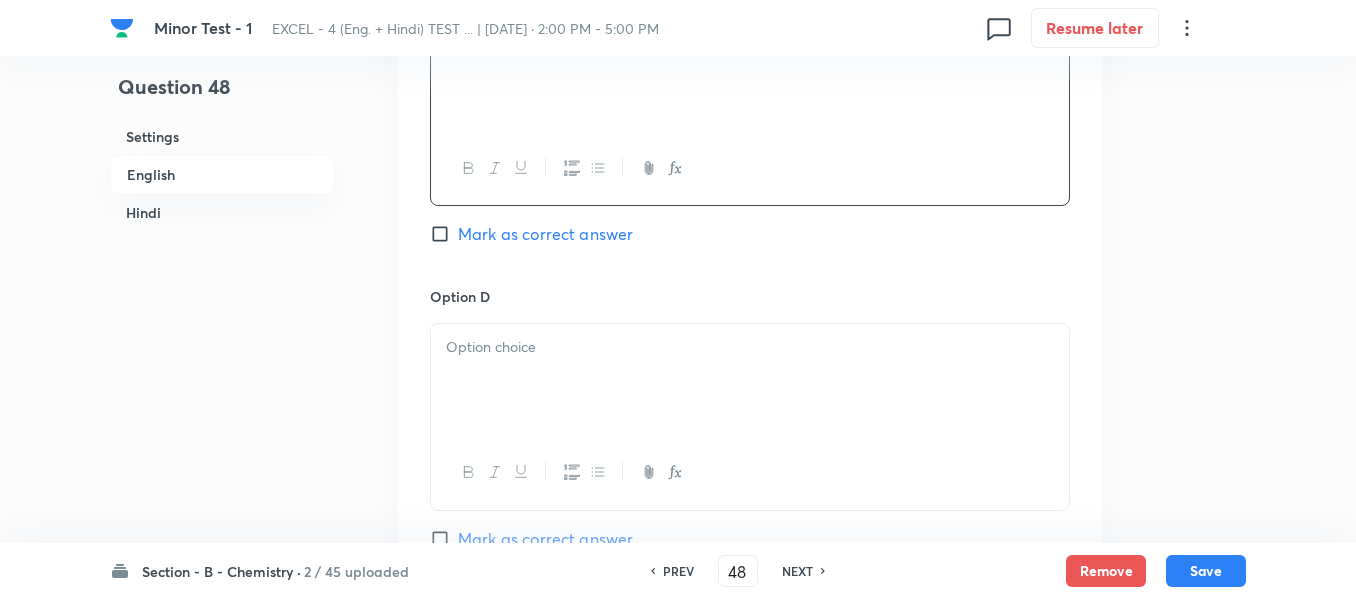 scroll, scrollTop: 1700, scrollLeft: 0, axis: vertical 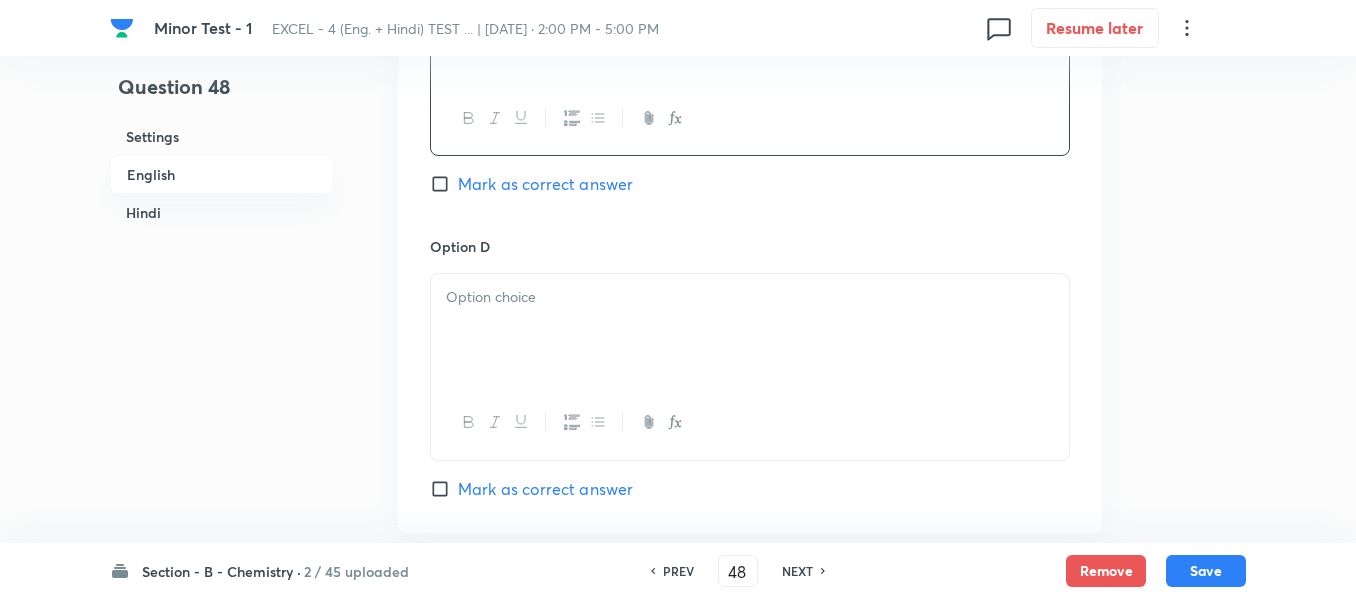 click at bounding box center [750, 330] 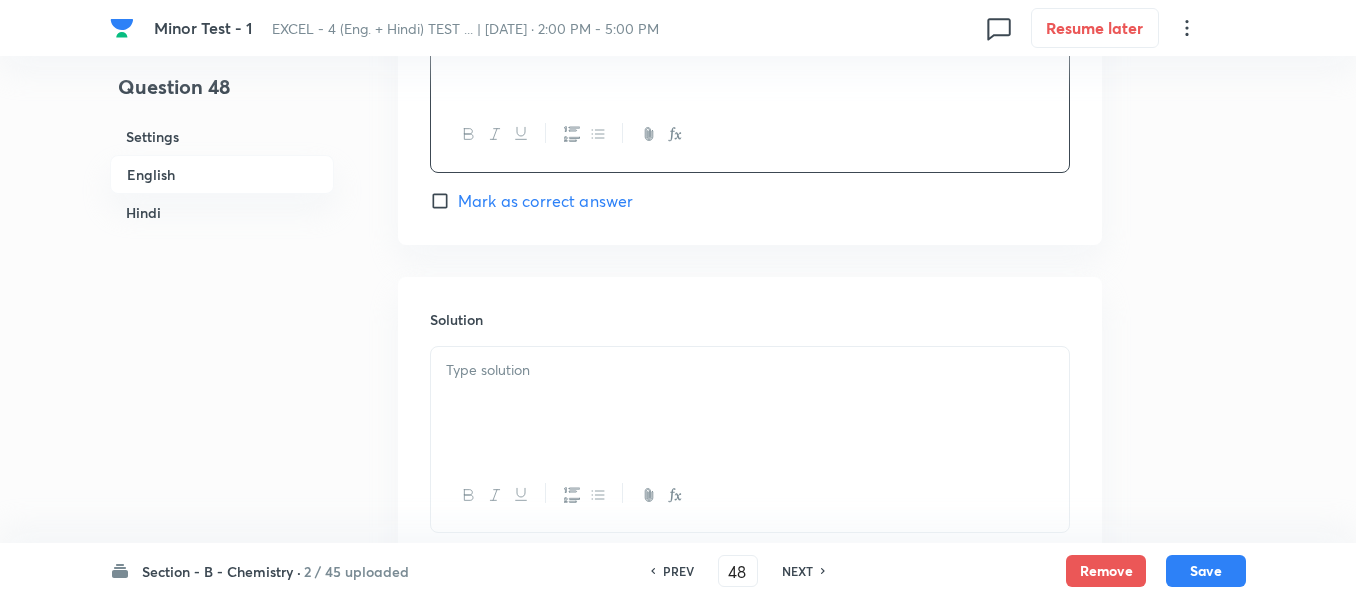 scroll, scrollTop: 2000, scrollLeft: 0, axis: vertical 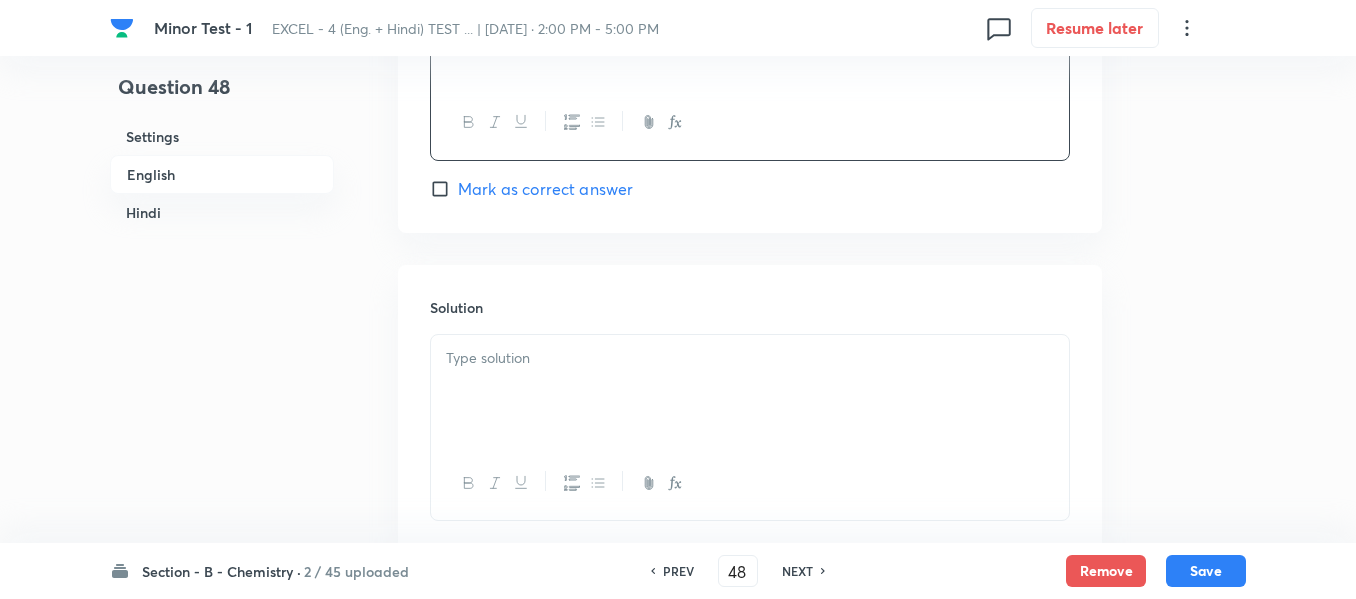 click at bounding box center (750, 391) 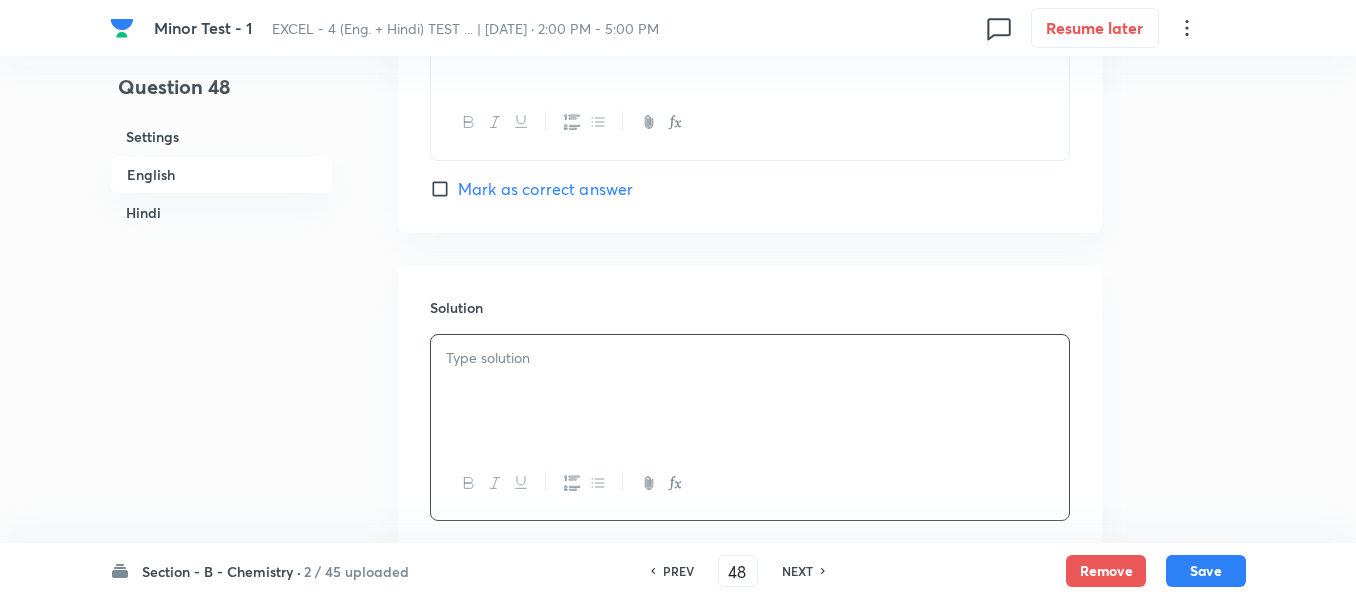 type 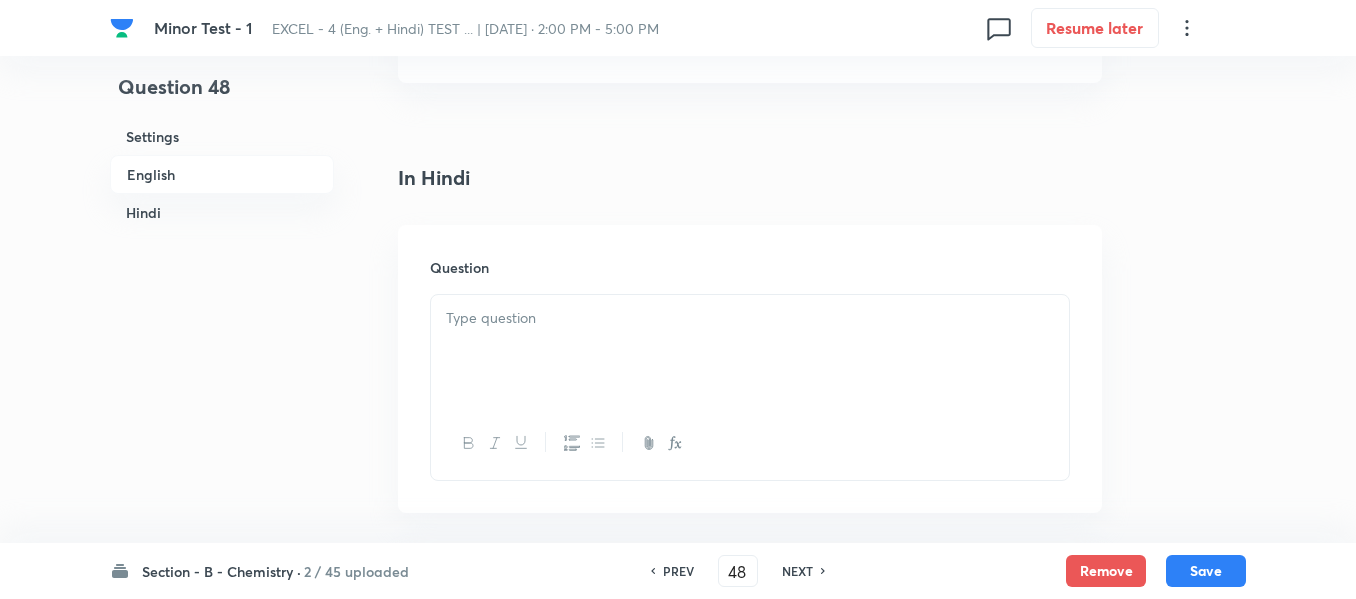 scroll, scrollTop: 2500, scrollLeft: 0, axis: vertical 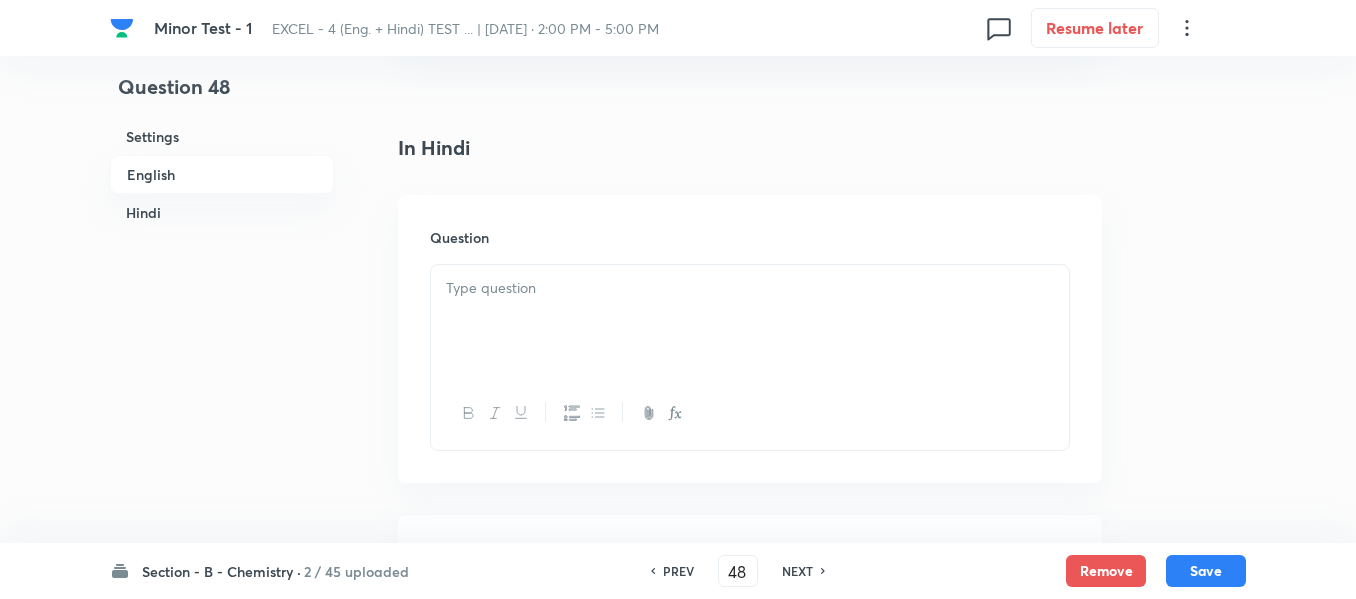 click at bounding box center [750, 288] 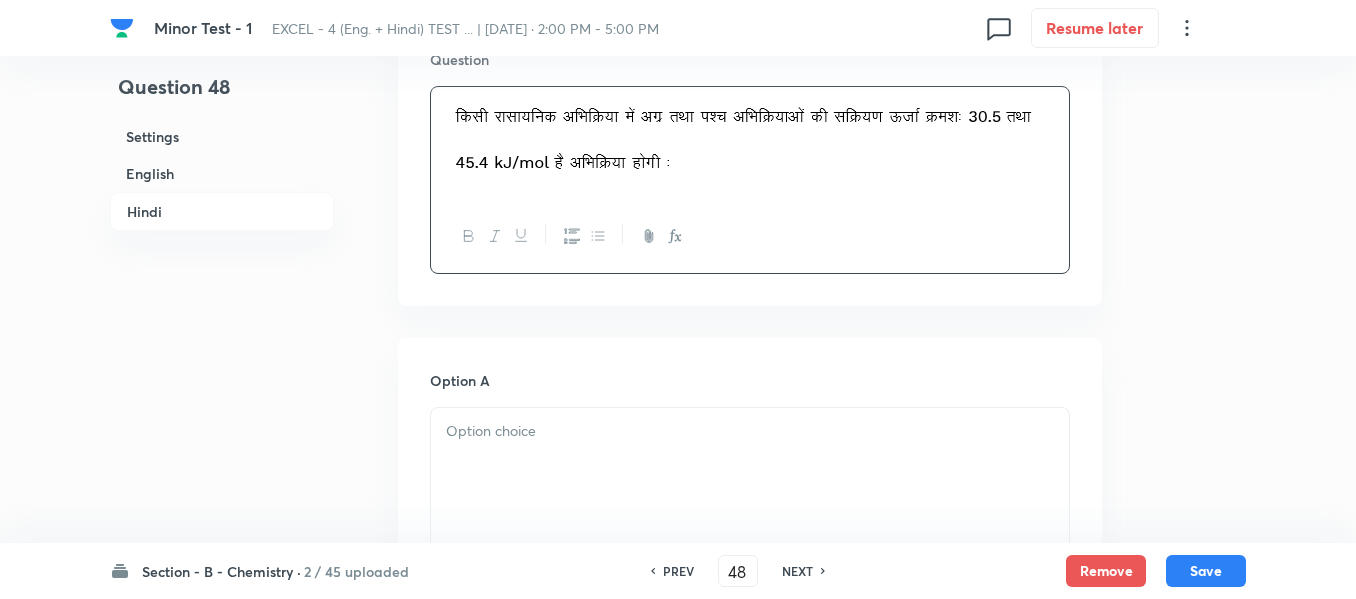 scroll, scrollTop: 2800, scrollLeft: 0, axis: vertical 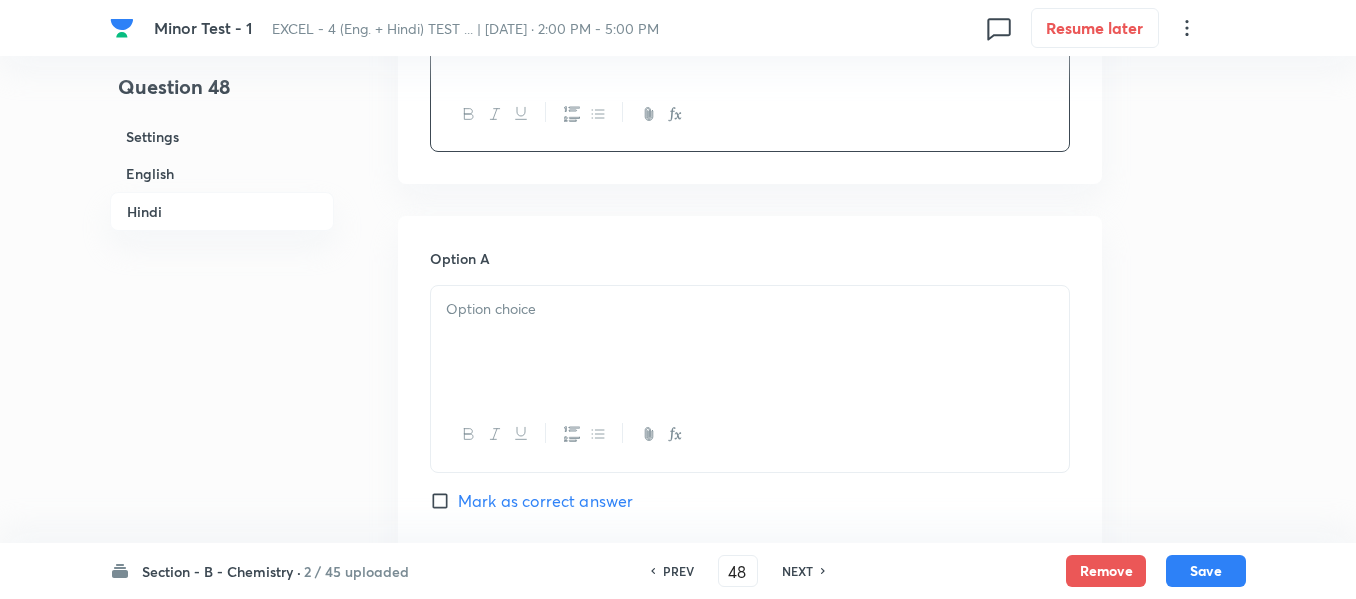 click on "Mark as correct answer" at bounding box center [444, 501] 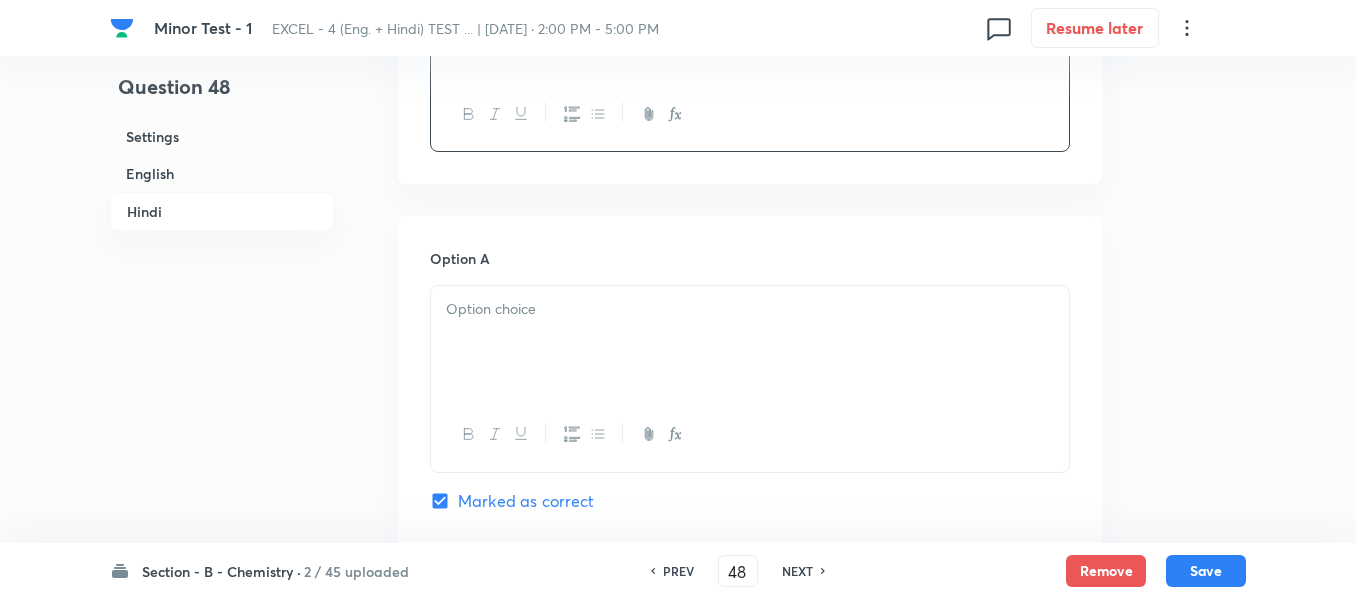 checkbox on "true" 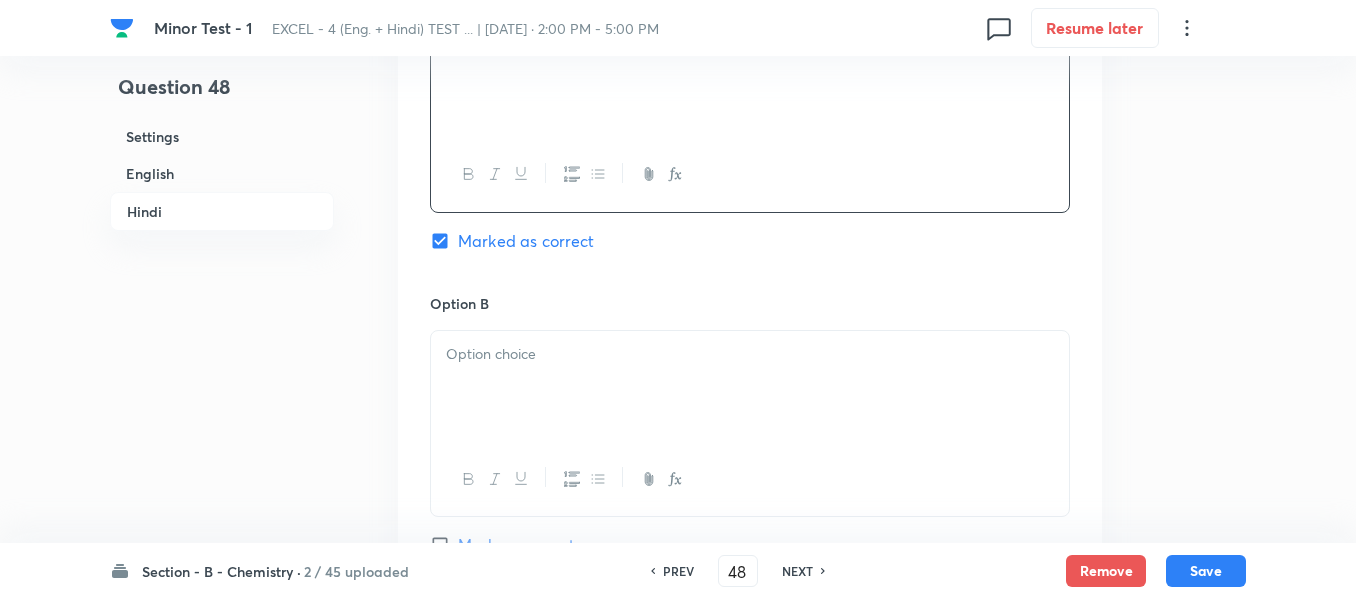 scroll, scrollTop: 3200, scrollLeft: 0, axis: vertical 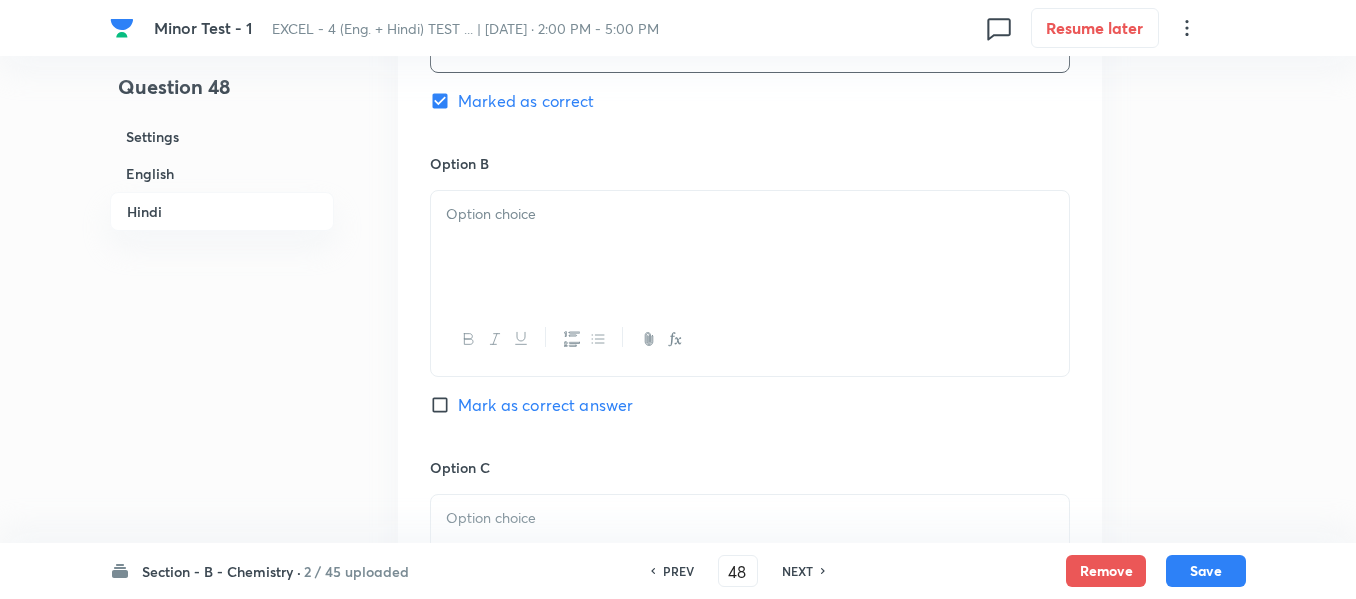 click at bounding box center [750, 247] 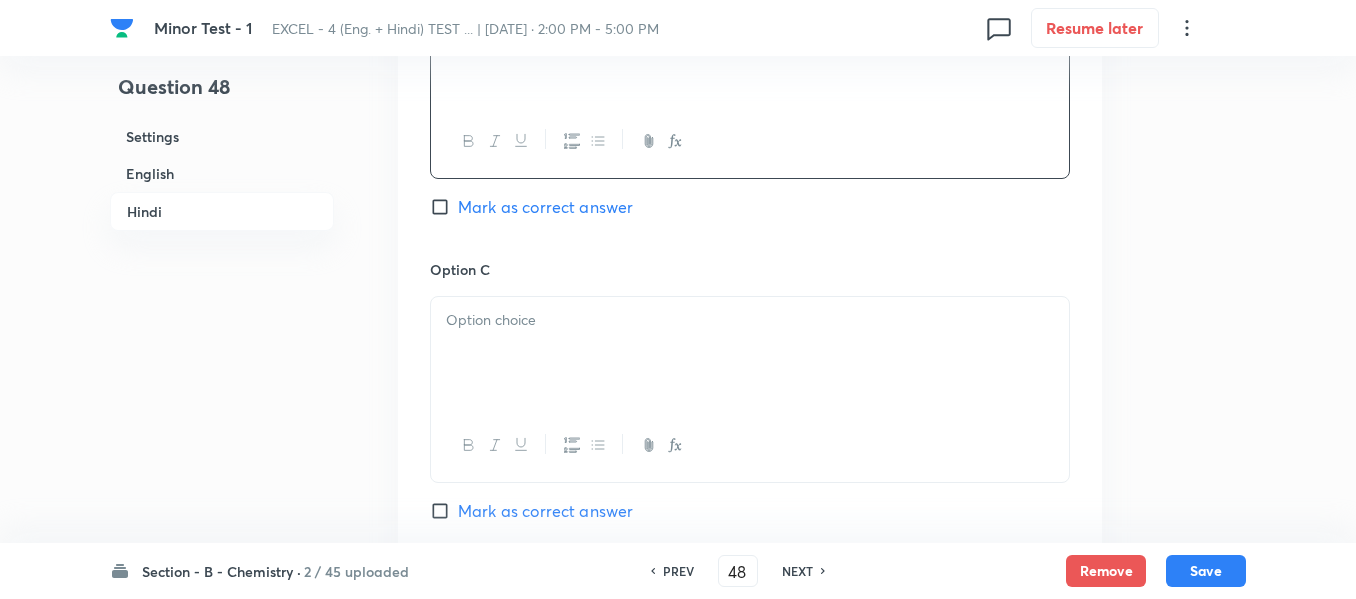 scroll, scrollTop: 3400, scrollLeft: 0, axis: vertical 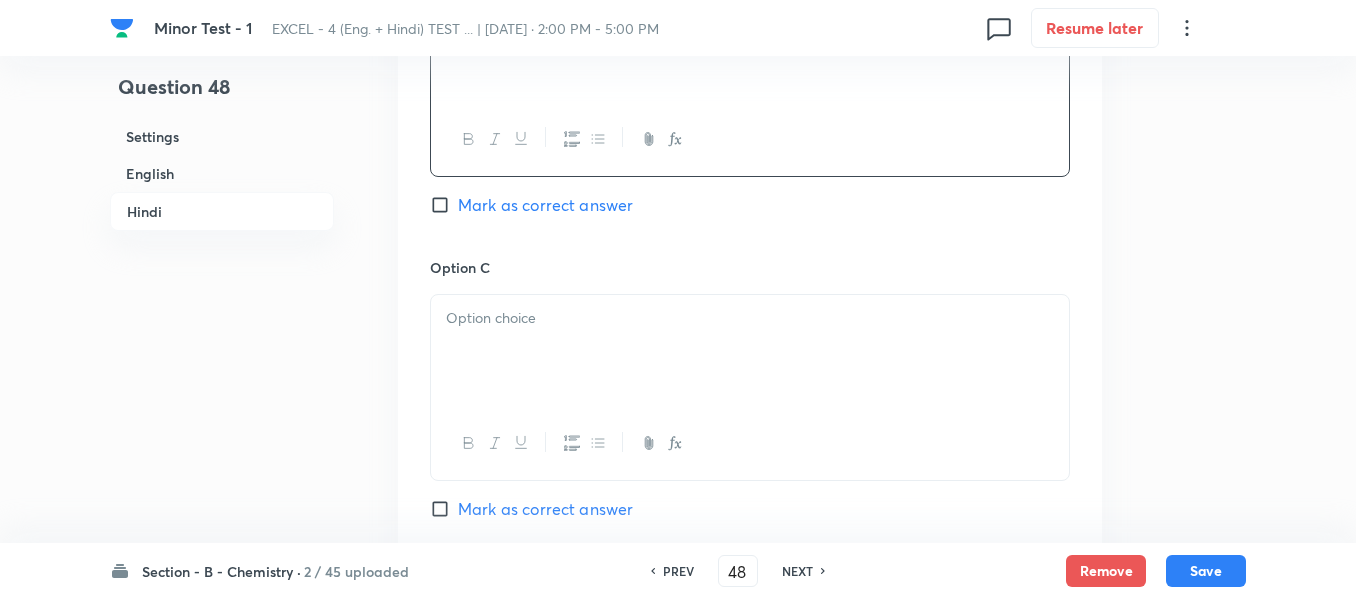 click at bounding box center [750, 318] 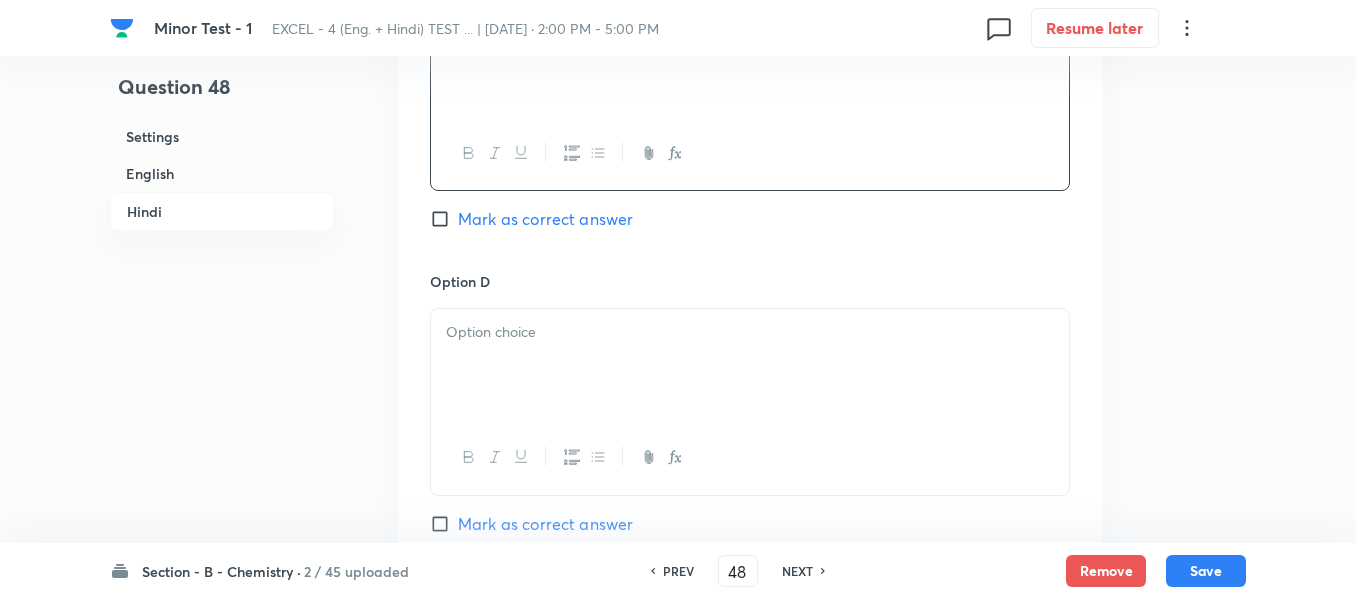 scroll, scrollTop: 3700, scrollLeft: 0, axis: vertical 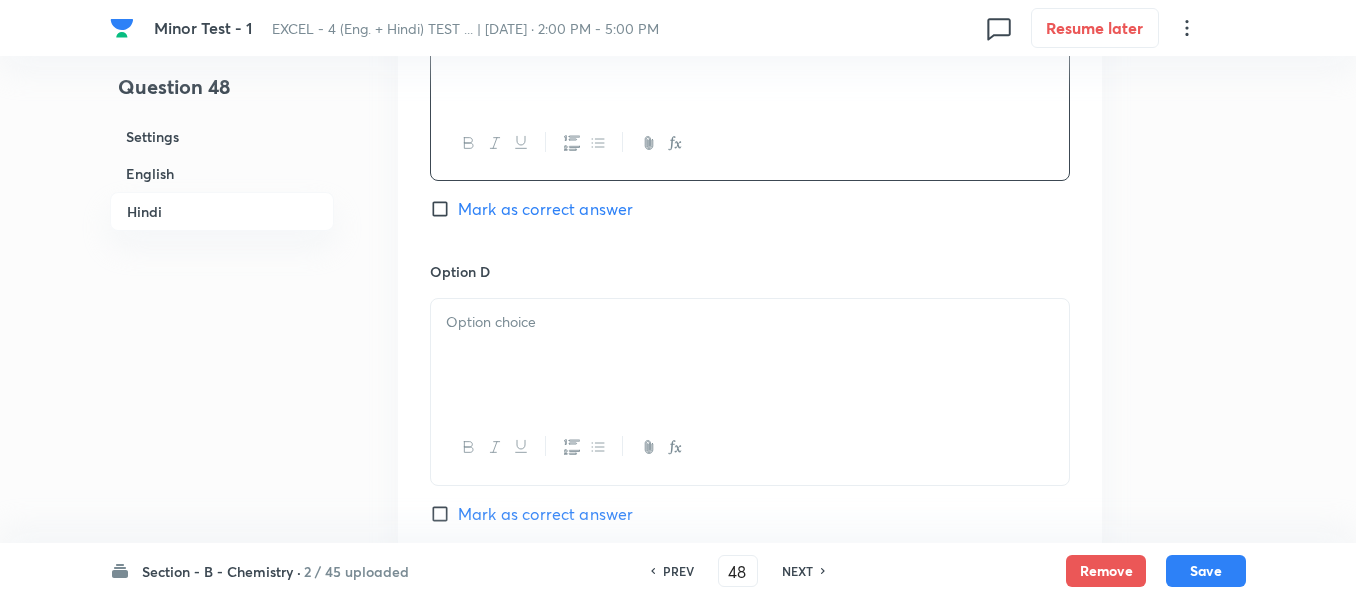 click at bounding box center (750, 355) 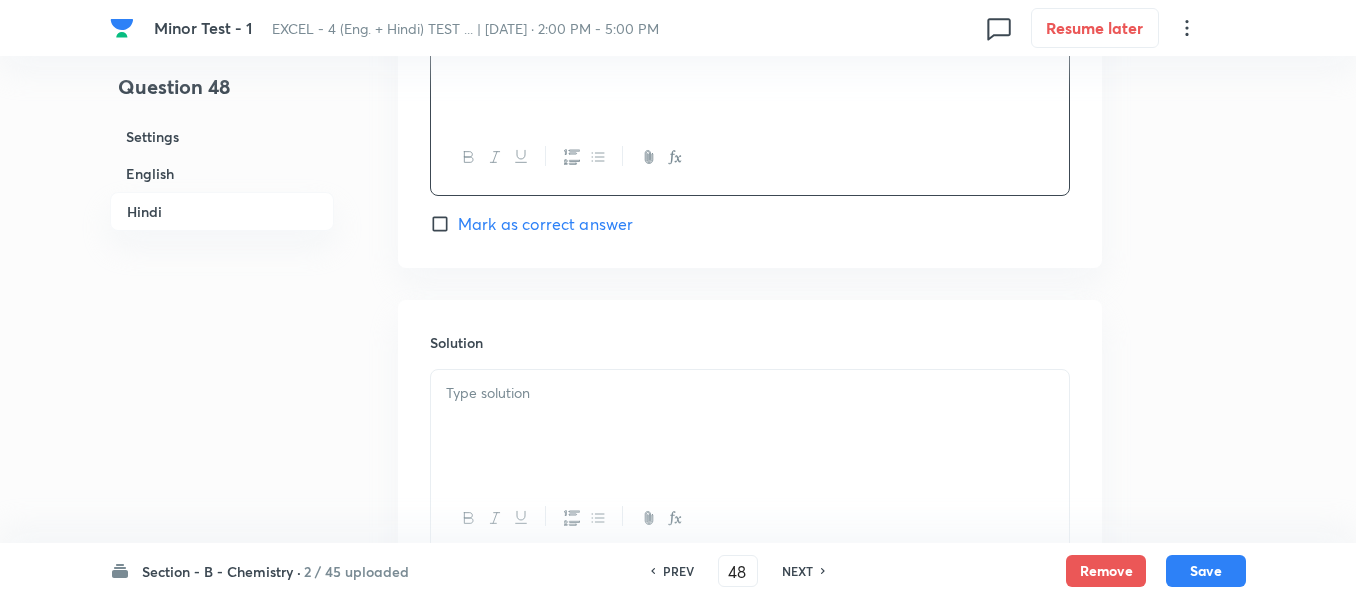 scroll, scrollTop: 4000, scrollLeft: 0, axis: vertical 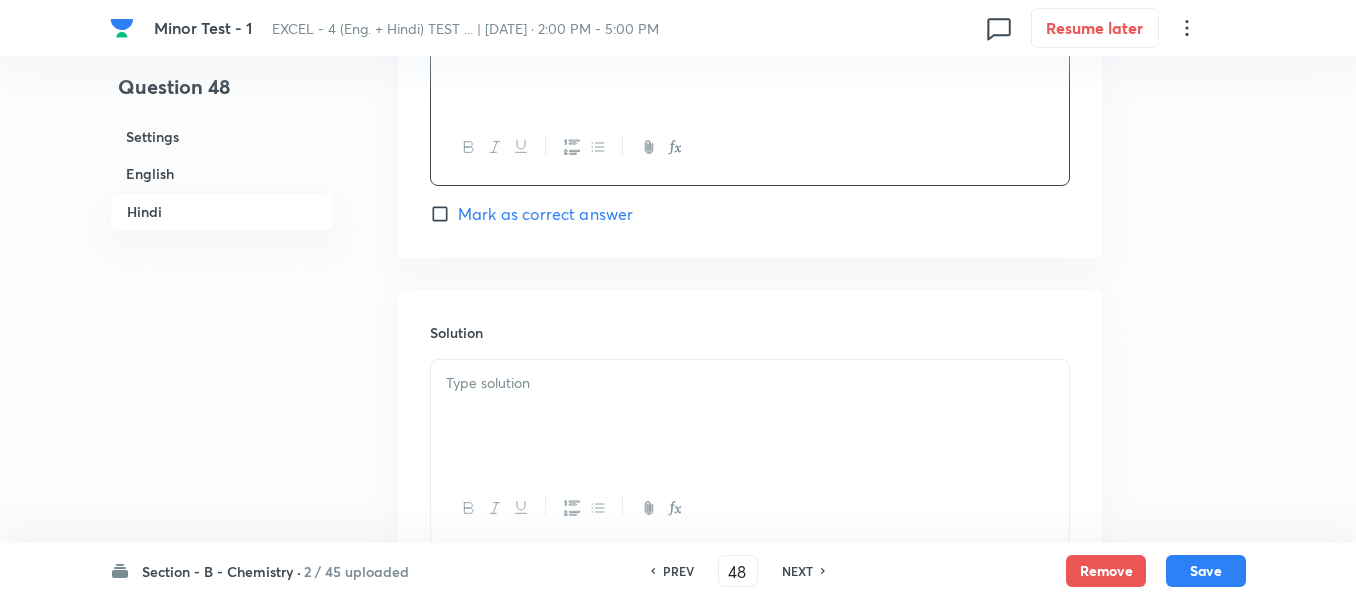 click at bounding box center [750, 383] 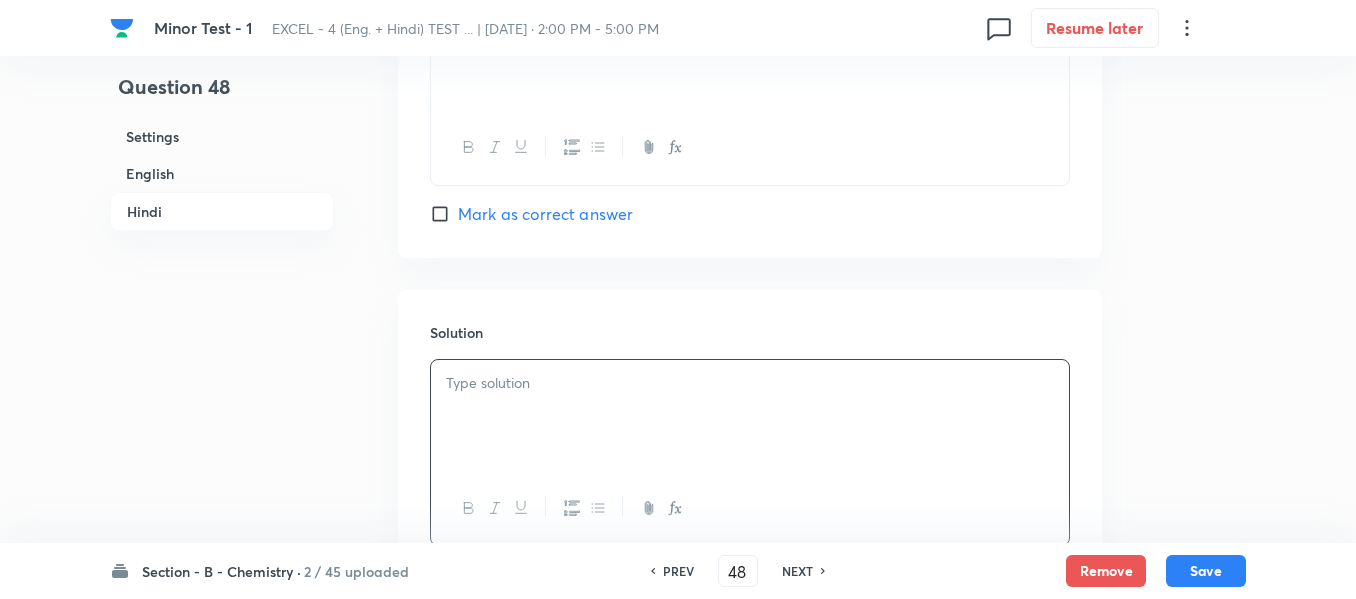 type 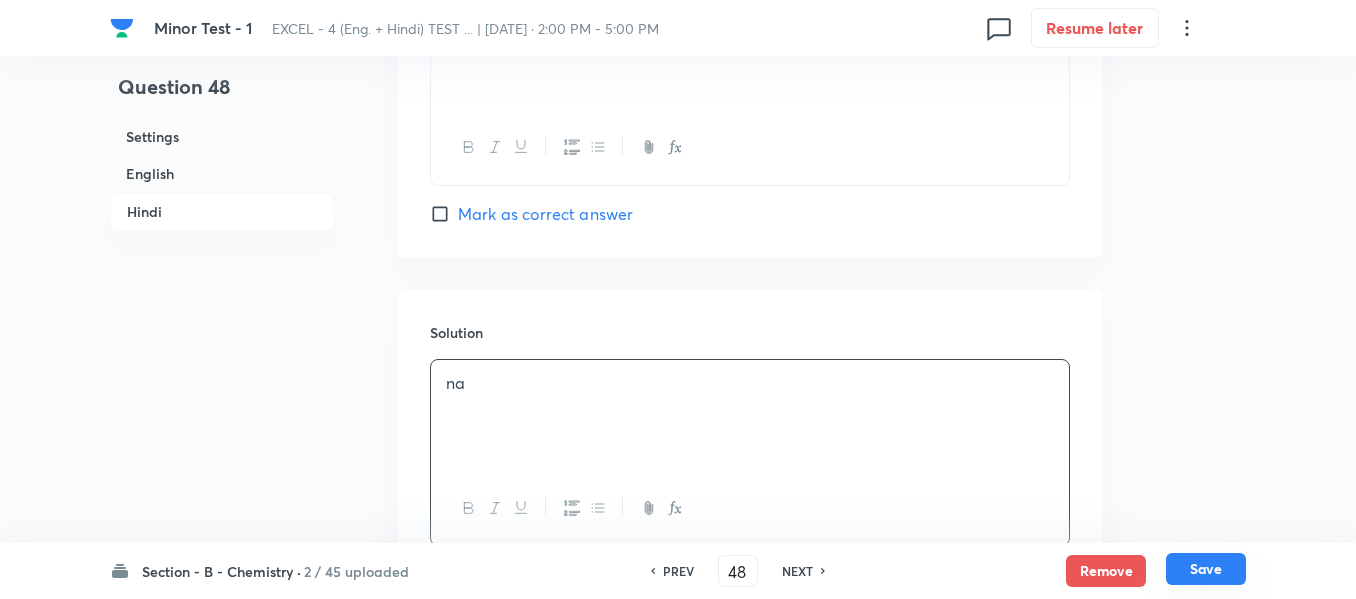 click on "Save" at bounding box center [1206, 569] 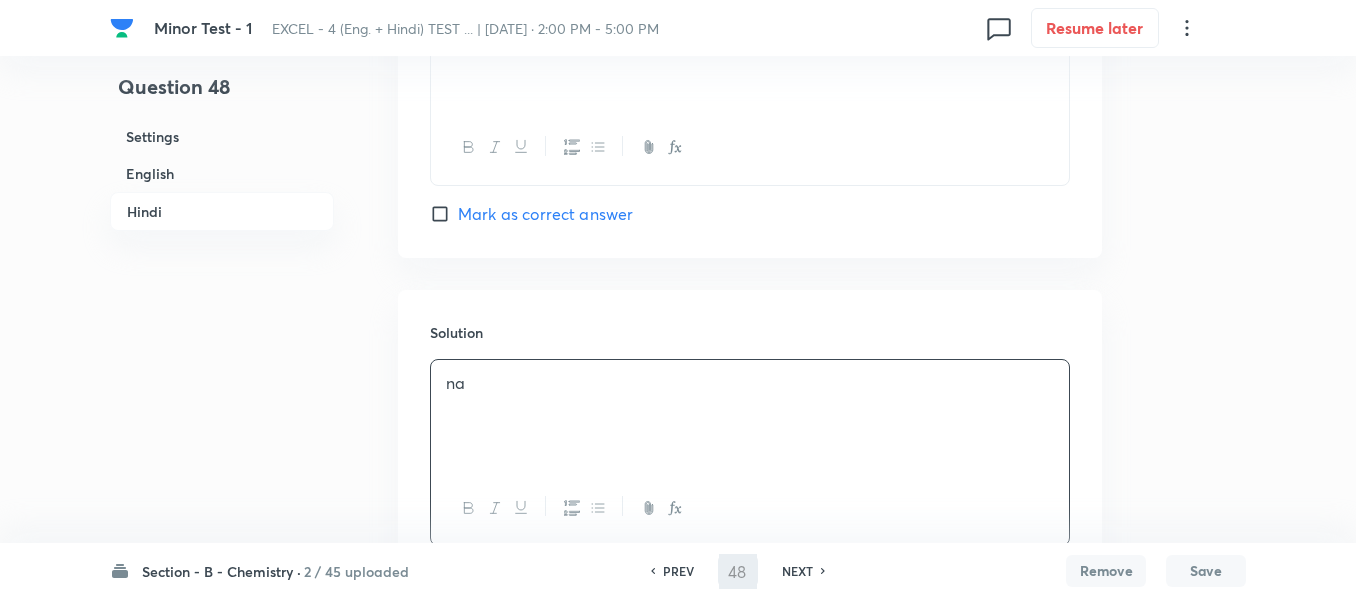 type on "49" 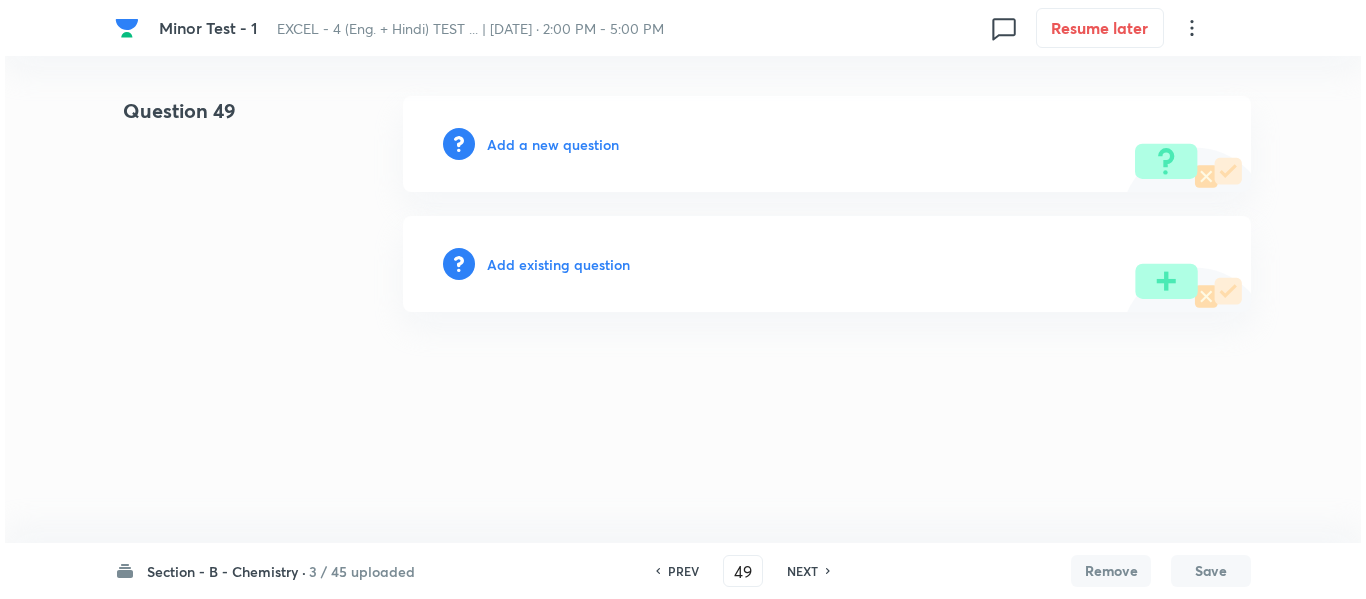 scroll, scrollTop: 0, scrollLeft: 0, axis: both 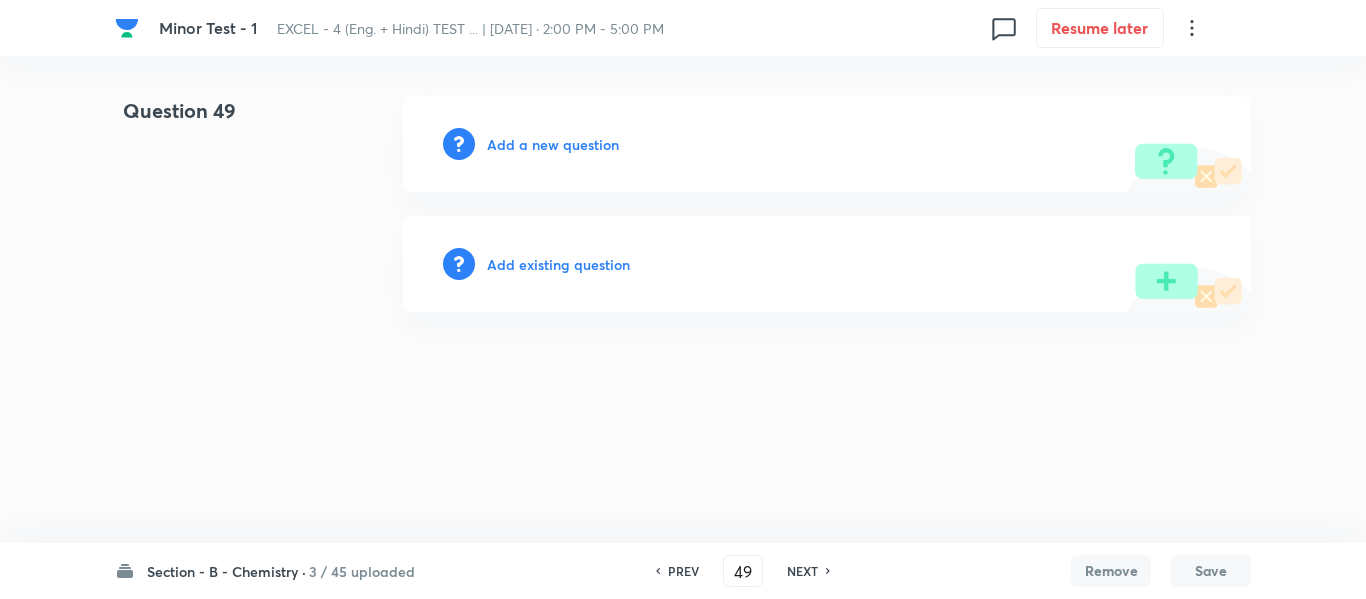 click on "Add a new question" at bounding box center (553, 144) 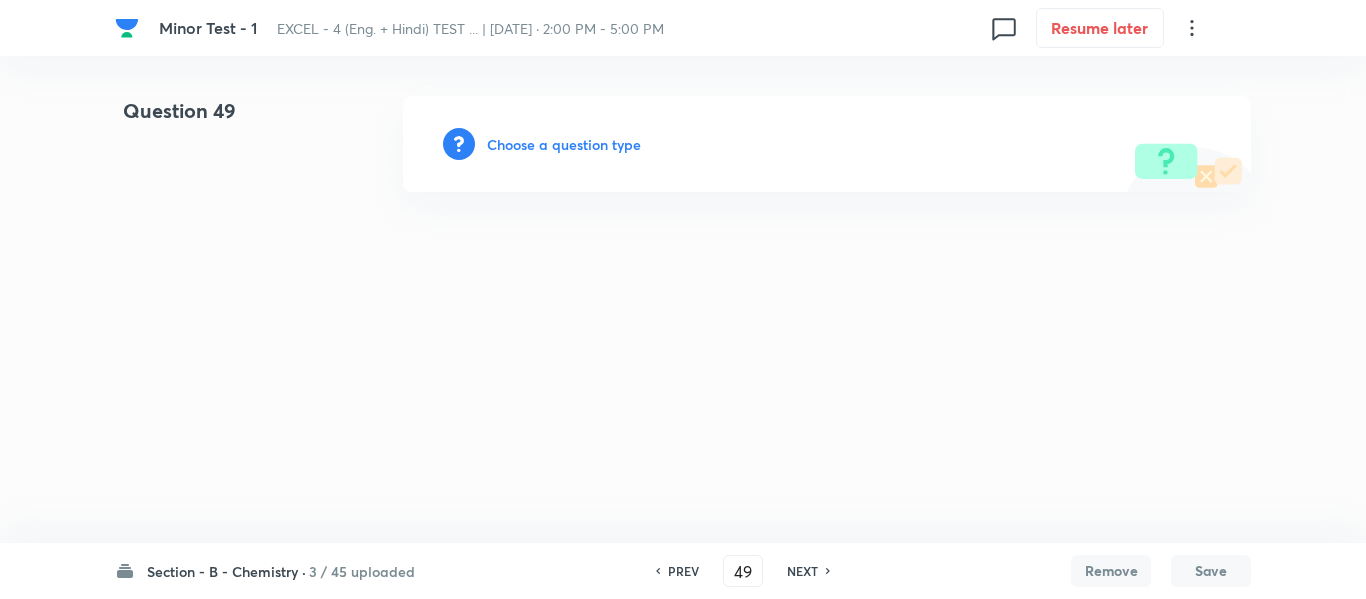 click on "Choose a question type" at bounding box center [564, 144] 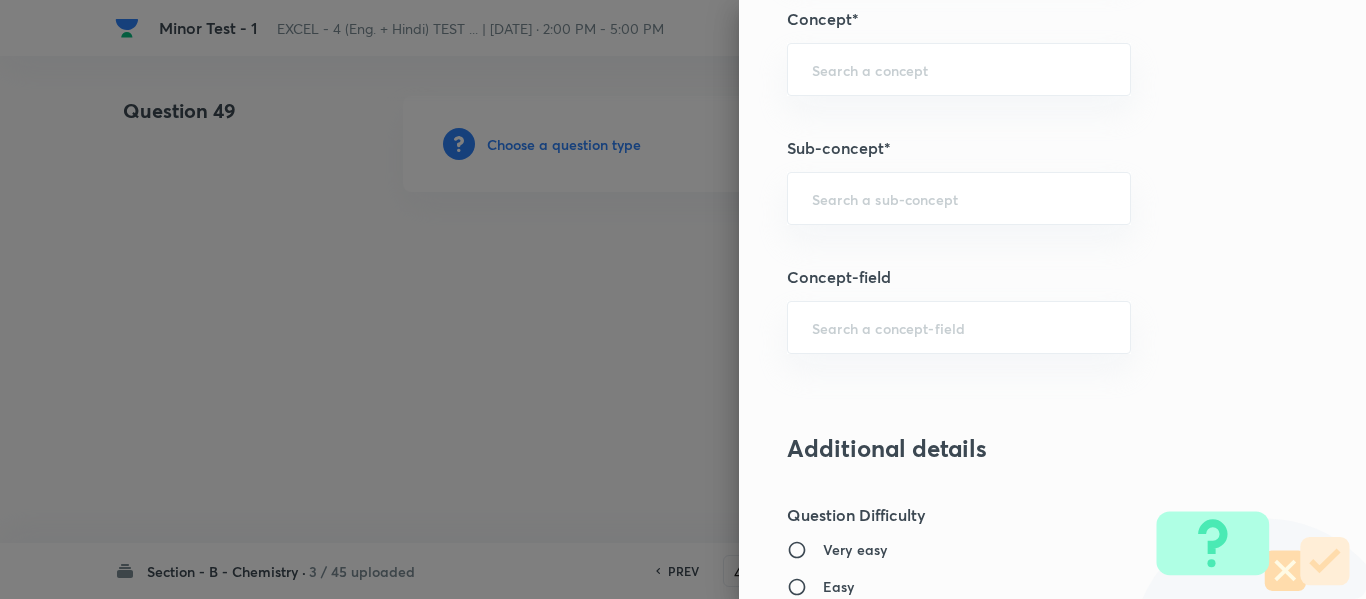 scroll, scrollTop: 1300, scrollLeft: 0, axis: vertical 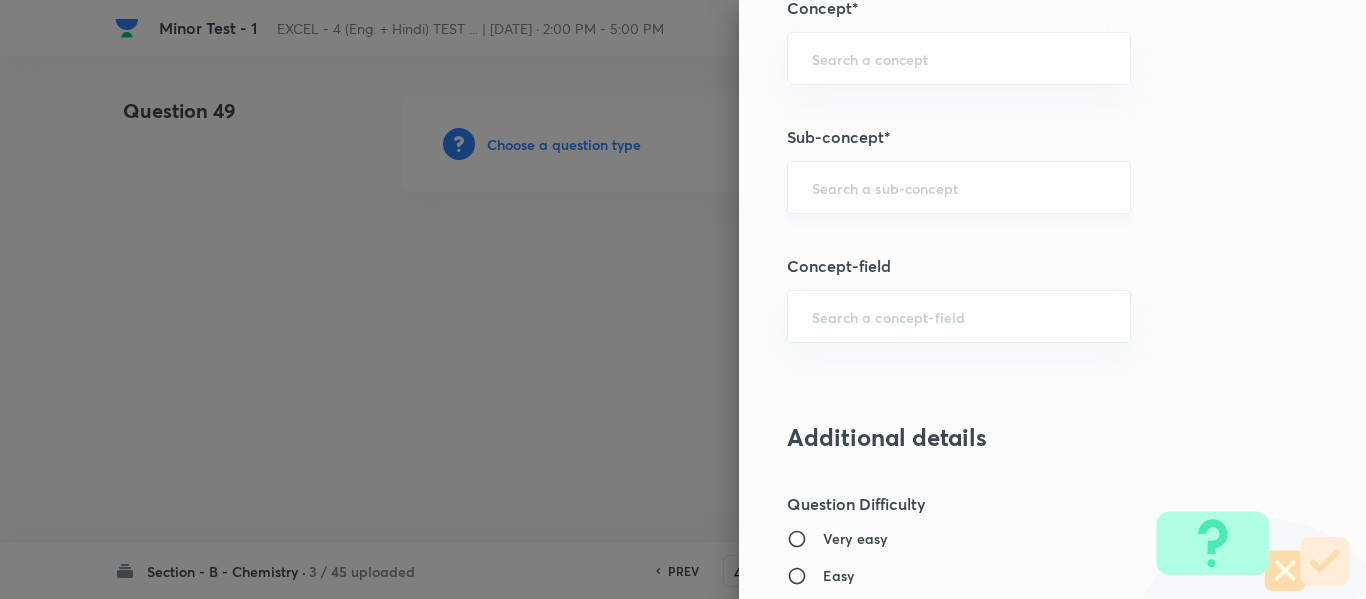 click on "​" at bounding box center (959, 187) 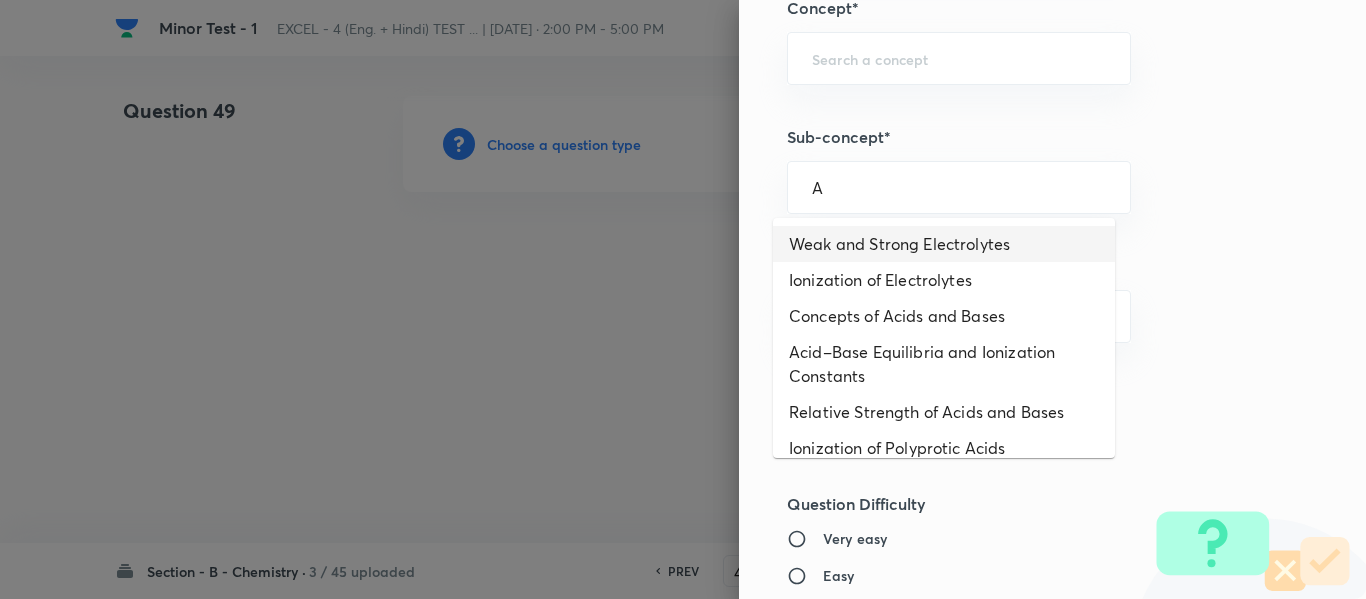 click on "Weak and Strong Electrolytes" at bounding box center [944, 244] 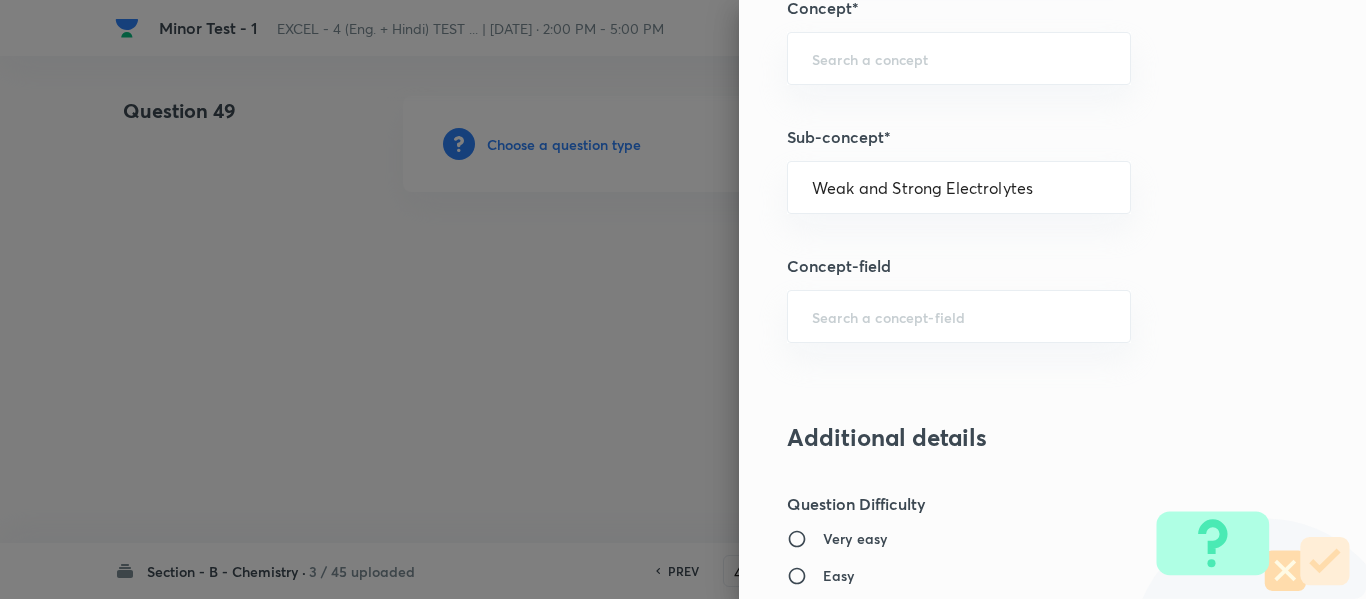 type on "Chemistry" 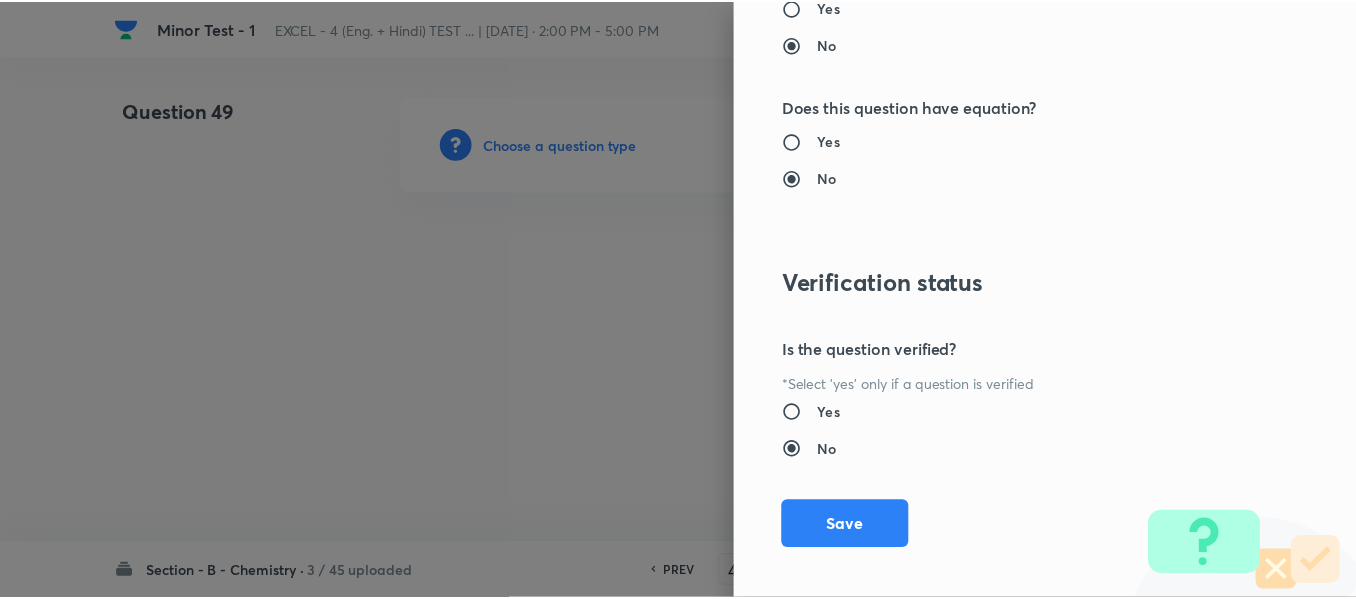scroll, scrollTop: 2261, scrollLeft: 0, axis: vertical 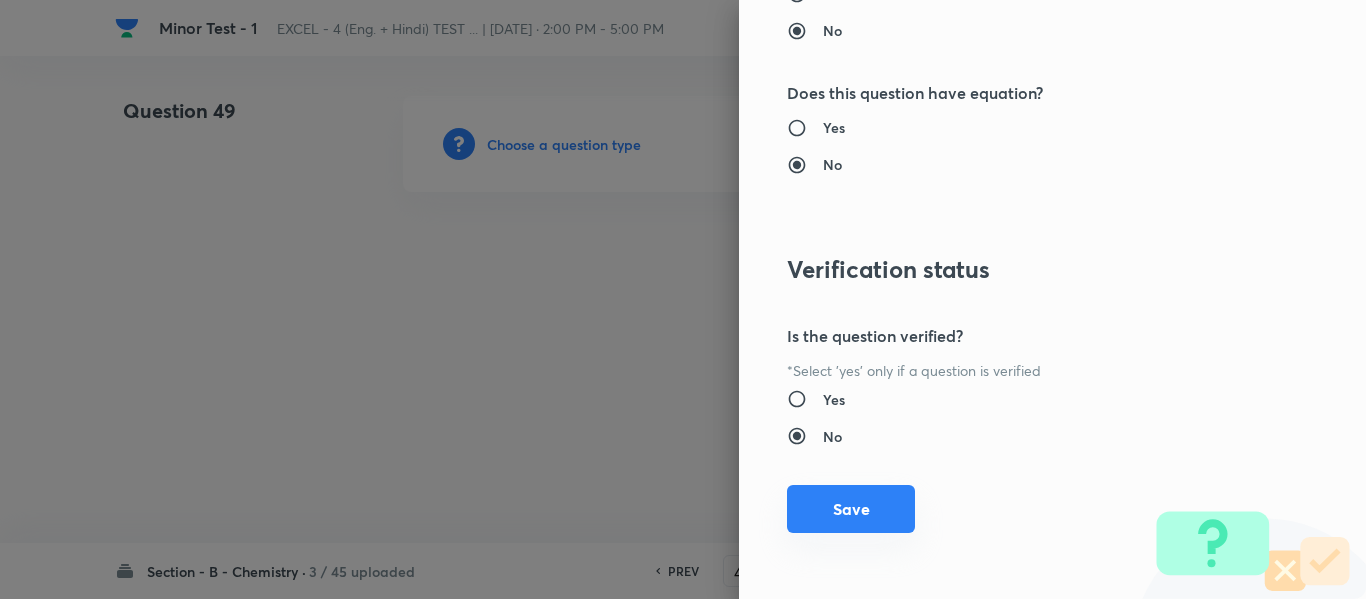 click on "Save" at bounding box center (851, 509) 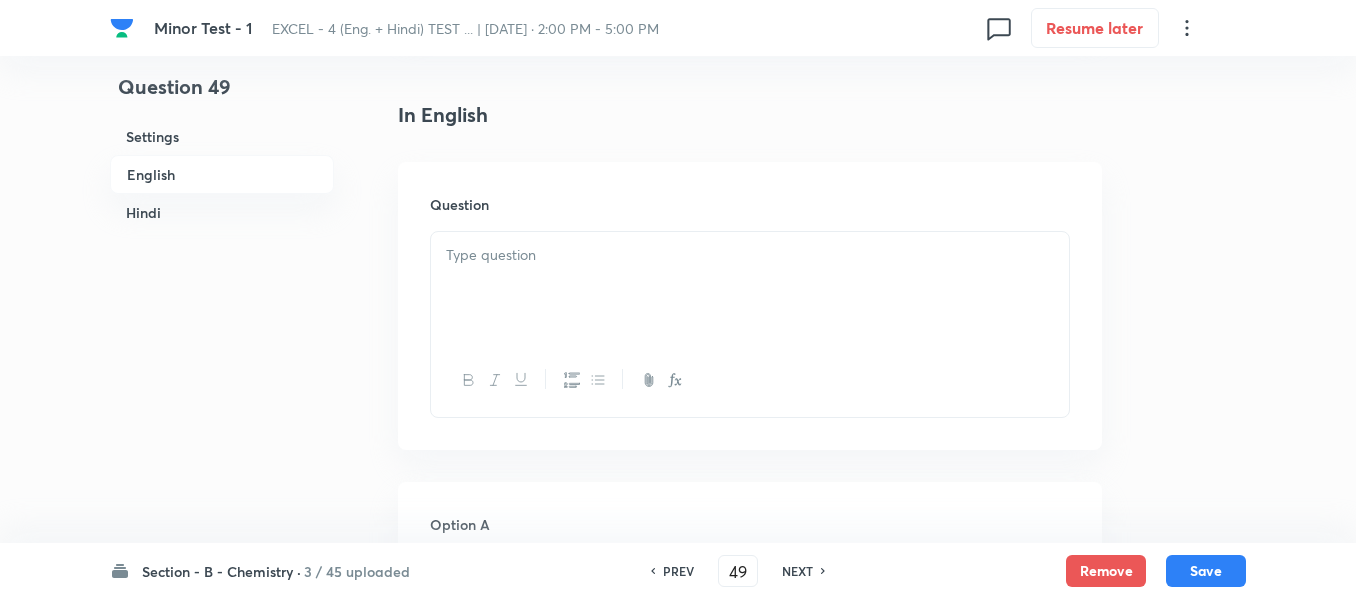 scroll, scrollTop: 500, scrollLeft: 0, axis: vertical 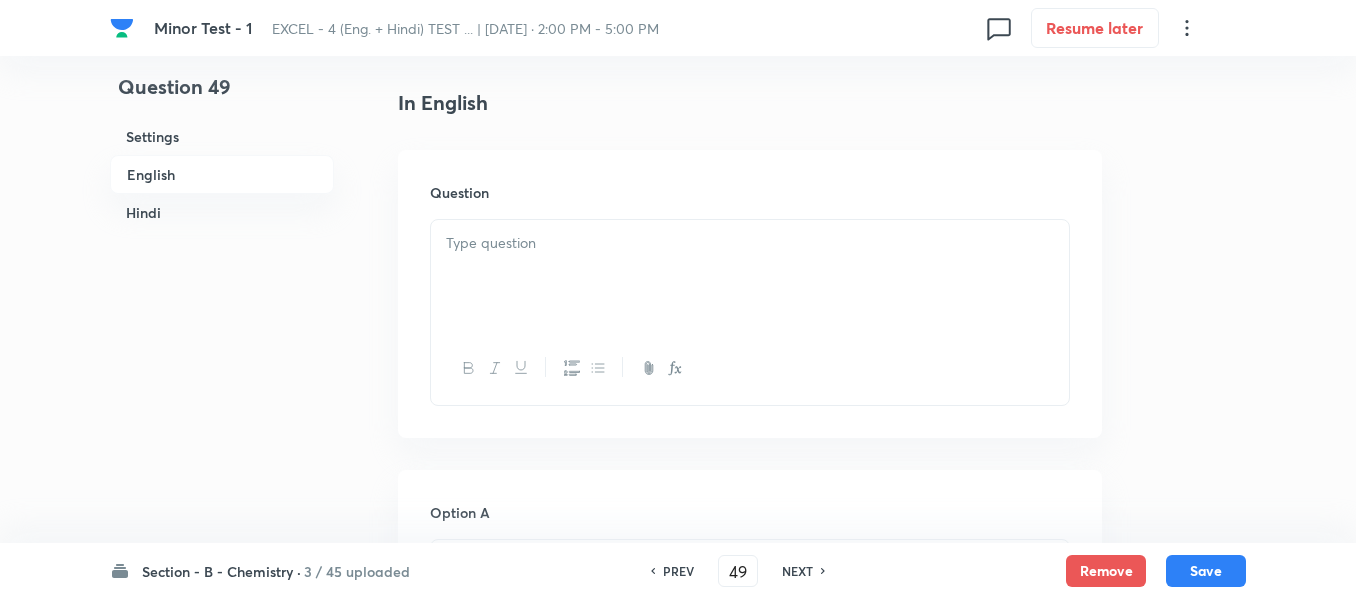 click at bounding box center (750, 276) 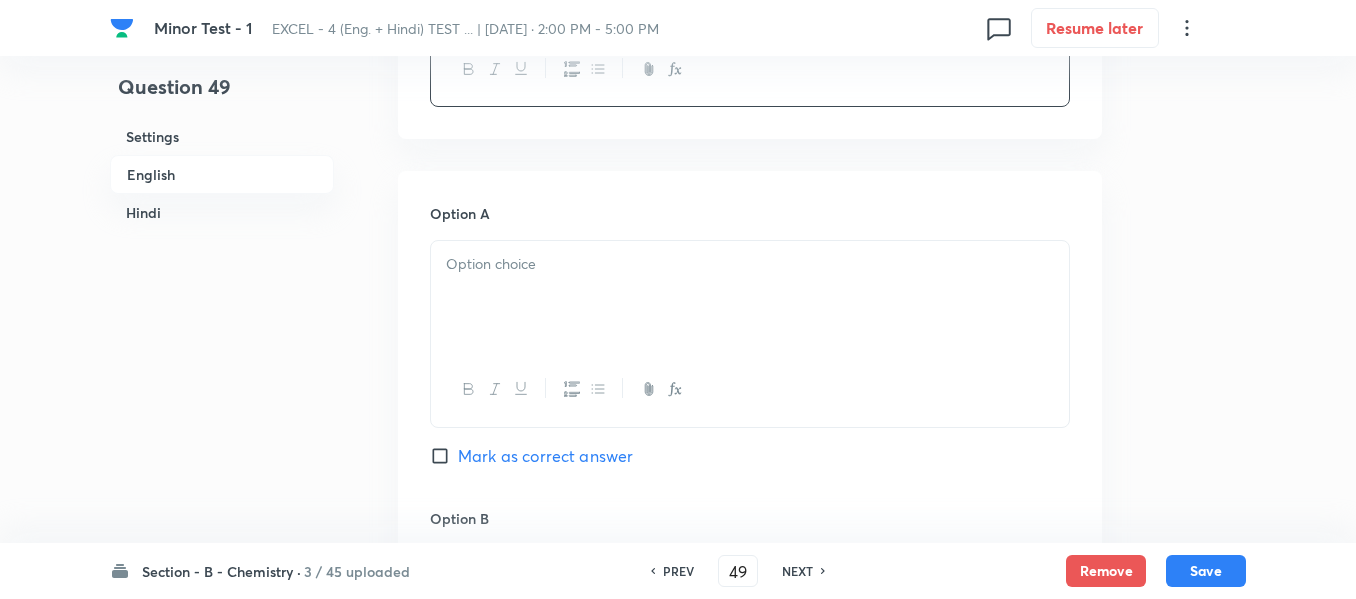scroll, scrollTop: 800, scrollLeft: 0, axis: vertical 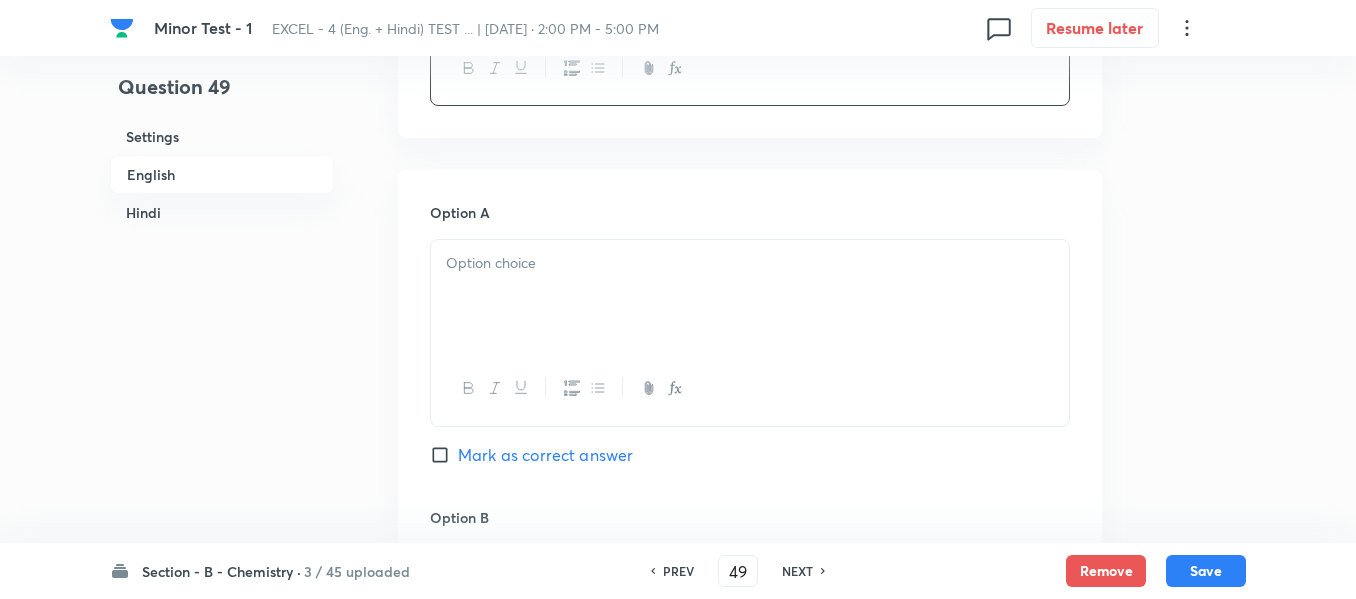 click at bounding box center [750, 296] 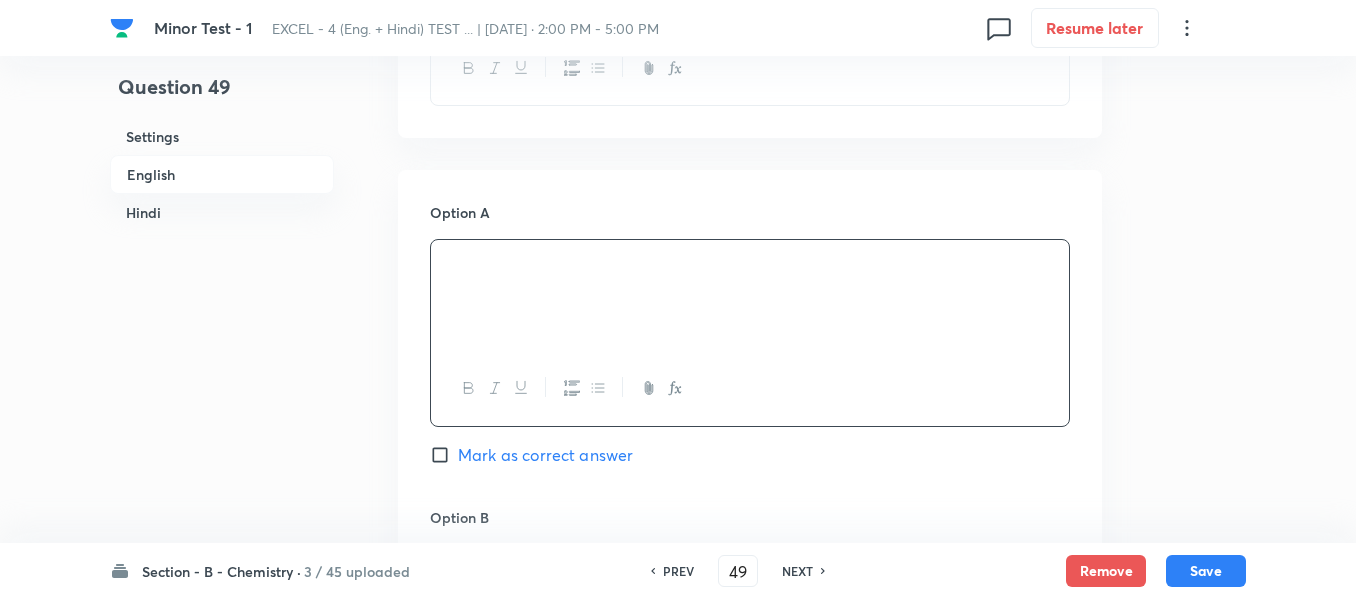 click on "Hindi" at bounding box center (222, 212) 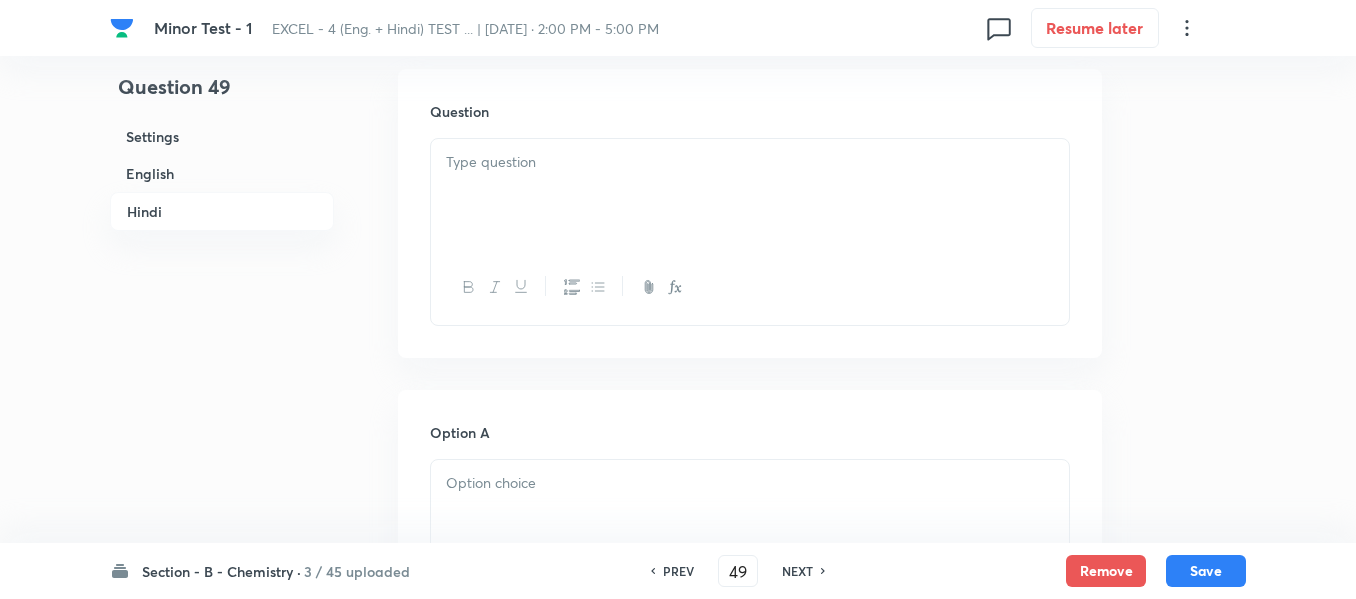 scroll, scrollTop: 2640, scrollLeft: 0, axis: vertical 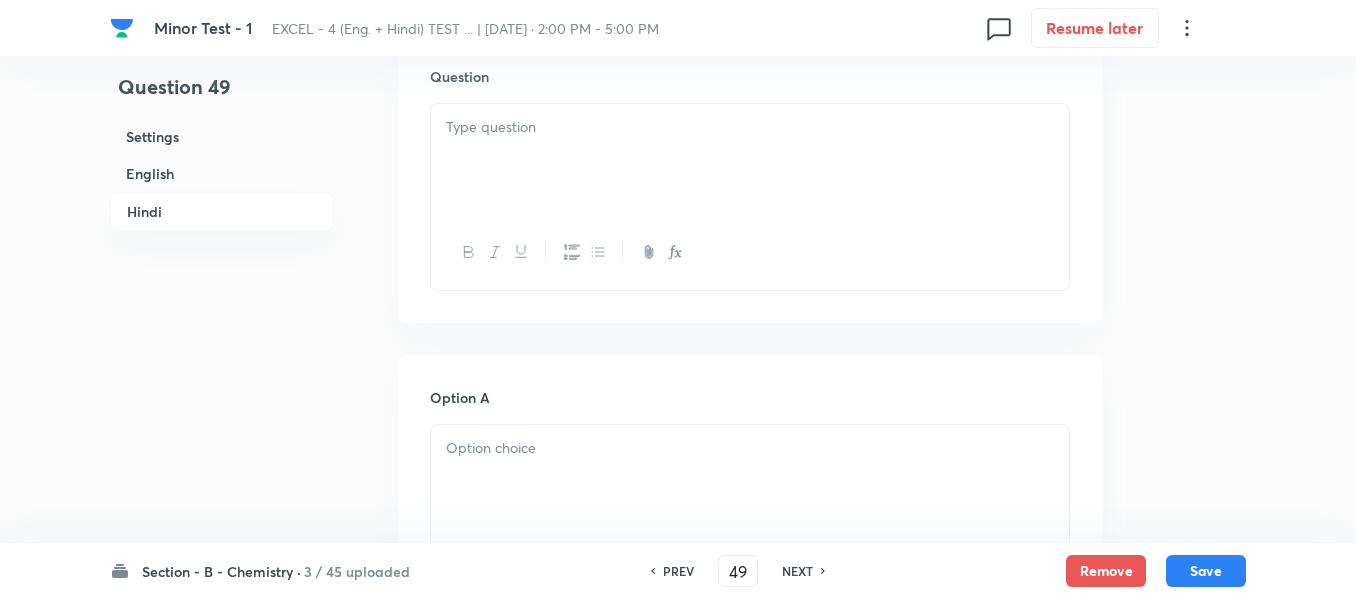 click at bounding box center [750, 448] 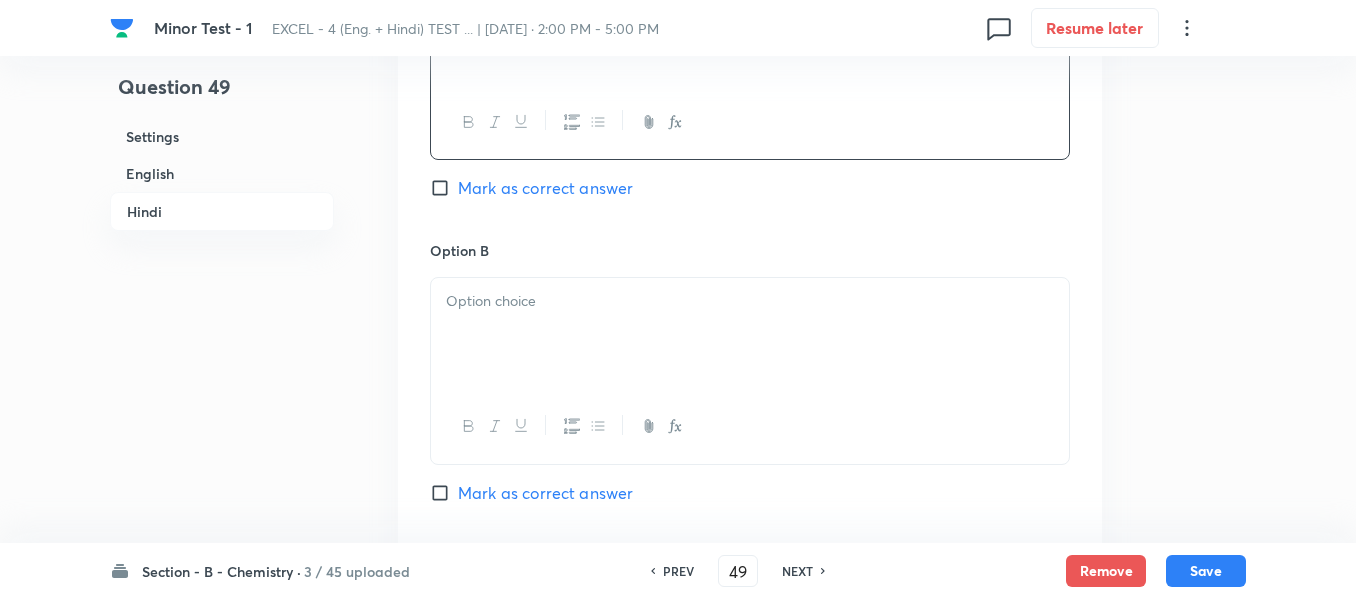 scroll, scrollTop: 3140, scrollLeft: 0, axis: vertical 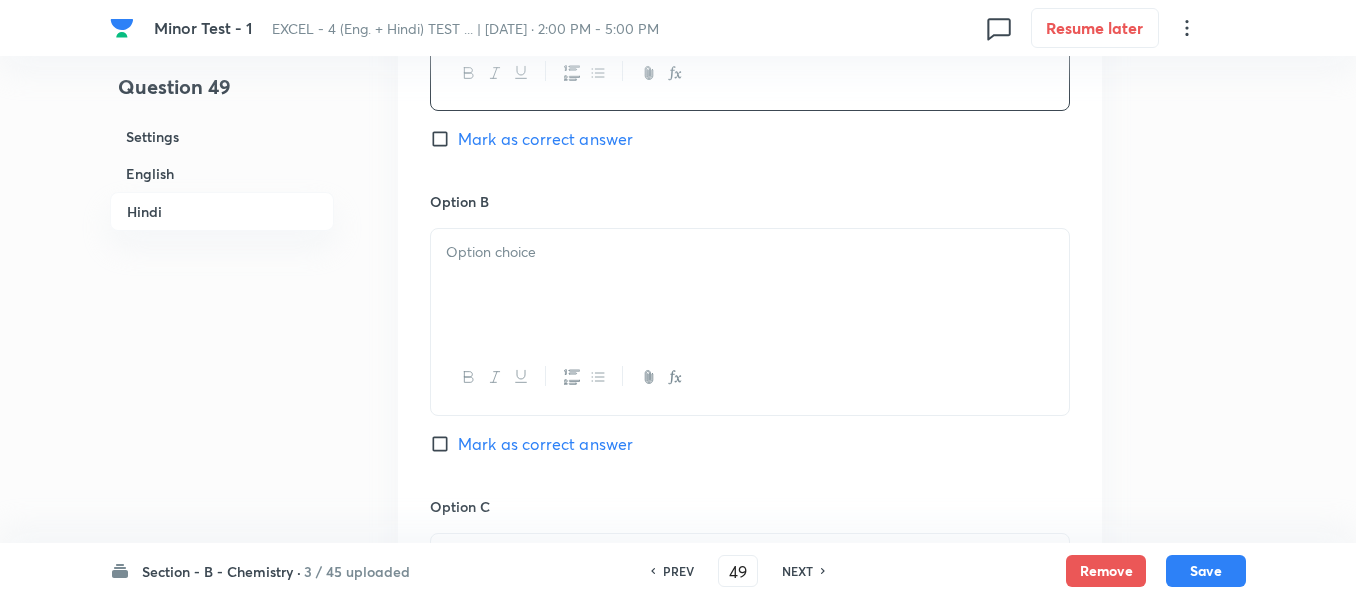 click at bounding box center (750, 252) 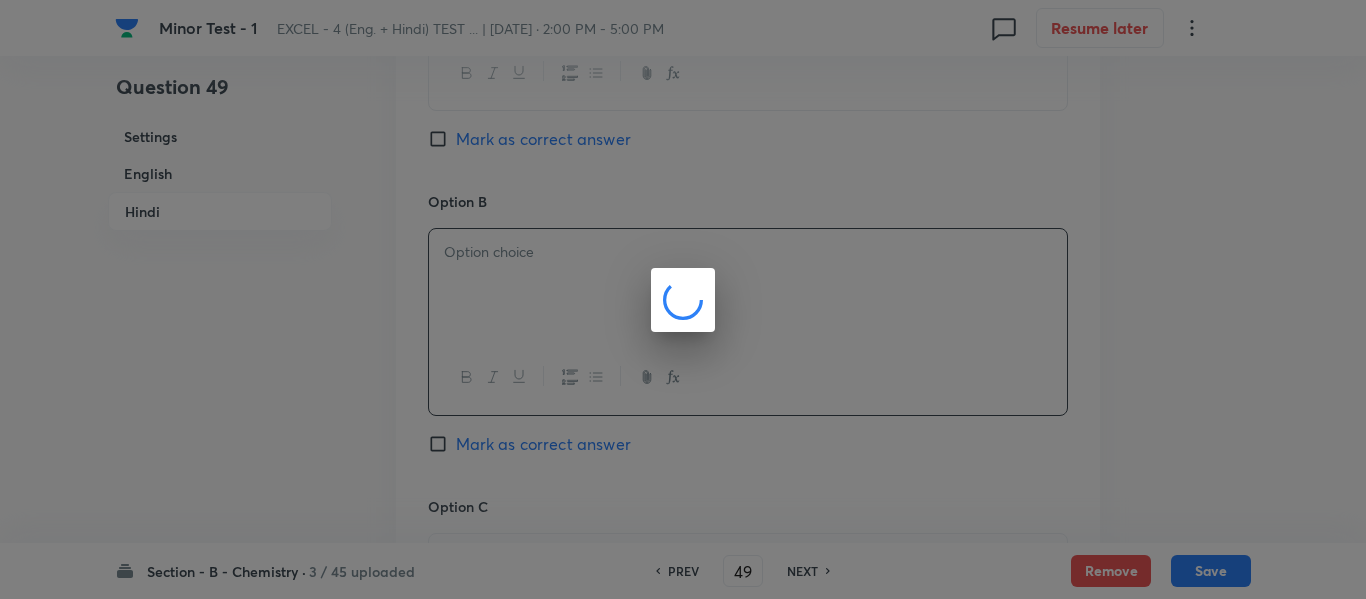 click at bounding box center (683, 299) 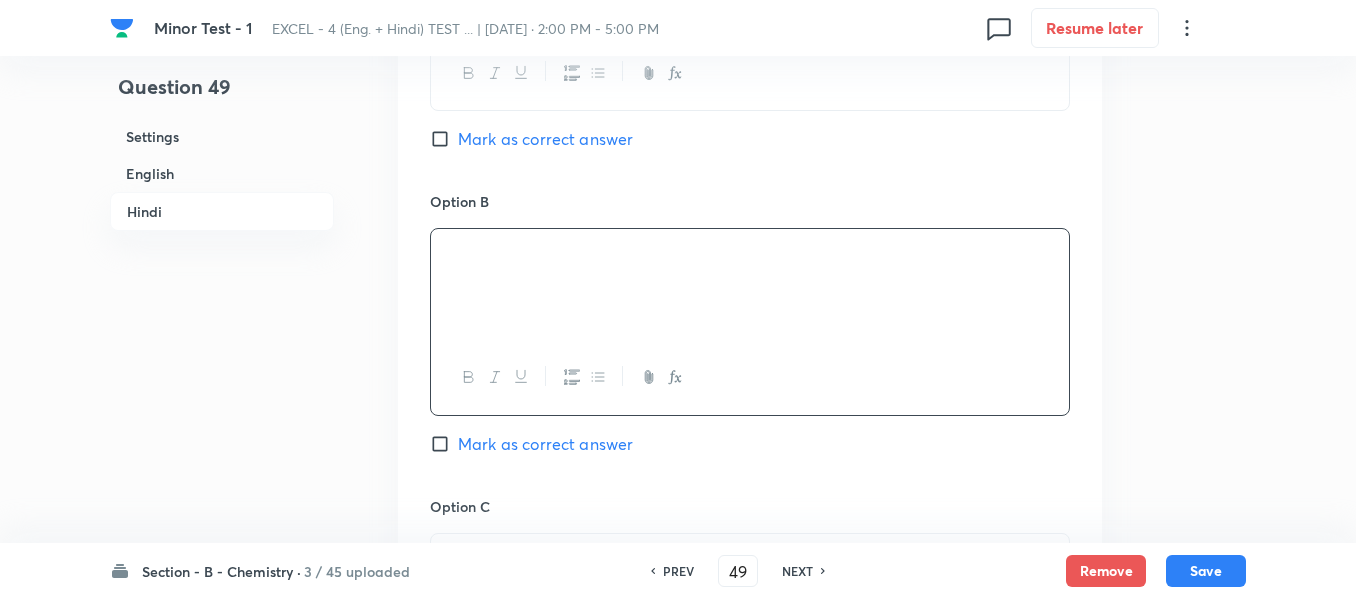 click on "English" at bounding box center [222, 173] 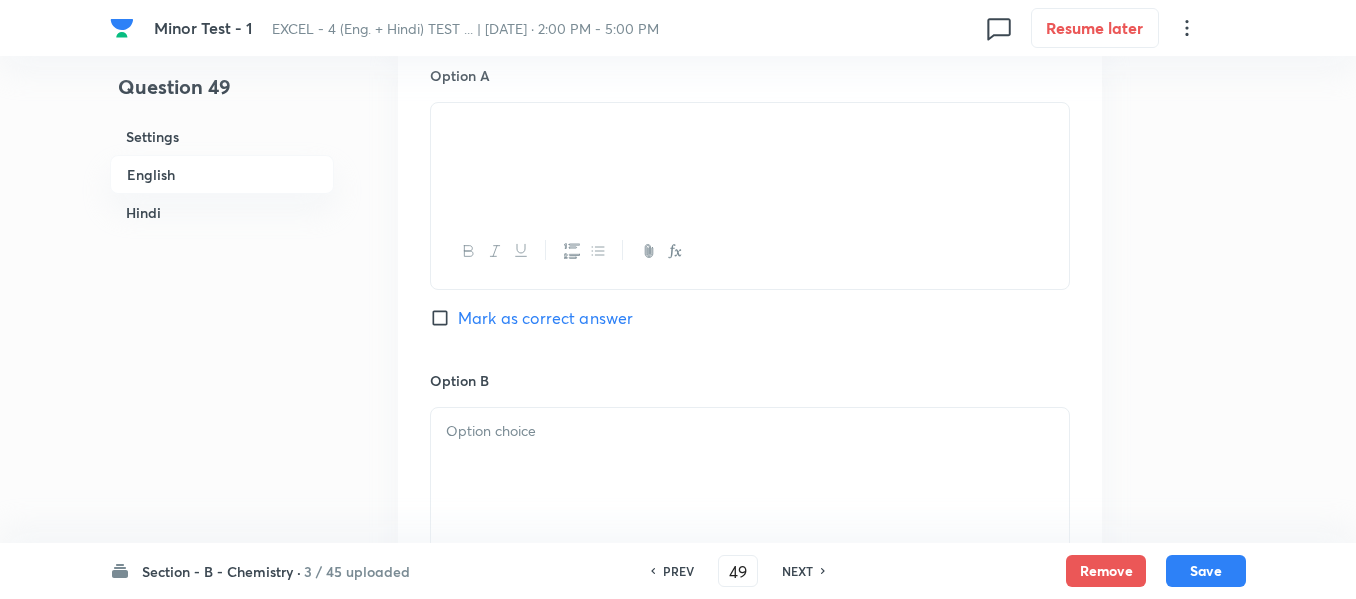 scroll, scrollTop: 1116, scrollLeft: 0, axis: vertical 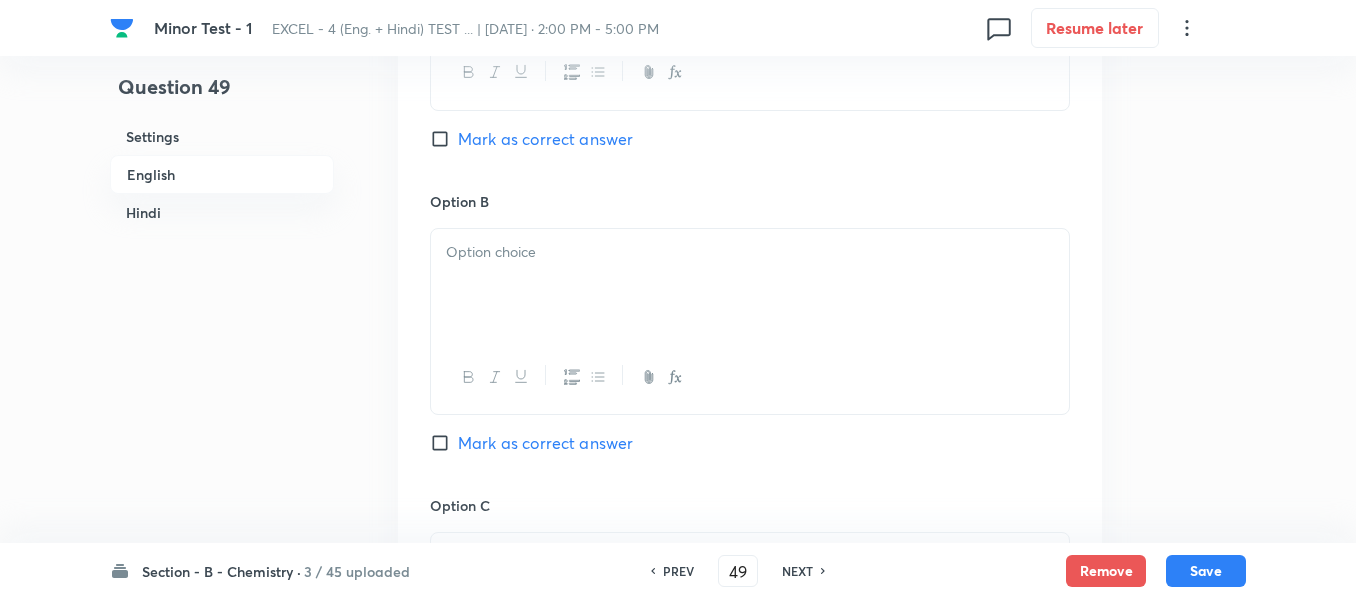 click at bounding box center (750, 252) 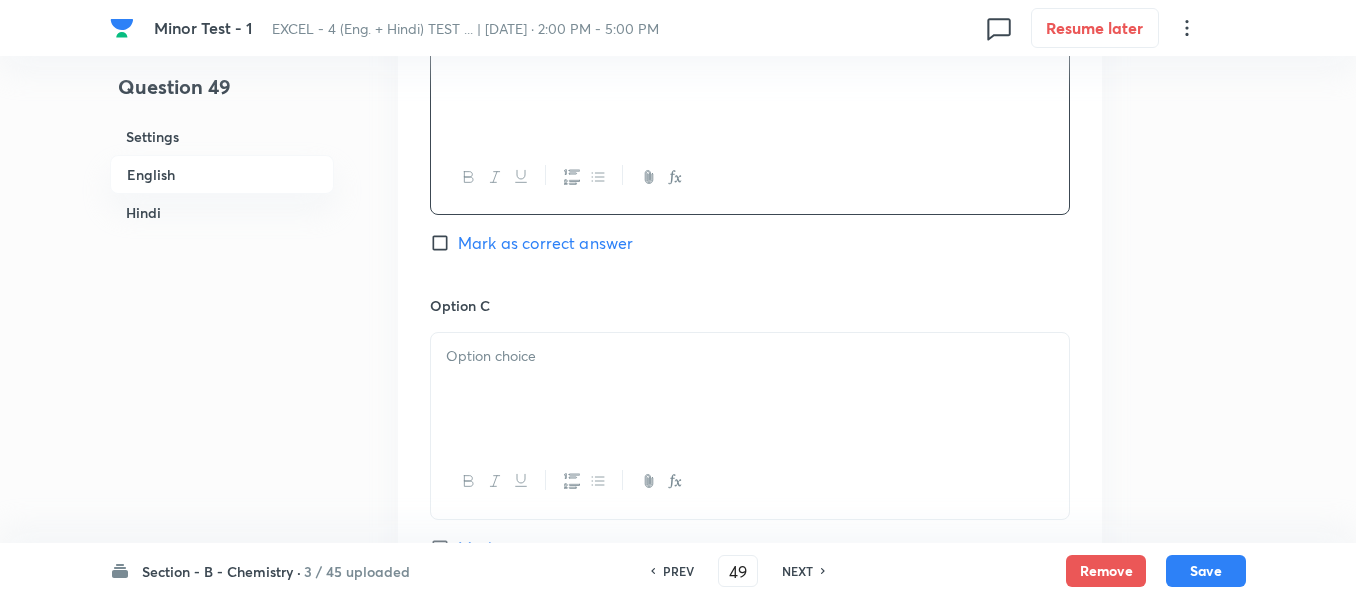 scroll, scrollTop: 1416, scrollLeft: 0, axis: vertical 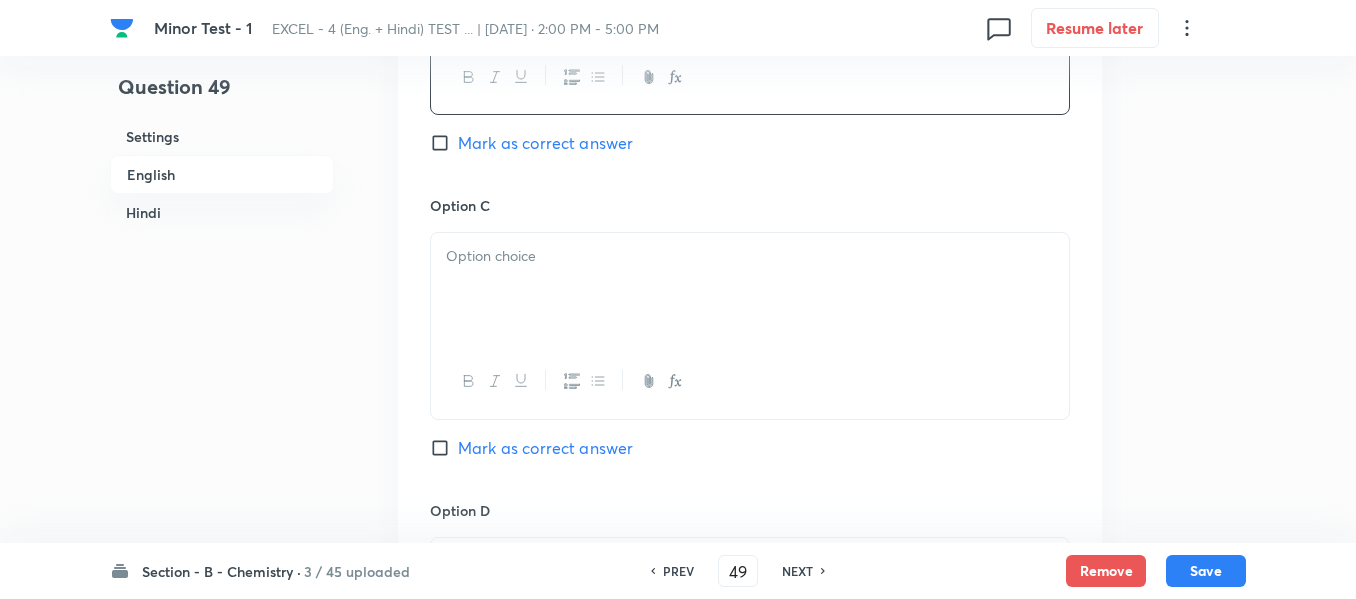 click at bounding box center (750, 289) 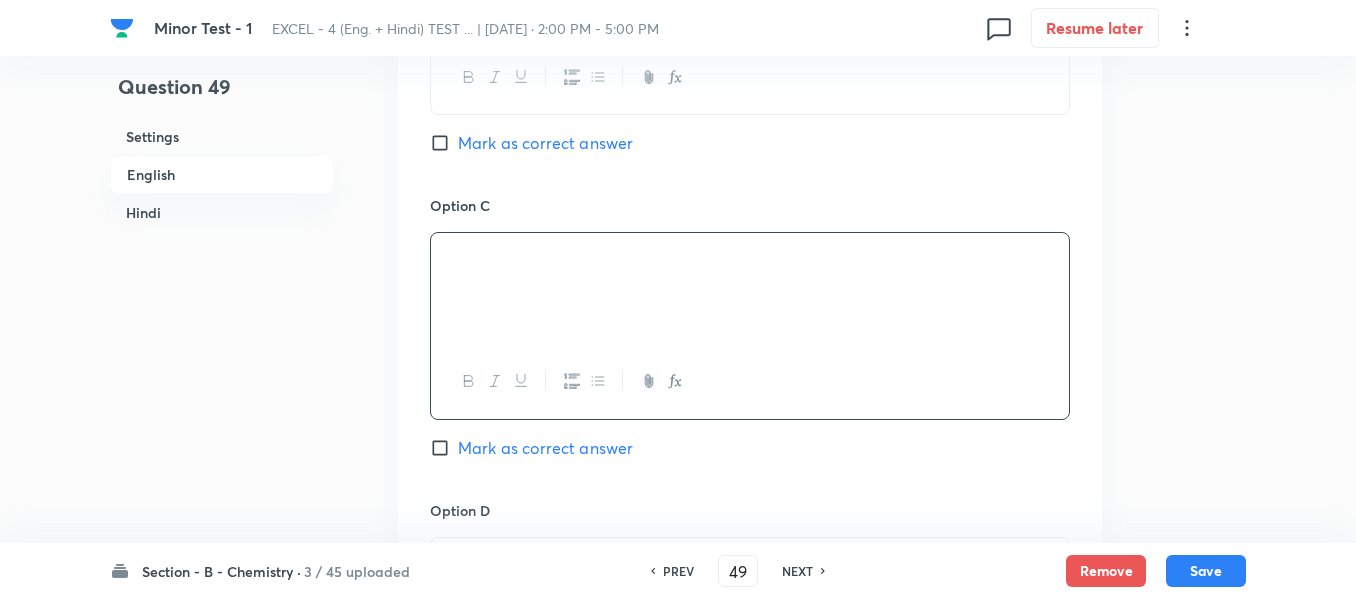 click on "English" at bounding box center (222, 174) 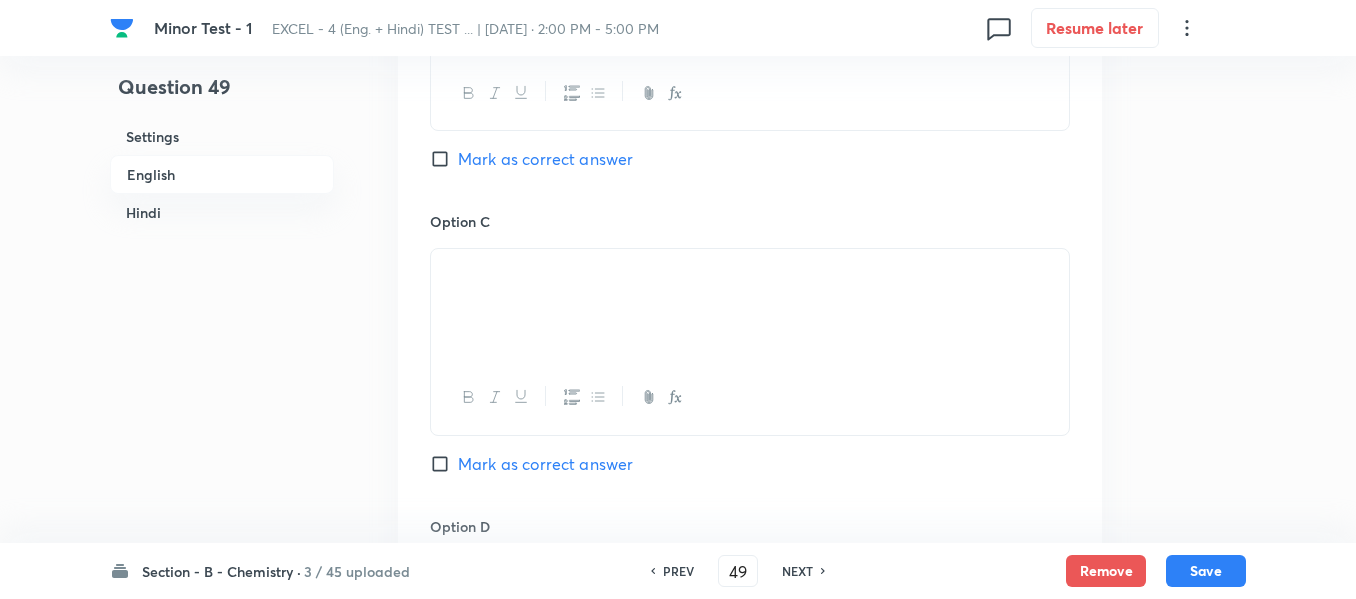 scroll, scrollTop: 1416, scrollLeft: 0, axis: vertical 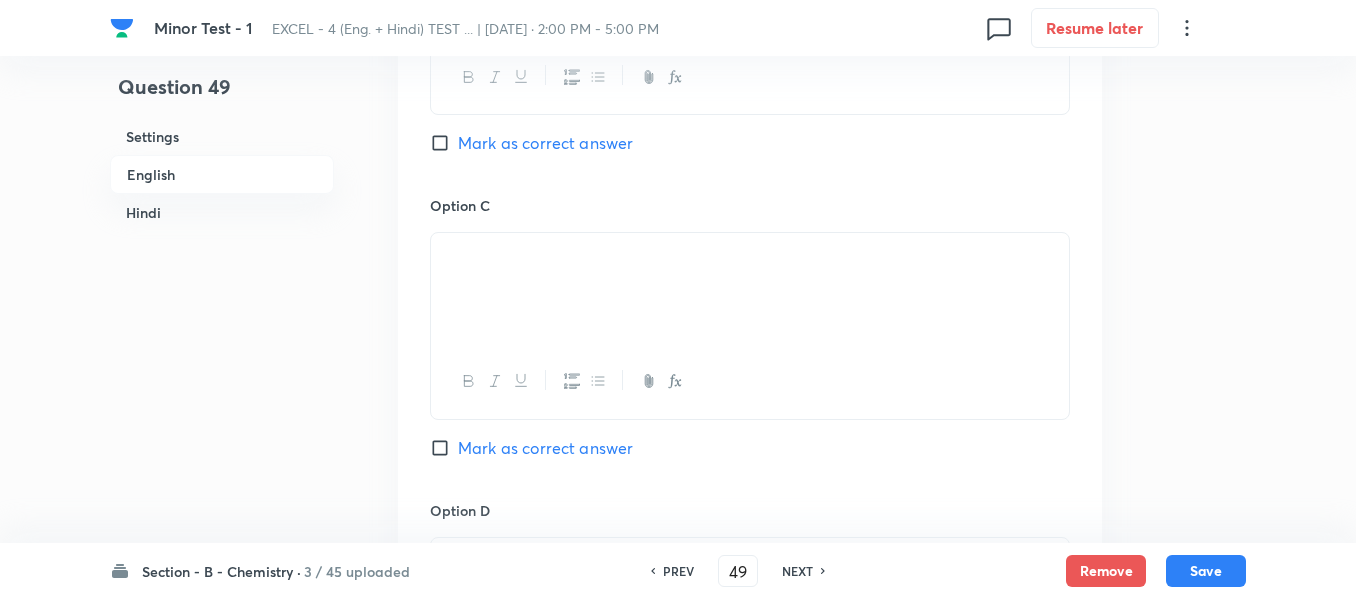 click on "Hindi" at bounding box center [222, 212] 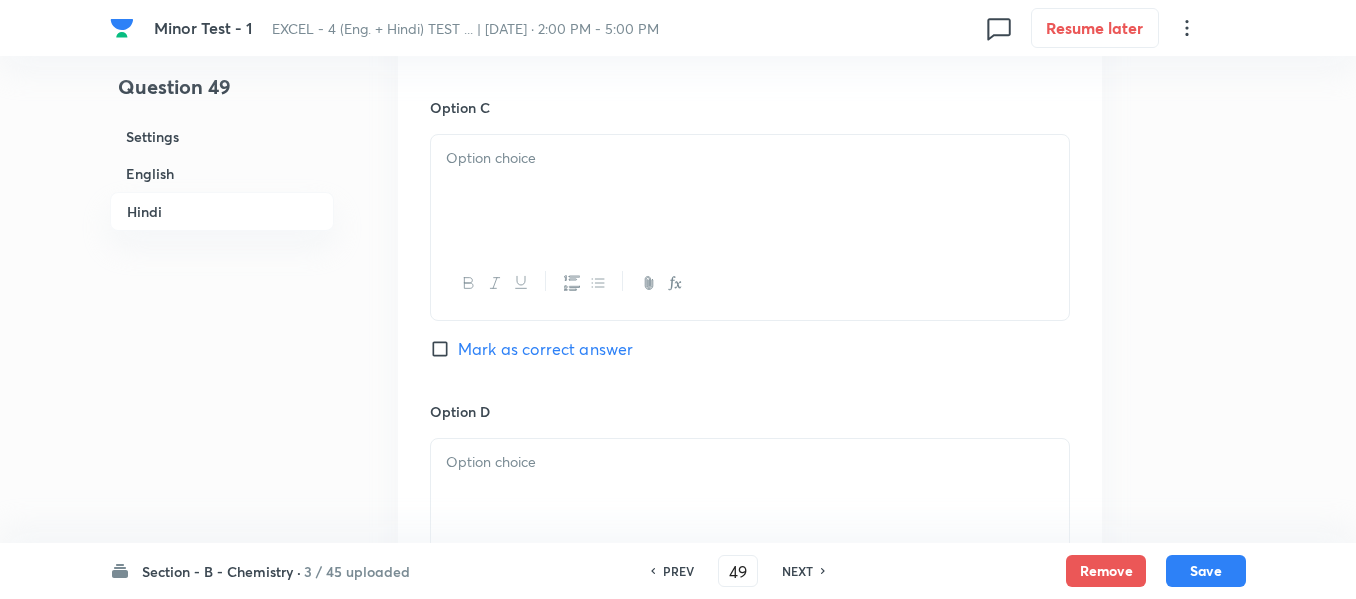 scroll, scrollTop: 3540, scrollLeft: 0, axis: vertical 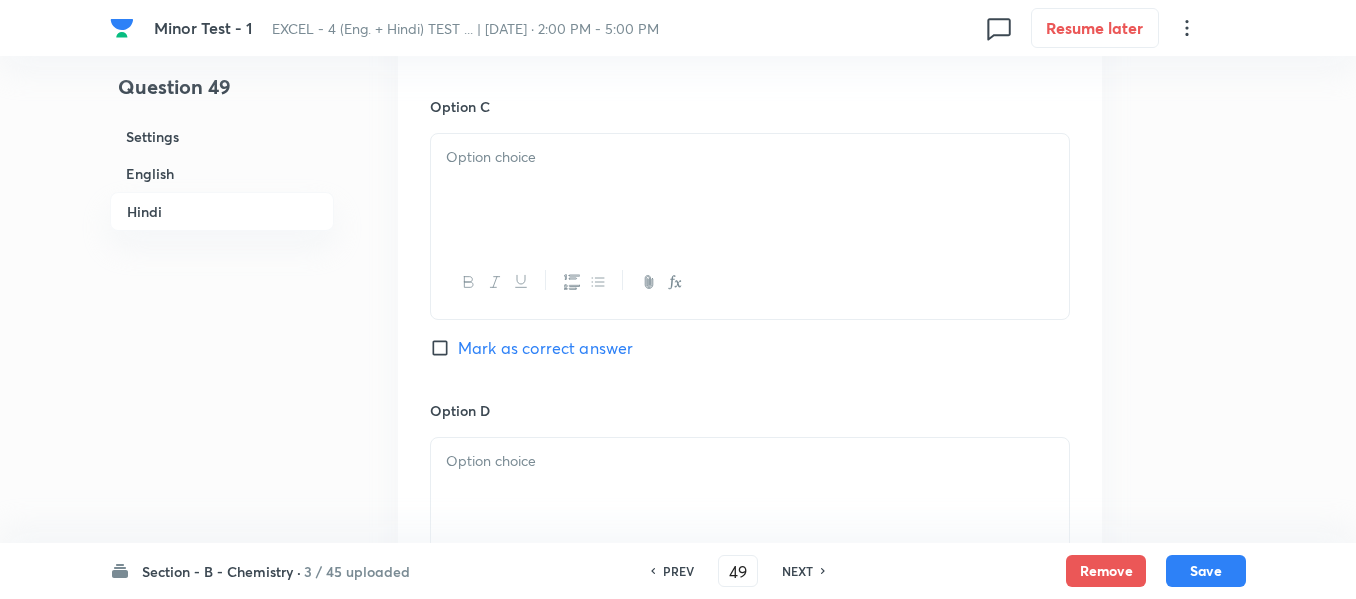 click at bounding box center (750, 190) 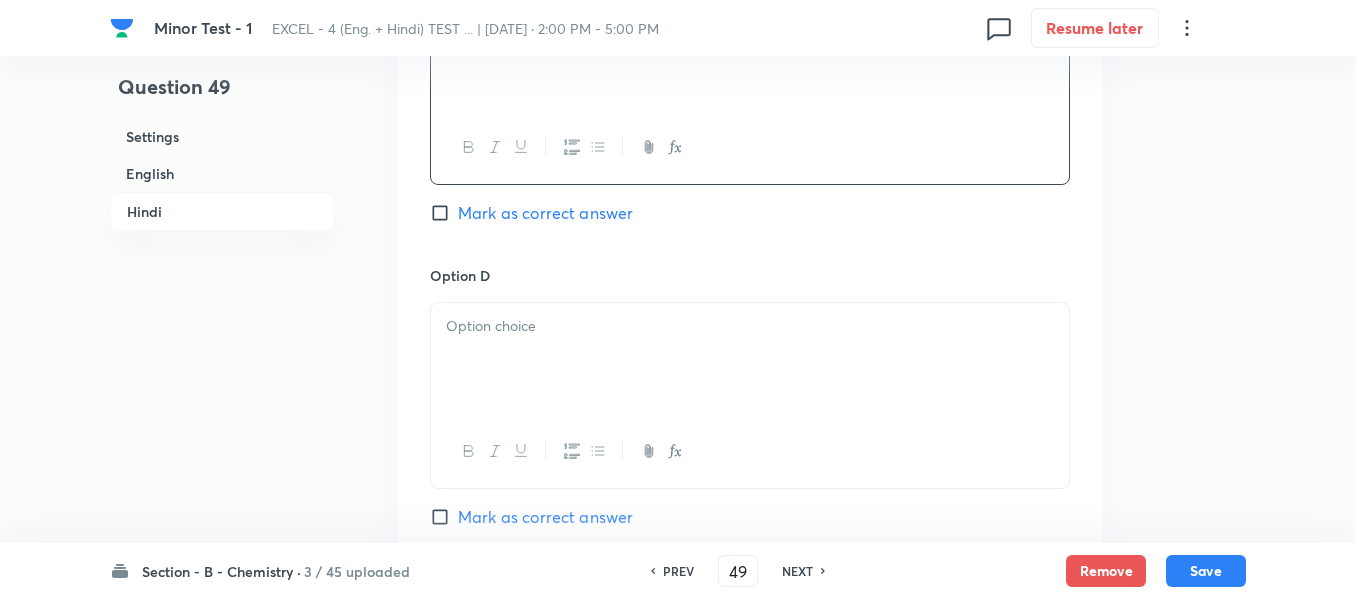 scroll, scrollTop: 3740, scrollLeft: 0, axis: vertical 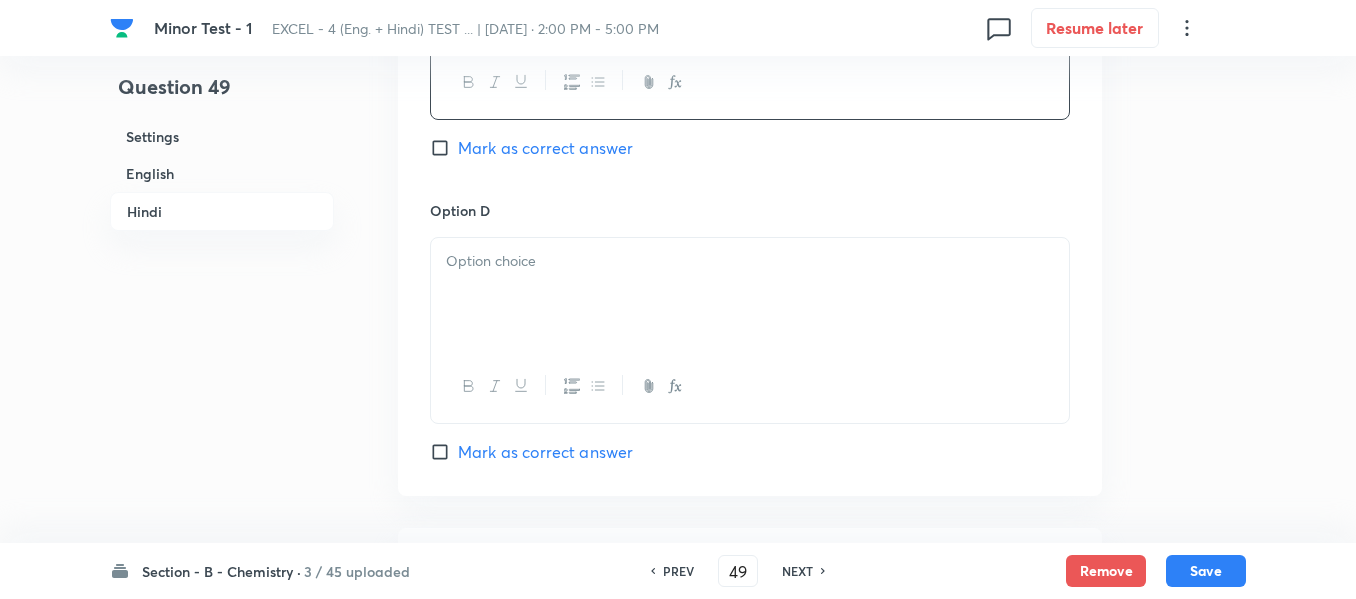click at bounding box center (750, 261) 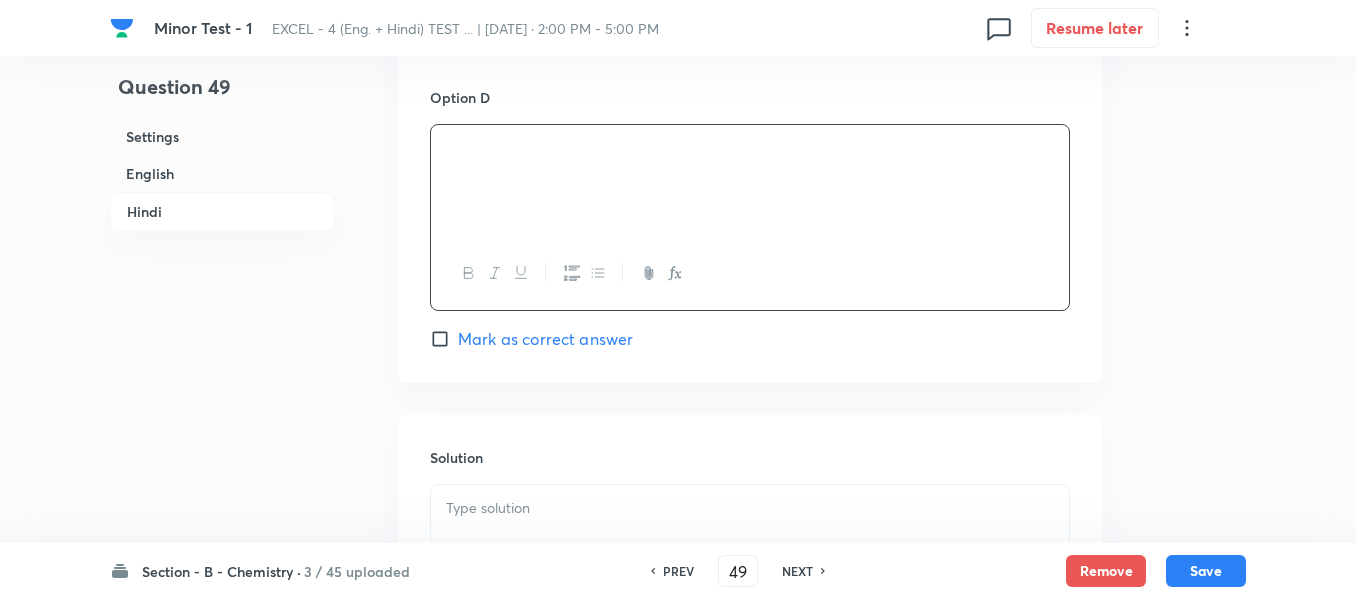 scroll, scrollTop: 4040, scrollLeft: 0, axis: vertical 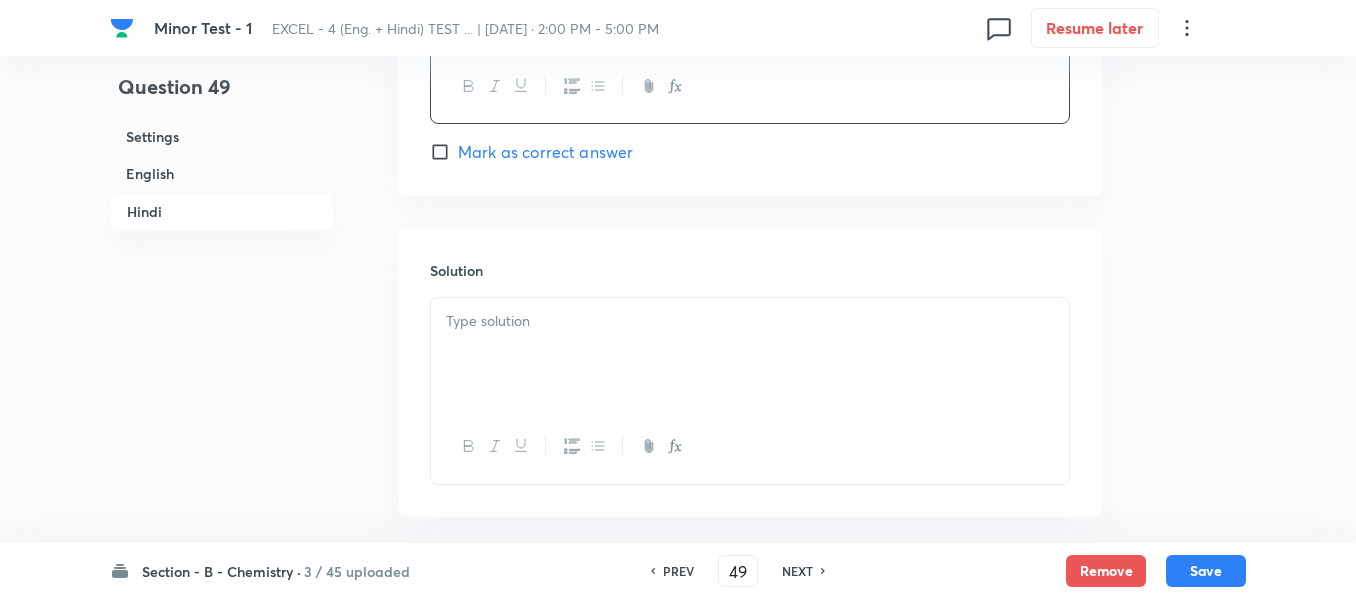 click at bounding box center [750, 321] 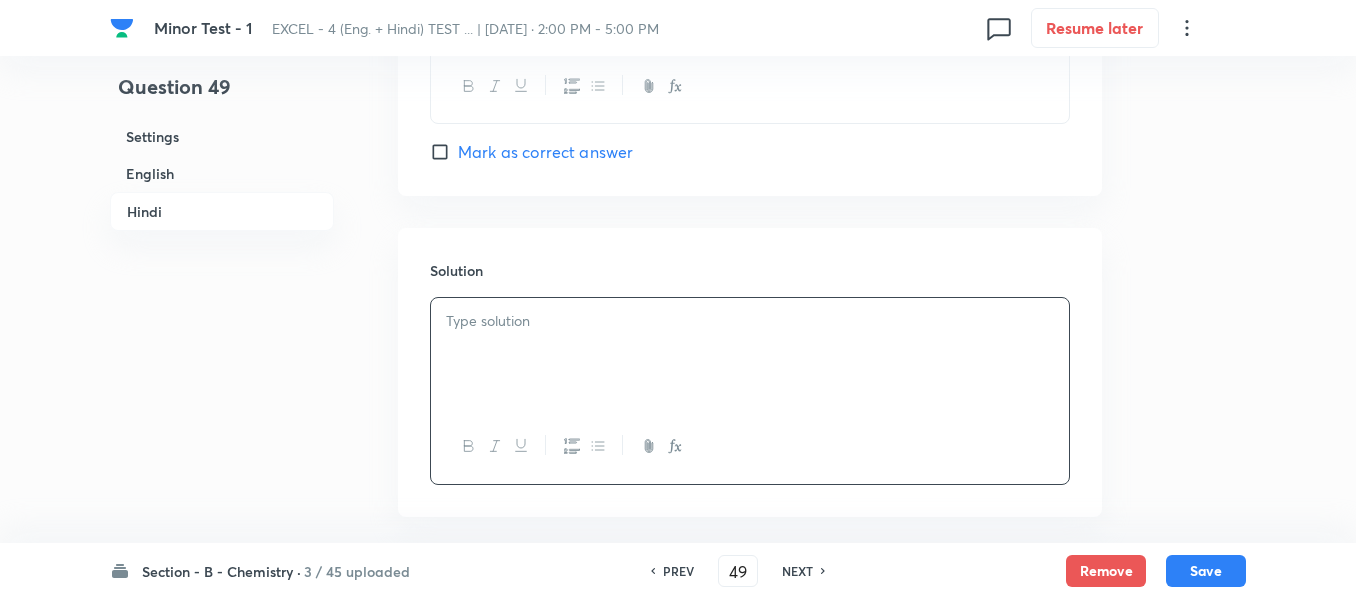 type 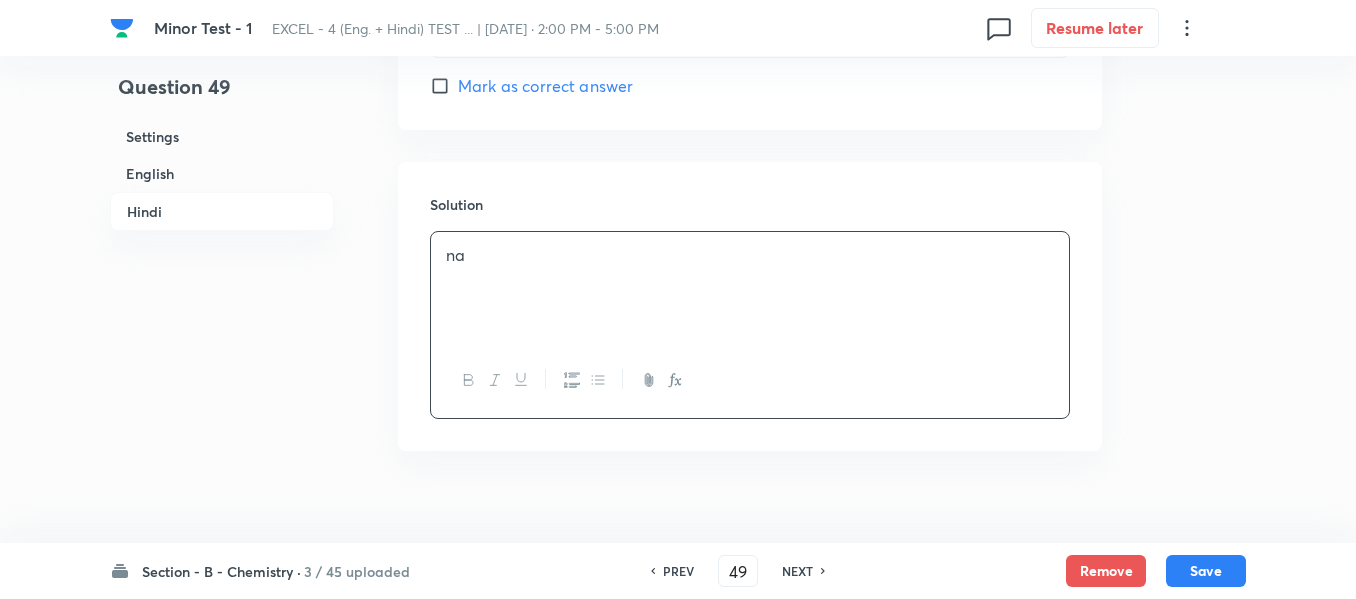 scroll, scrollTop: 4134, scrollLeft: 0, axis: vertical 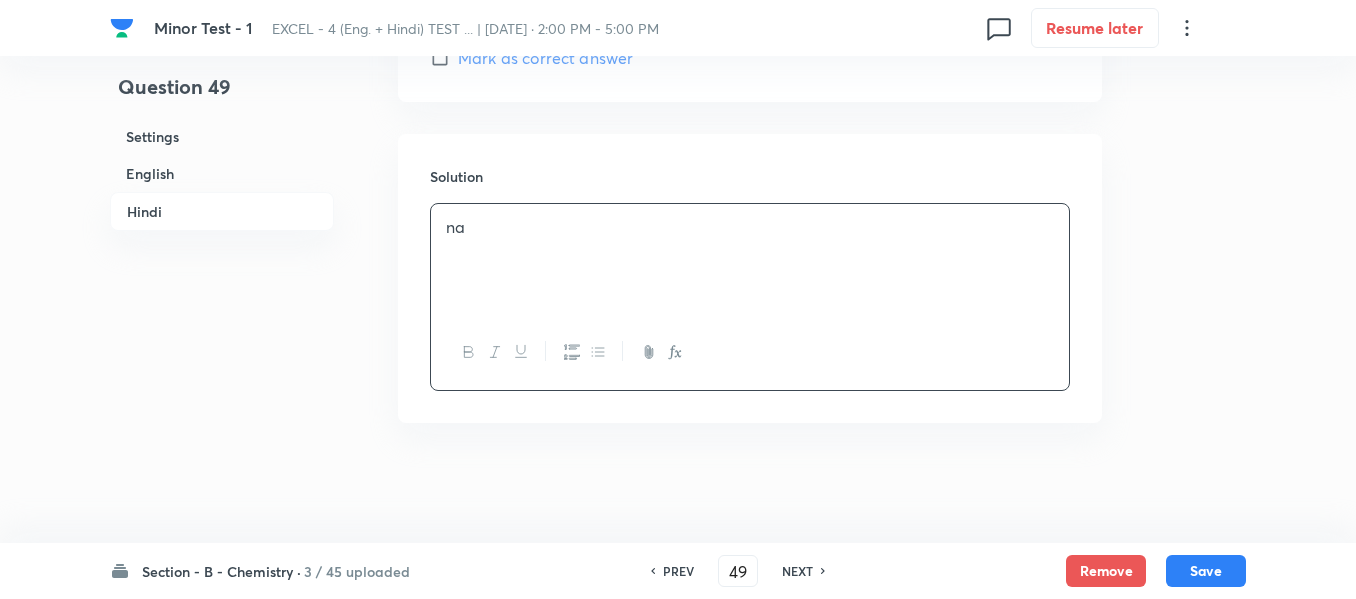 click on "English" at bounding box center (222, 173) 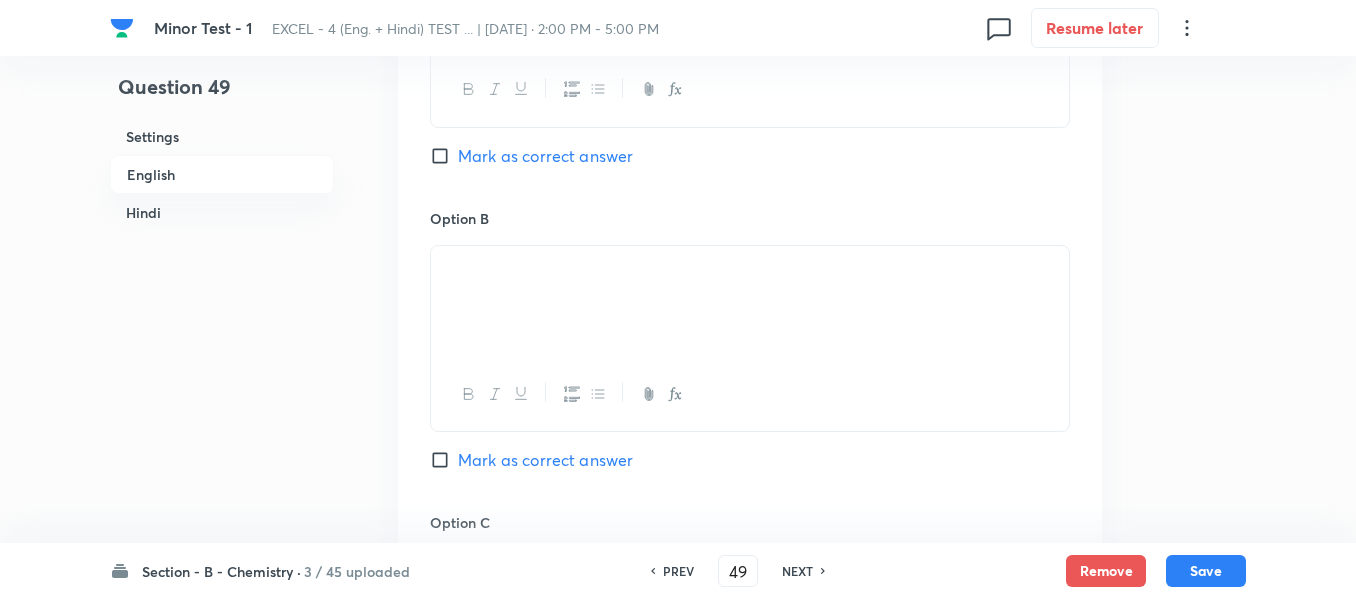 scroll, scrollTop: 1216, scrollLeft: 0, axis: vertical 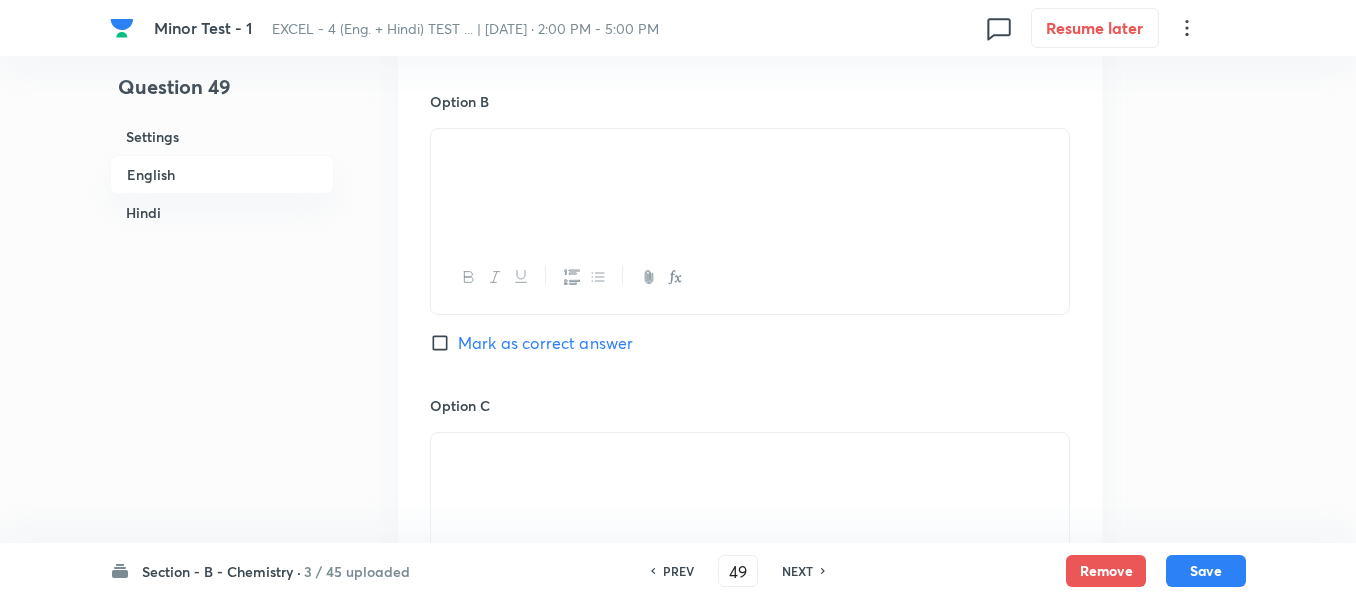 click on "Mark as correct answer" at bounding box center [444, 343] 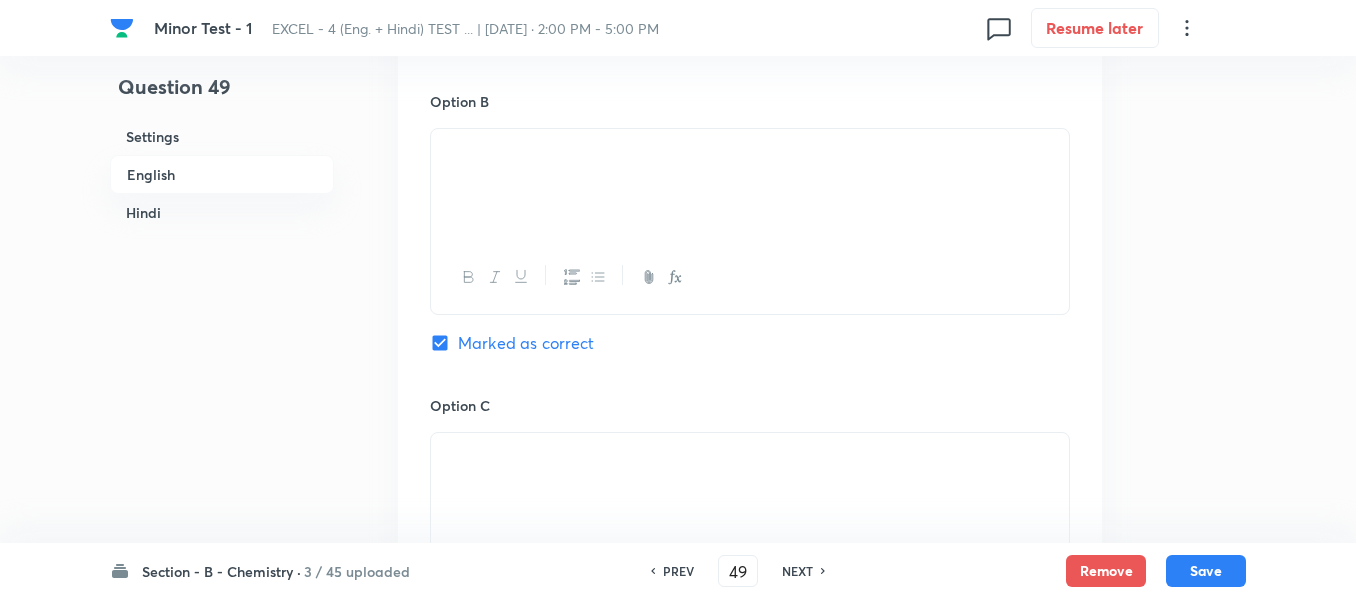 checkbox on "true" 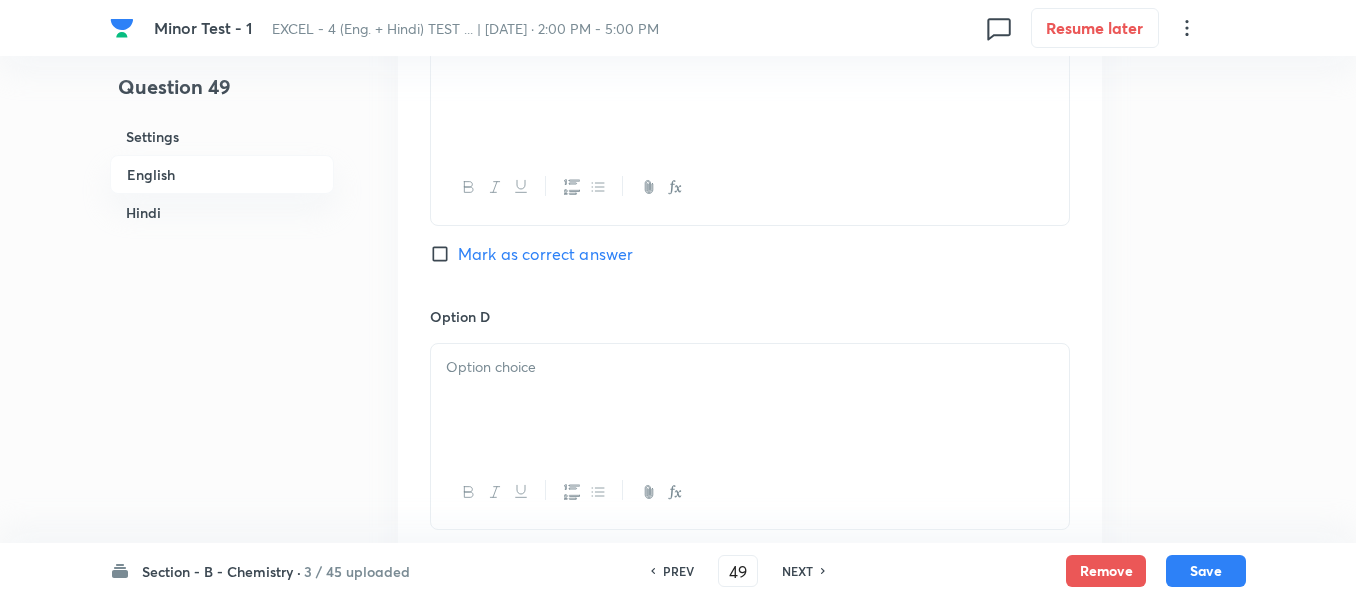 scroll, scrollTop: 1716, scrollLeft: 0, axis: vertical 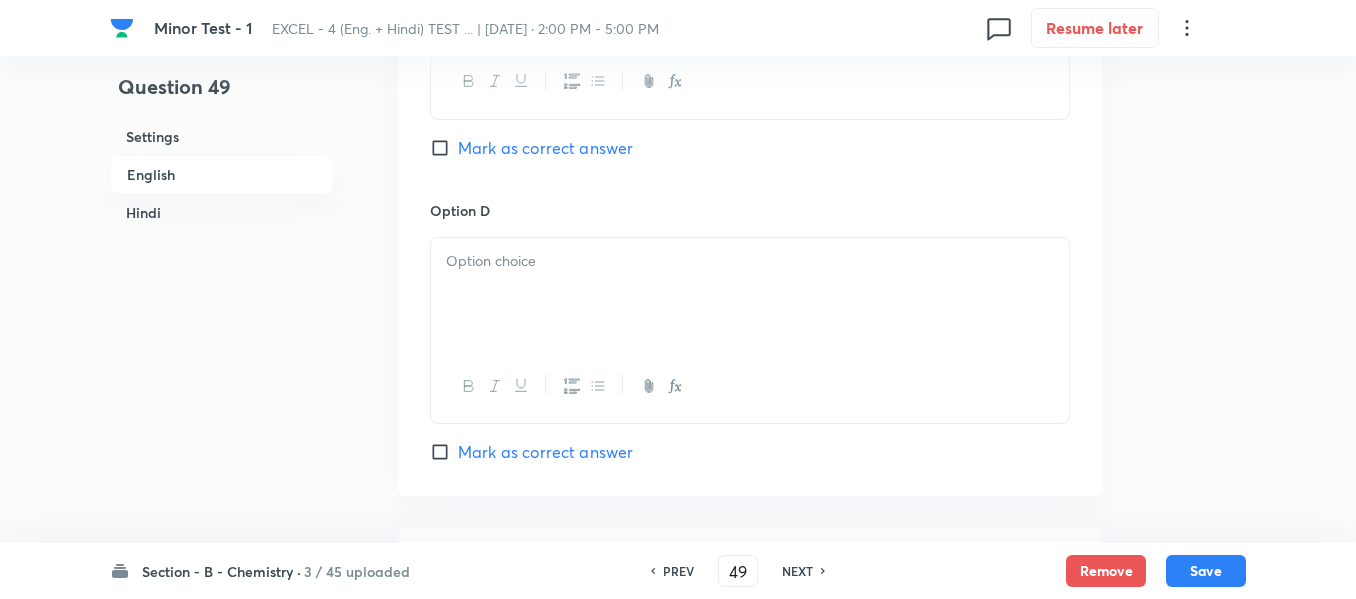 click at bounding box center [750, 294] 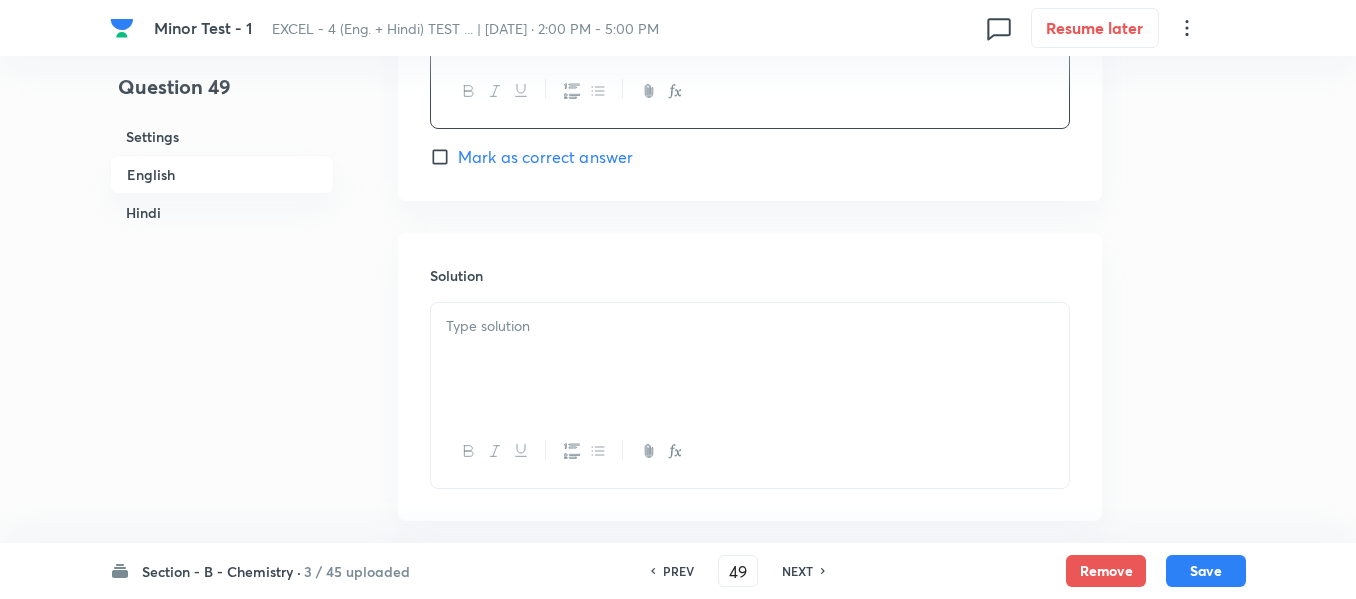 scroll, scrollTop: 2016, scrollLeft: 0, axis: vertical 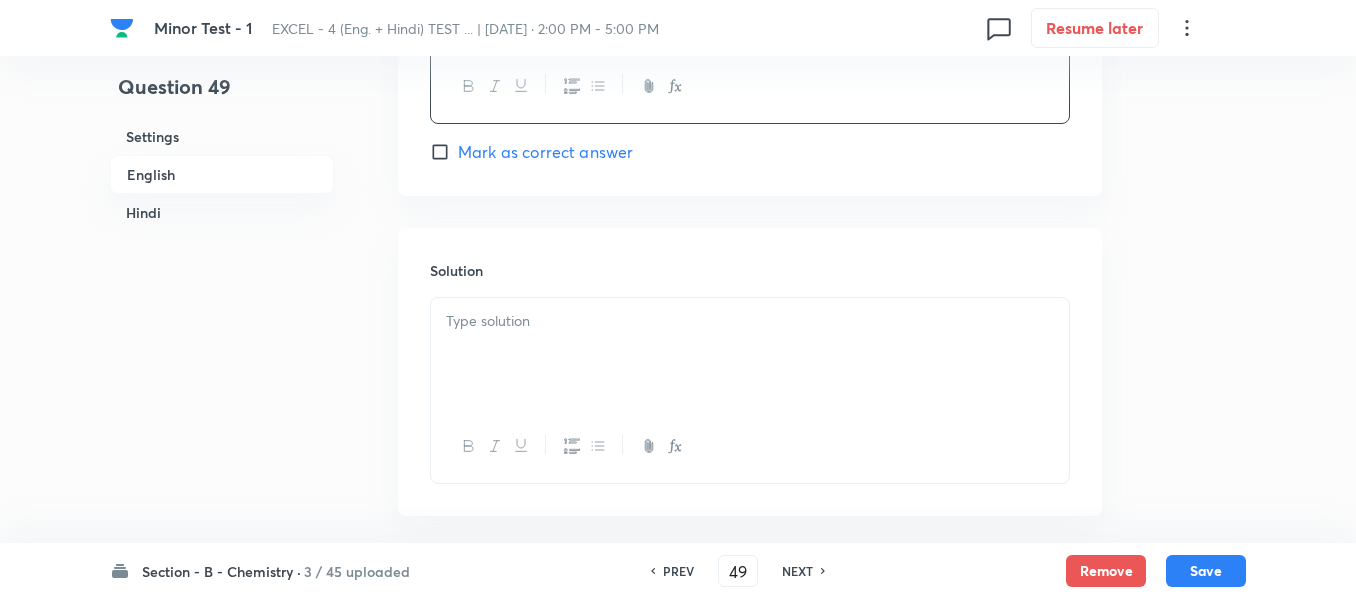 click at bounding box center [750, 354] 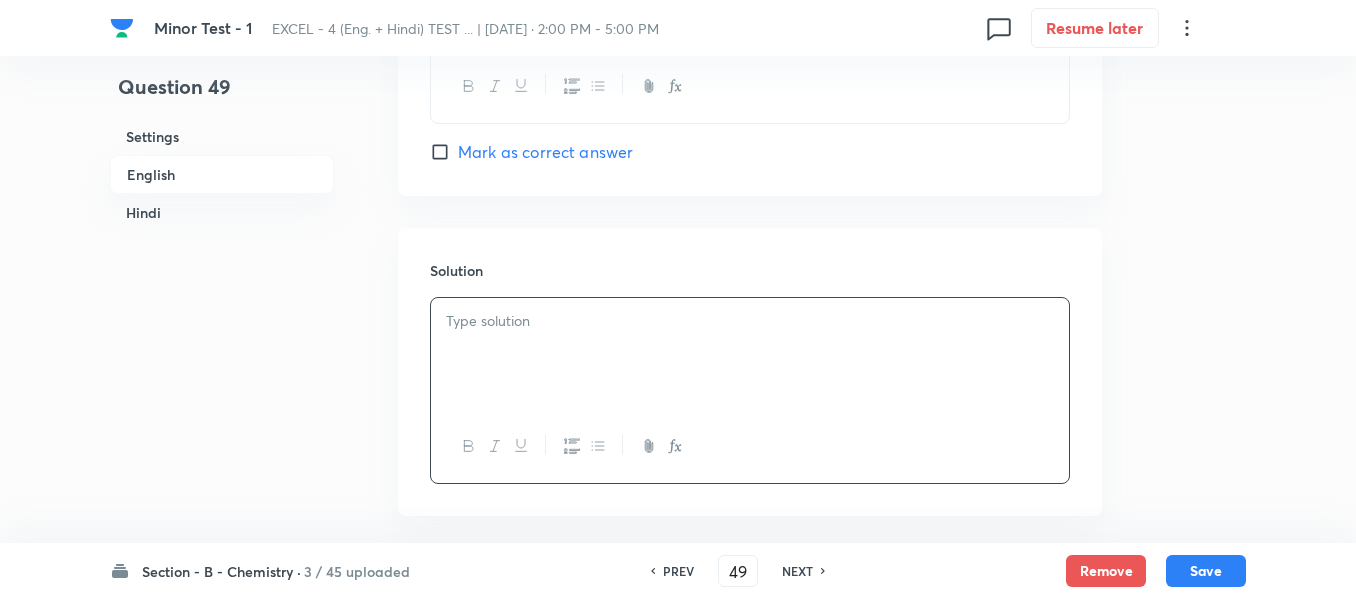 type 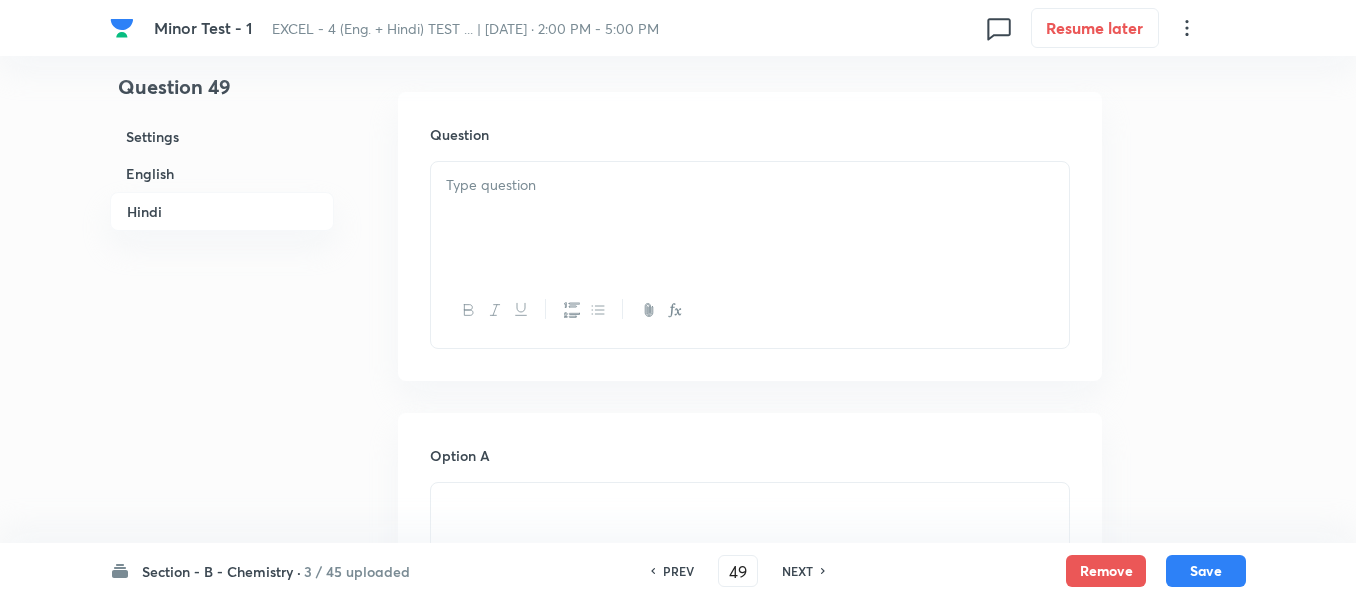 scroll, scrollTop: 2616, scrollLeft: 0, axis: vertical 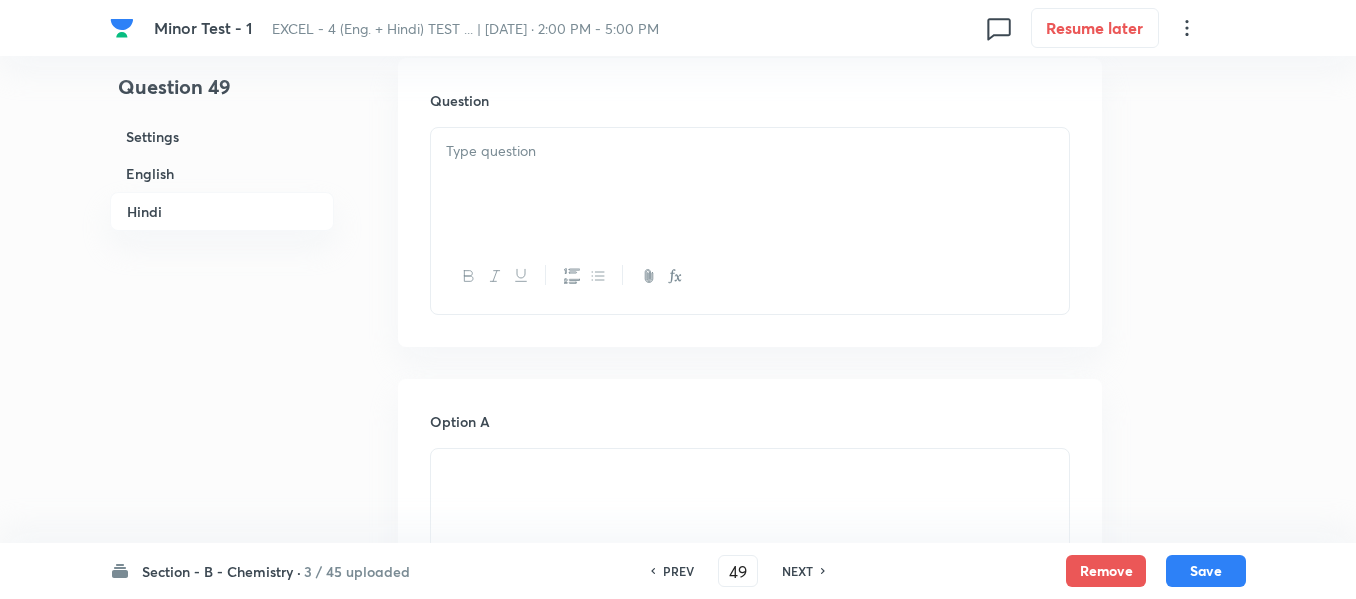 click at bounding box center (750, 184) 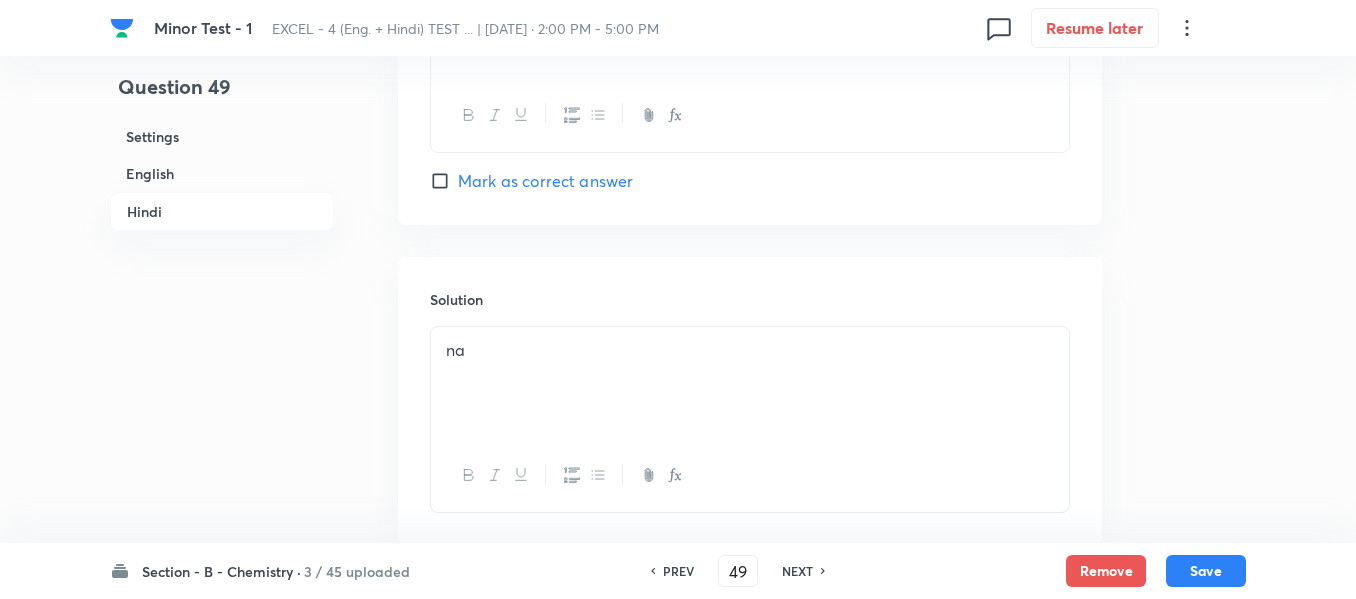 scroll, scrollTop: 4138, scrollLeft: 0, axis: vertical 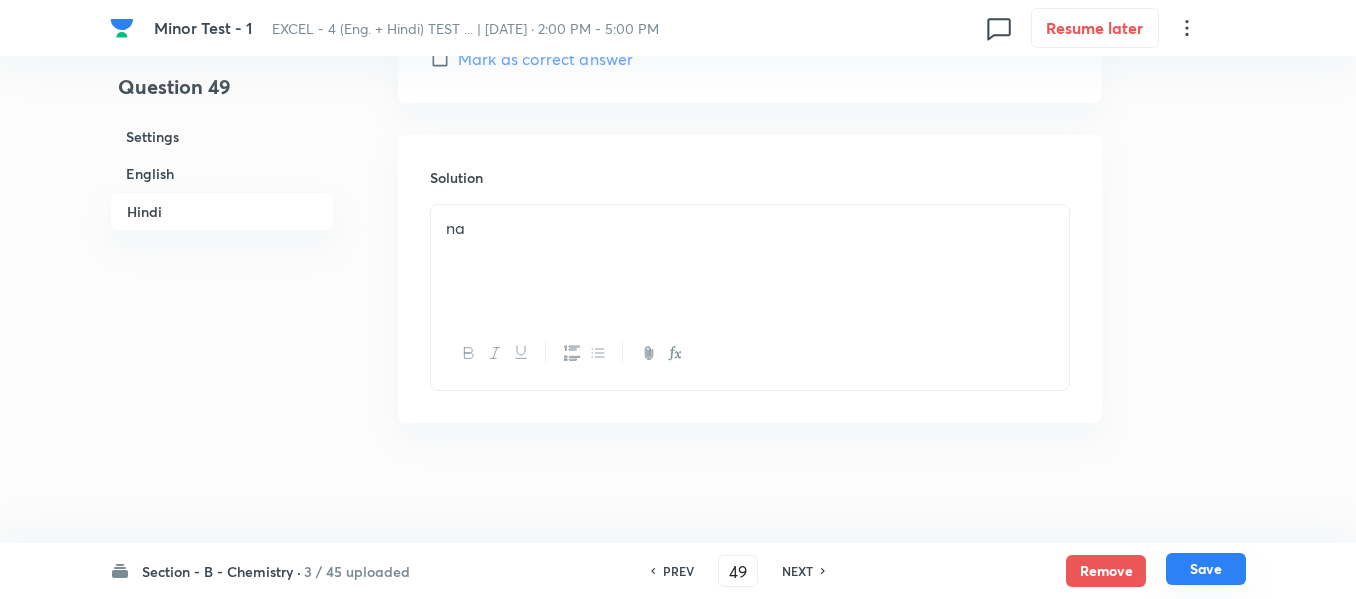 click on "Save" at bounding box center (1206, 569) 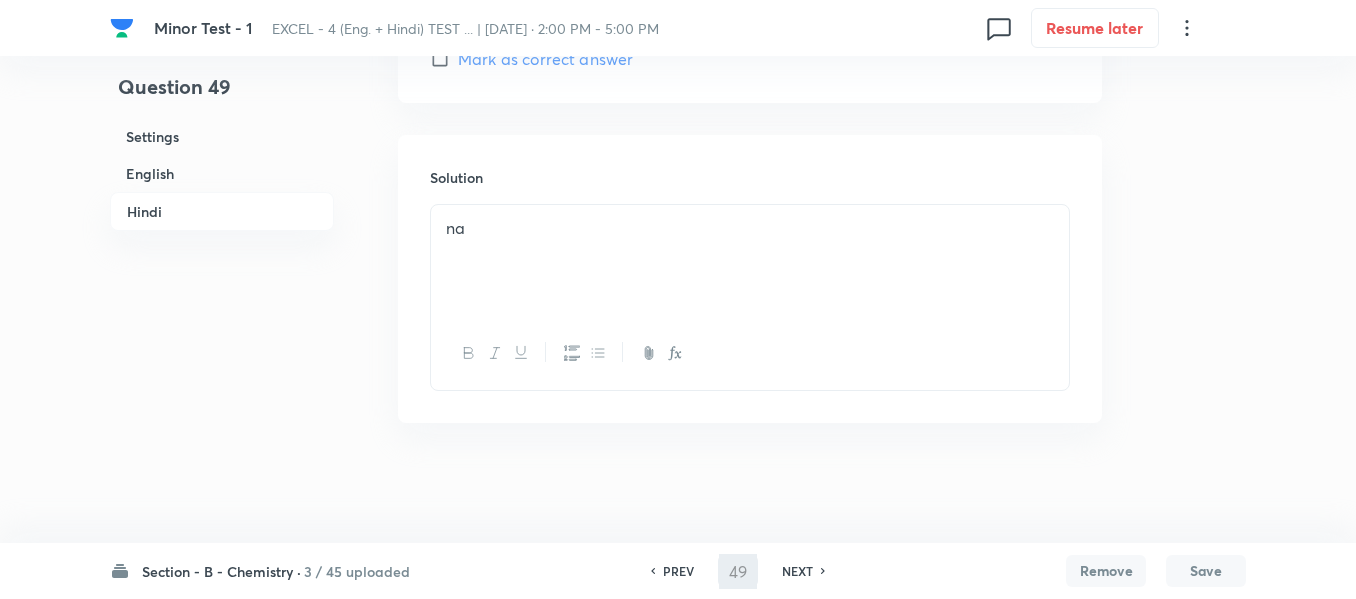 type on "50" 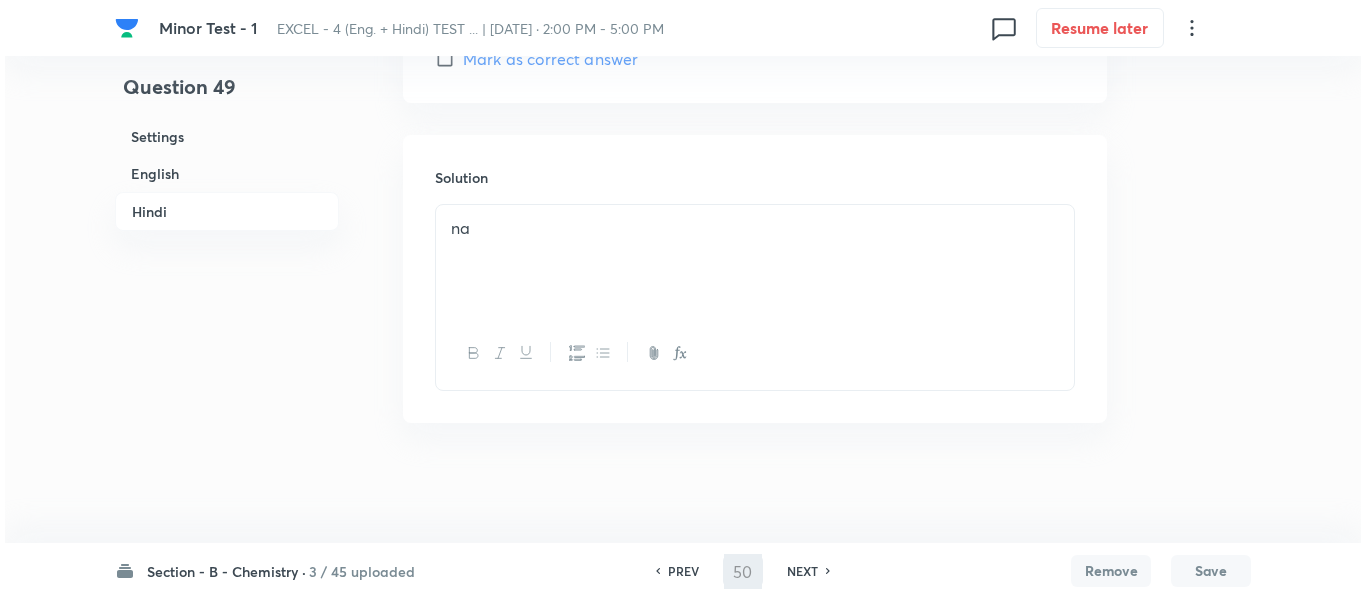 scroll, scrollTop: 0, scrollLeft: 0, axis: both 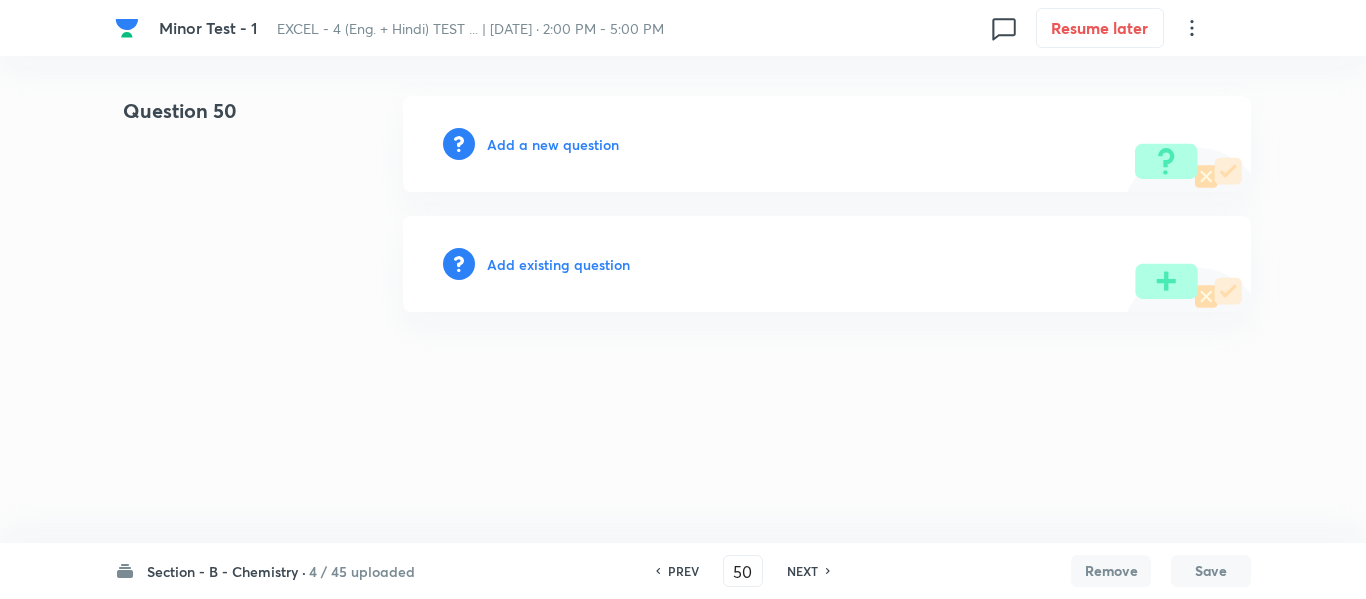click on "Add a new question" at bounding box center [553, 144] 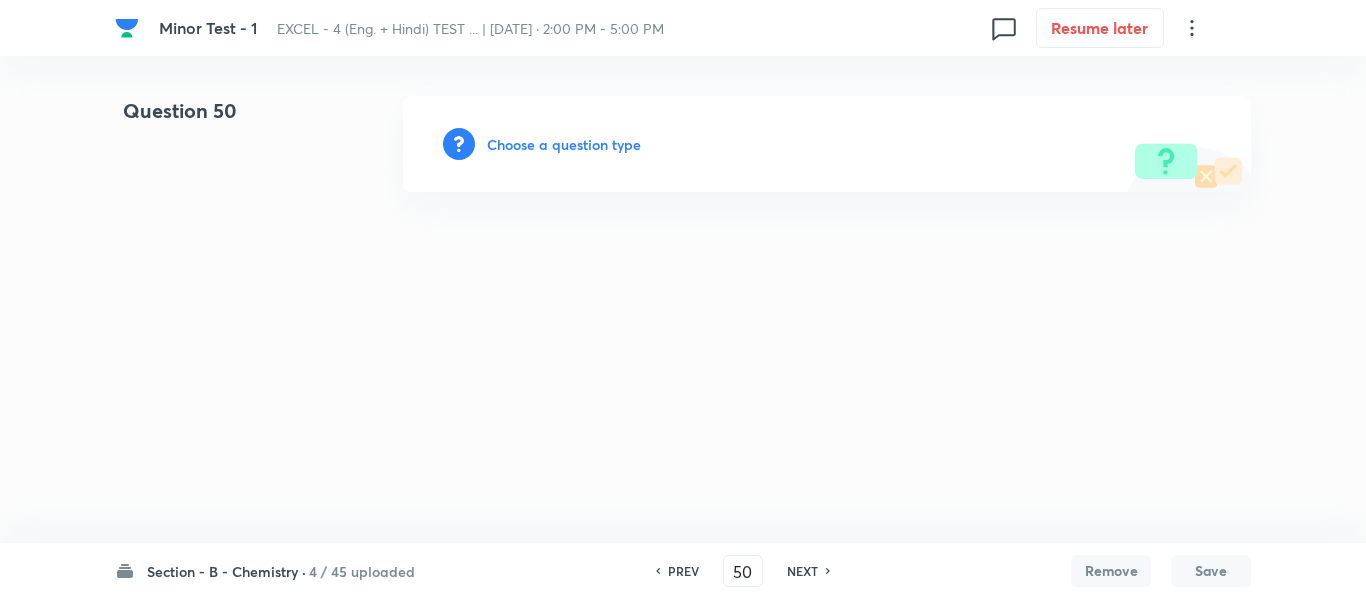click on "Choose a question type" at bounding box center (564, 144) 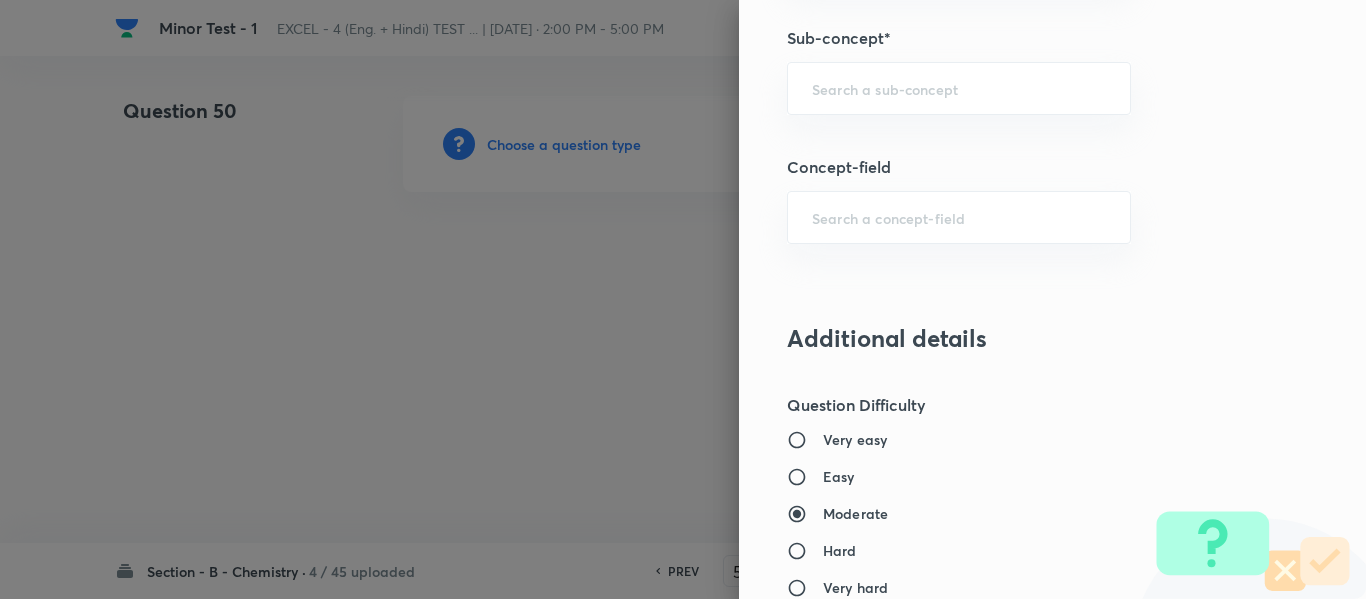 scroll, scrollTop: 1400, scrollLeft: 0, axis: vertical 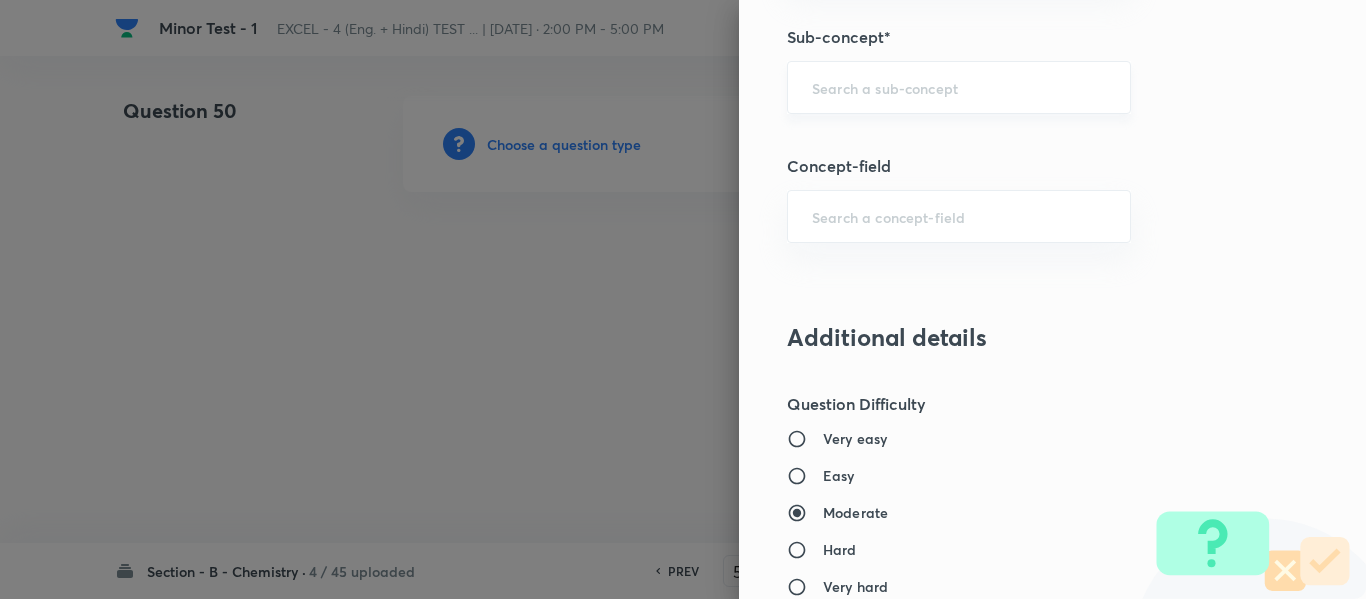 click at bounding box center (959, 87) 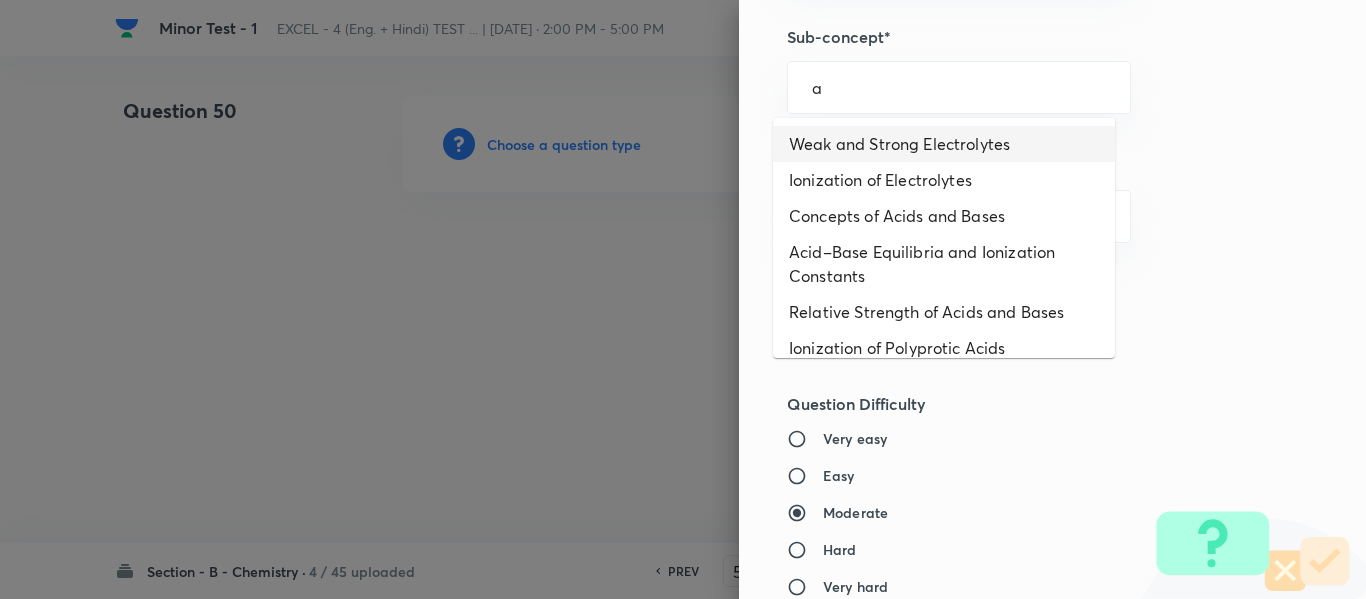 click on "Weak and Strong Electrolytes" at bounding box center [944, 144] 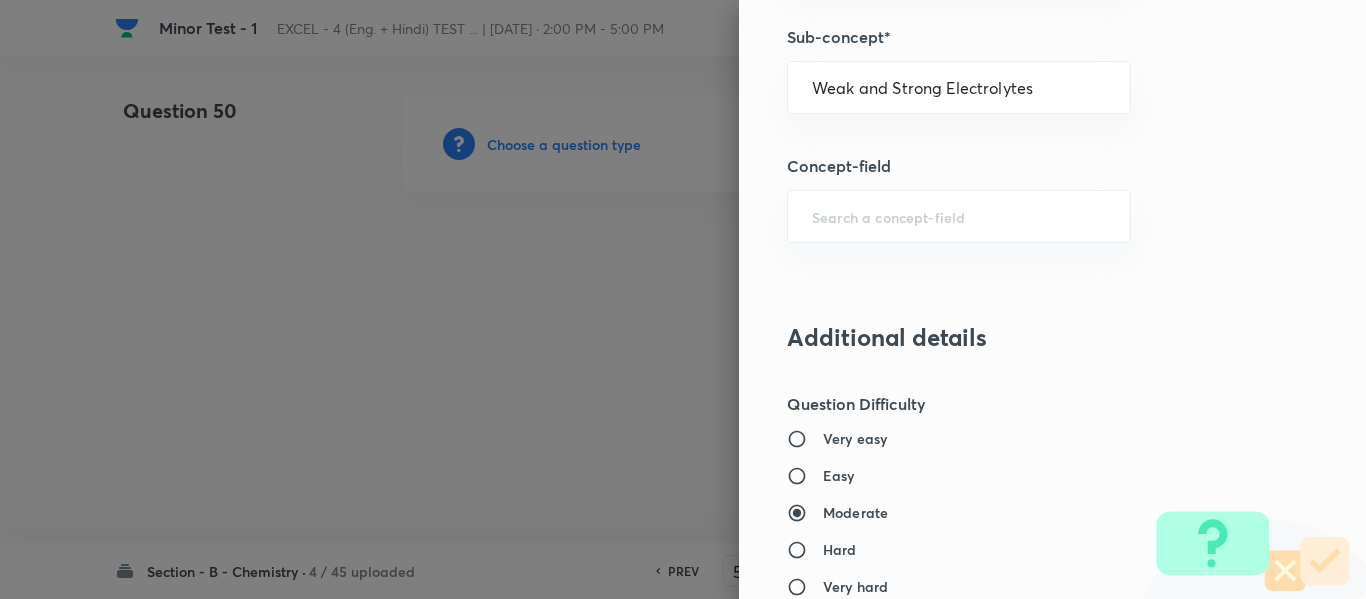 type on "Chemistry" 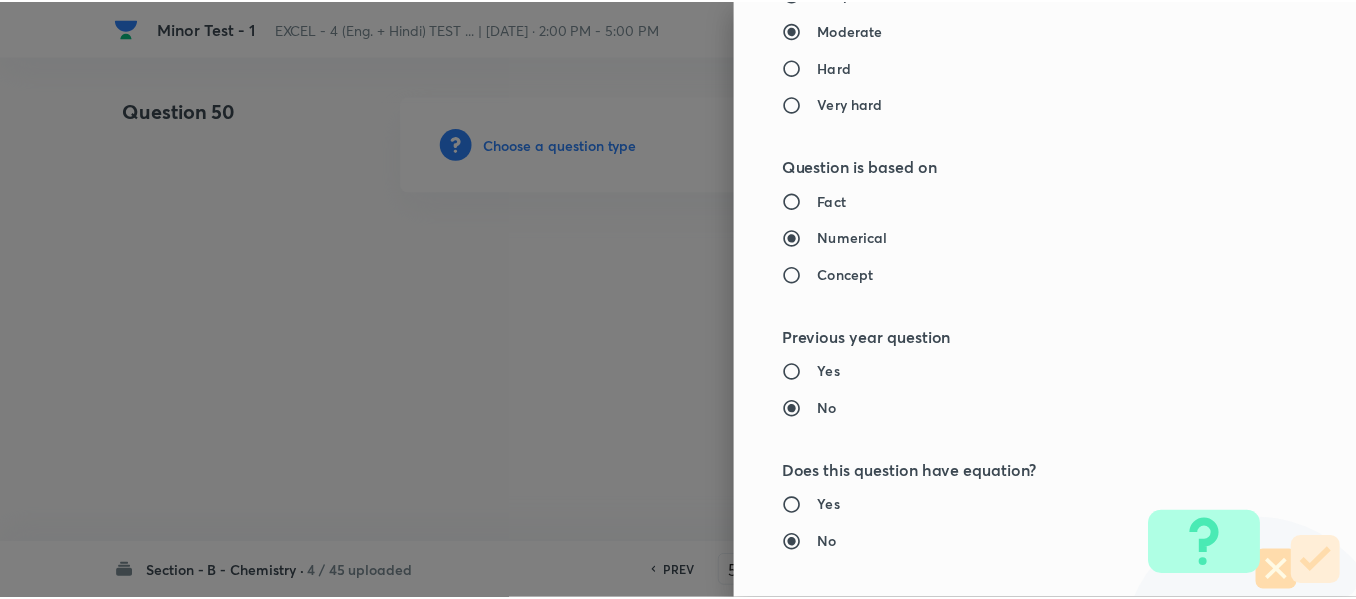 scroll, scrollTop: 2261, scrollLeft: 0, axis: vertical 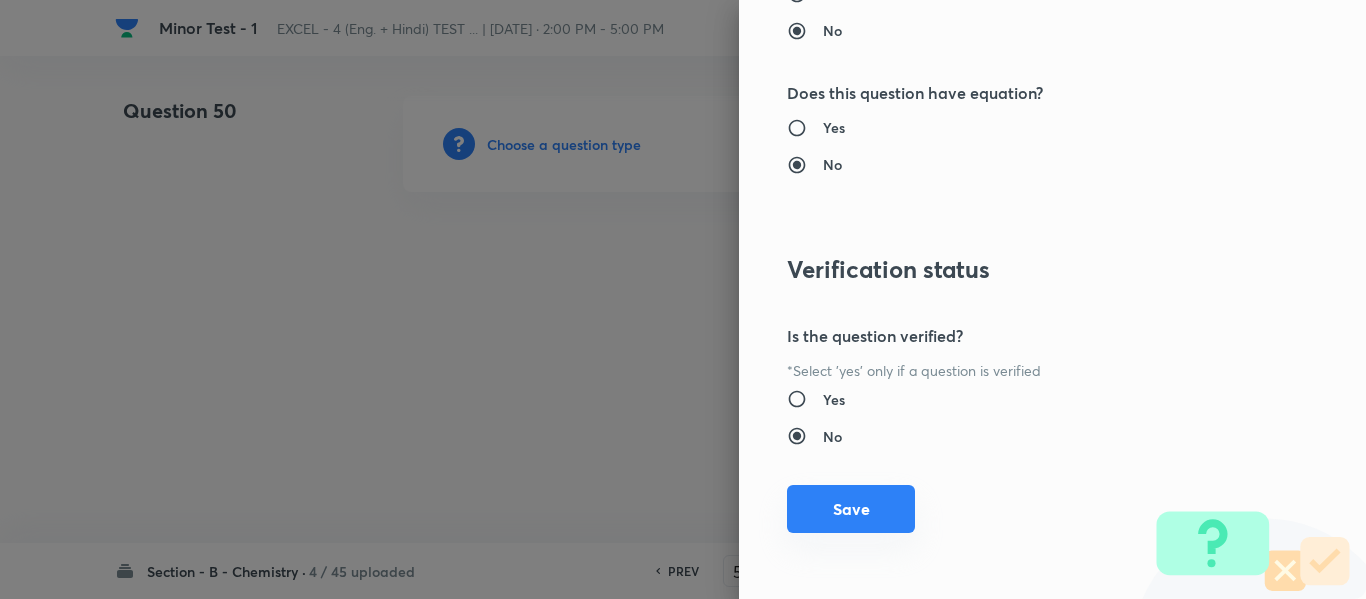 click on "Save" at bounding box center [851, 509] 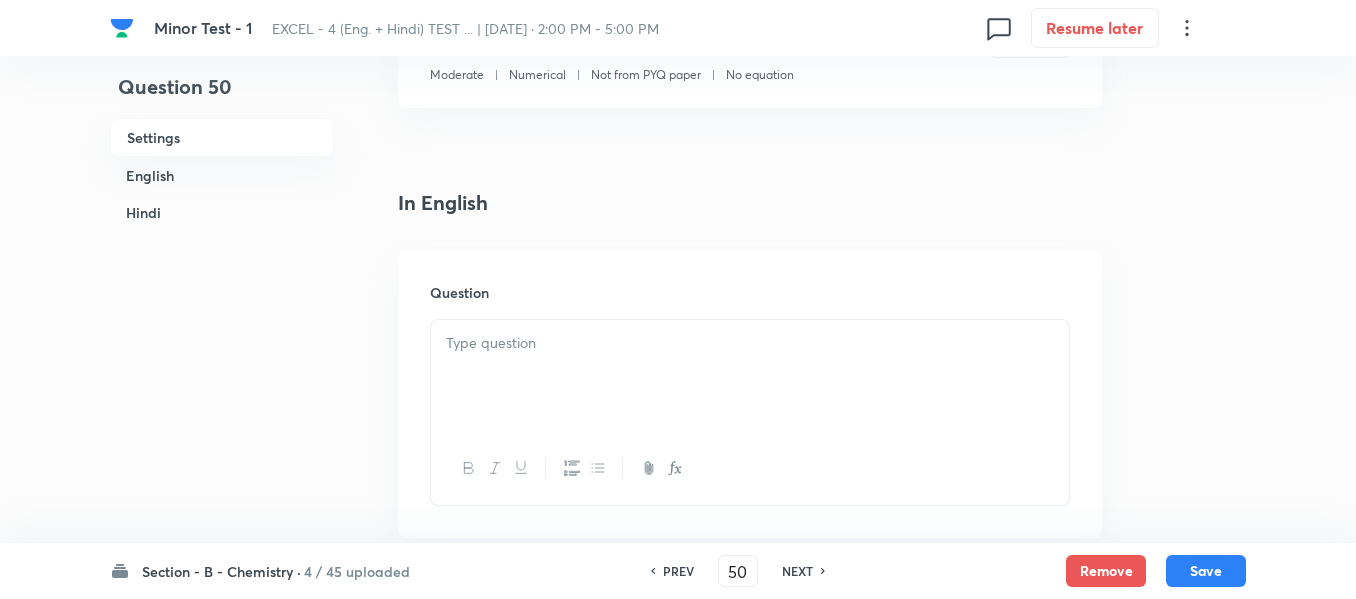 scroll, scrollTop: 500, scrollLeft: 0, axis: vertical 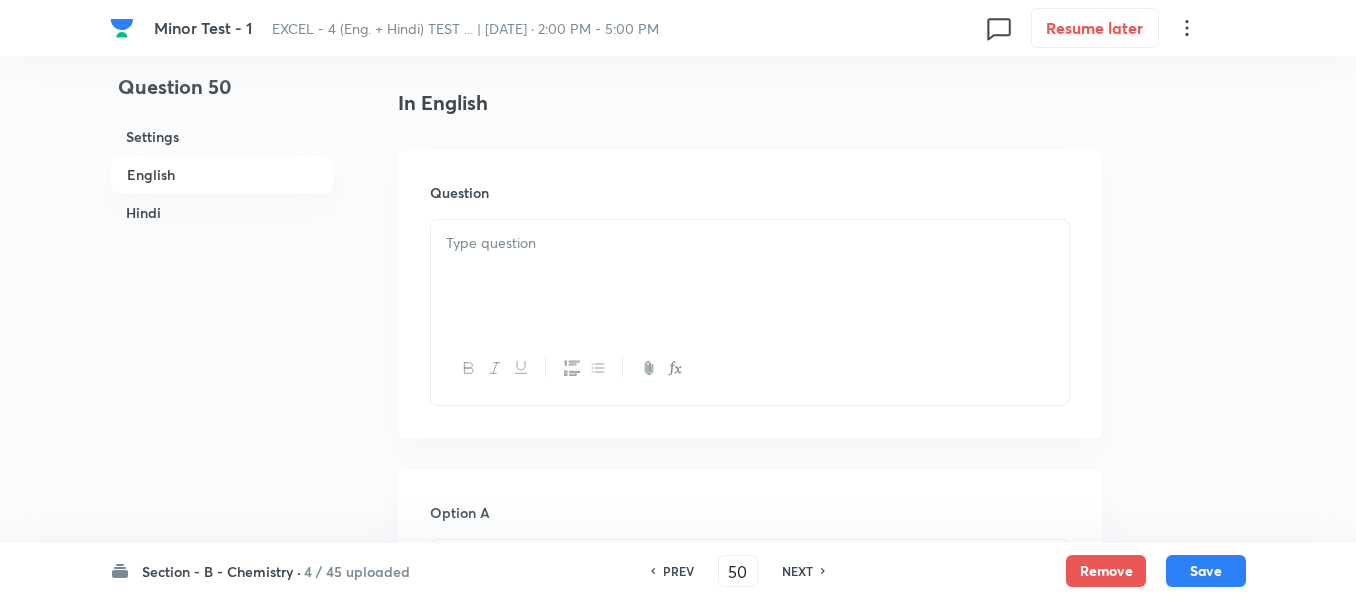 click at bounding box center (750, 243) 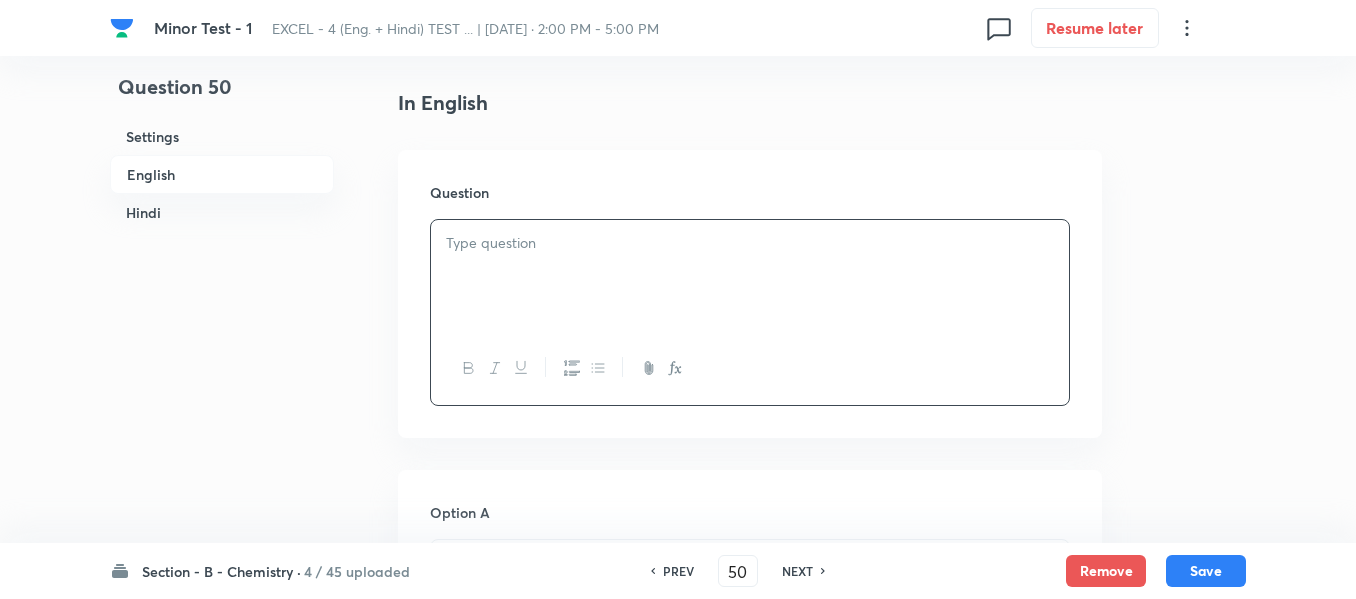 click on "Hindi" at bounding box center (222, 212) 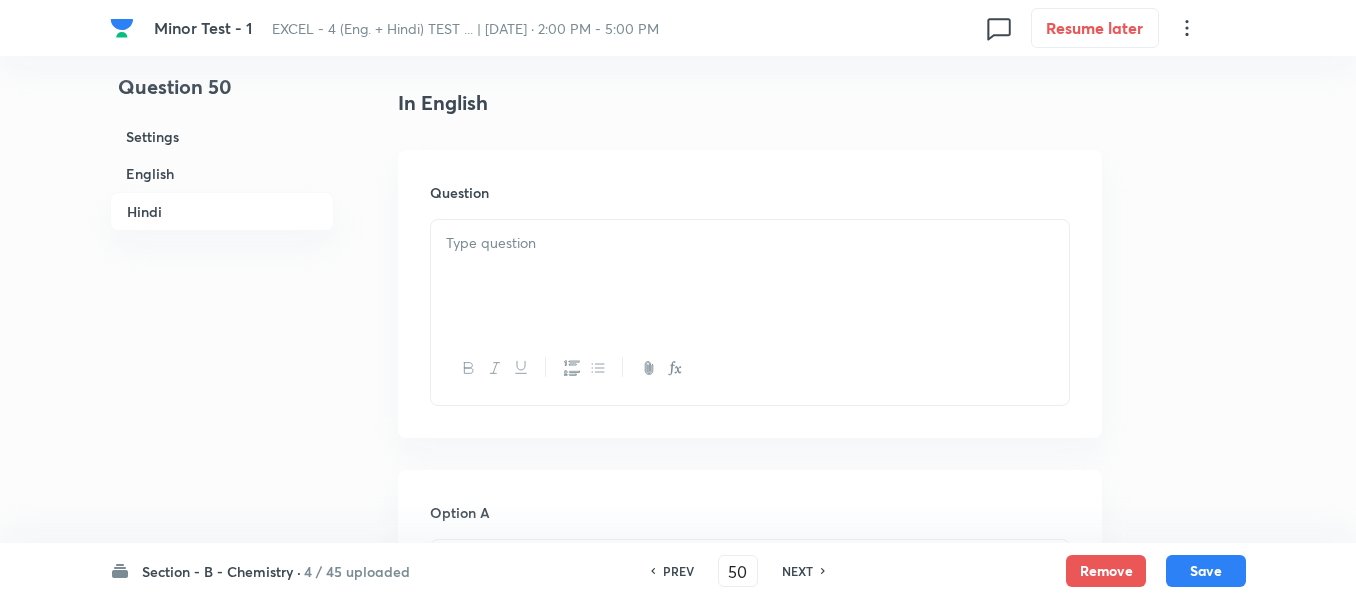 scroll, scrollTop: 2540, scrollLeft: 0, axis: vertical 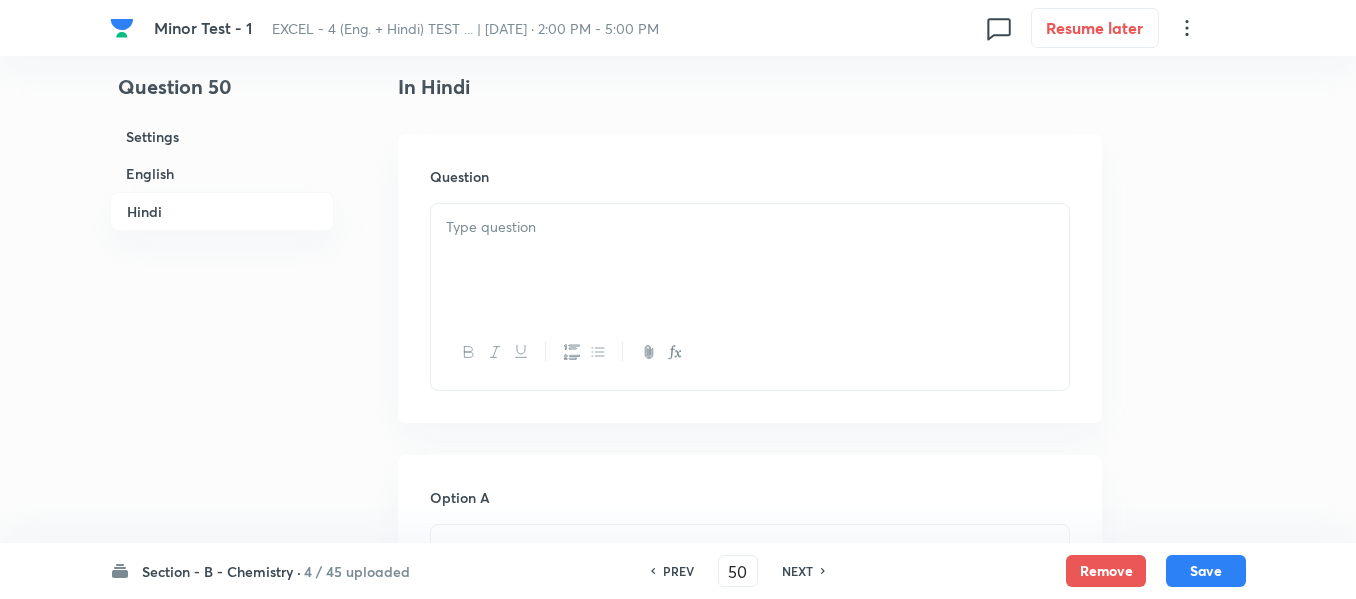 click at bounding box center (750, 260) 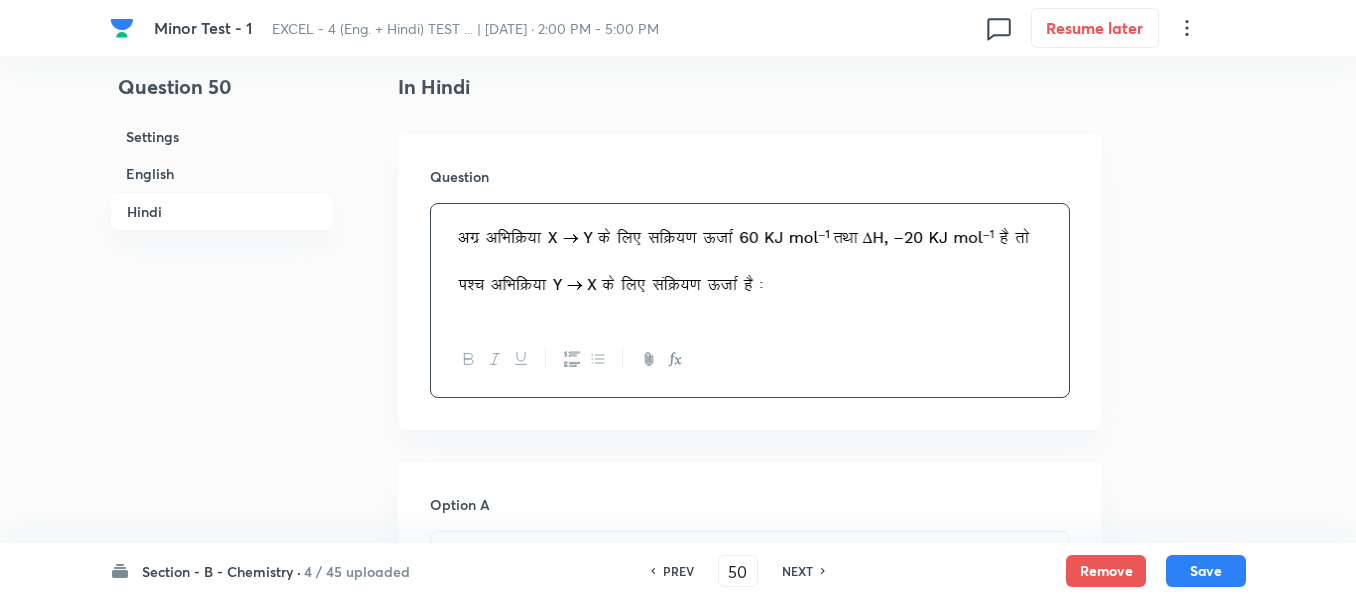click on "English" at bounding box center [222, 173] 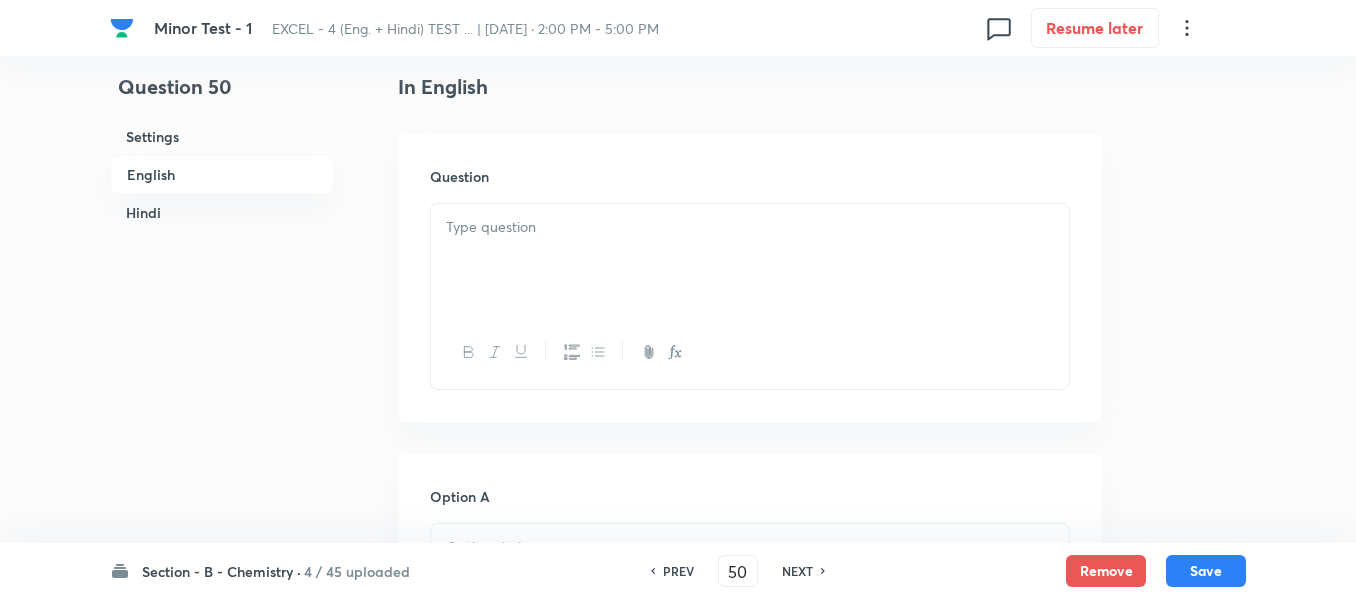 click at bounding box center [750, 260] 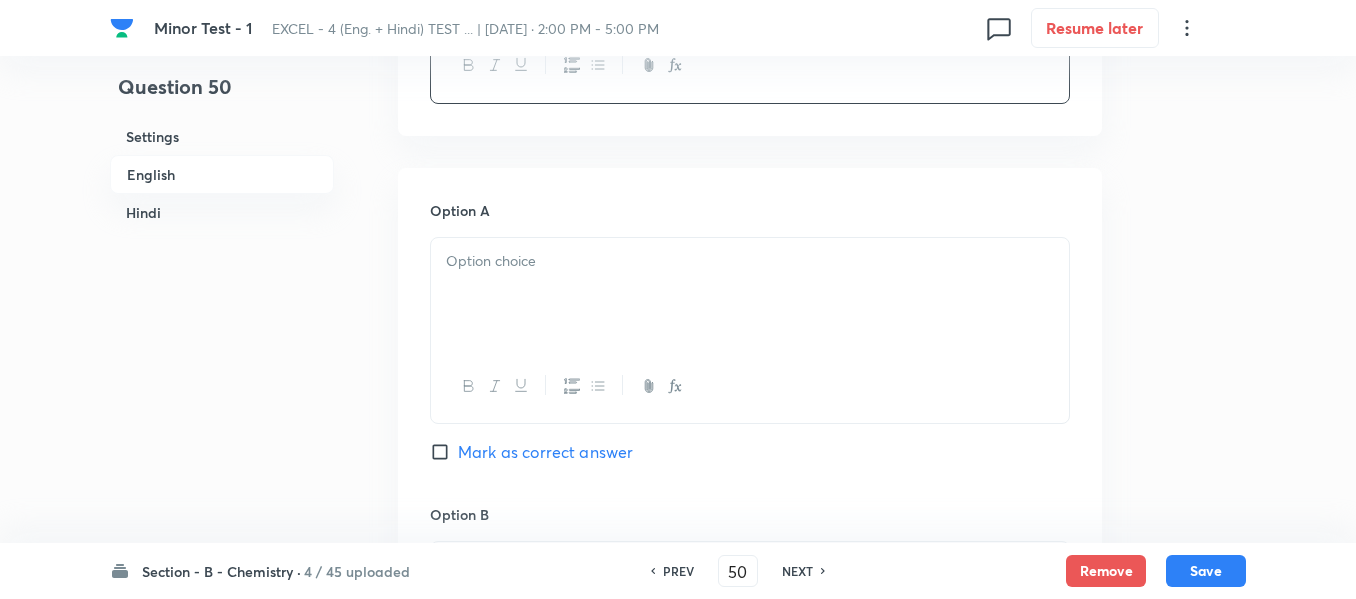 scroll, scrollTop: 916, scrollLeft: 0, axis: vertical 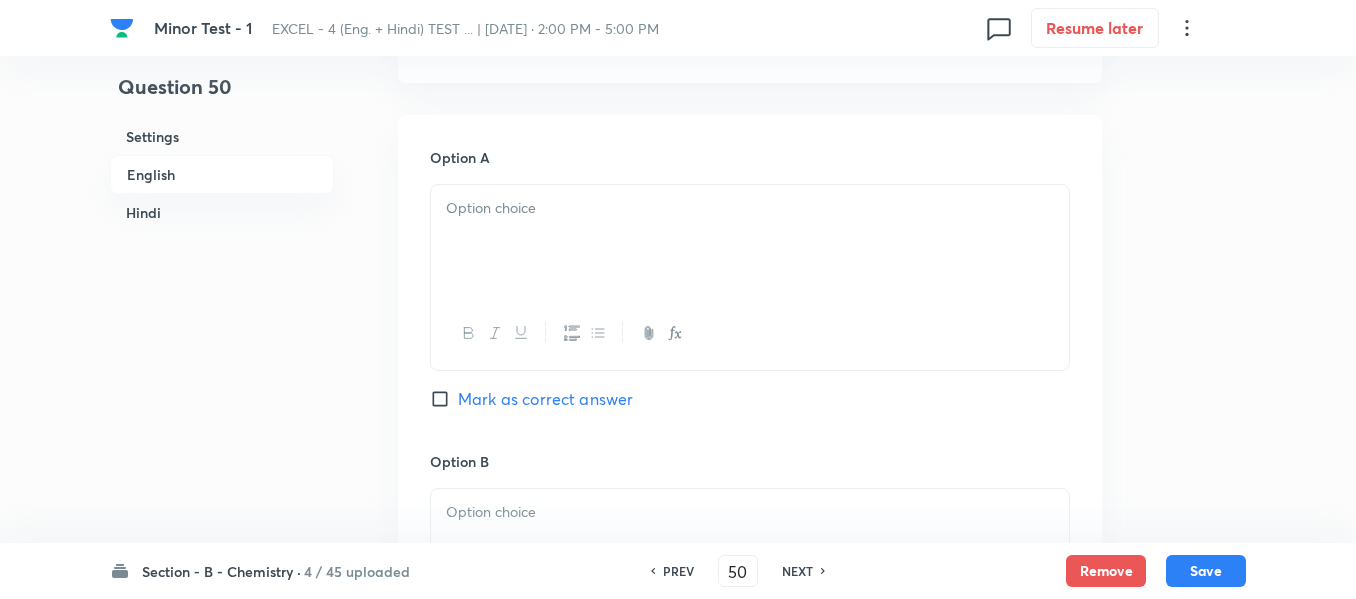 click on "Mark as correct answer" at bounding box center (444, 399) 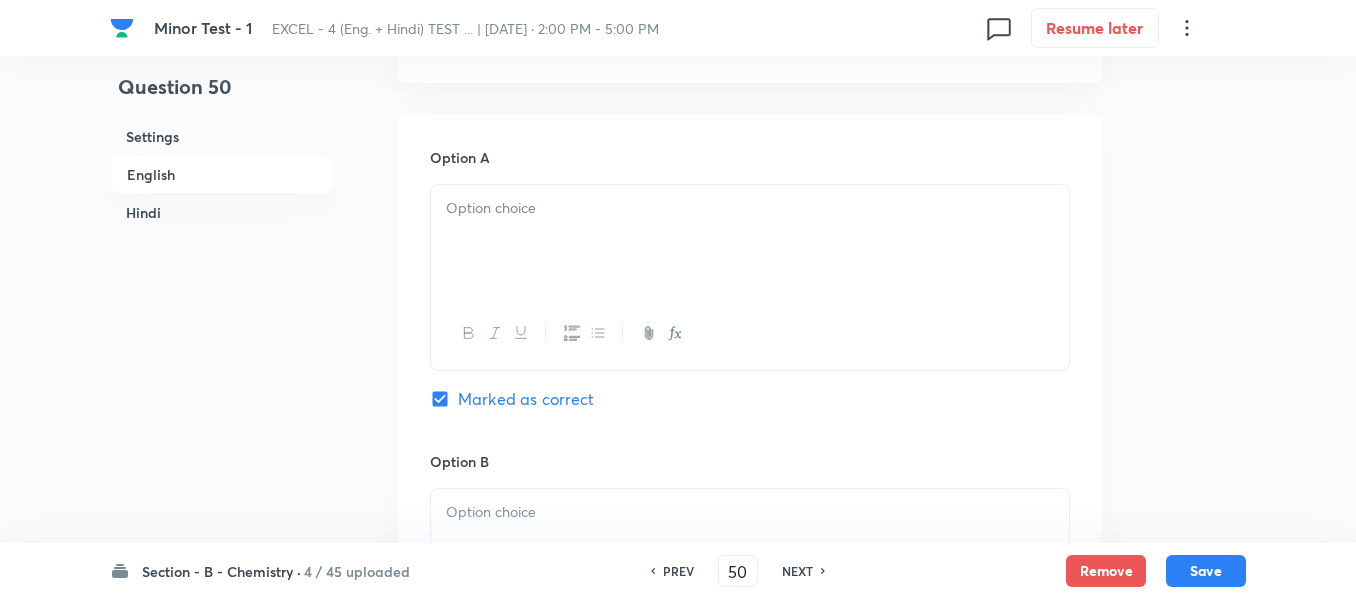 checkbox on "true" 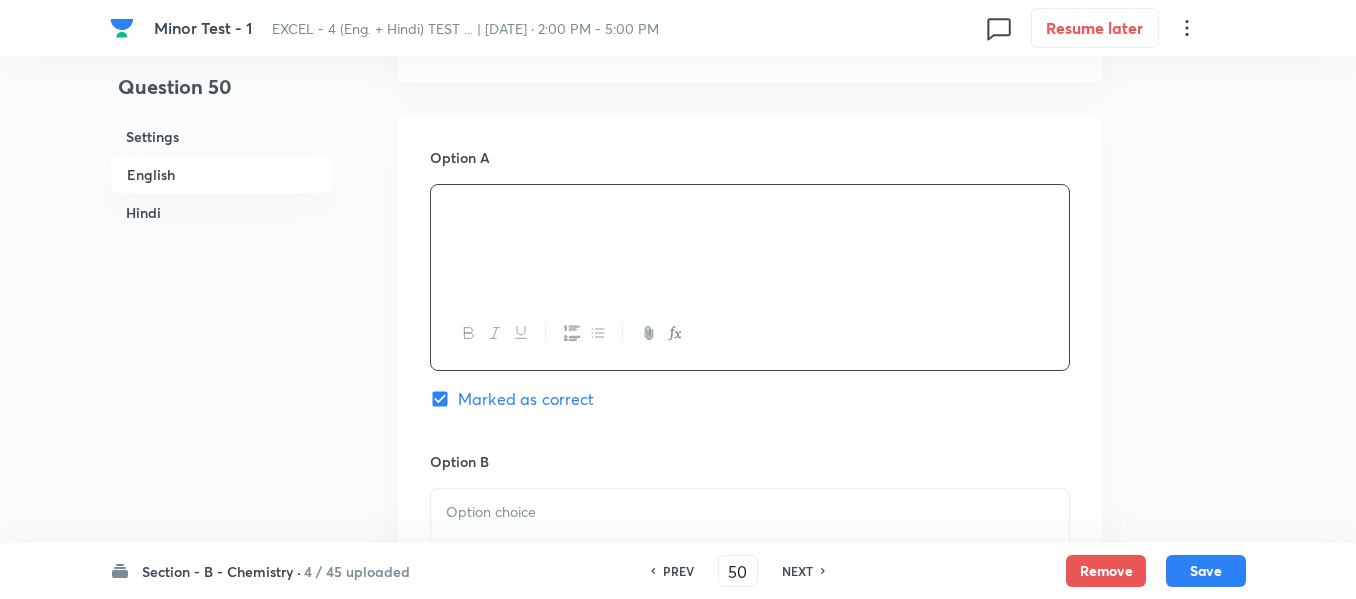 click on "Hindi" at bounding box center (222, 212) 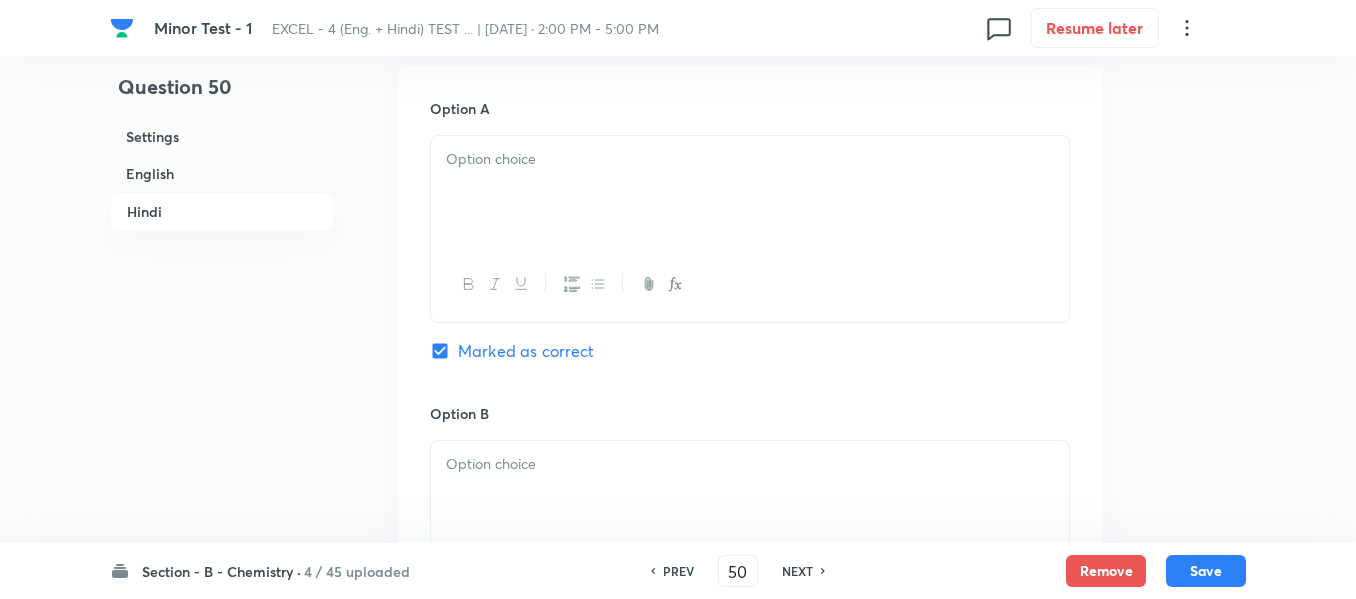 scroll, scrollTop: 3001, scrollLeft: 0, axis: vertical 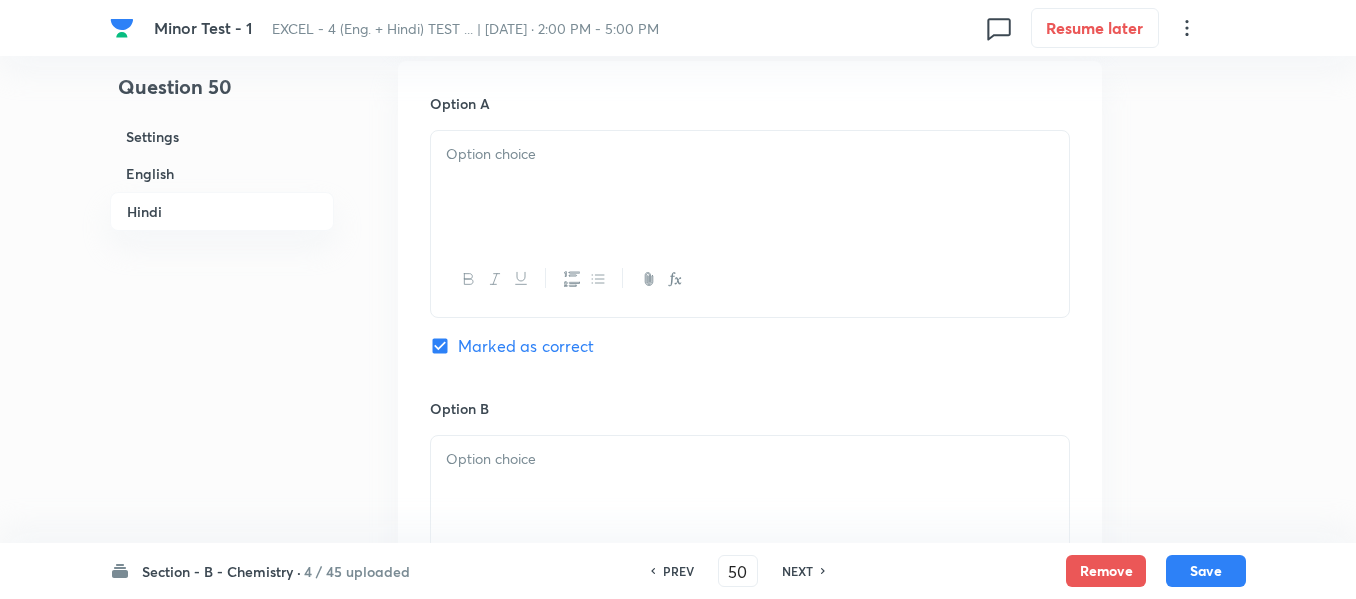 click at bounding box center [750, 187] 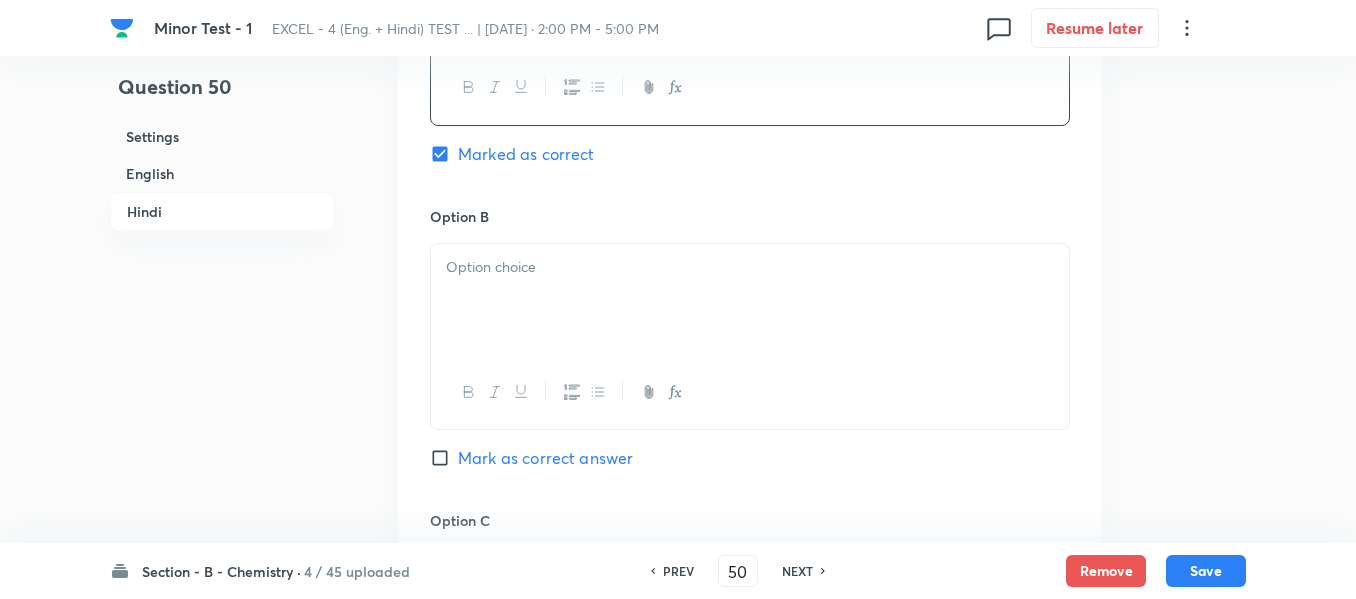 scroll, scrollTop: 3201, scrollLeft: 0, axis: vertical 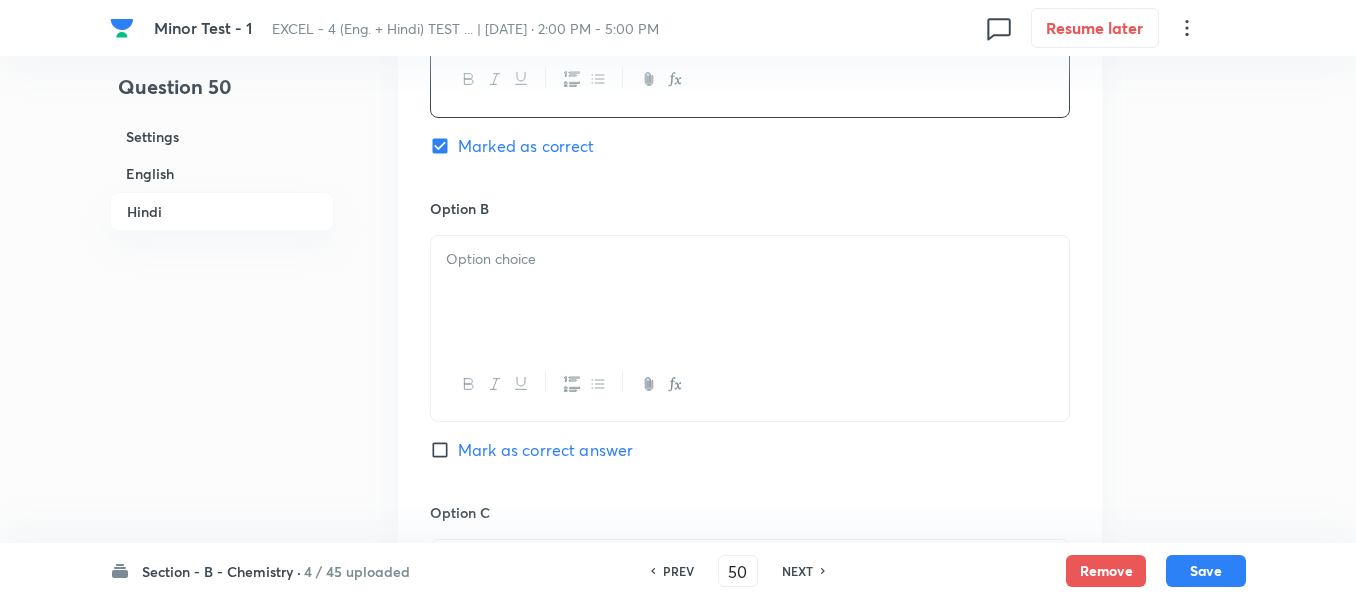 click at bounding box center [750, 259] 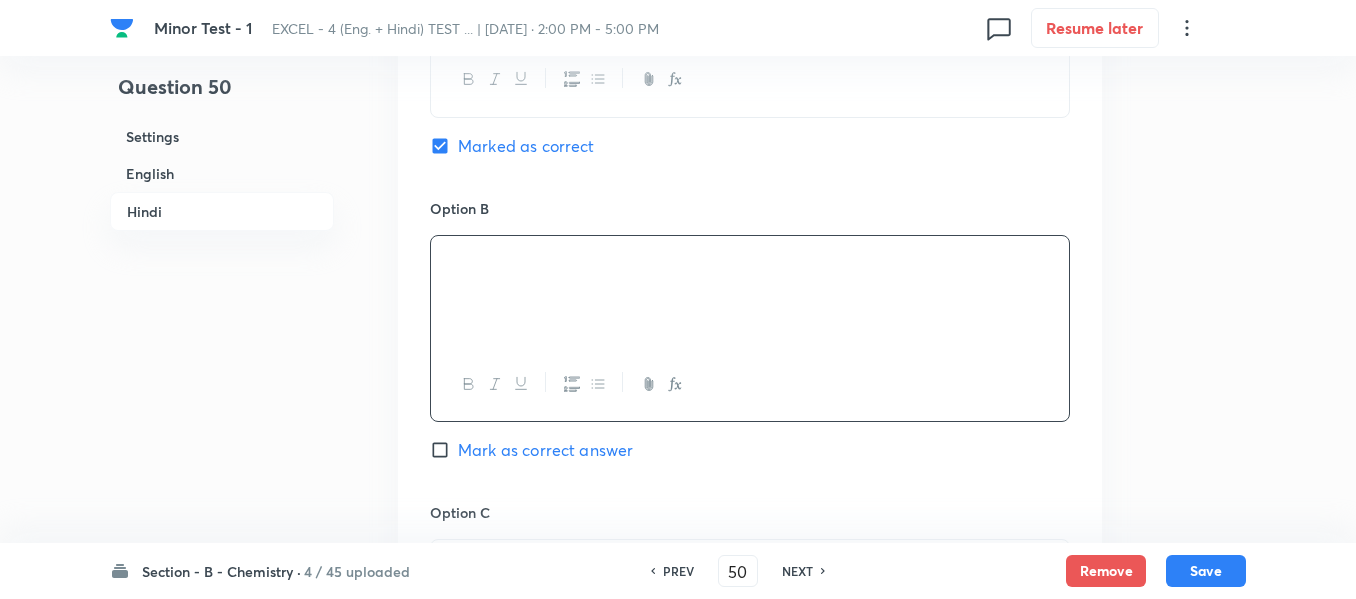 click on "English" at bounding box center (222, 173) 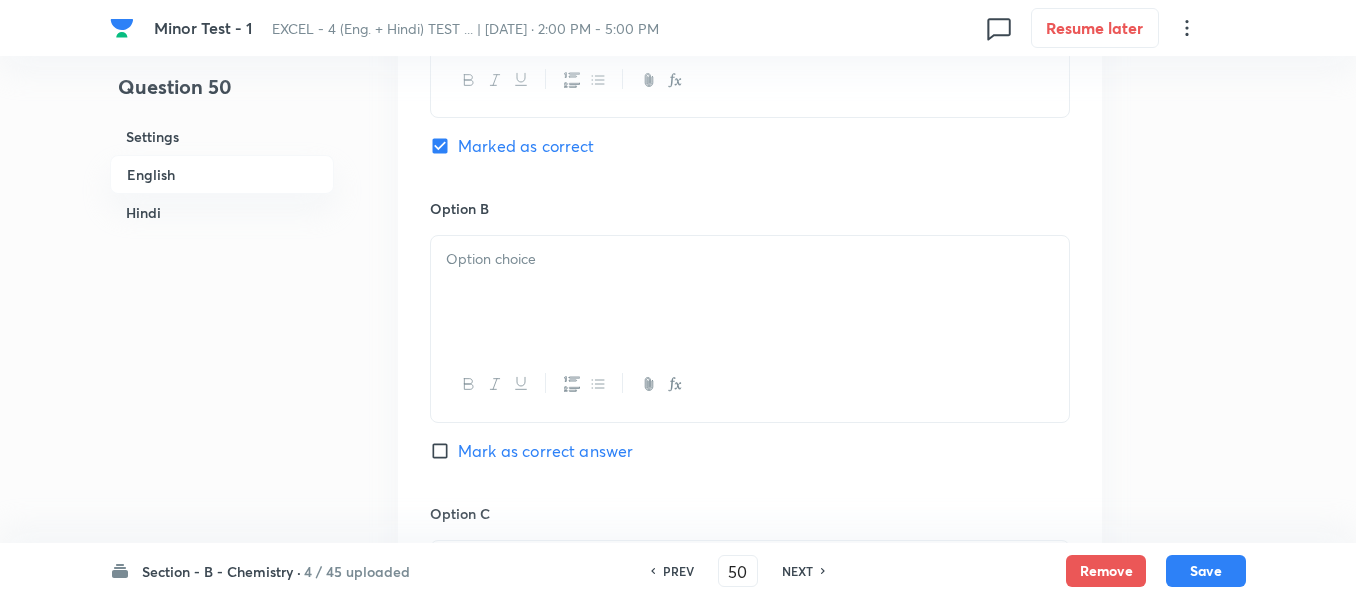 scroll, scrollTop: 1216, scrollLeft: 0, axis: vertical 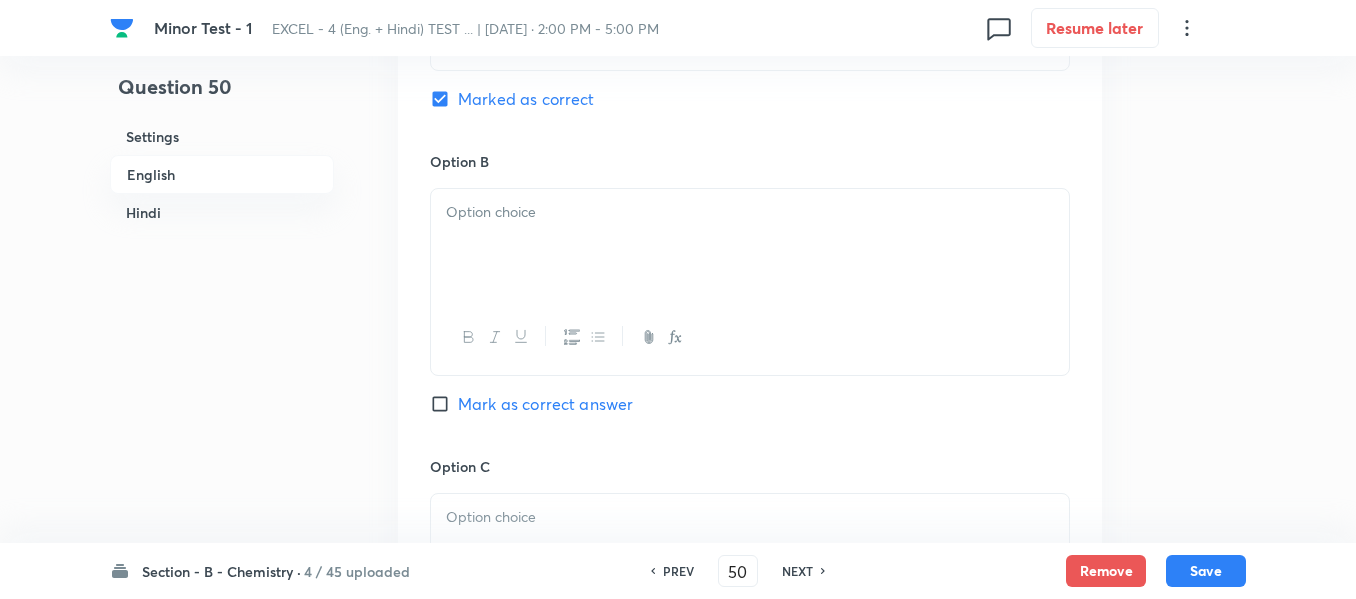 click at bounding box center [750, 245] 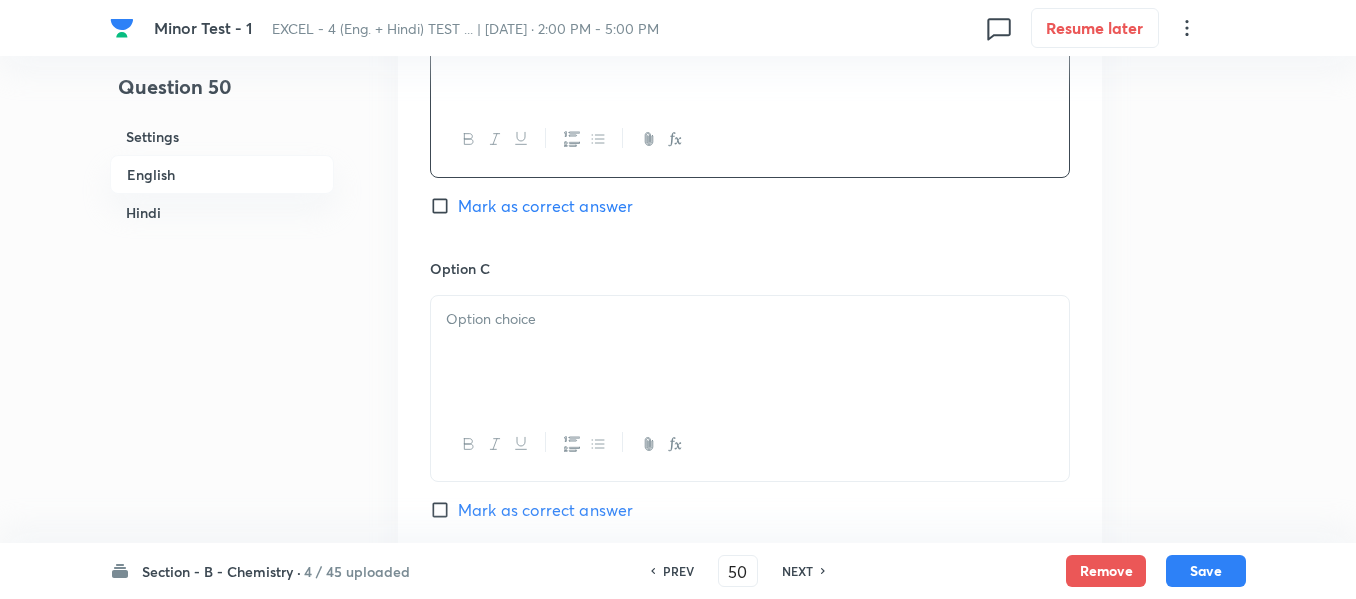 scroll, scrollTop: 1416, scrollLeft: 0, axis: vertical 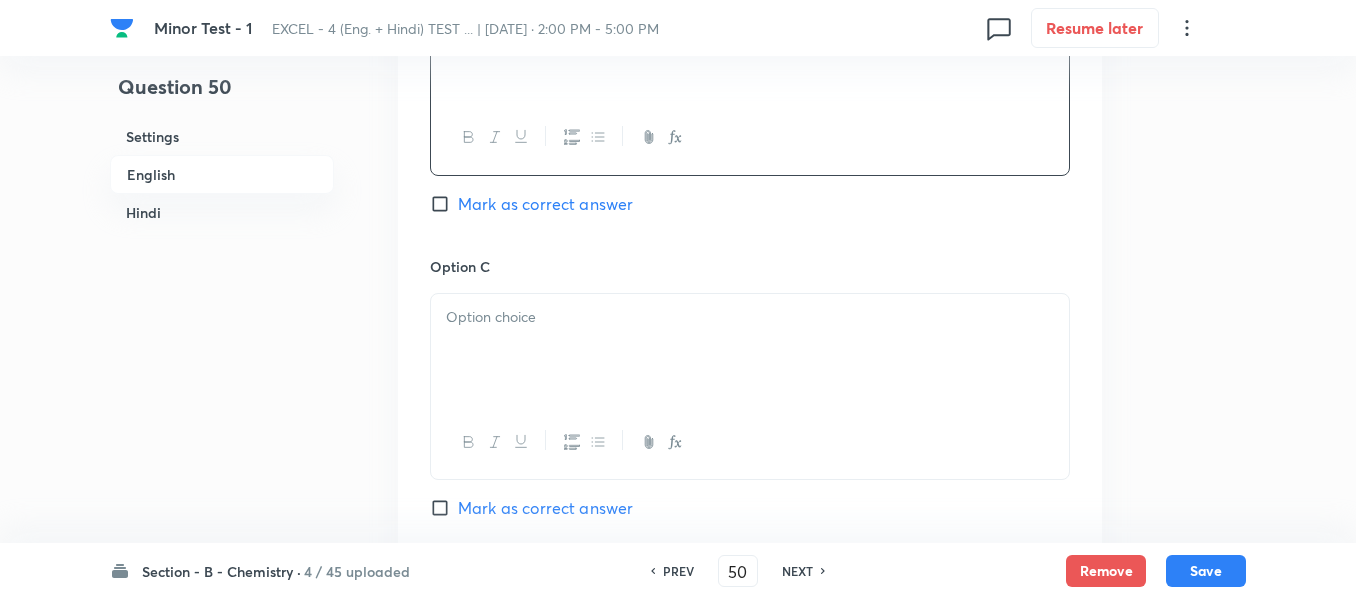 click at bounding box center (750, 350) 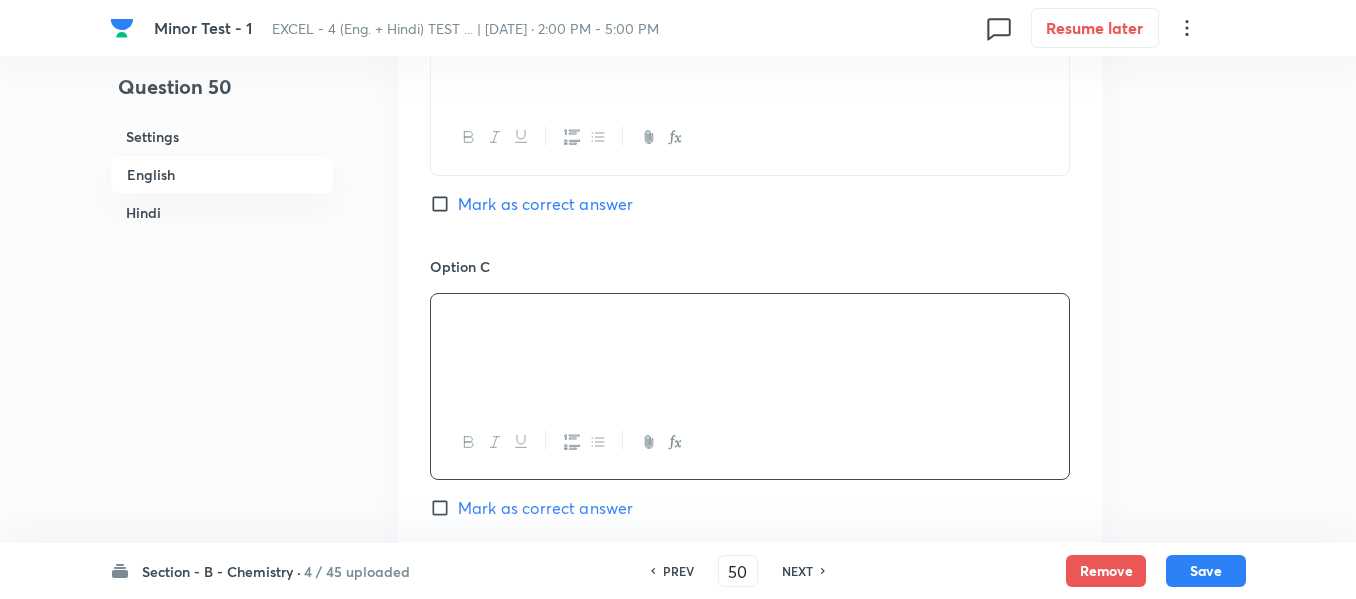 click on "Hindi" at bounding box center (222, 212) 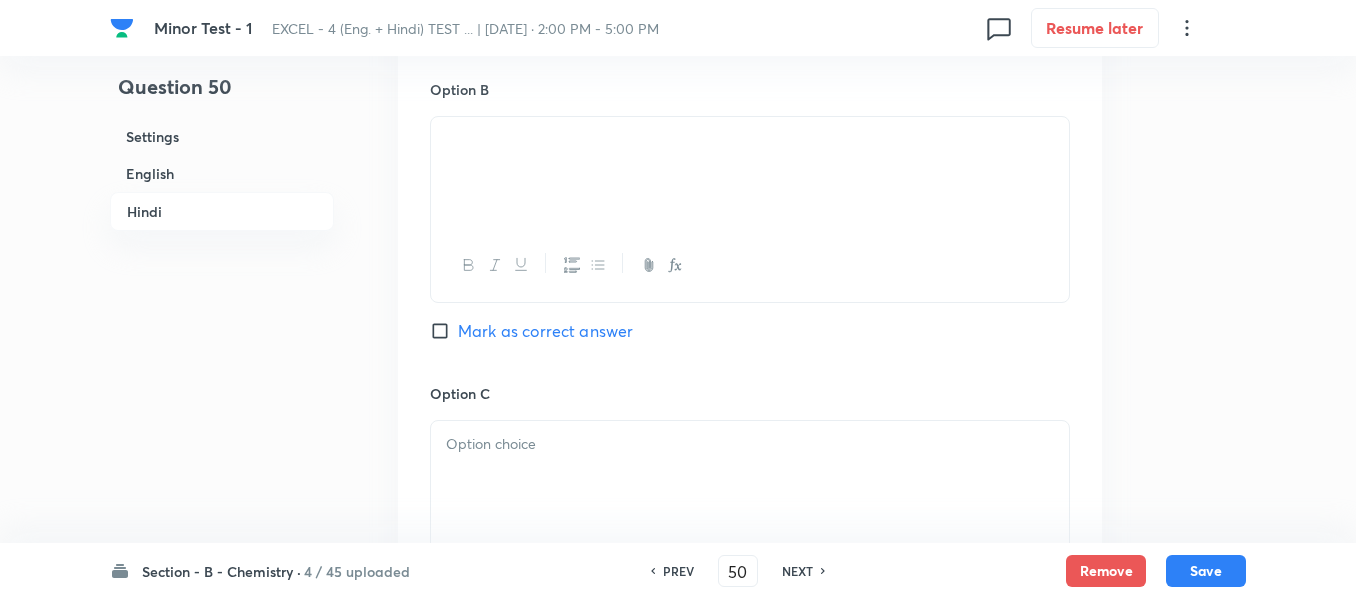 scroll, scrollTop: 3401, scrollLeft: 0, axis: vertical 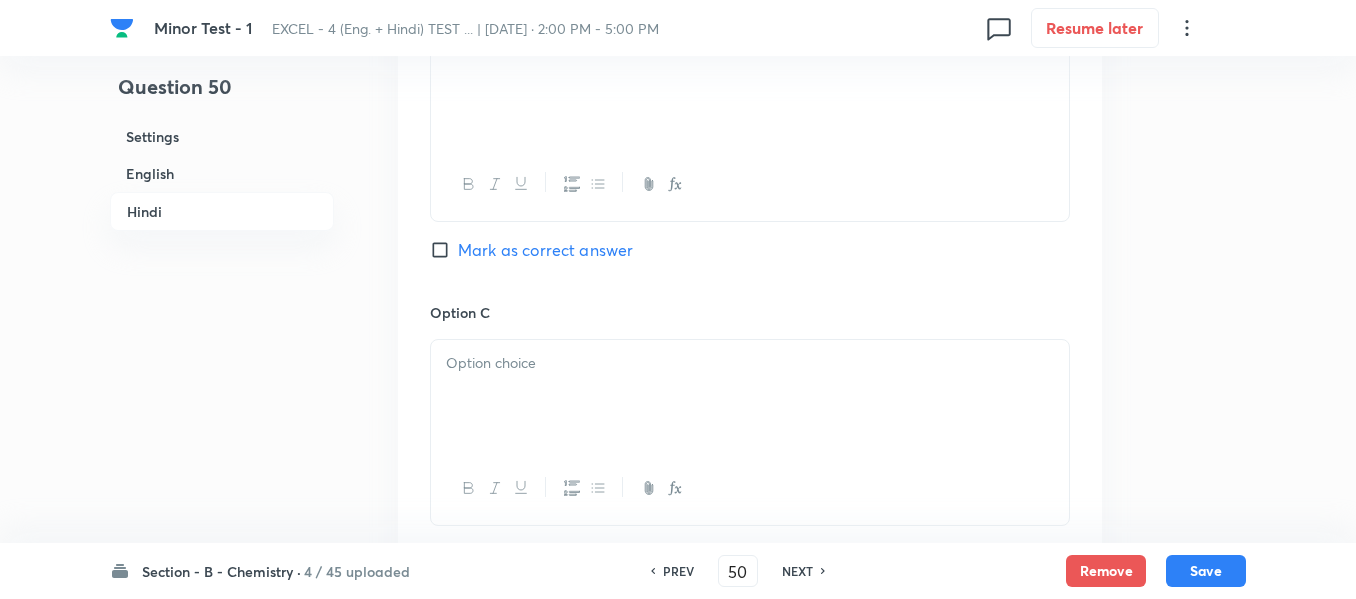 click at bounding box center (750, 363) 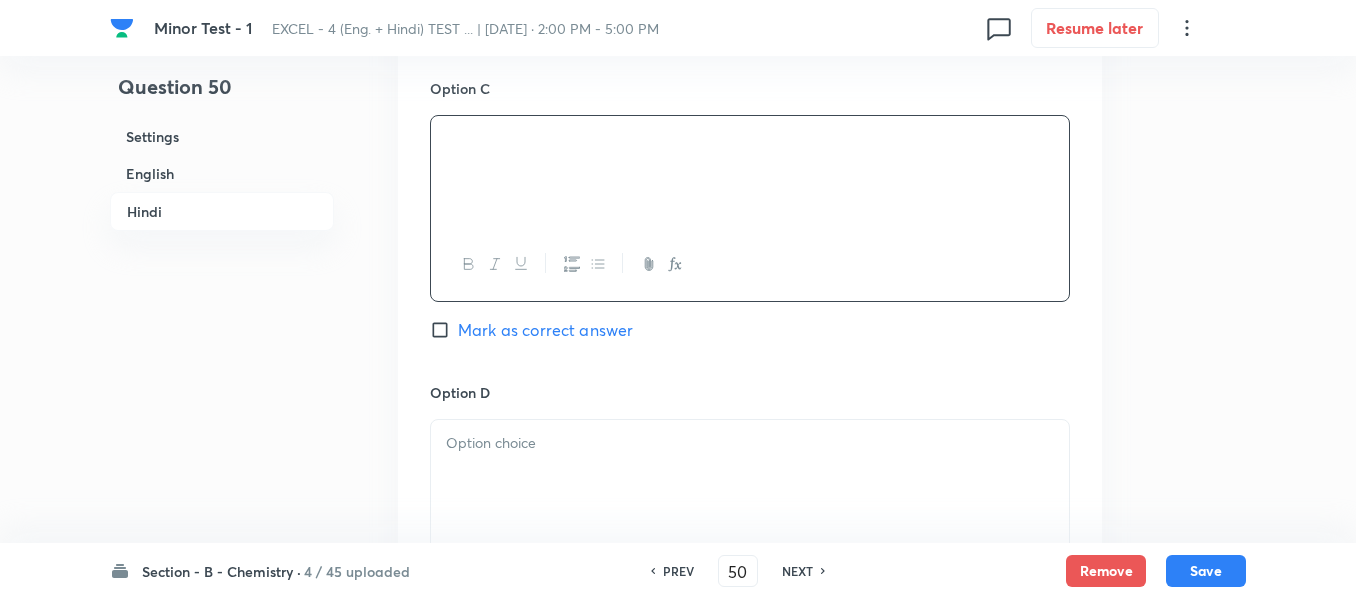 scroll, scrollTop: 3701, scrollLeft: 0, axis: vertical 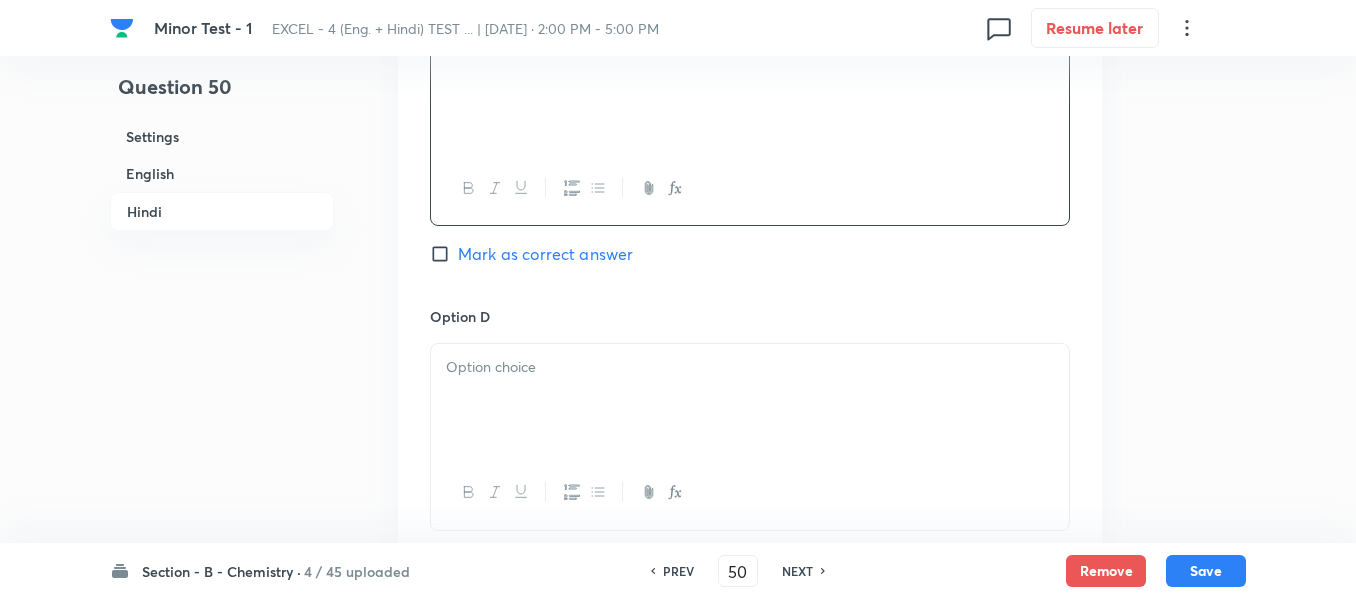 click at bounding box center [750, 400] 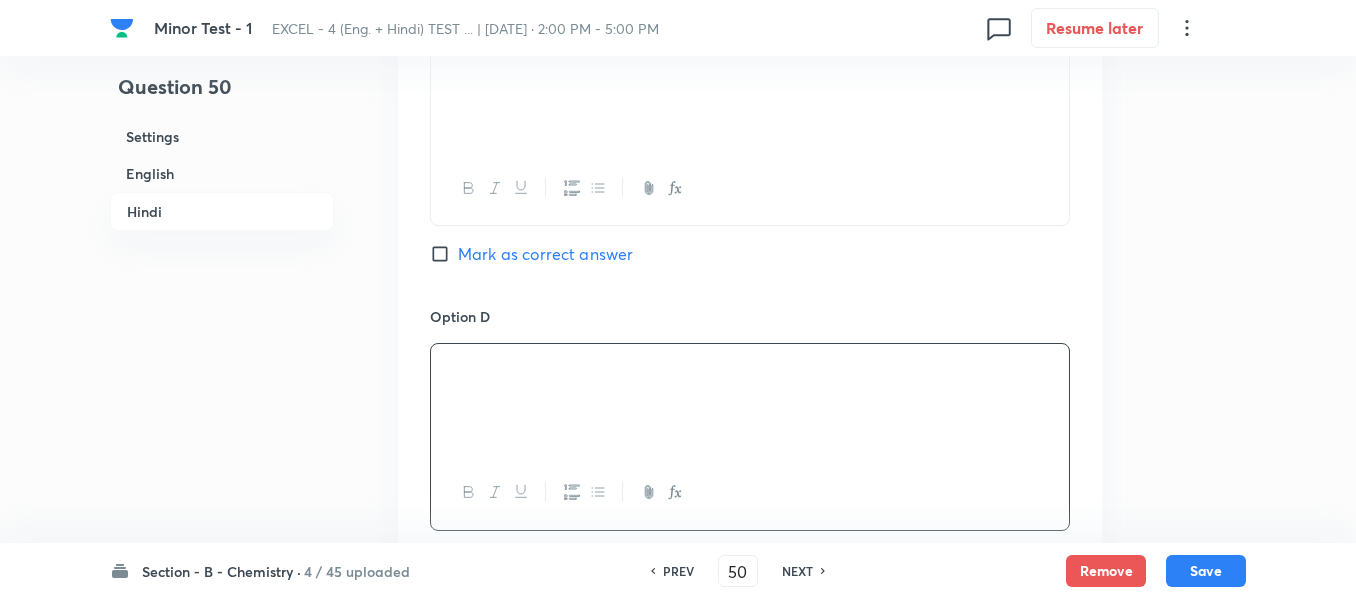 click on "English" at bounding box center (222, 173) 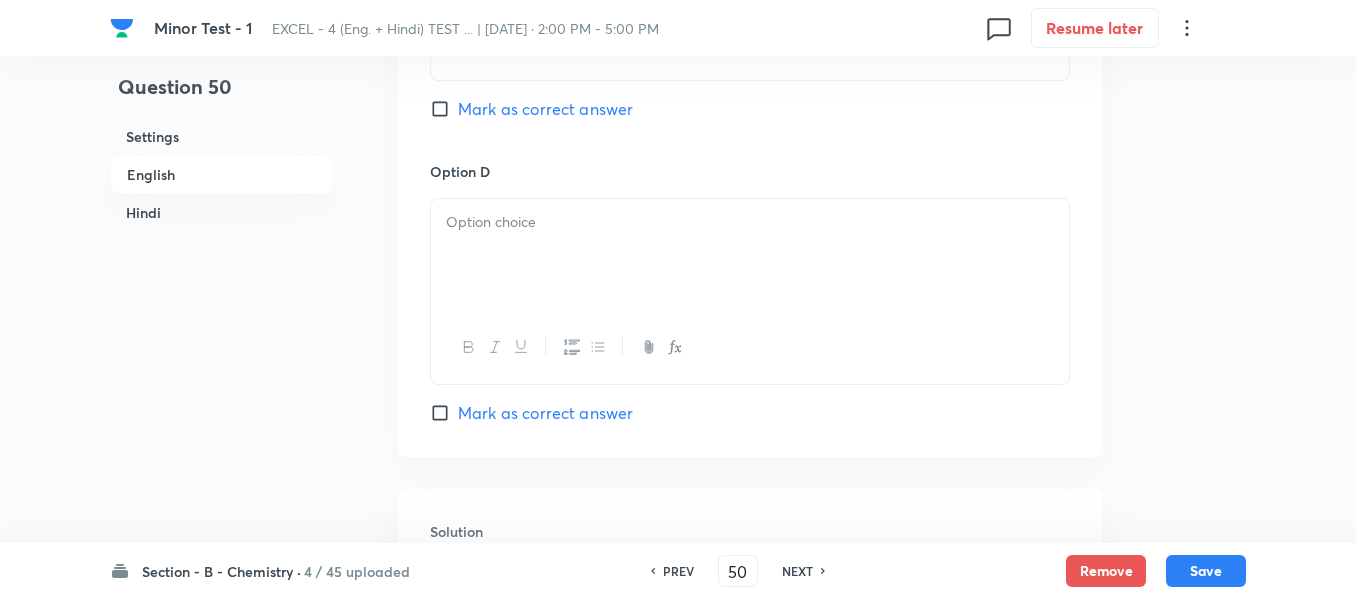 scroll, scrollTop: 1816, scrollLeft: 0, axis: vertical 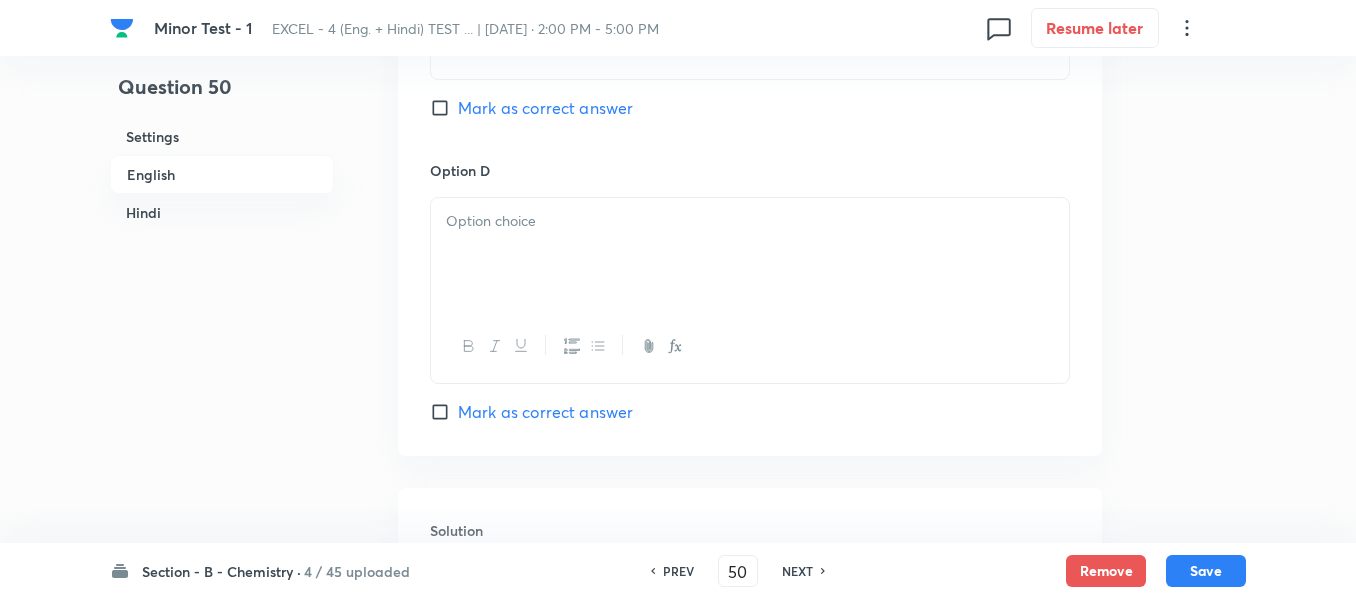 click at bounding box center (750, 254) 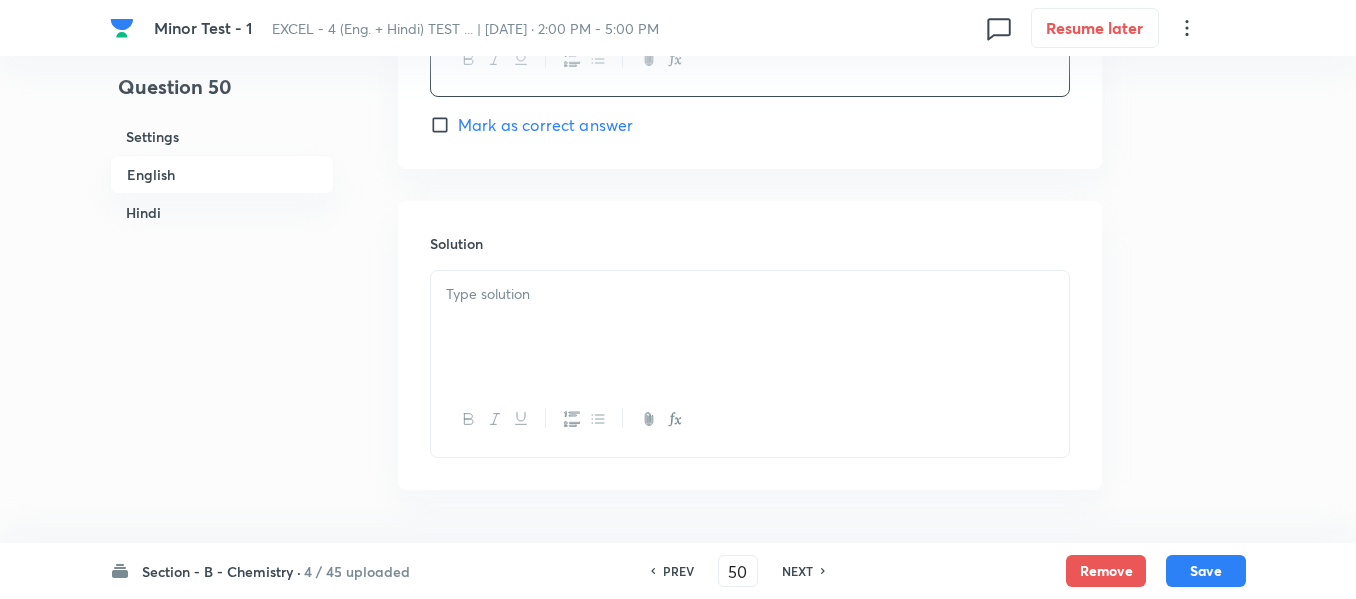 scroll, scrollTop: 2116, scrollLeft: 0, axis: vertical 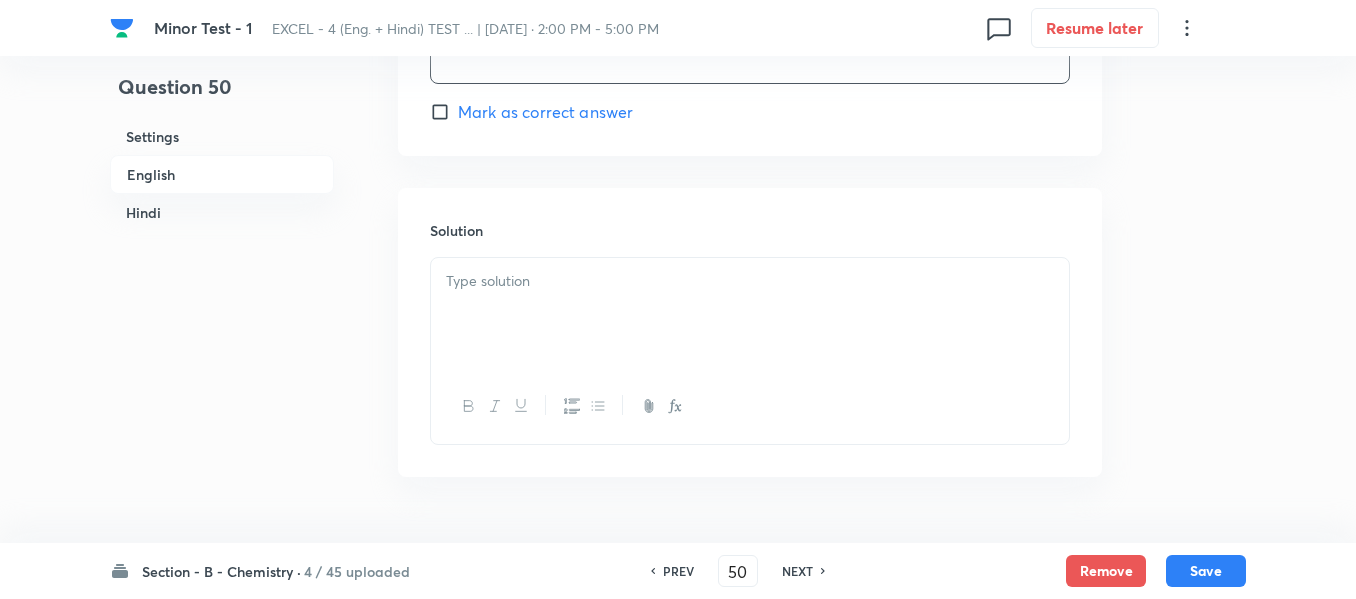 click at bounding box center (750, 314) 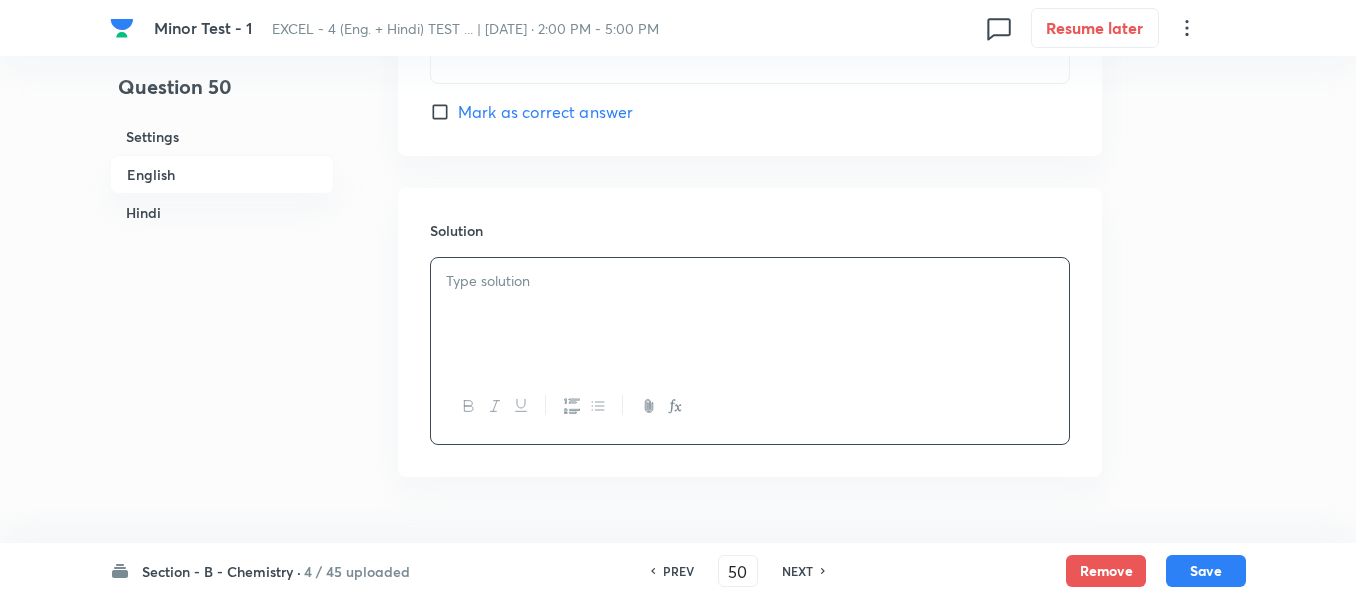 type 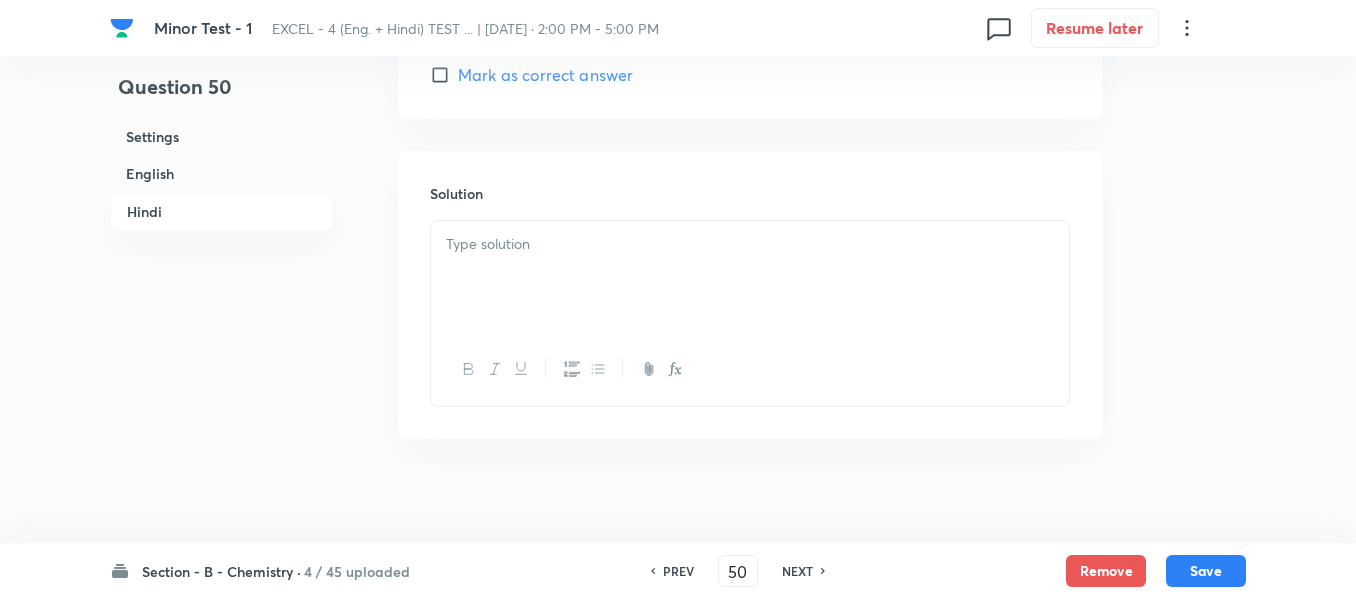 scroll, scrollTop: 4201, scrollLeft: 0, axis: vertical 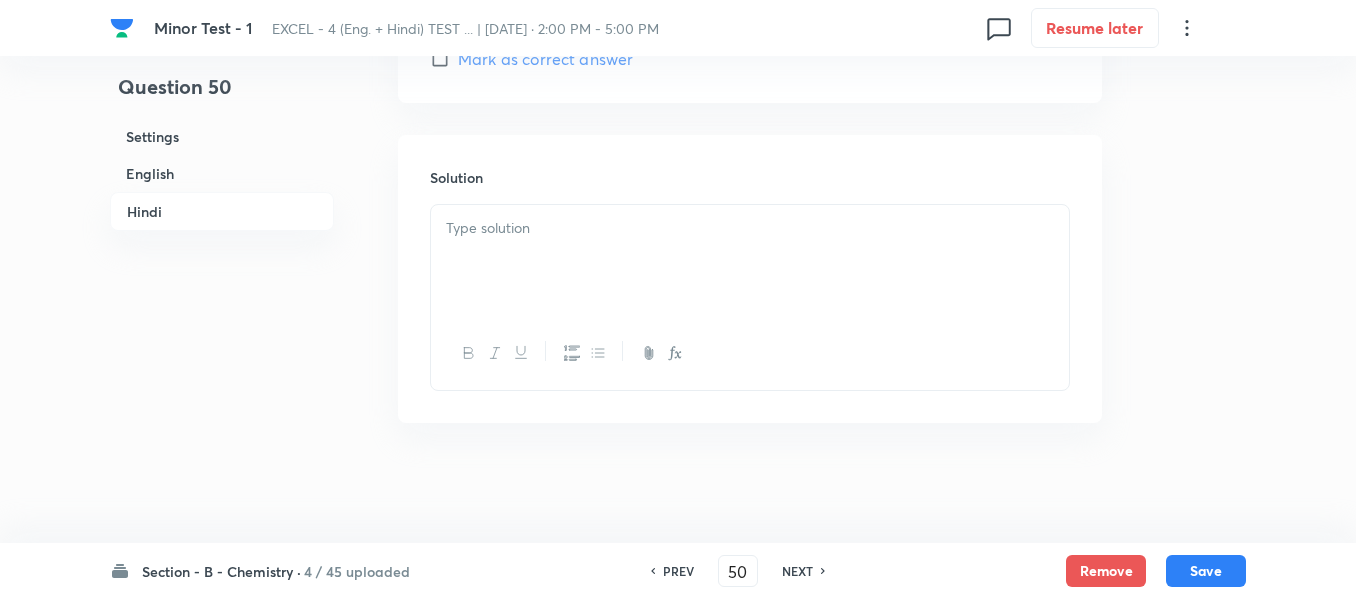 click at bounding box center [750, 261] 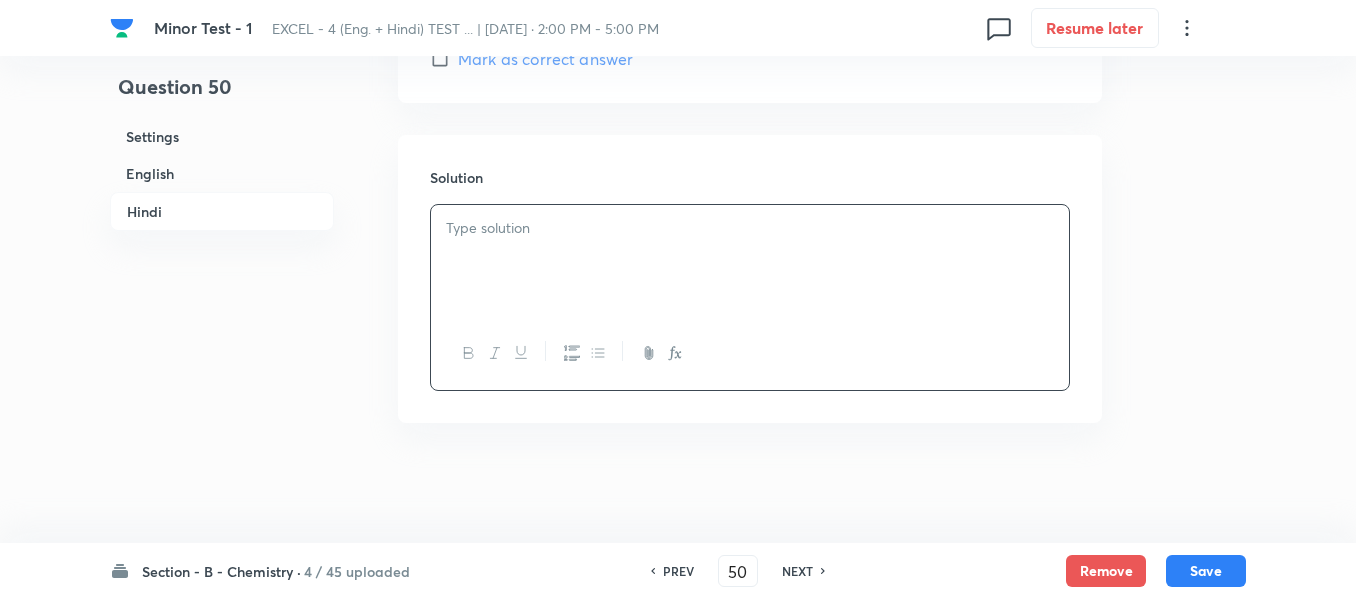 type 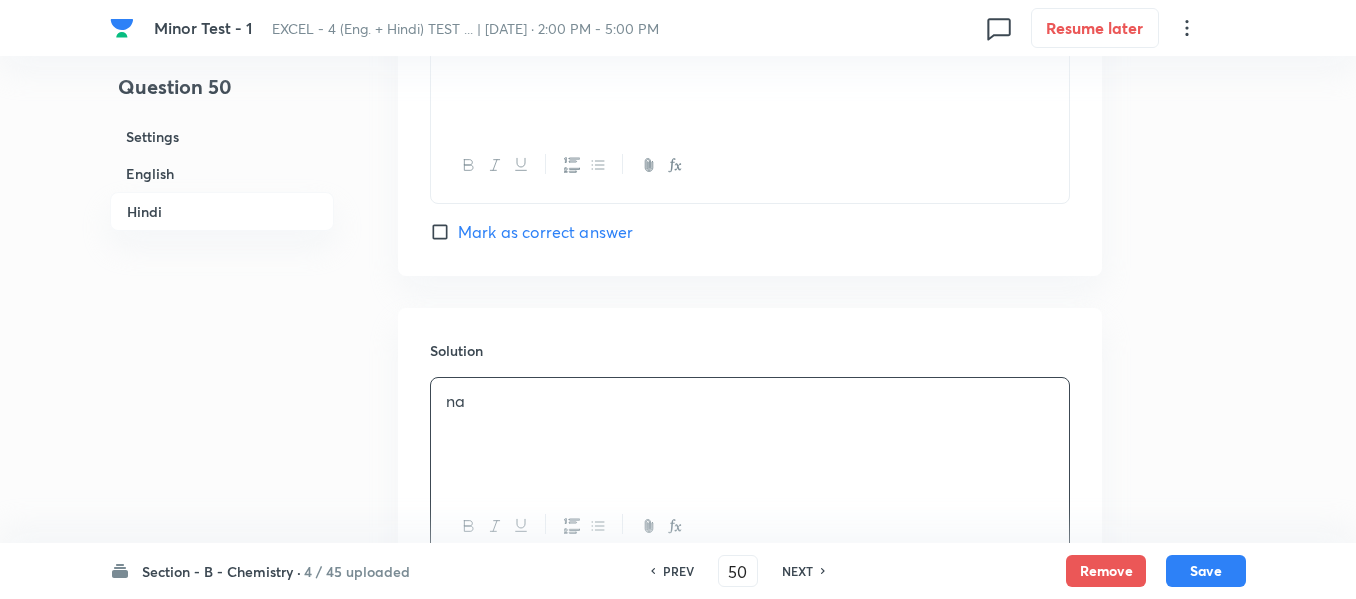 scroll, scrollTop: 4201, scrollLeft: 0, axis: vertical 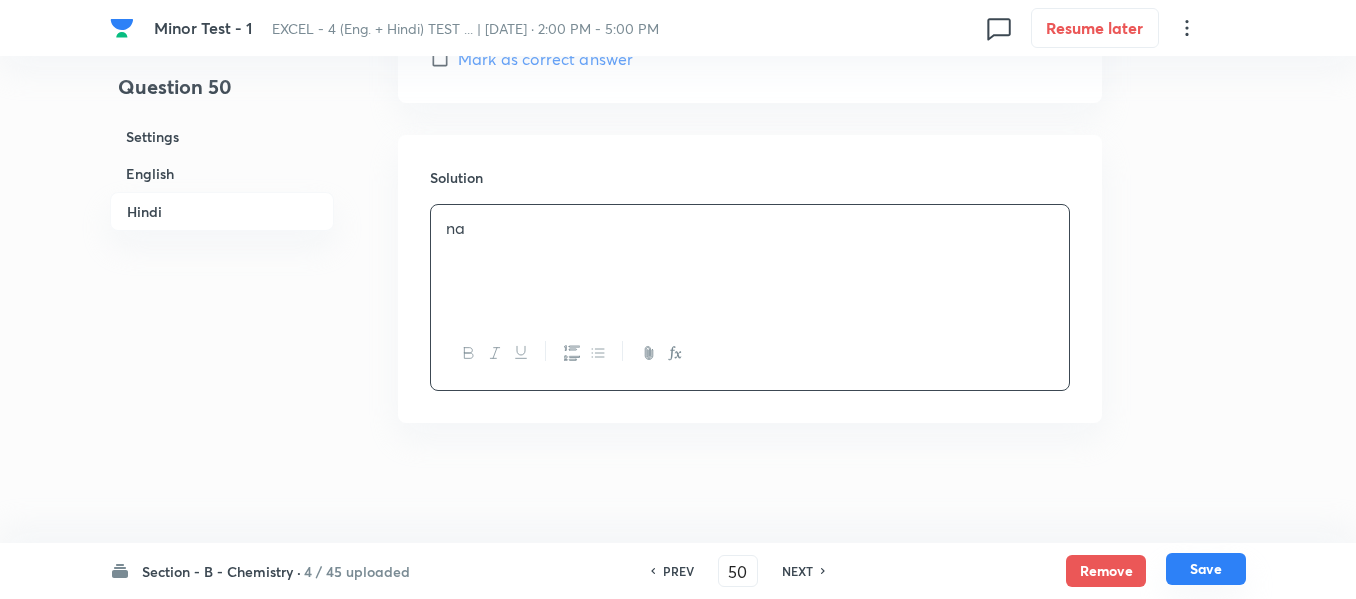click on "Save" at bounding box center (1206, 569) 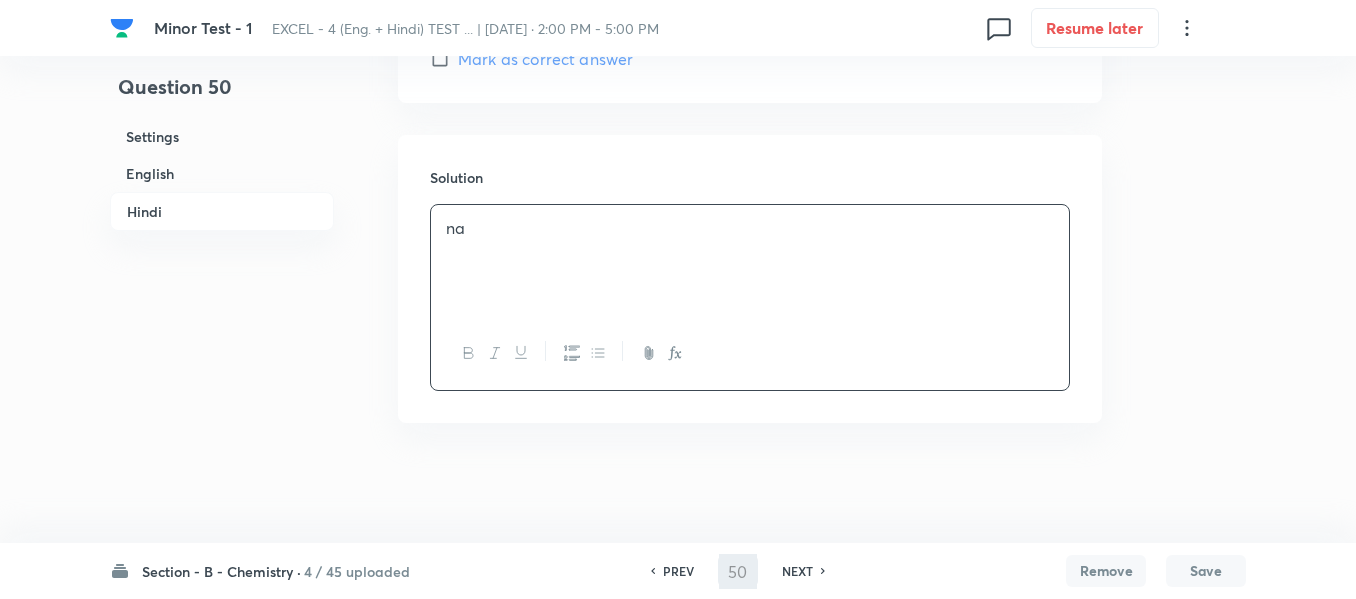 type on "51" 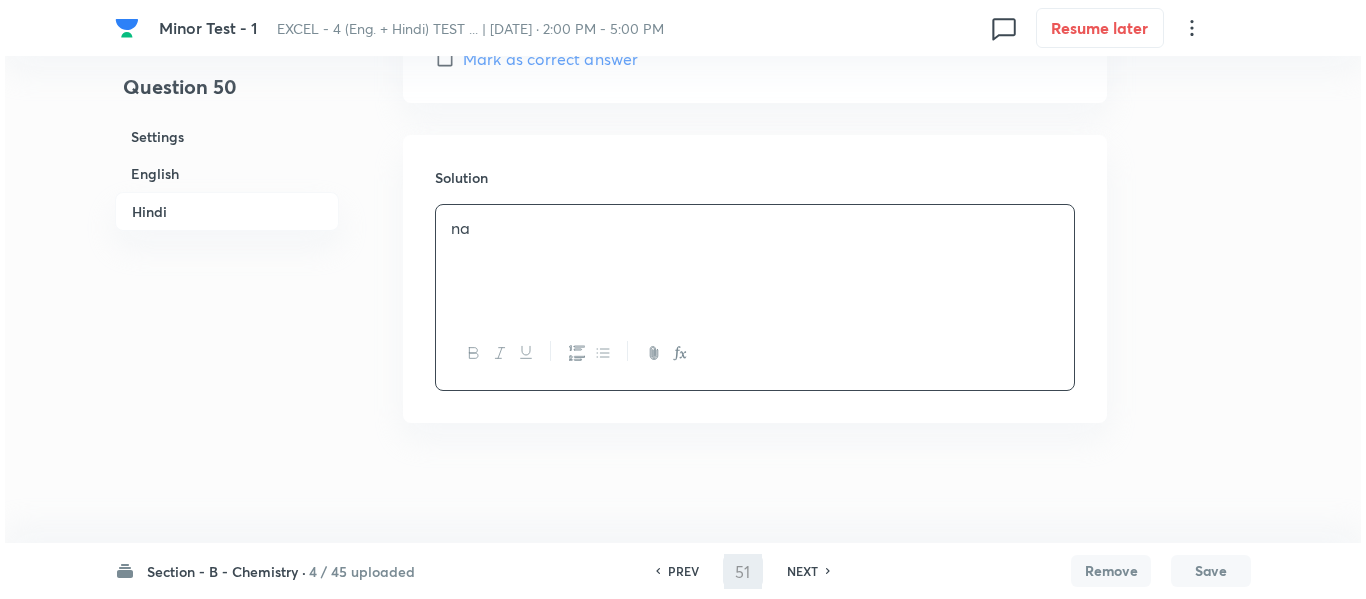 scroll, scrollTop: 0, scrollLeft: 0, axis: both 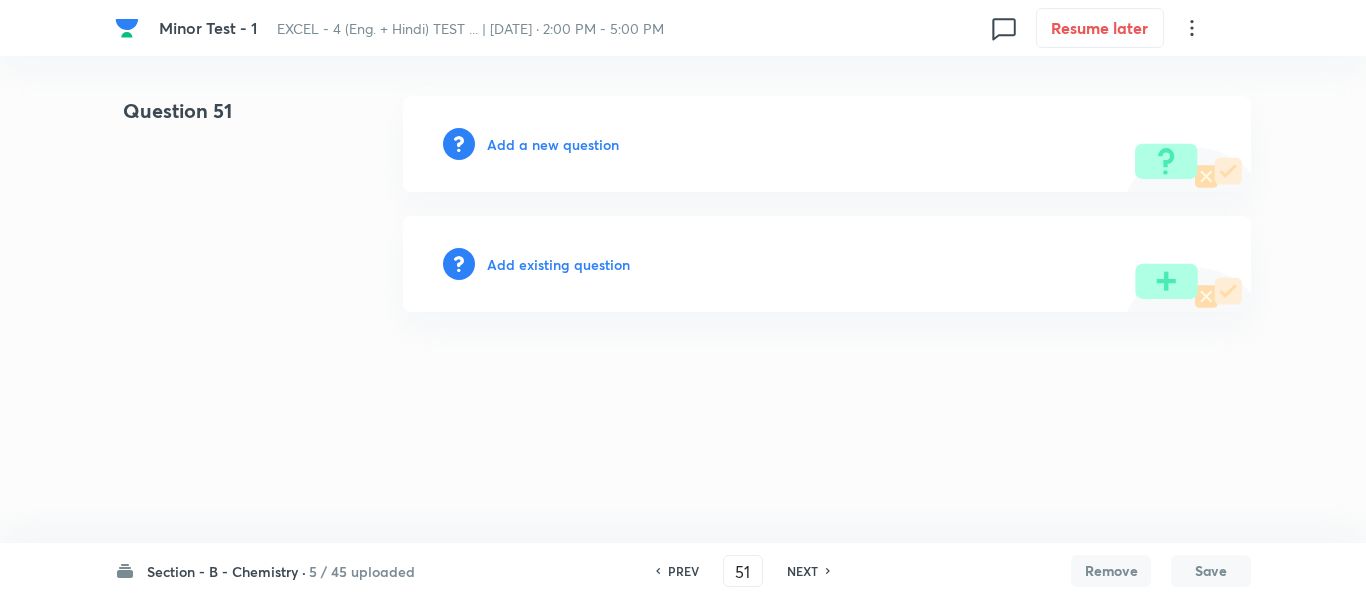 click on "Add a new question" at bounding box center (553, 144) 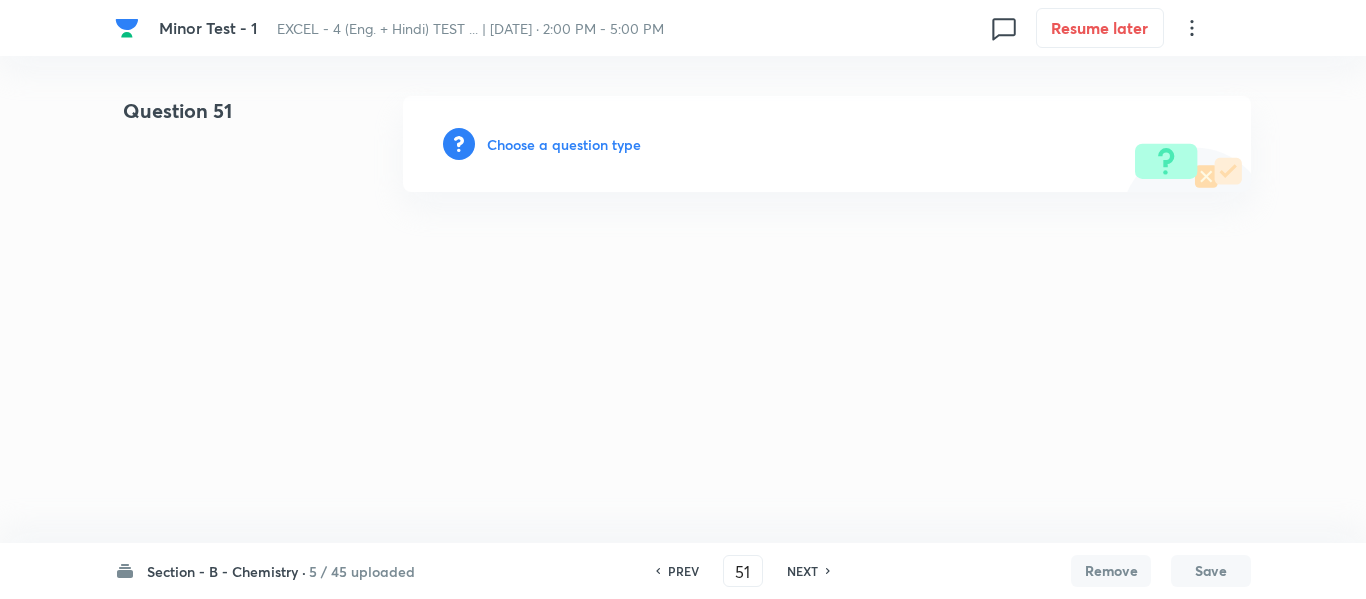 click on "Choose a question type" at bounding box center (564, 144) 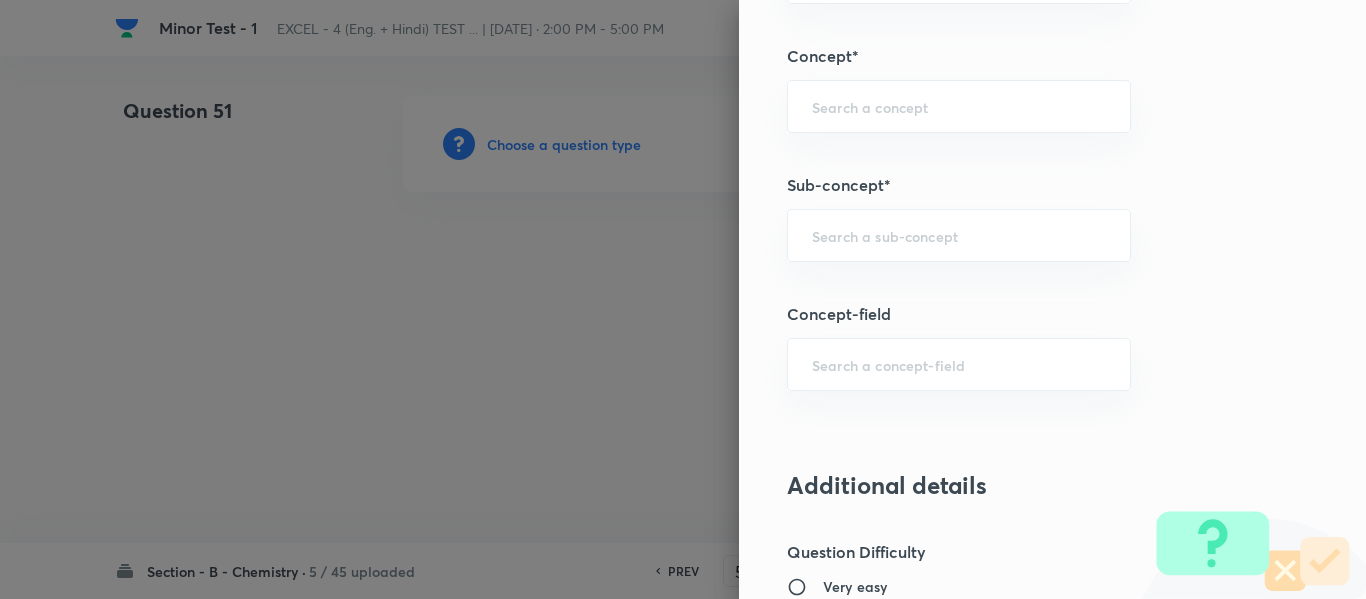 scroll, scrollTop: 1300, scrollLeft: 0, axis: vertical 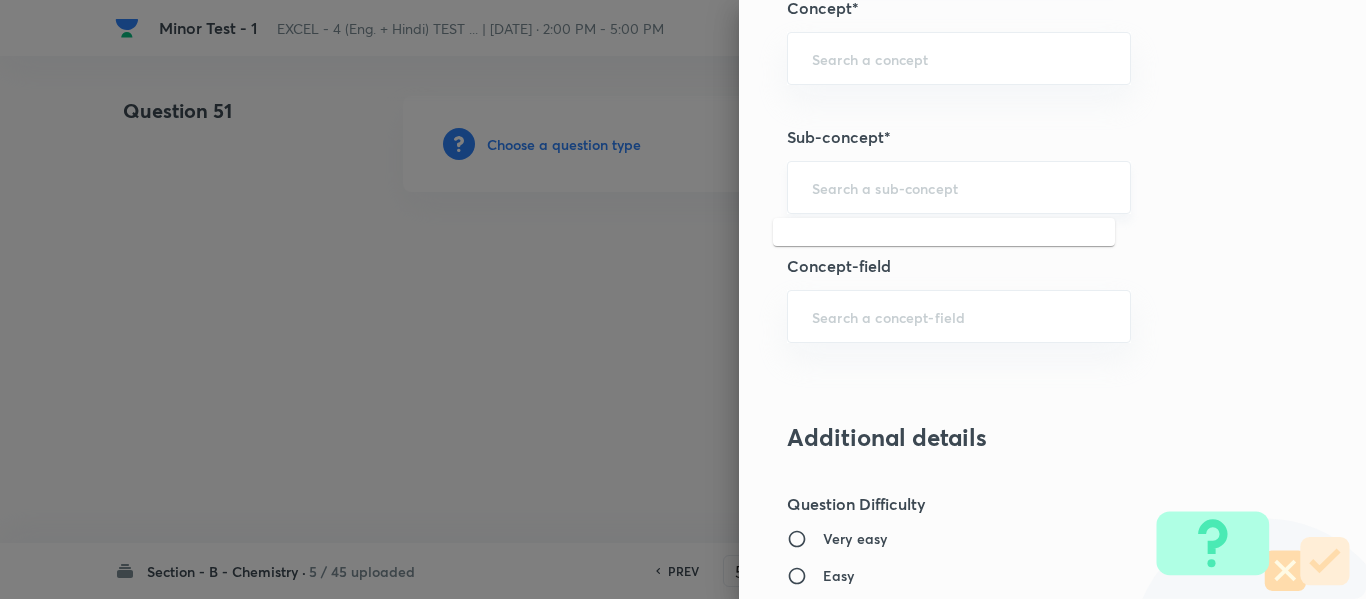click at bounding box center (959, 187) 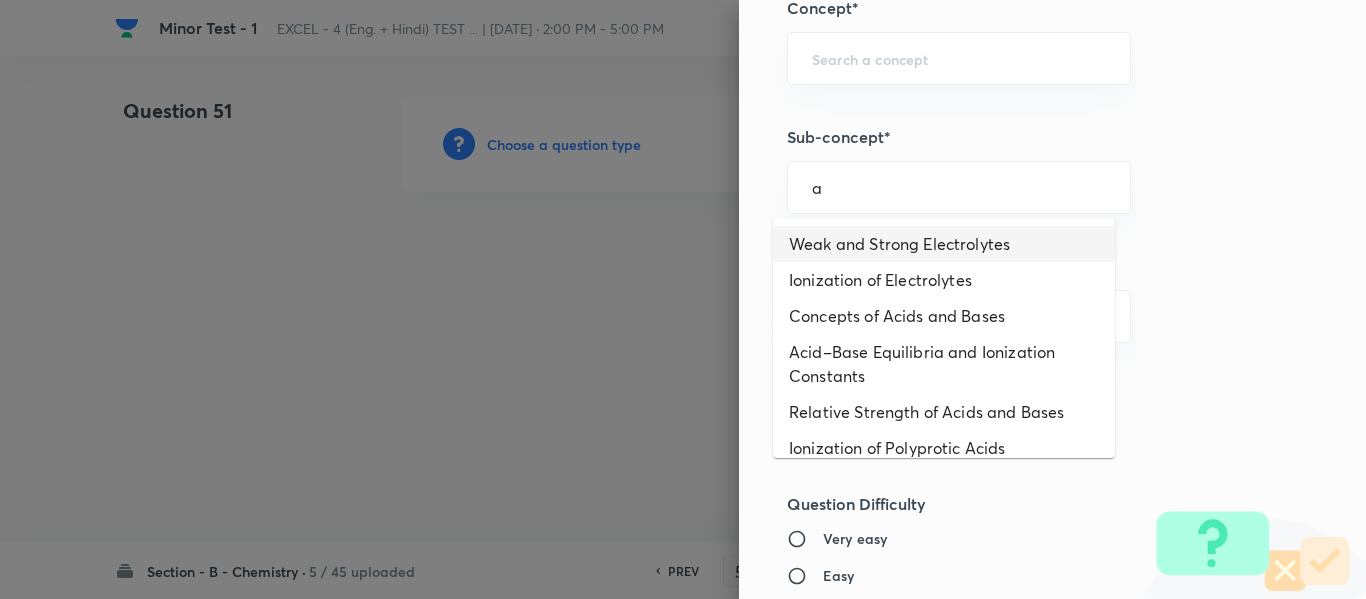 click on "Weak and Strong Electrolytes" at bounding box center [944, 244] 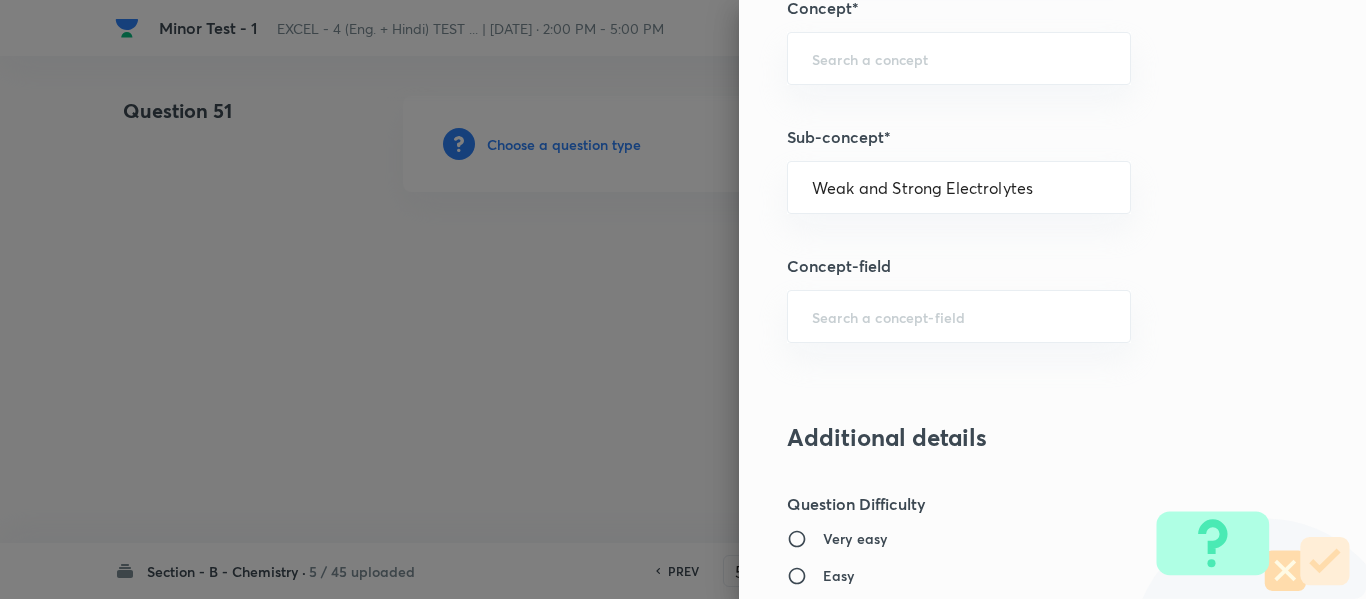 type on "Chemistry" 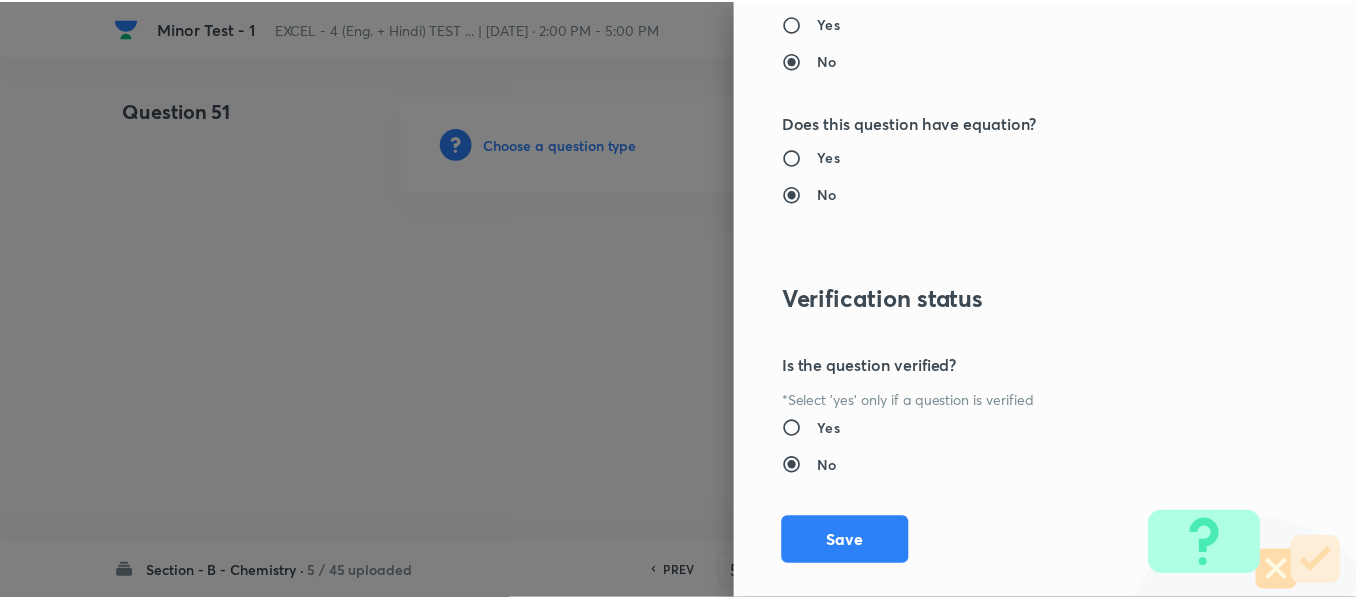 scroll, scrollTop: 2261, scrollLeft: 0, axis: vertical 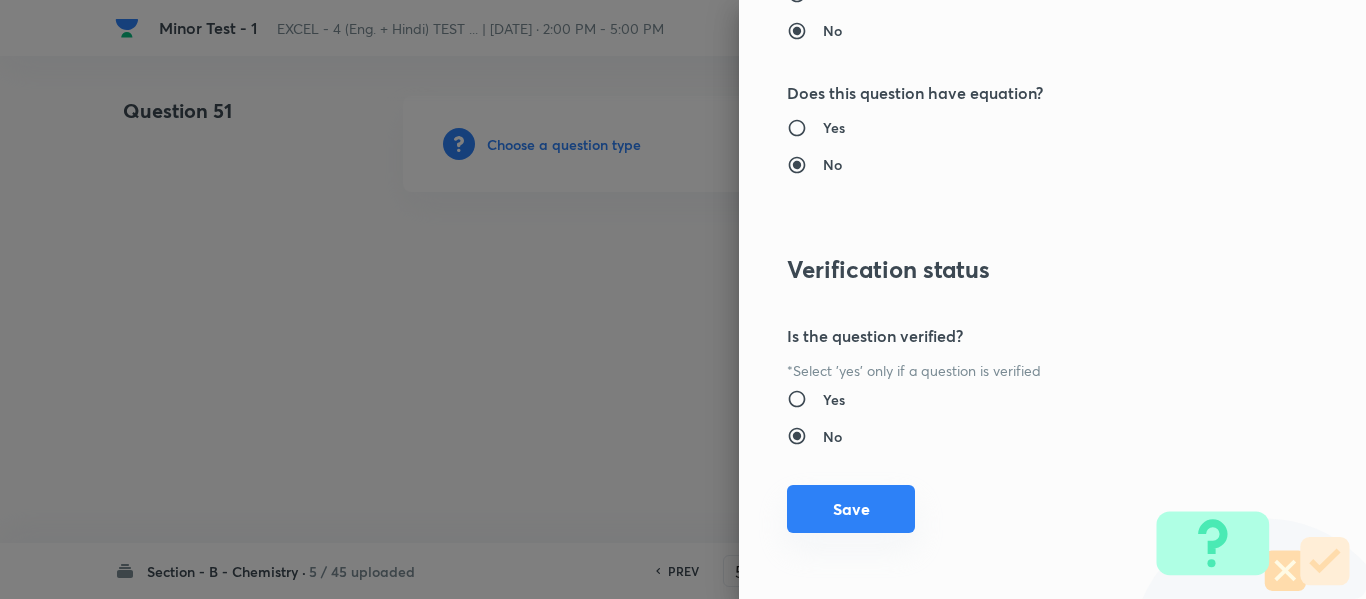 click on "Save" at bounding box center (851, 509) 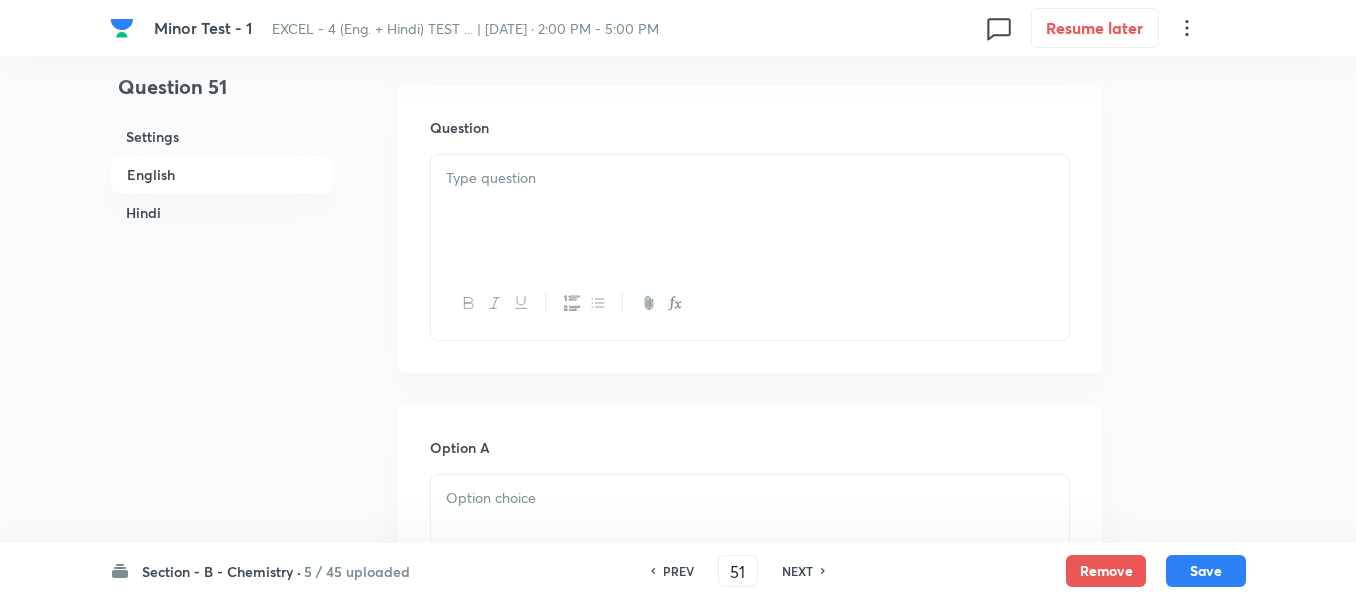 scroll, scrollTop: 600, scrollLeft: 0, axis: vertical 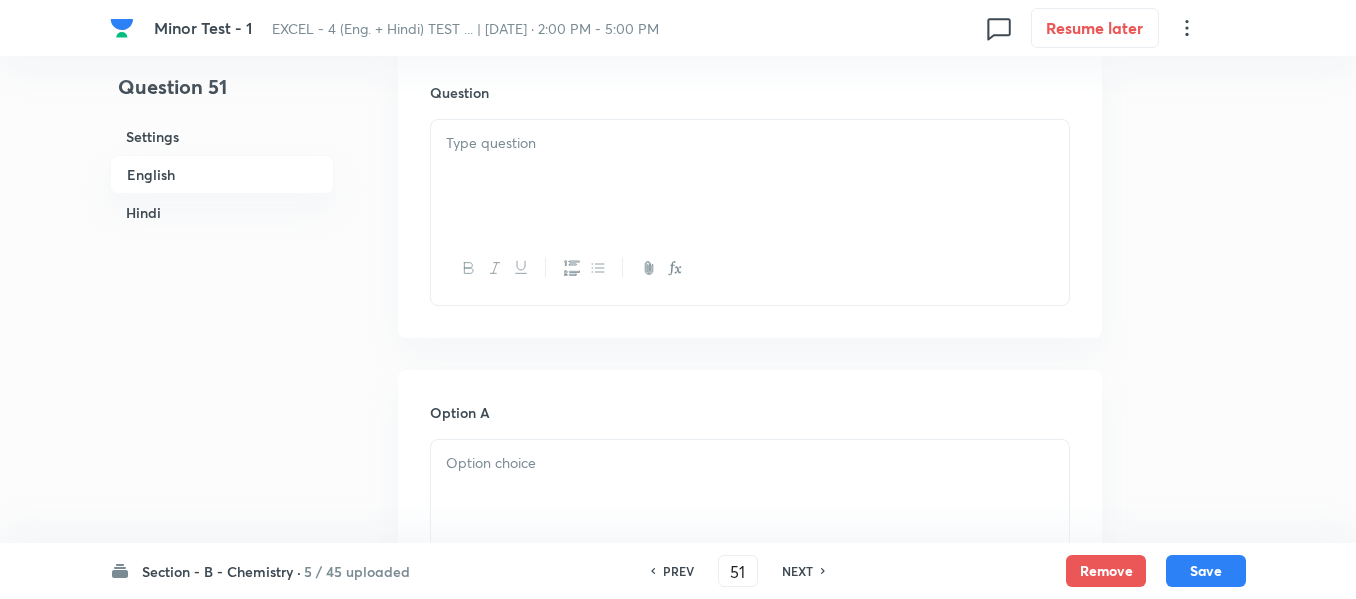 click at bounding box center [750, 176] 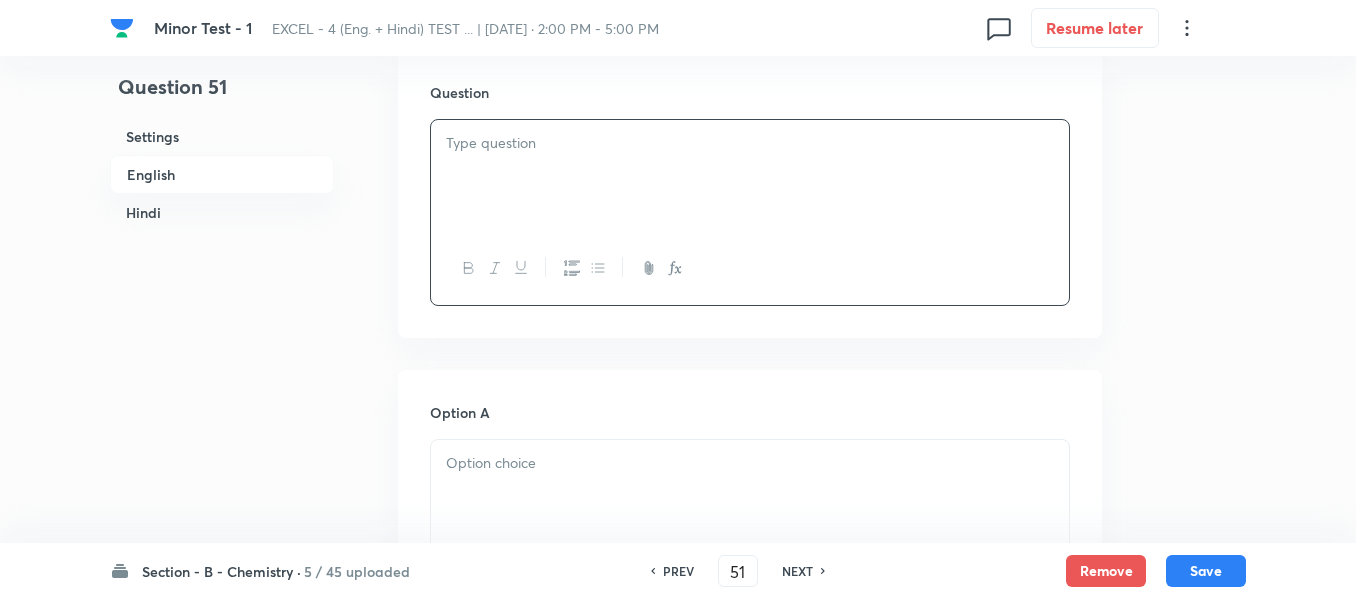 click at bounding box center (750, 143) 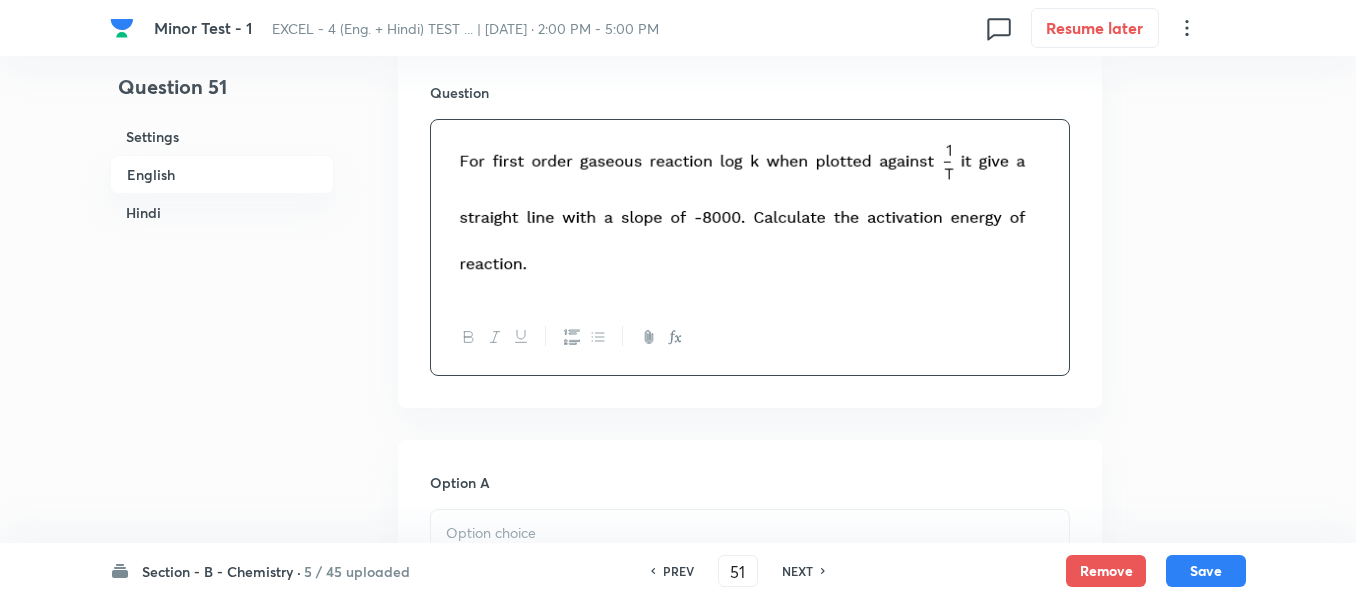 click on "Hindi" at bounding box center (222, 212) 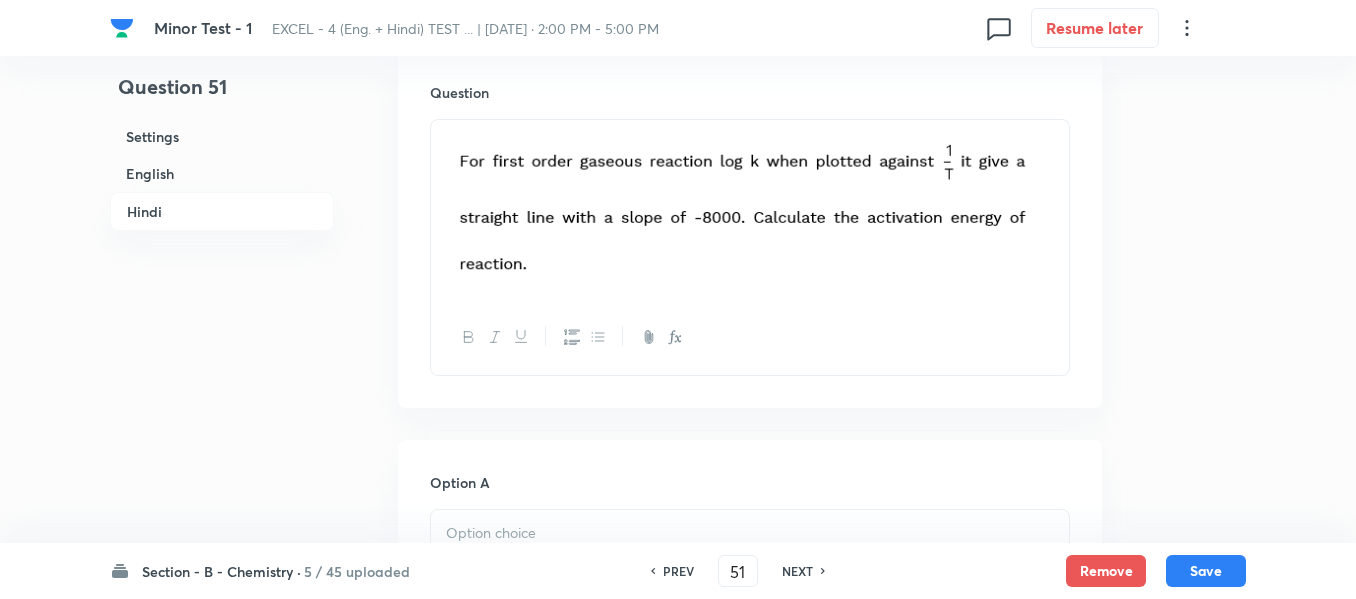 scroll, scrollTop: 2610, scrollLeft: 0, axis: vertical 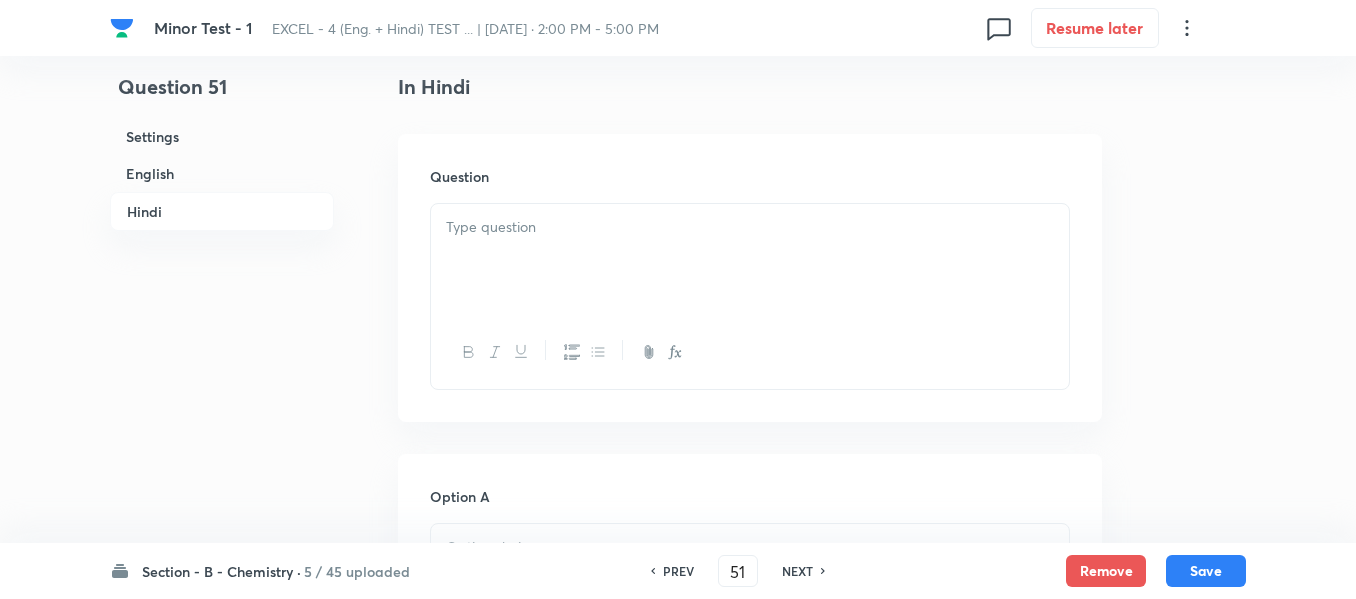 click at bounding box center (750, 227) 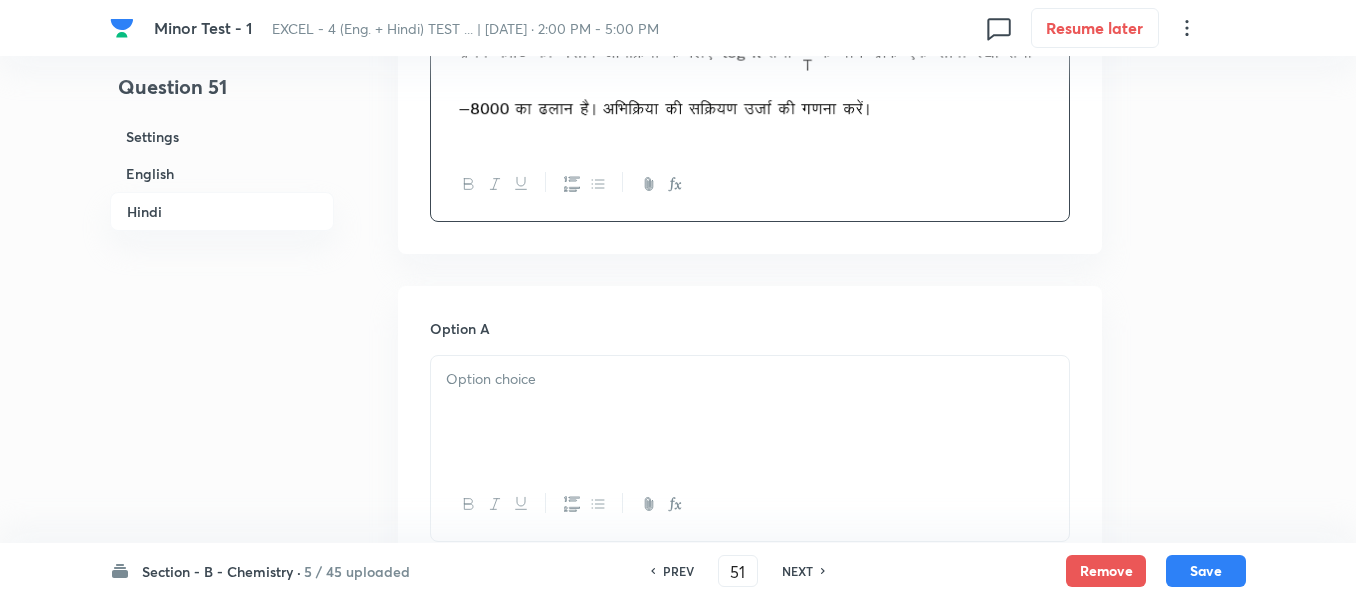 click on "English" at bounding box center (222, 173) 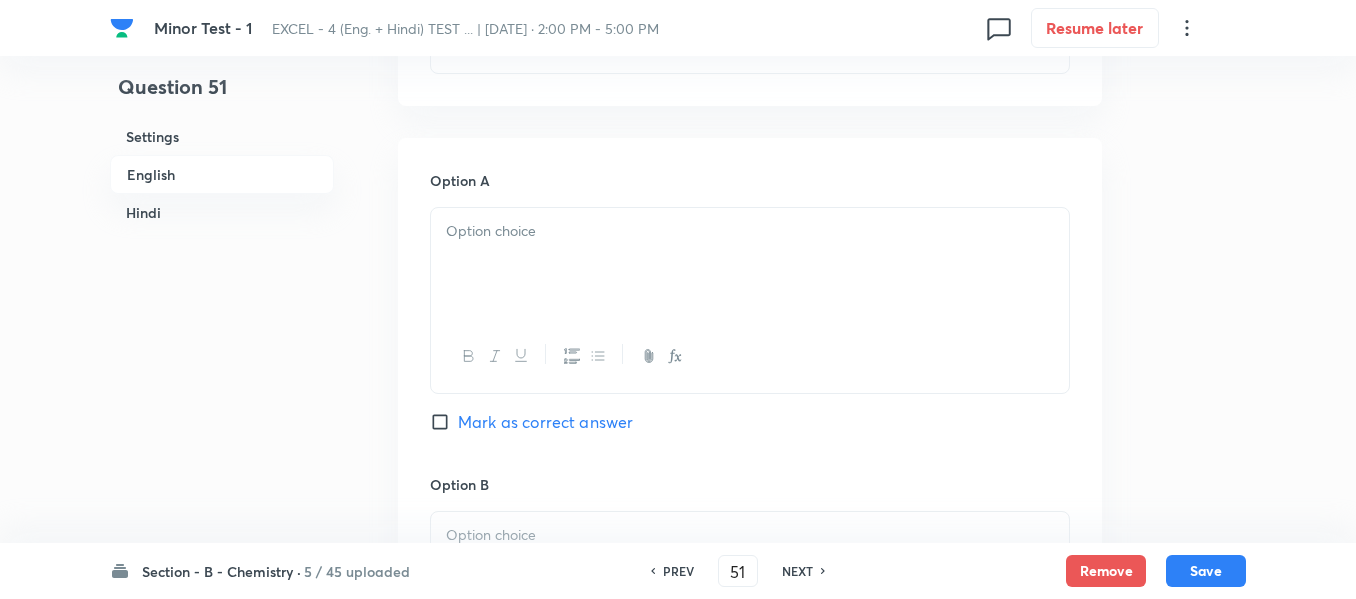 scroll, scrollTop: 916, scrollLeft: 0, axis: vertical 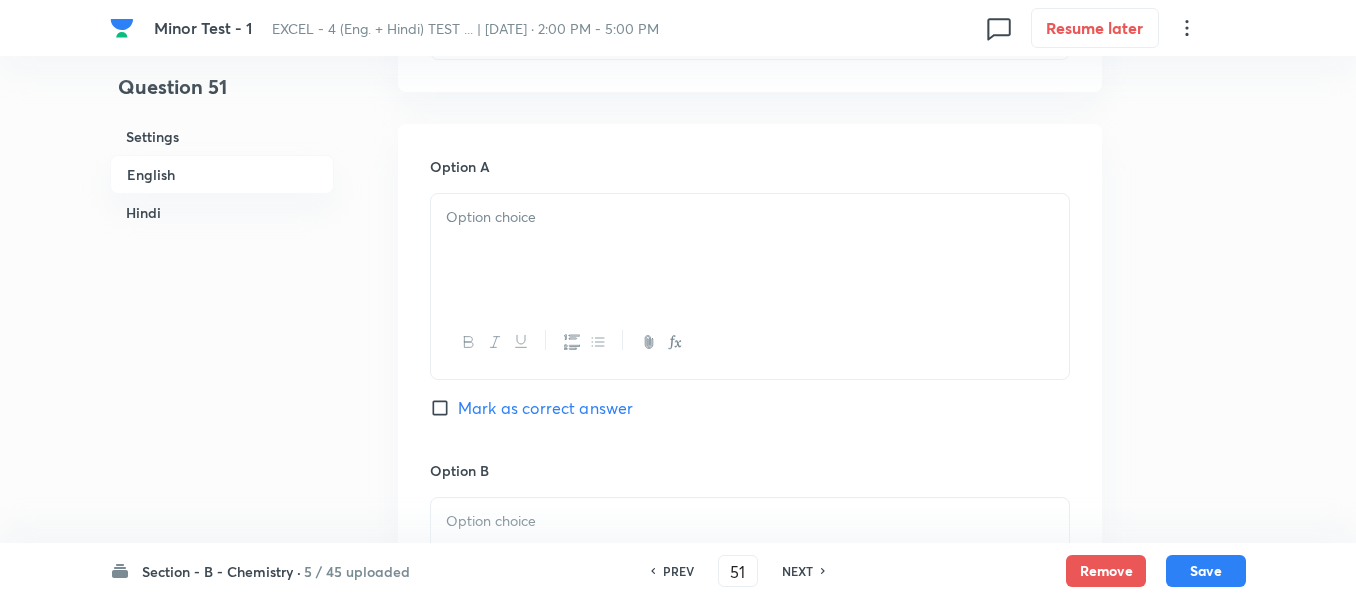 click at bounding box center (750, 250) 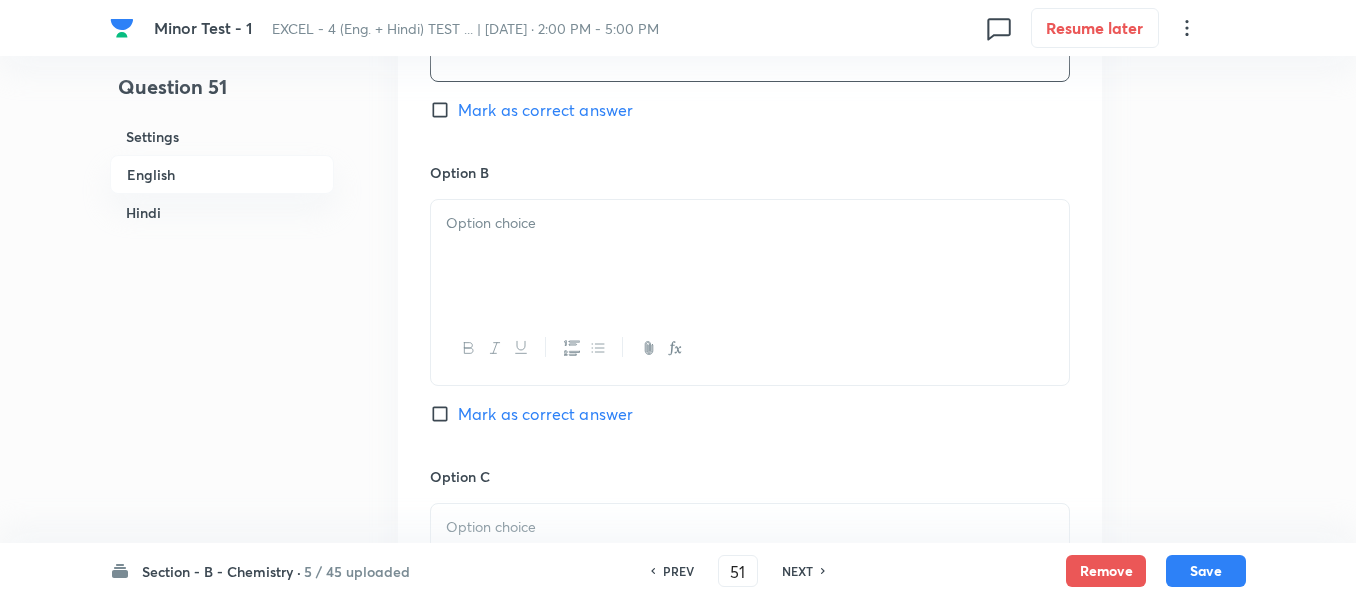 scroll, scrollTop: 1216, scrollLeft: 0, axis: vertical 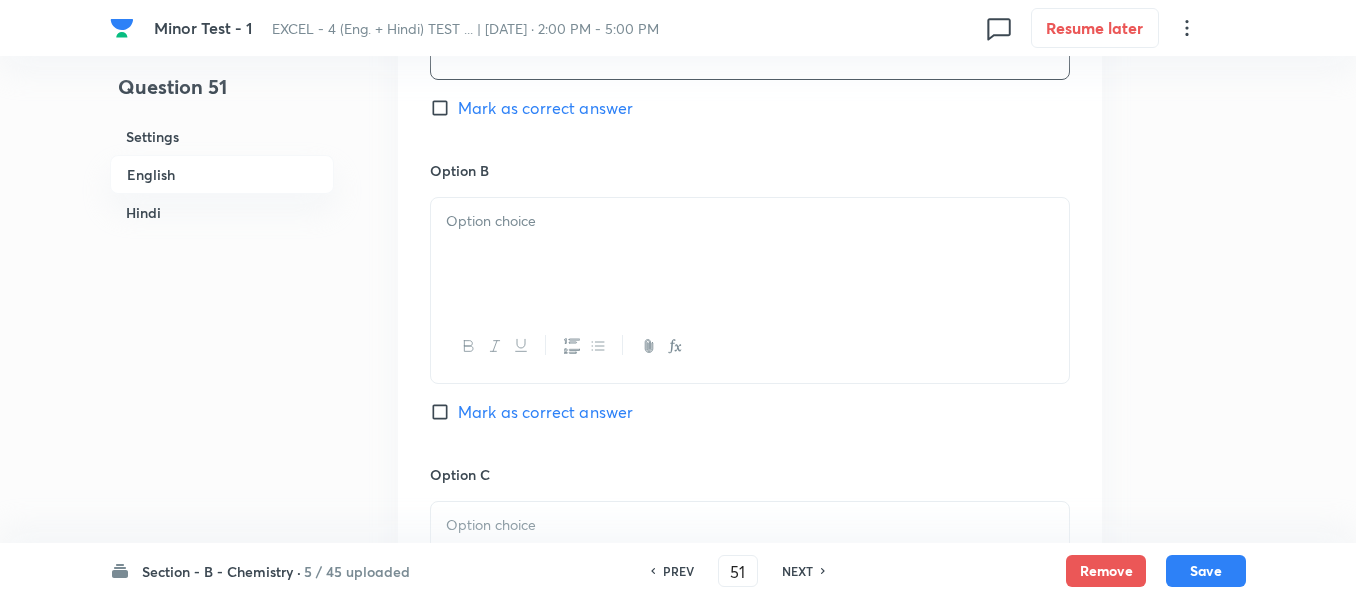 click at bounding box center (750, 254) 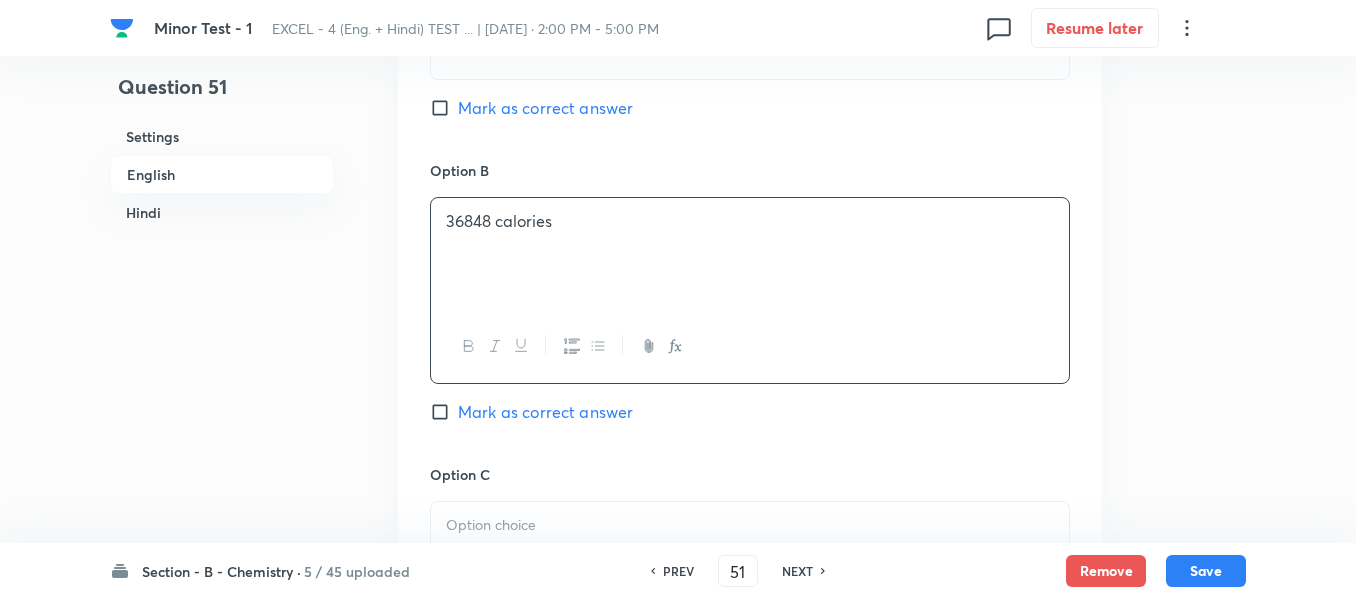 click on "Mark as correct answer" at bounding box center (545, 412) 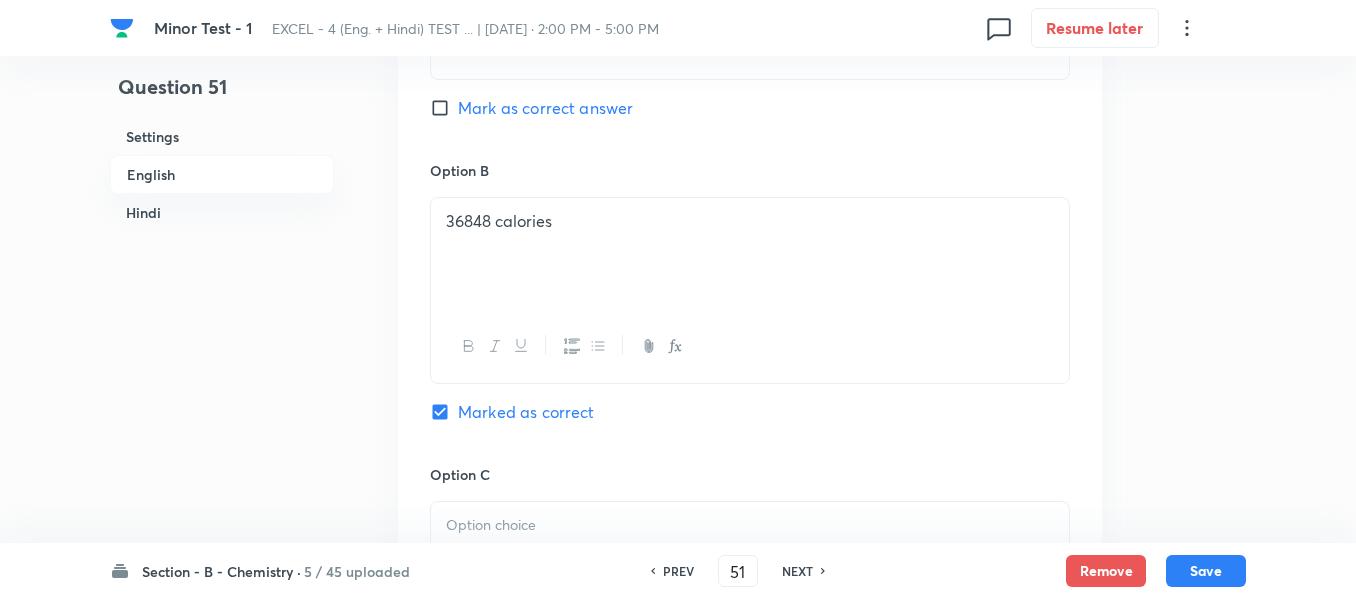 checkbox on "true" 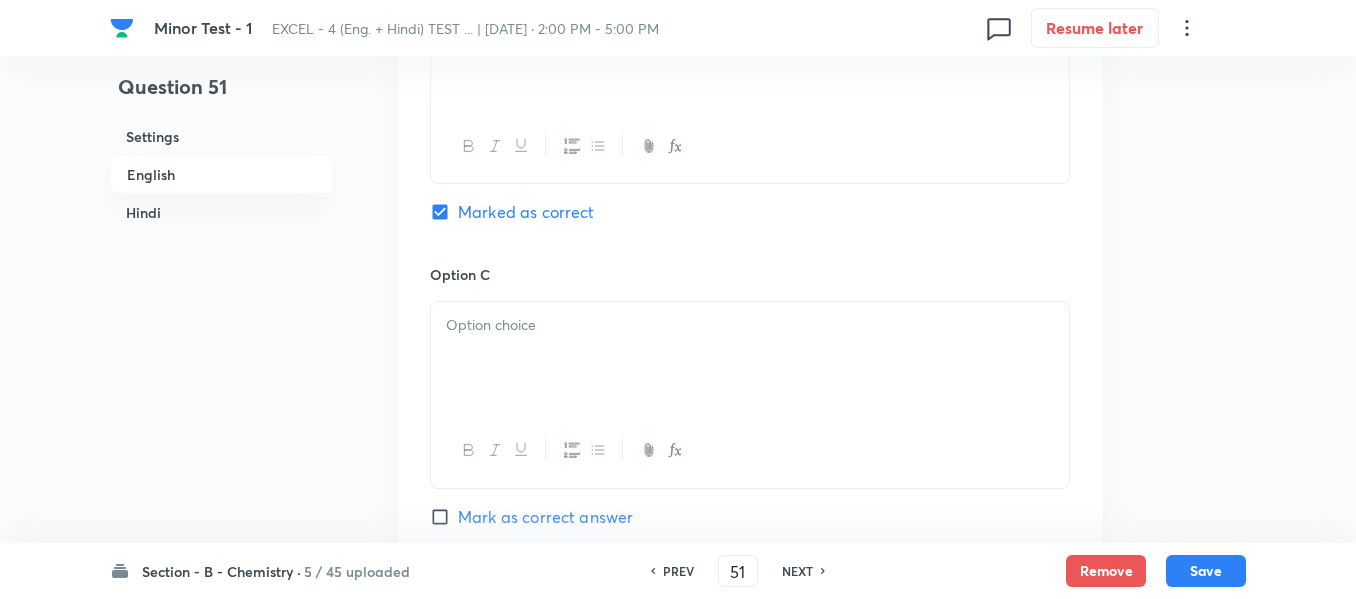 click at bounding box center (750, 325) 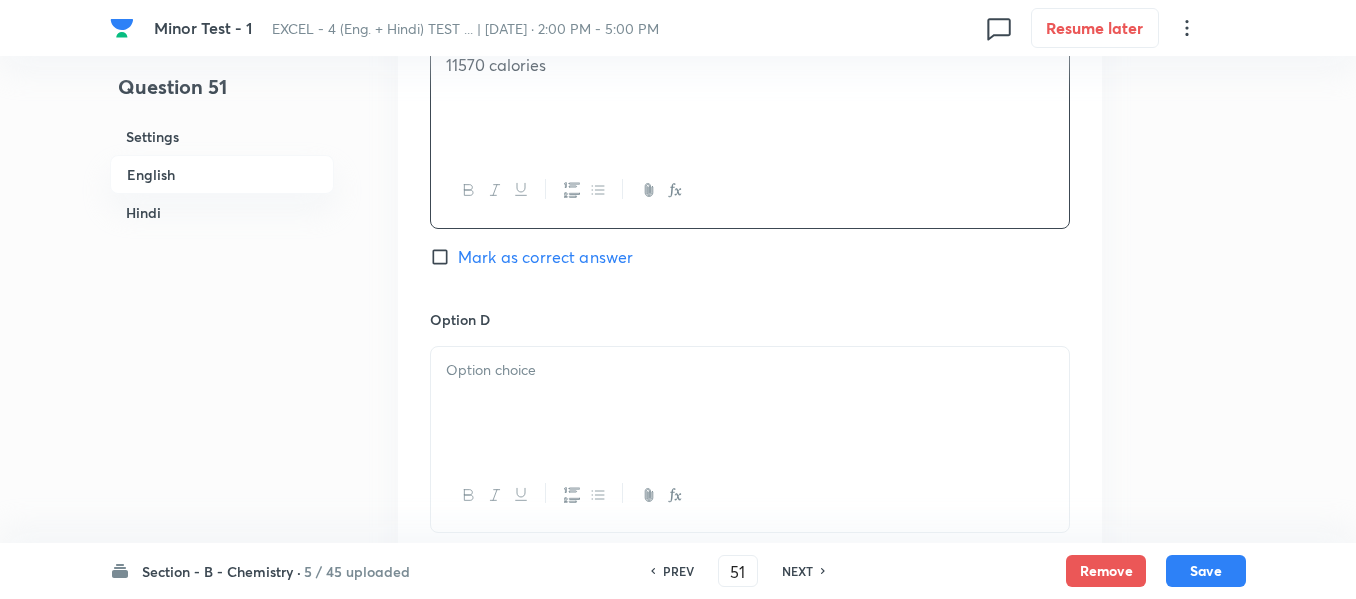 scroll, scrollTop: 1816, scrollLeft: 0, axis: vertical 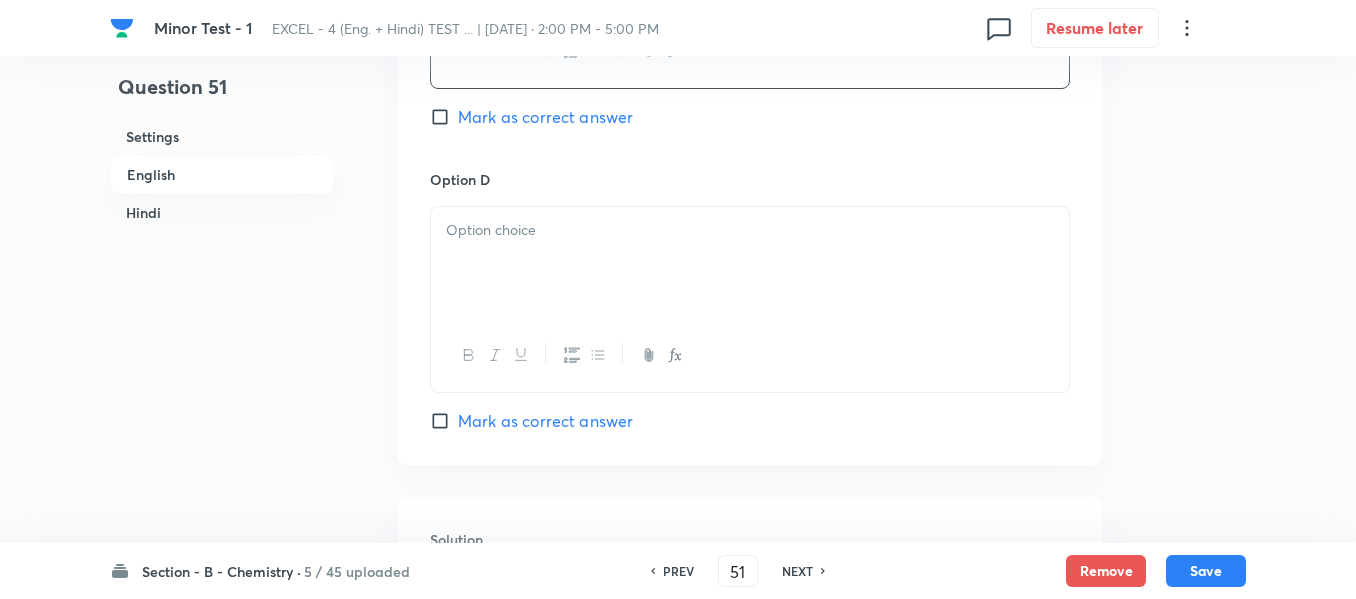 click at bounding box center [750, 263] 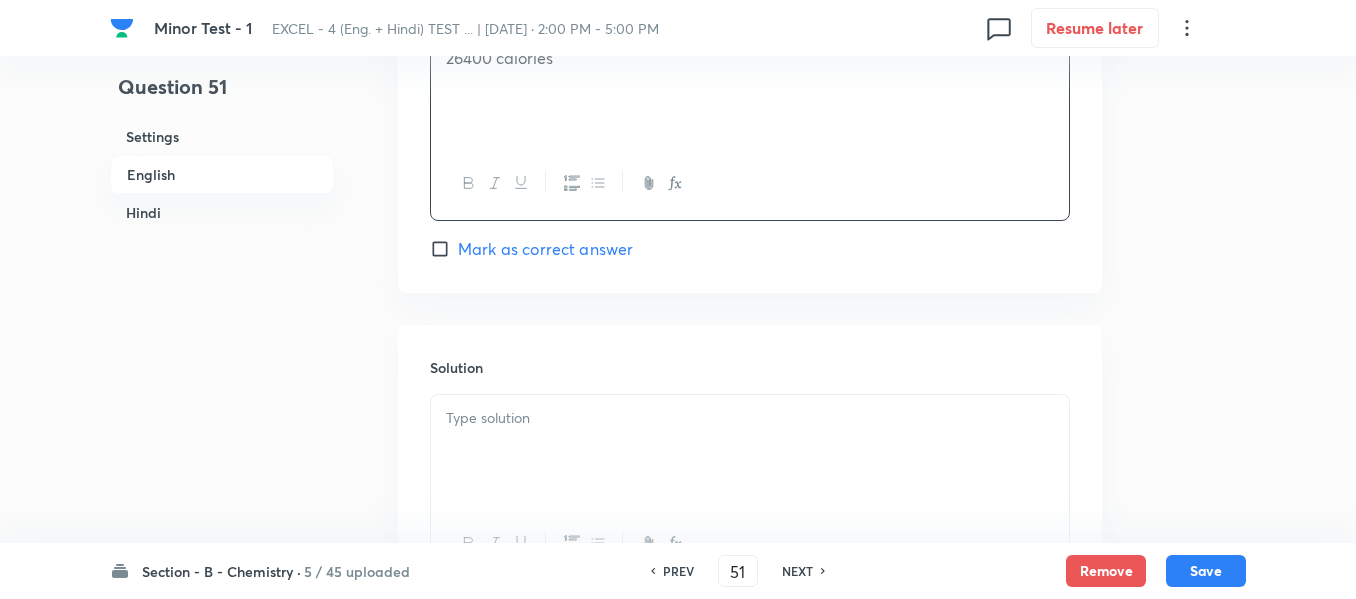 scroll, scrollTop: 2116, scrollLeft: 0, axis: vertical 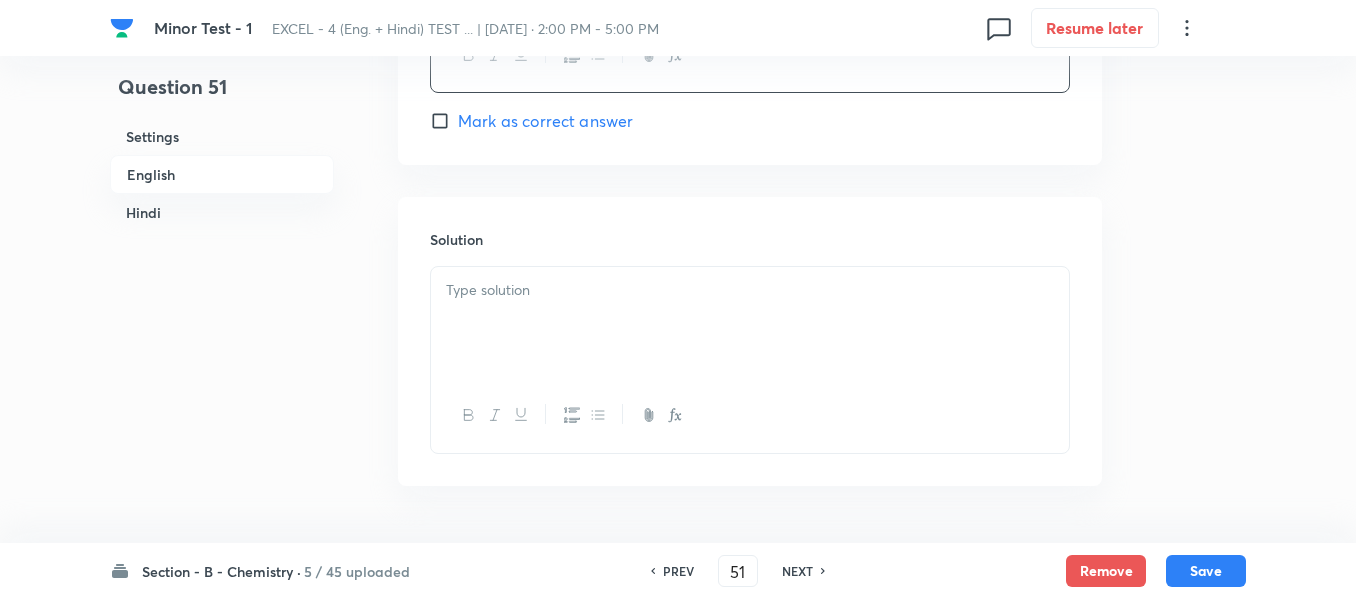 click at bounding box center [750, 323] 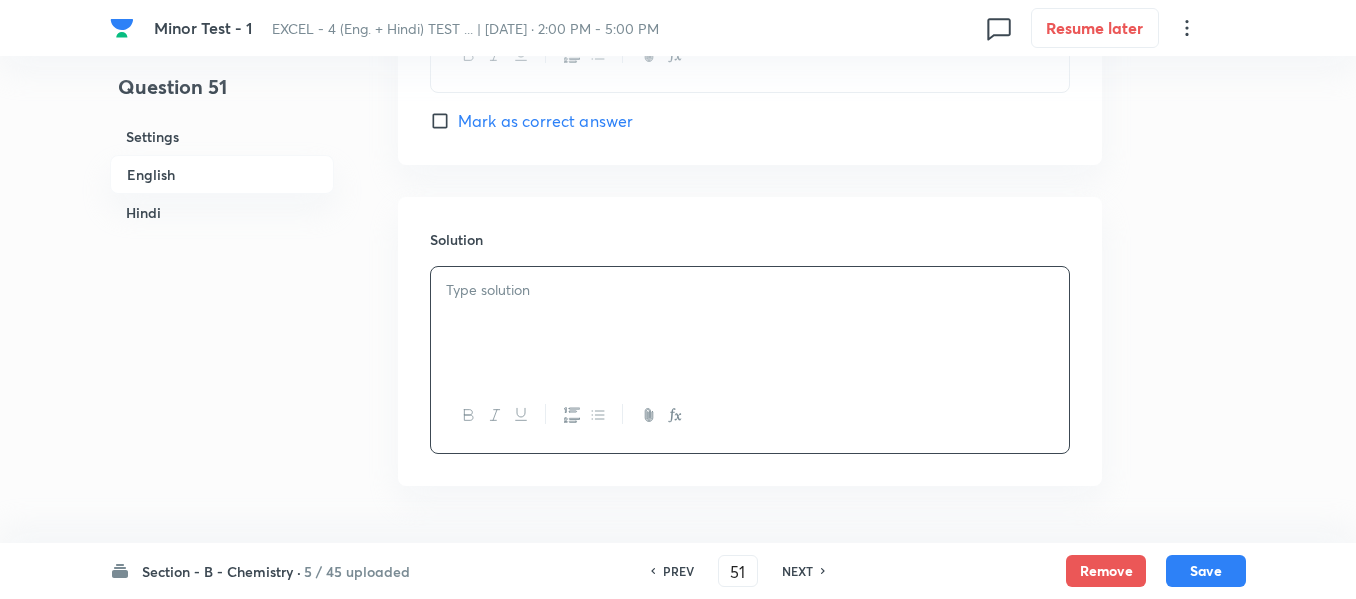 type 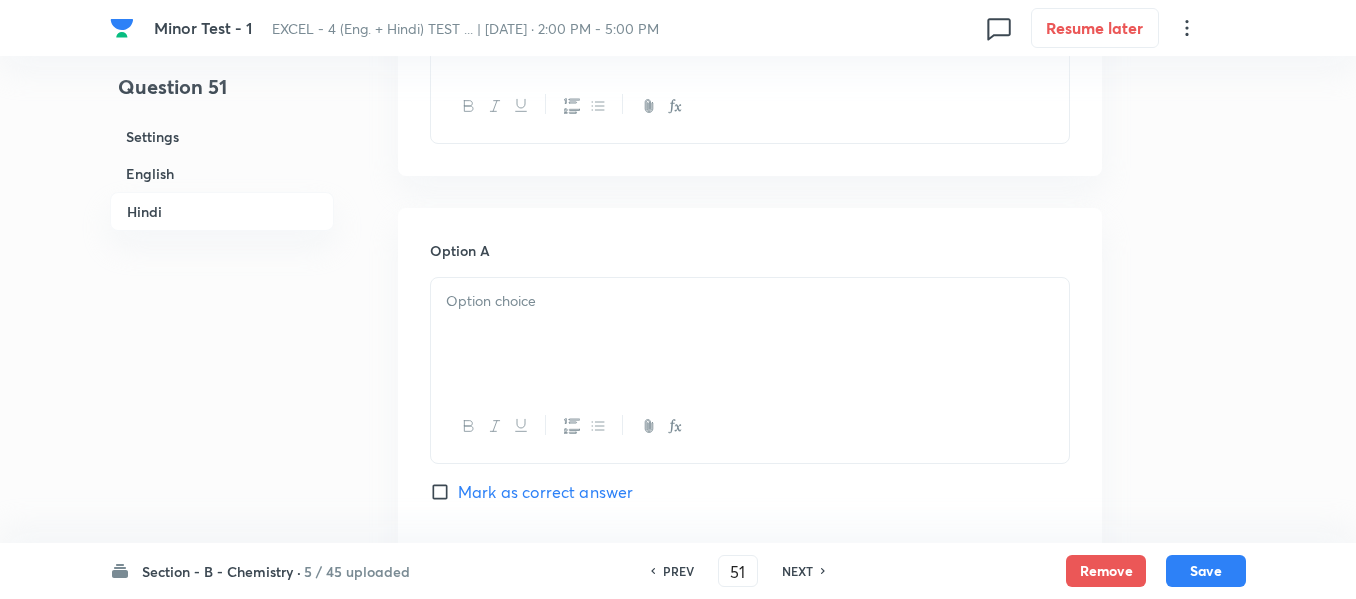 scroll, scrollTop: 2916, scrollLeft: 0, axis: vertical 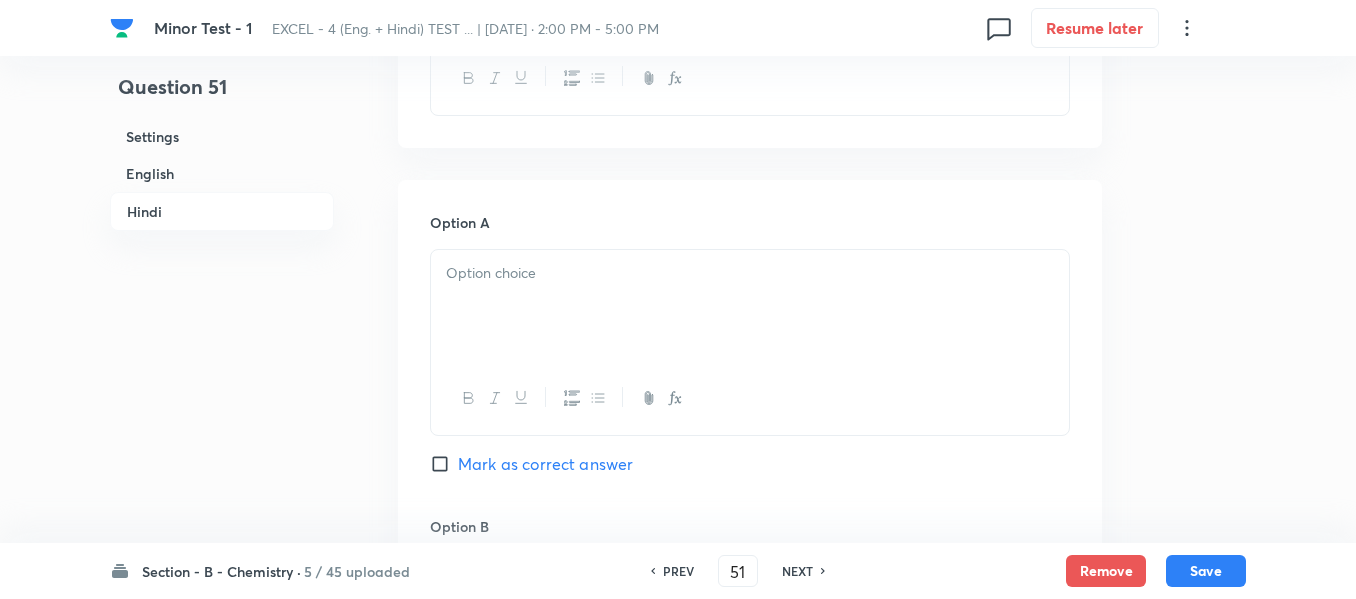 click at bounding box center [750, 273] 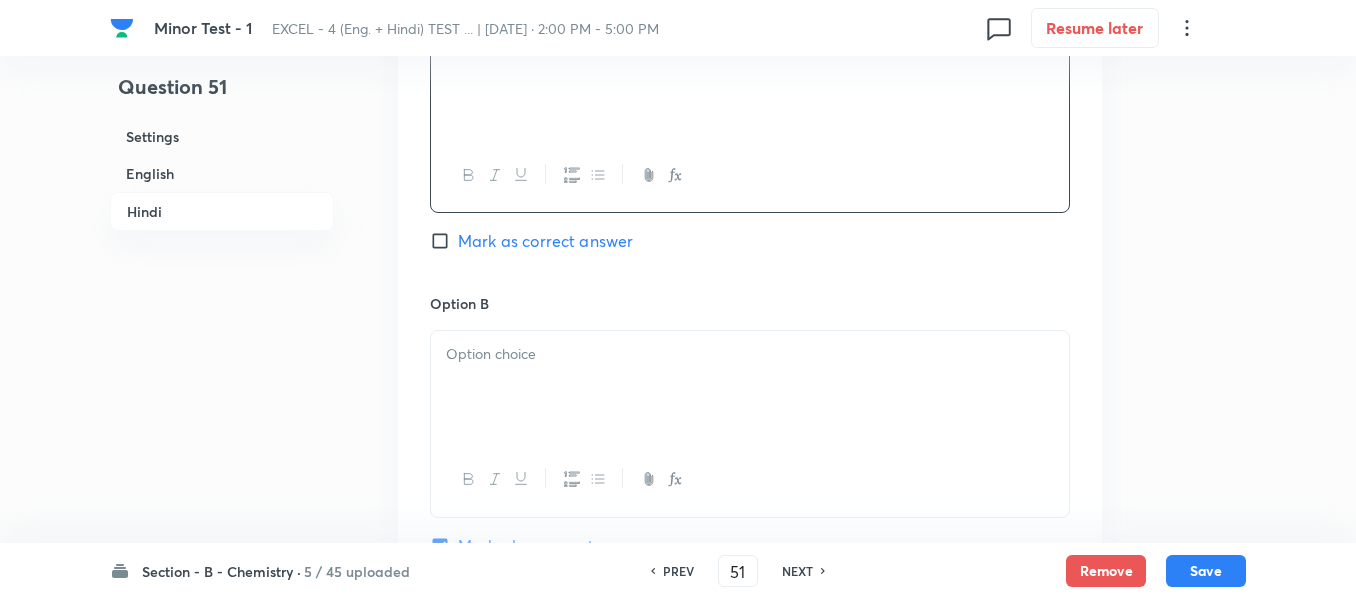 scroll, scrollTop: 3216, scrollLeft: 0, axis: vertical 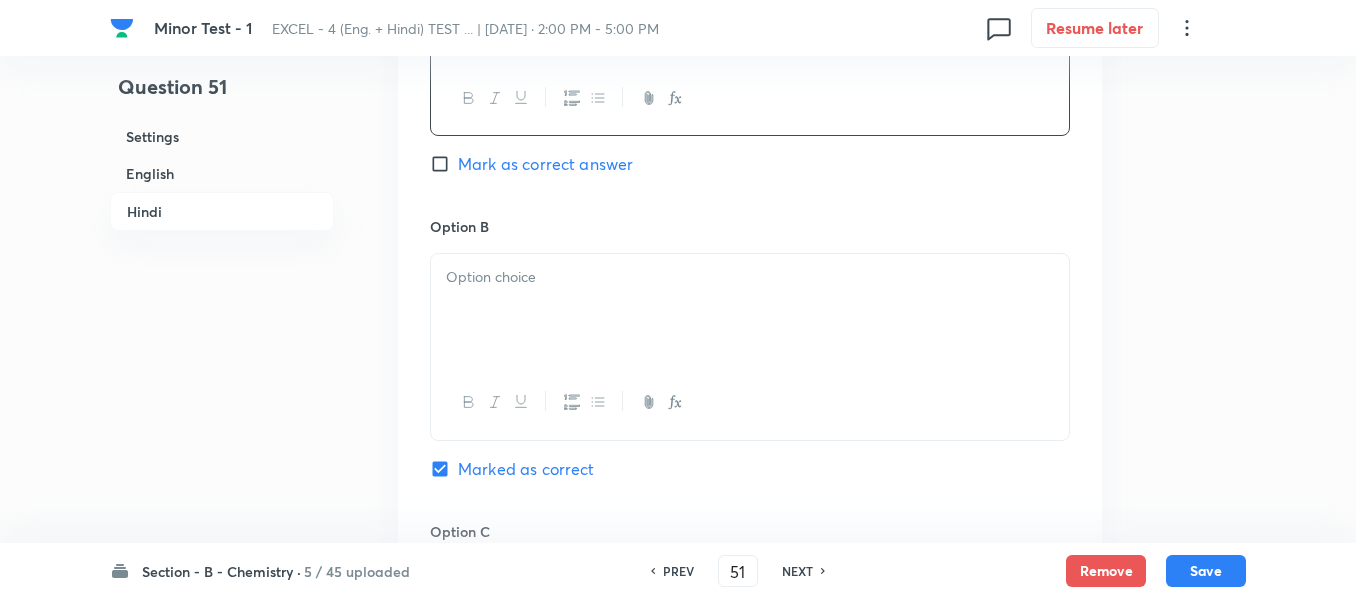 click at bounding box center [750, 277] 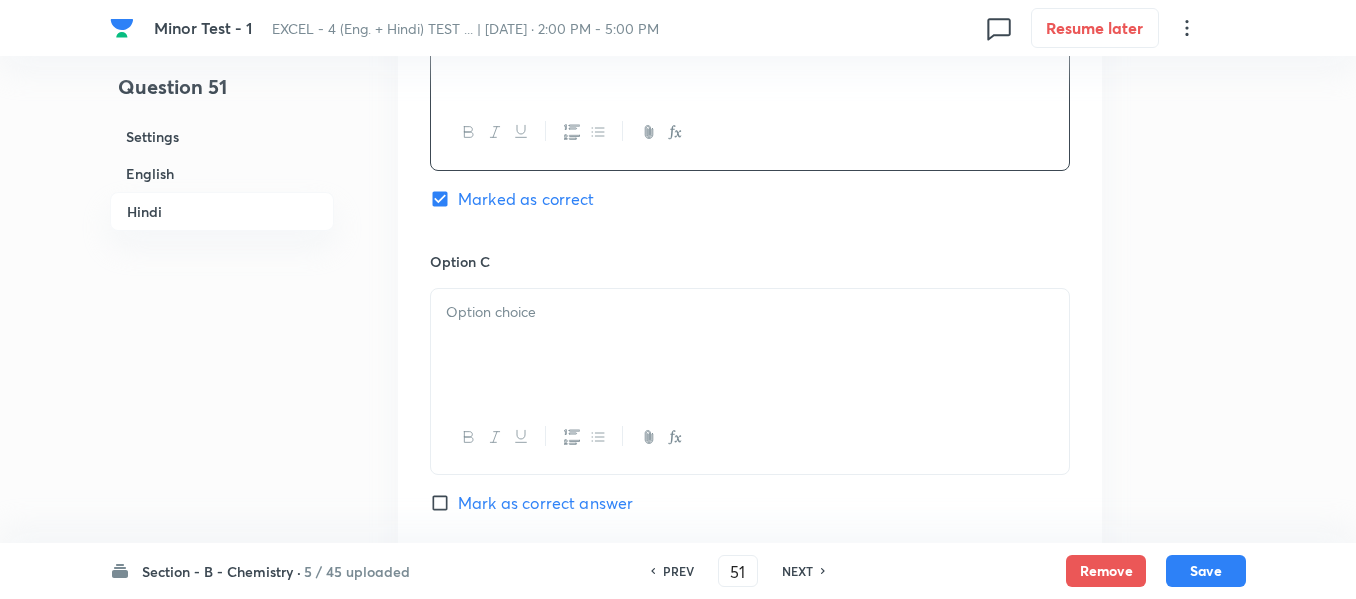 scroll, scrollTop: 3516, scrollLeft: 0, axis: vertical 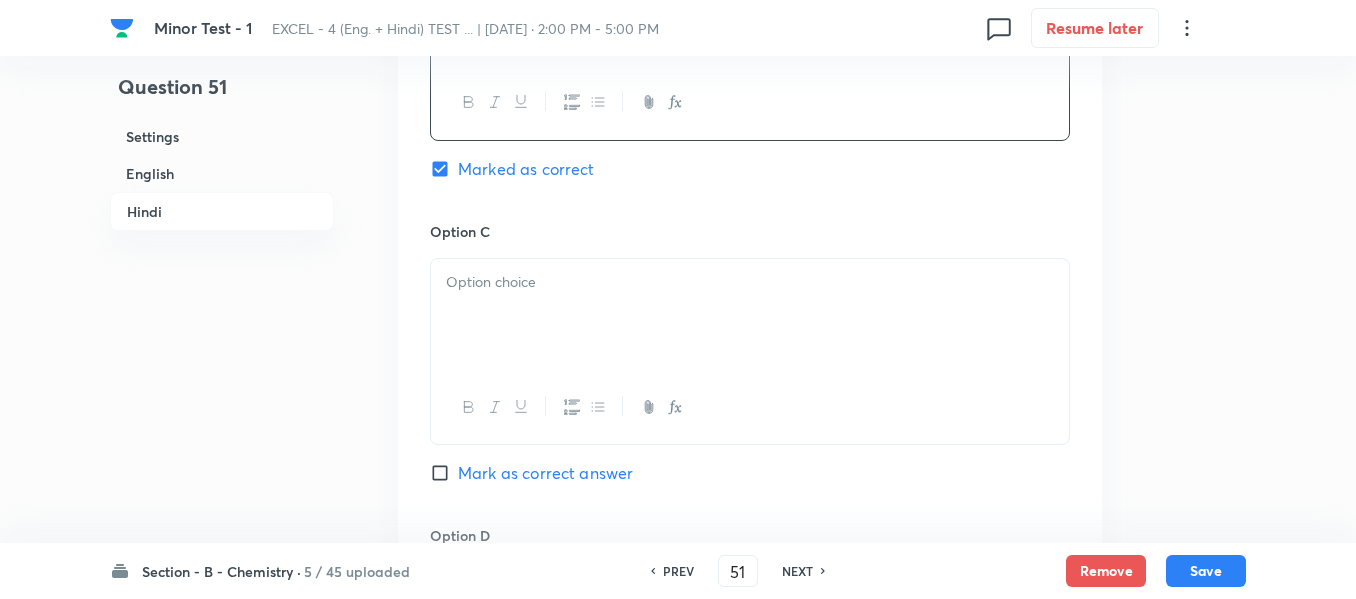 click at bounding box center [750, 282] 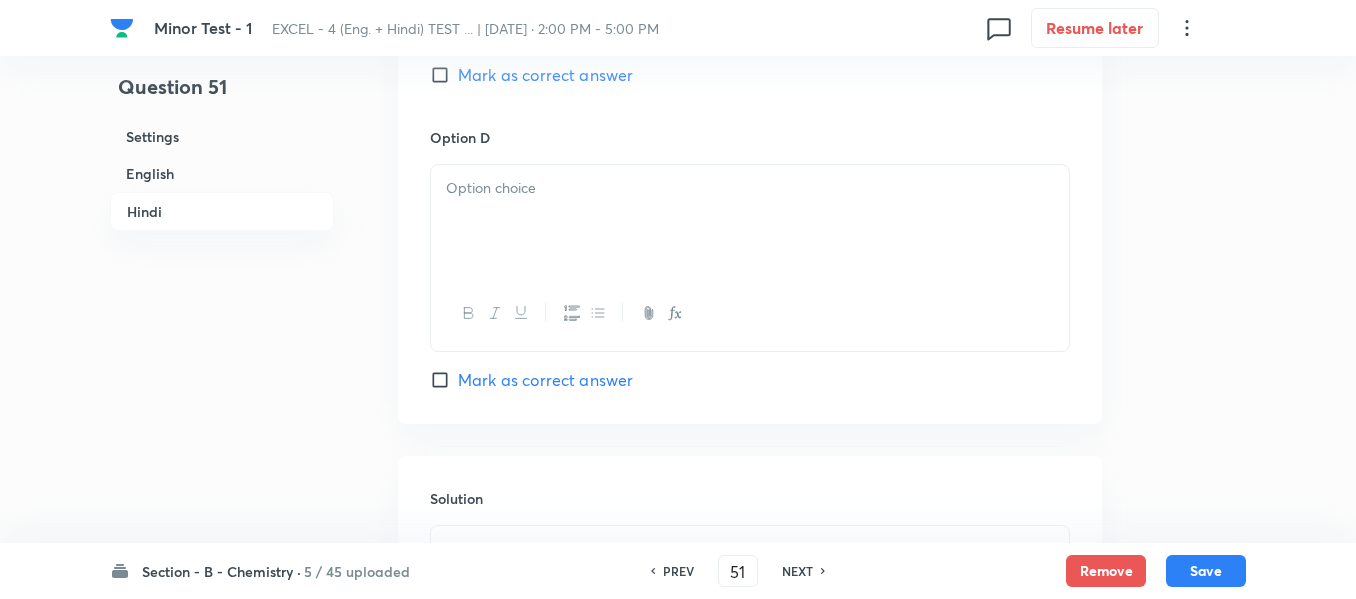 scroll, scrollTop: 3916, scrollLeft: 0, axis: vertical 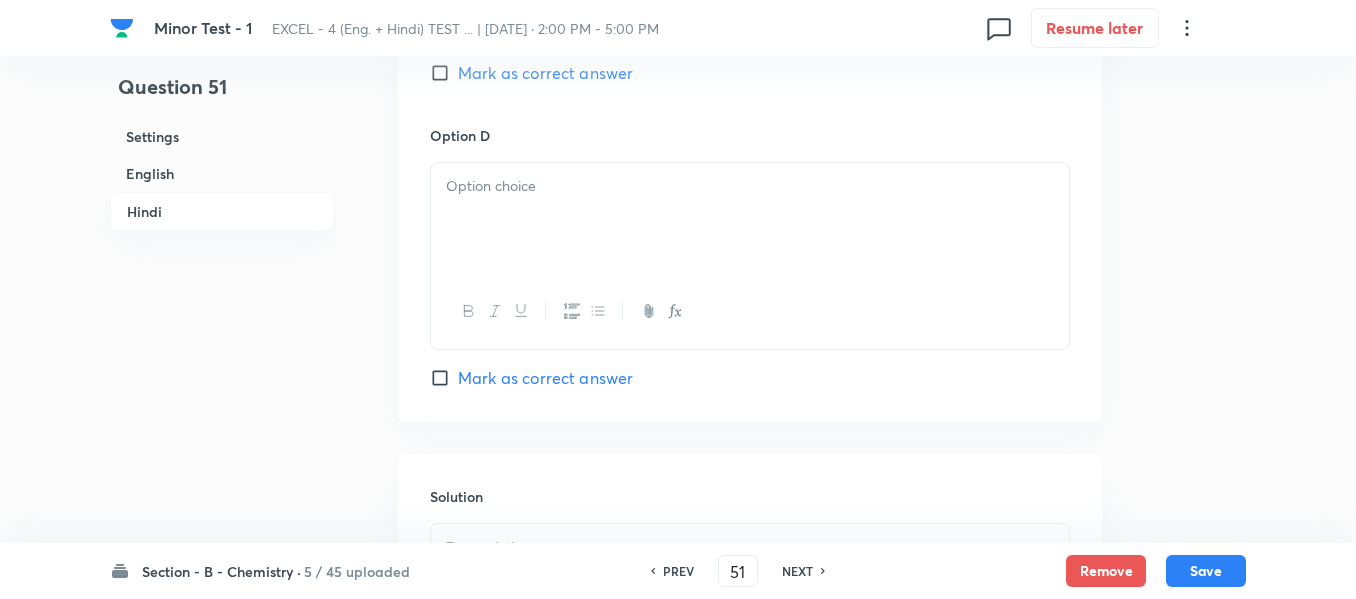click at bounding box center [750, 219] 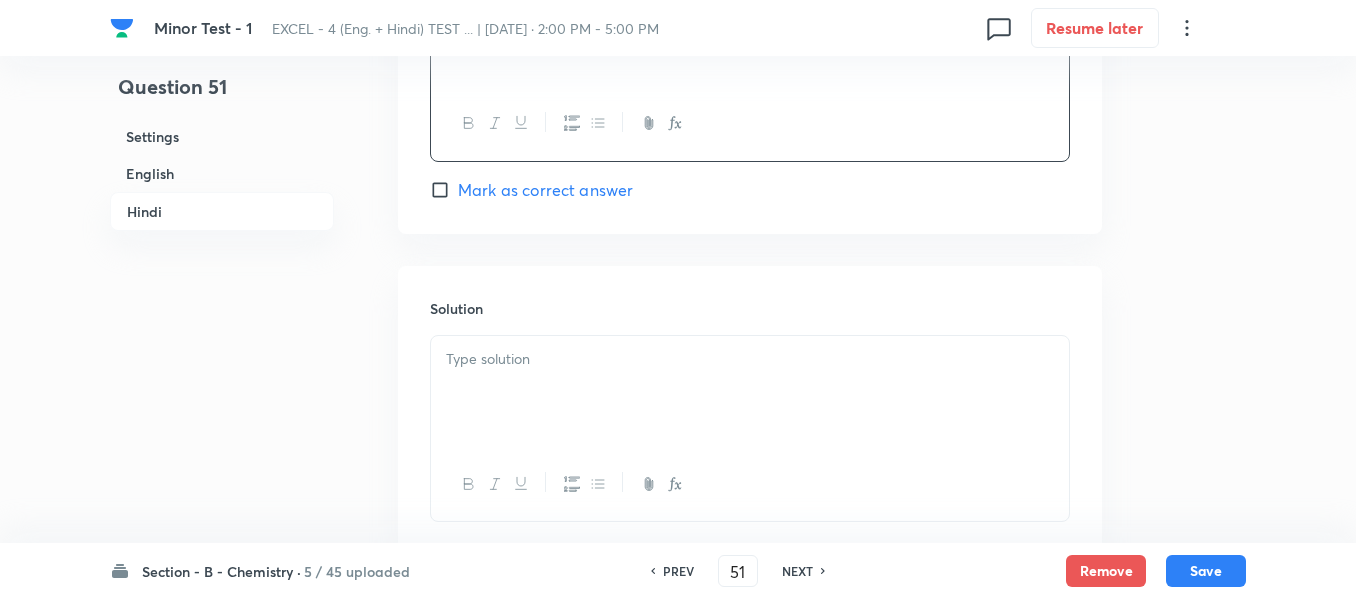 scroll, scrollTop: 4116, scrollLeft: 0, axis: vertical 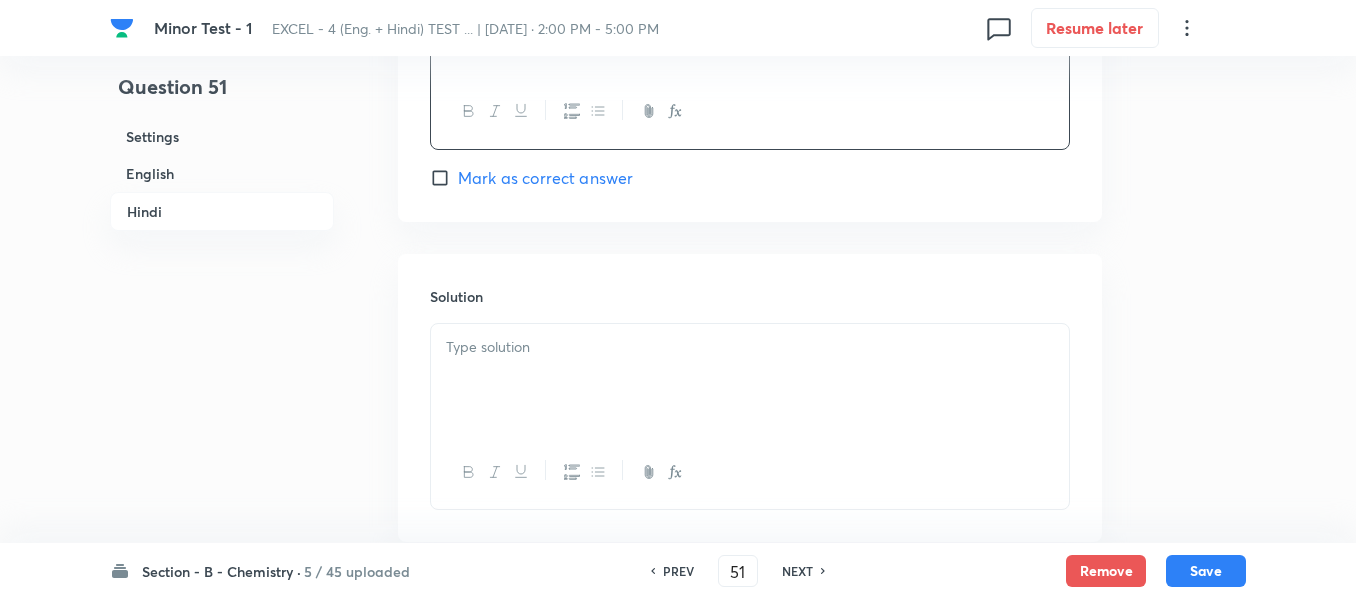 click at bounding box center [750, 347] 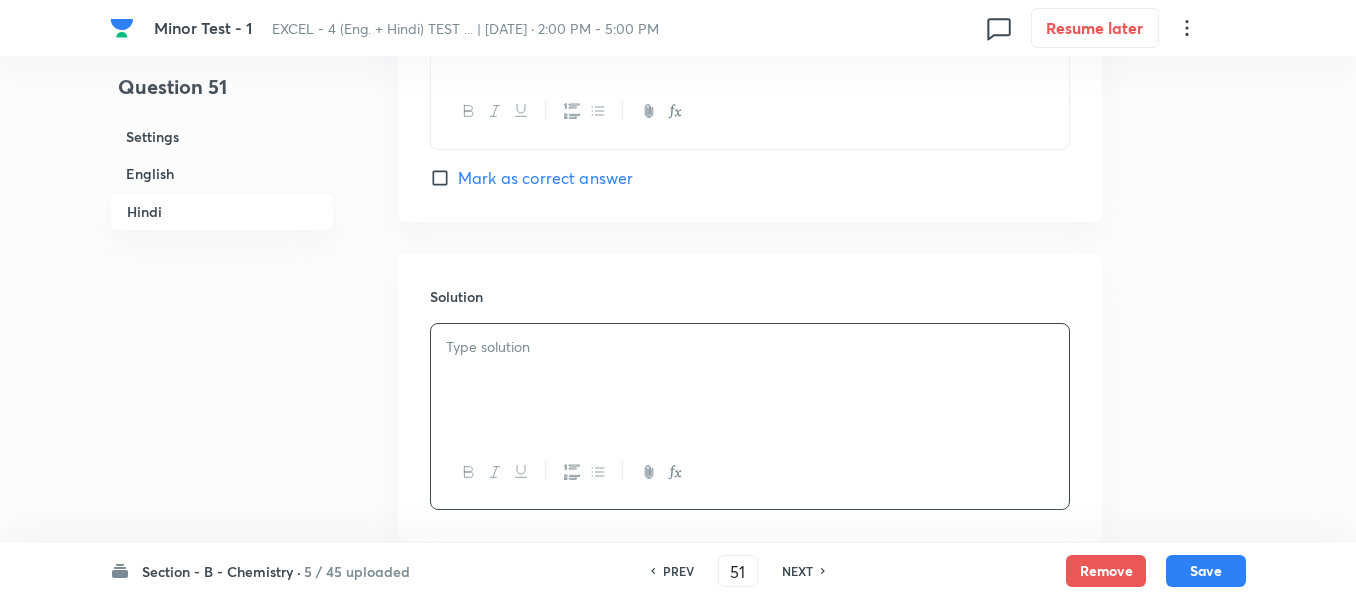 type 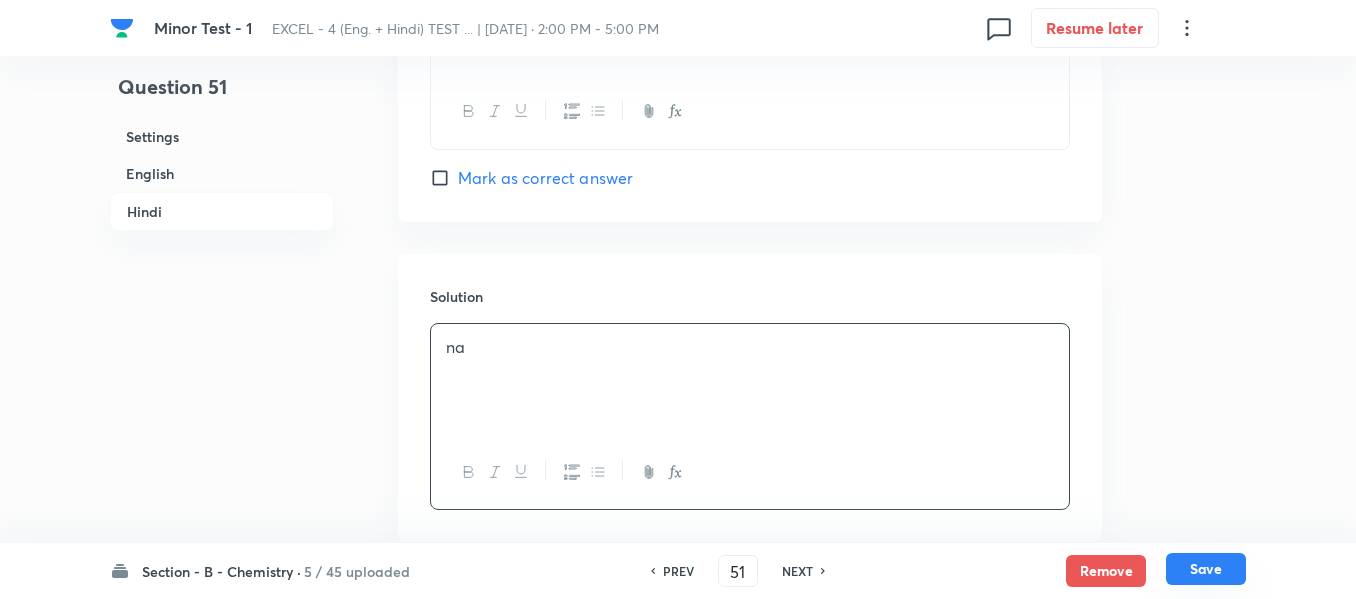 click on "Save" at bounding box center [1206, 569] 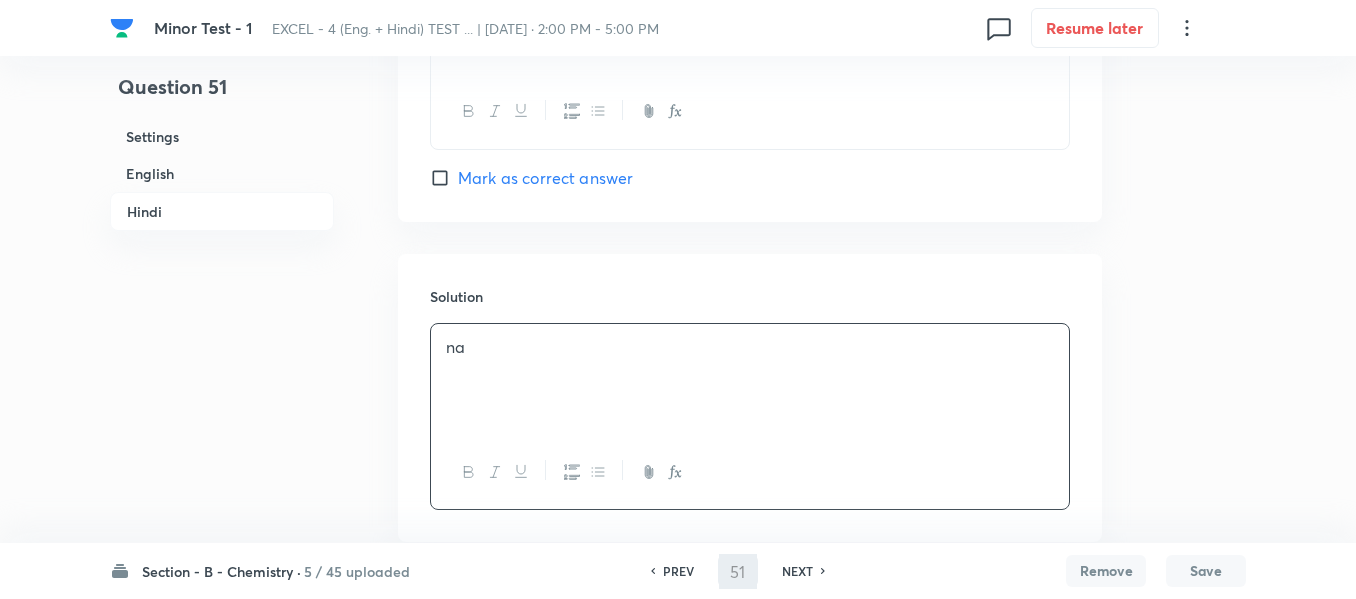 type on "52" 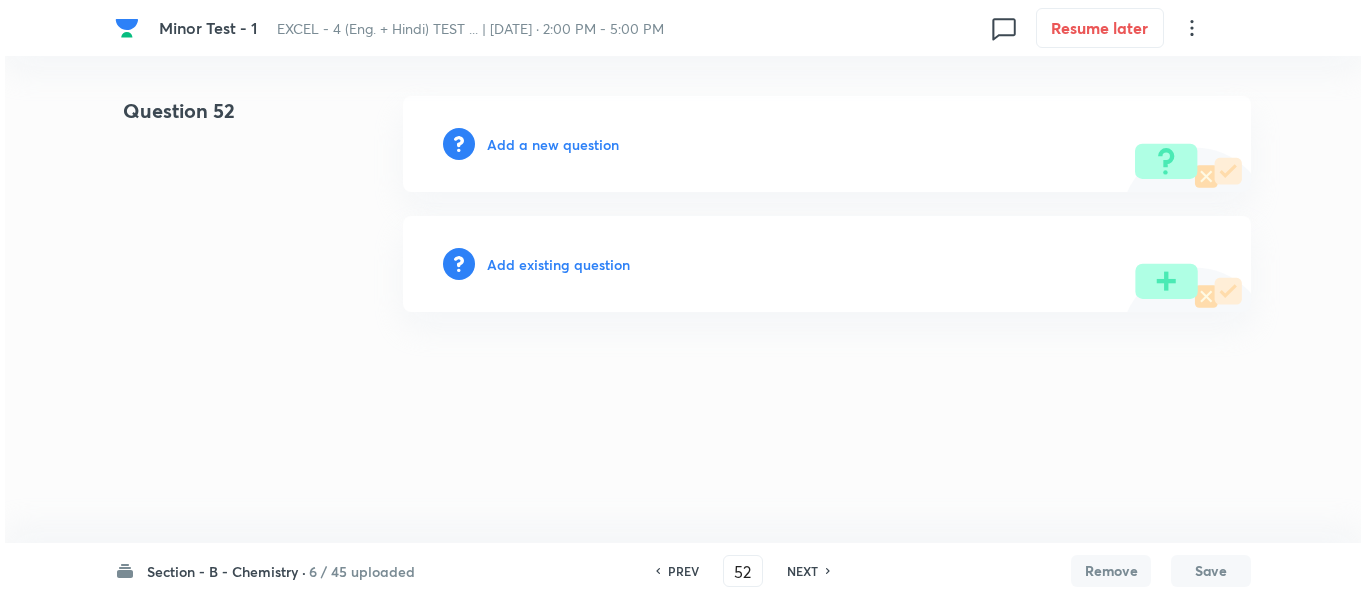 scroll, scrollTop: 0, scrollLeft: 0, axis: both 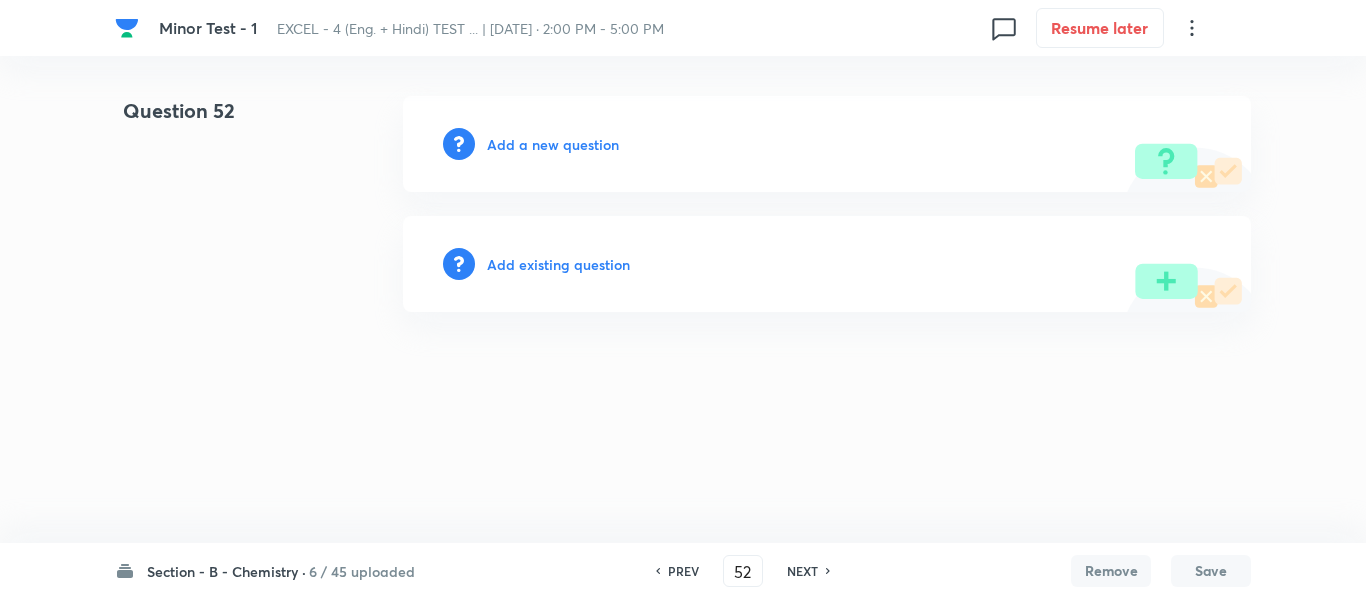 click on "Add a new question" at bounding box center (553, 144) 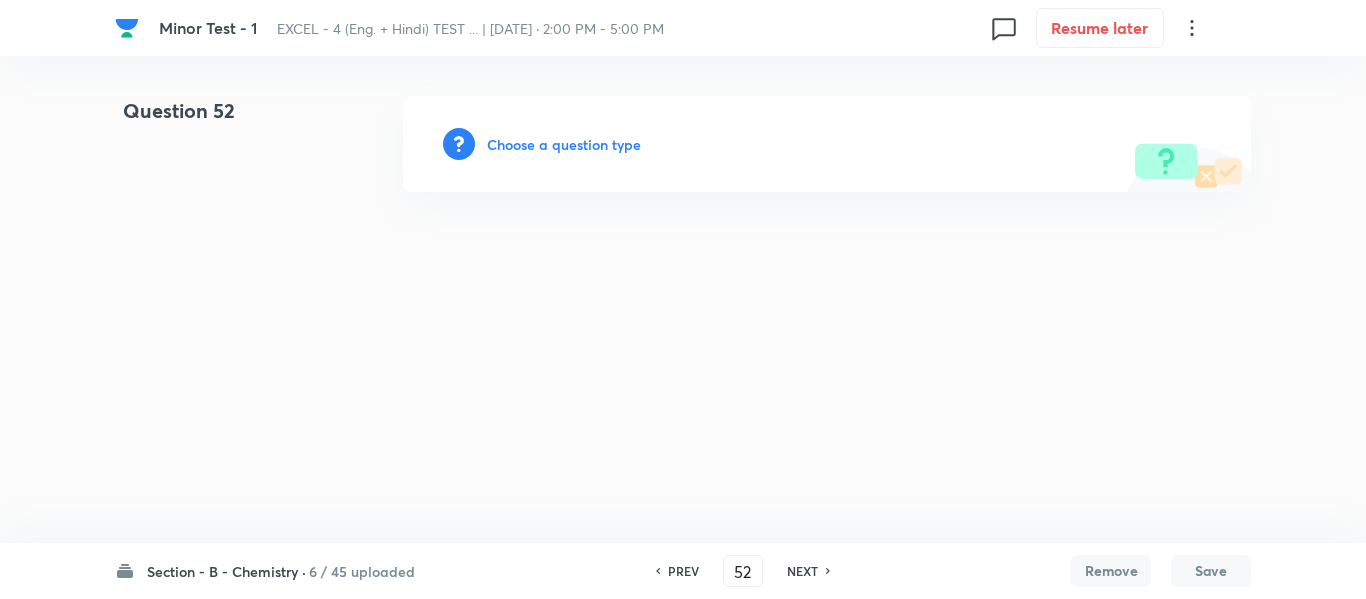 click on "Choose a question type" at bounding box center (564, 144) 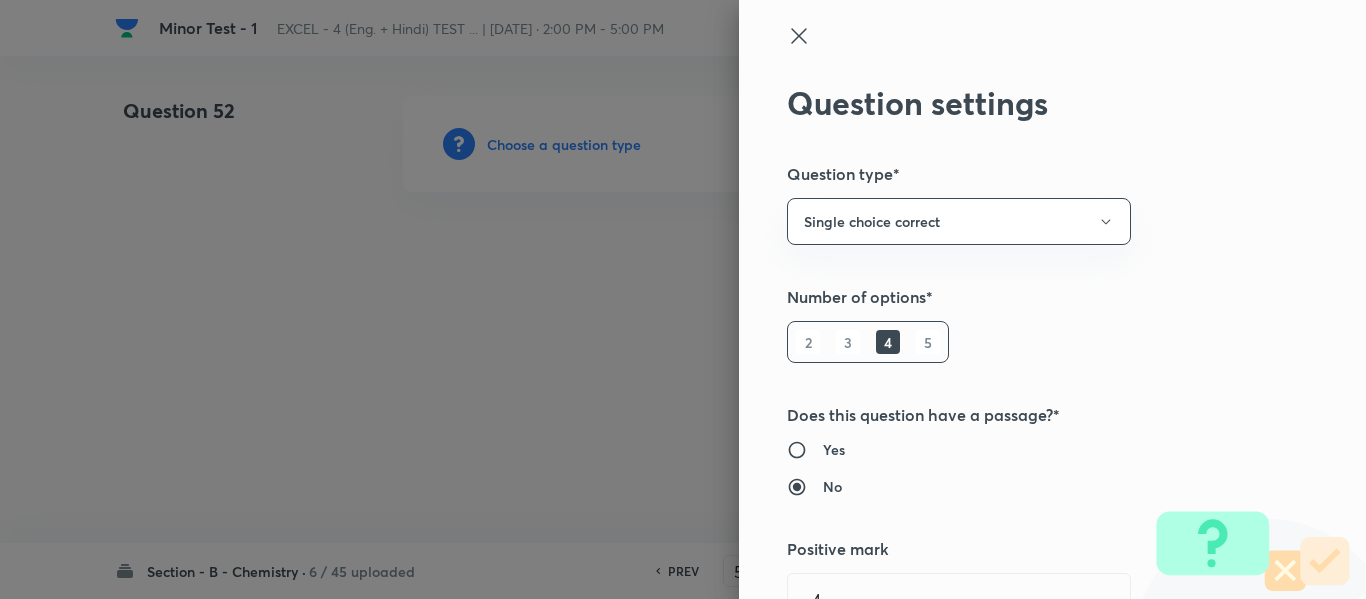 type 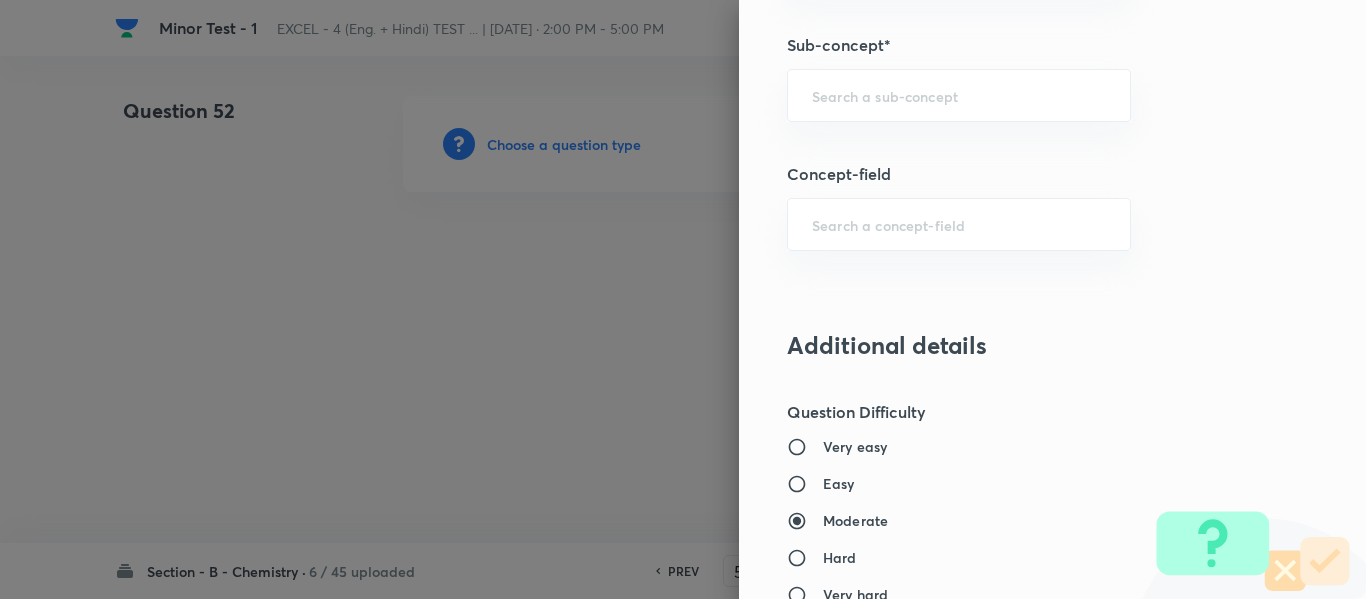 scroll, scrollTop: 1400, scrollLeft: 0, axis: vertical 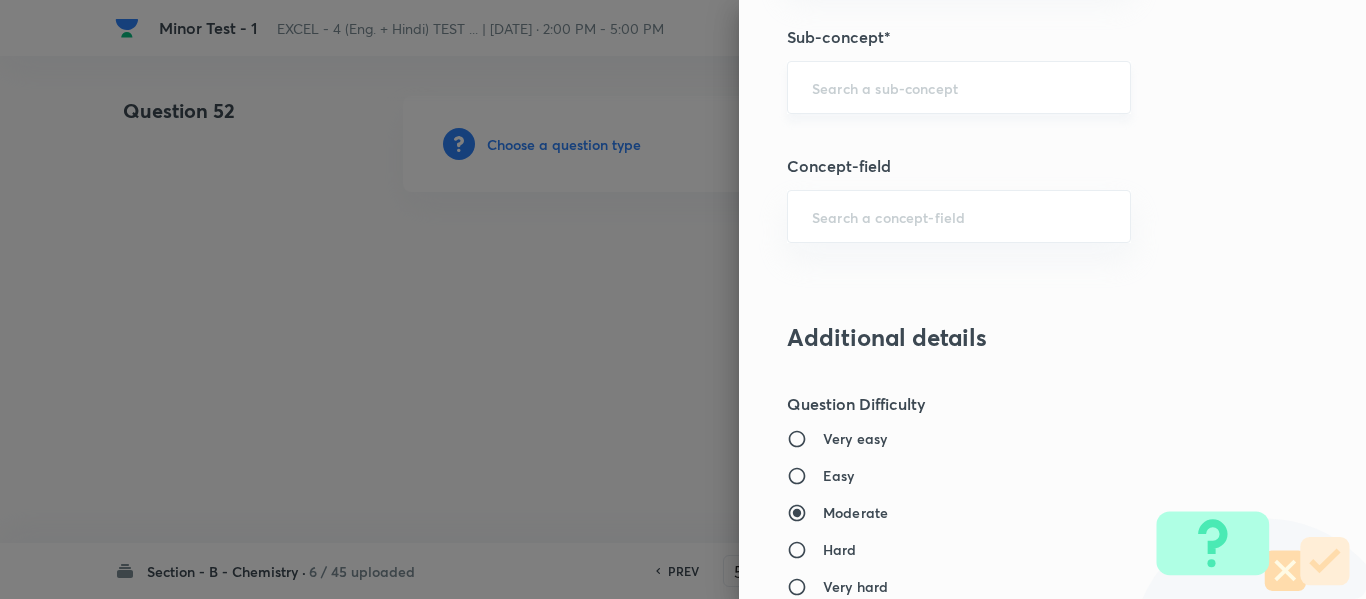 click at bounding box center [959, 87] 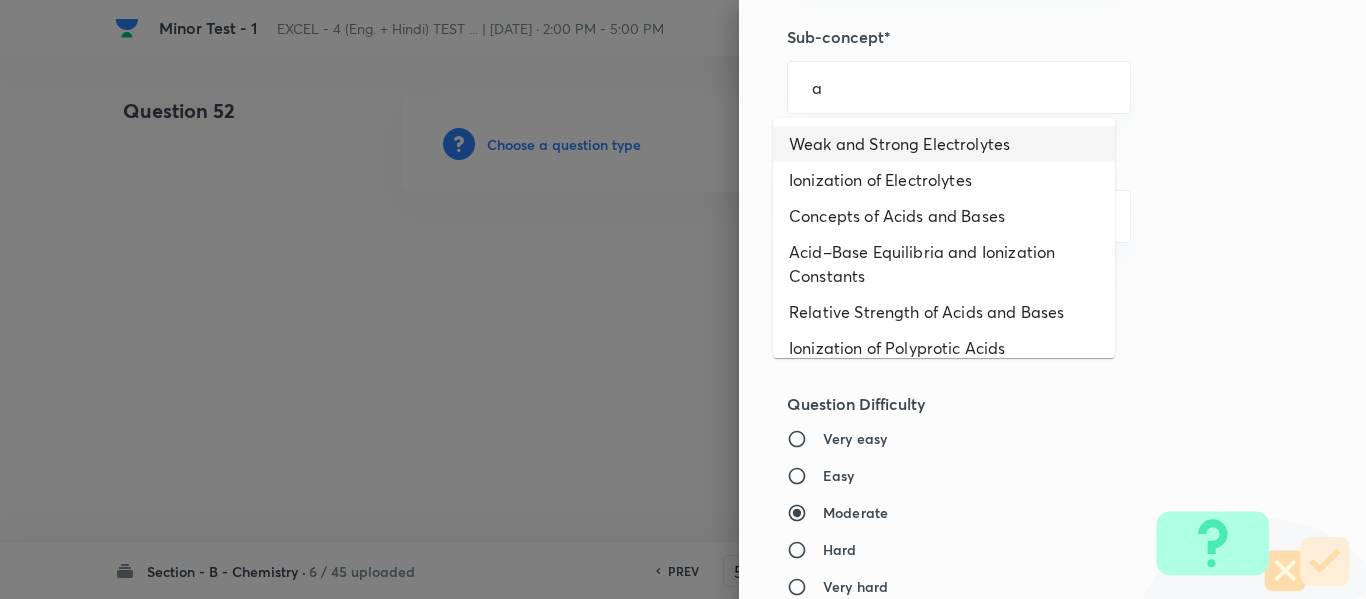 click on "Weak and Strong Electrolytes" at bounding box center (944, 144) 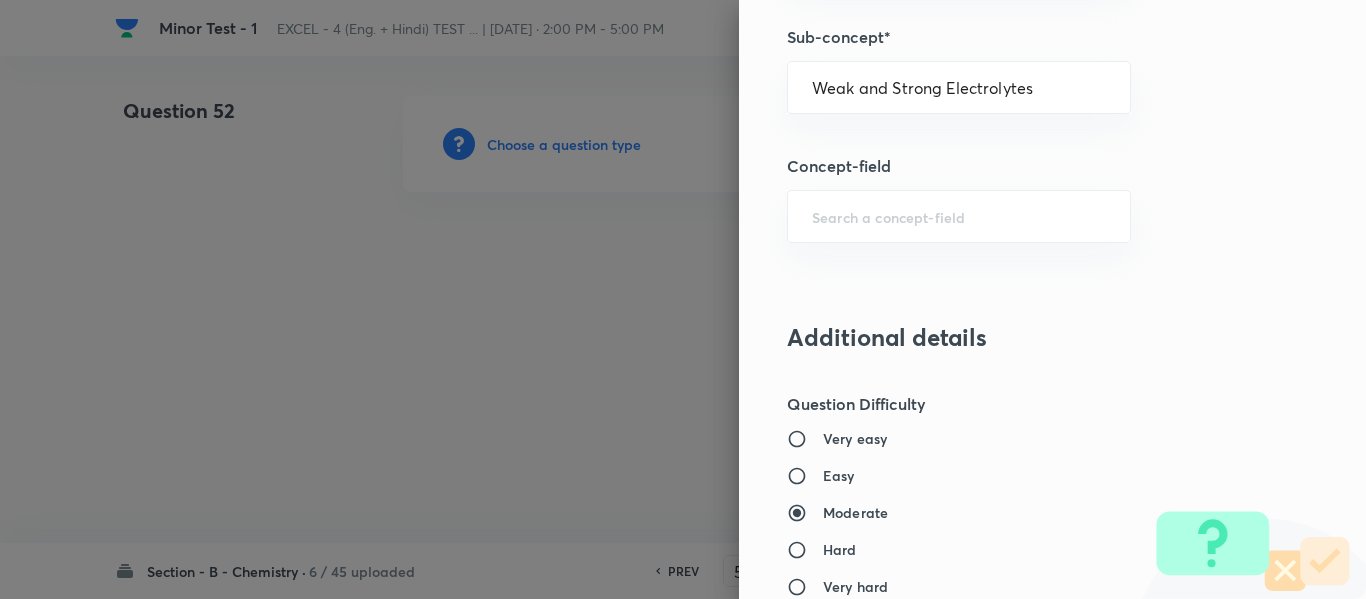 type on "Chemistry" 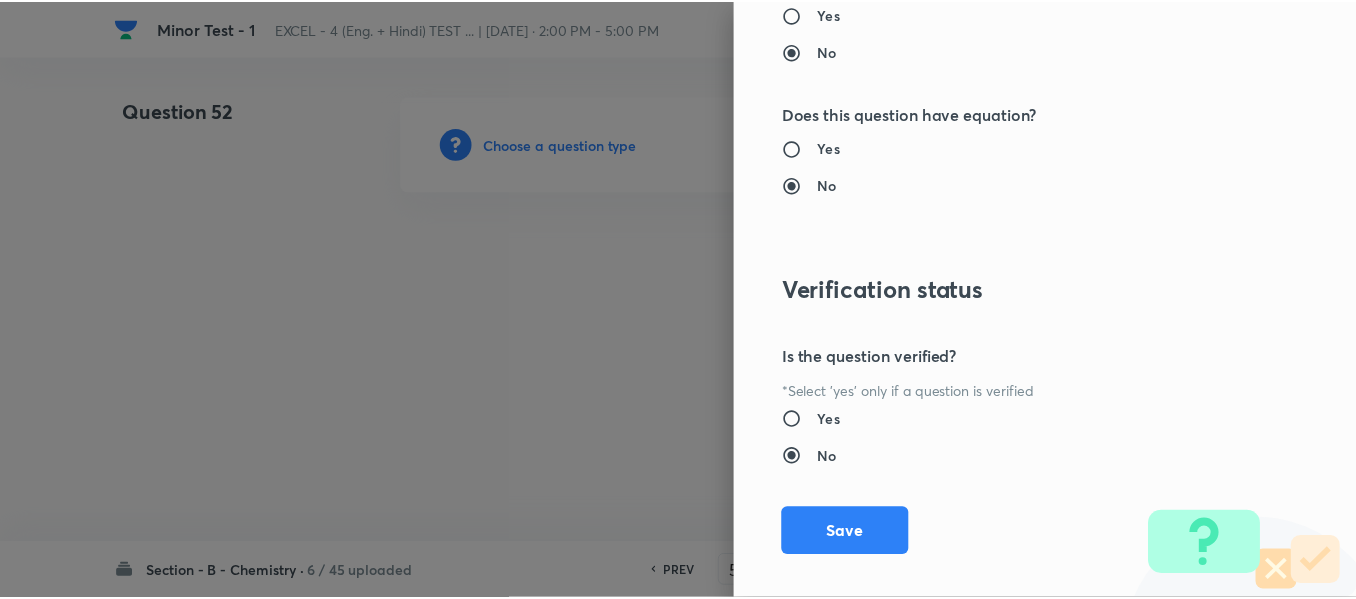 scroll, scrollTop: 2261, scrollLeft: 0, axis: vertical 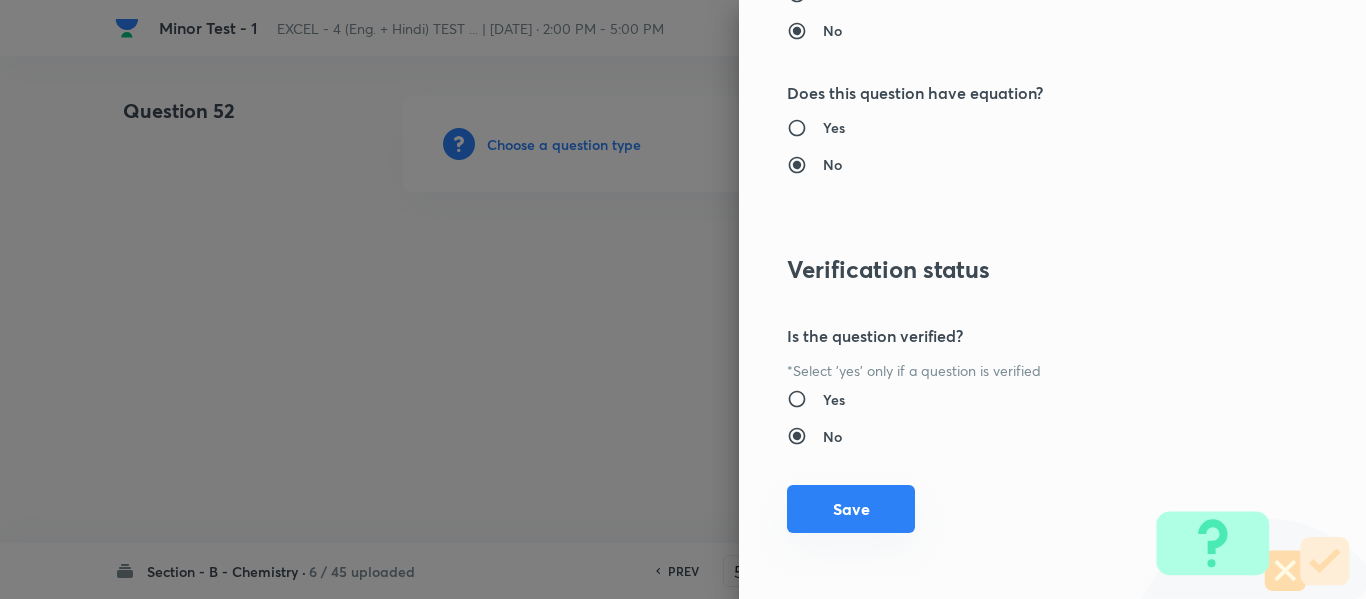 click on "Save" at bounding box center [851, 509] 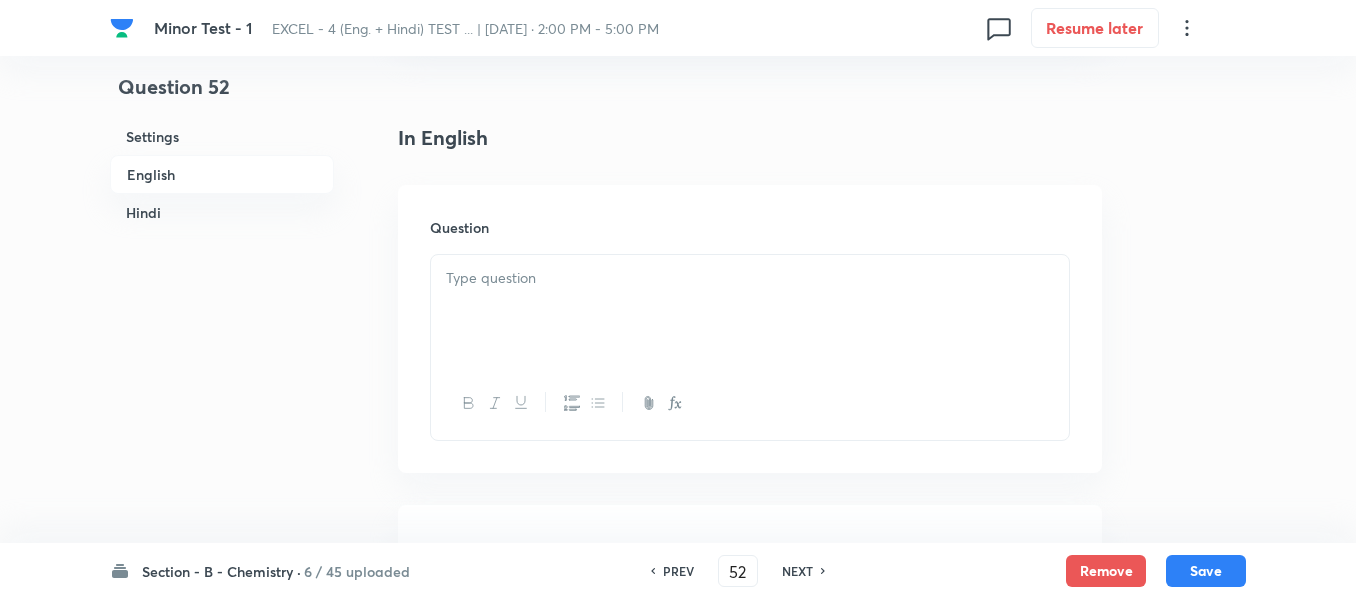 scroll, scrollTop: 500, scrollLeft: 0, axis: vertical 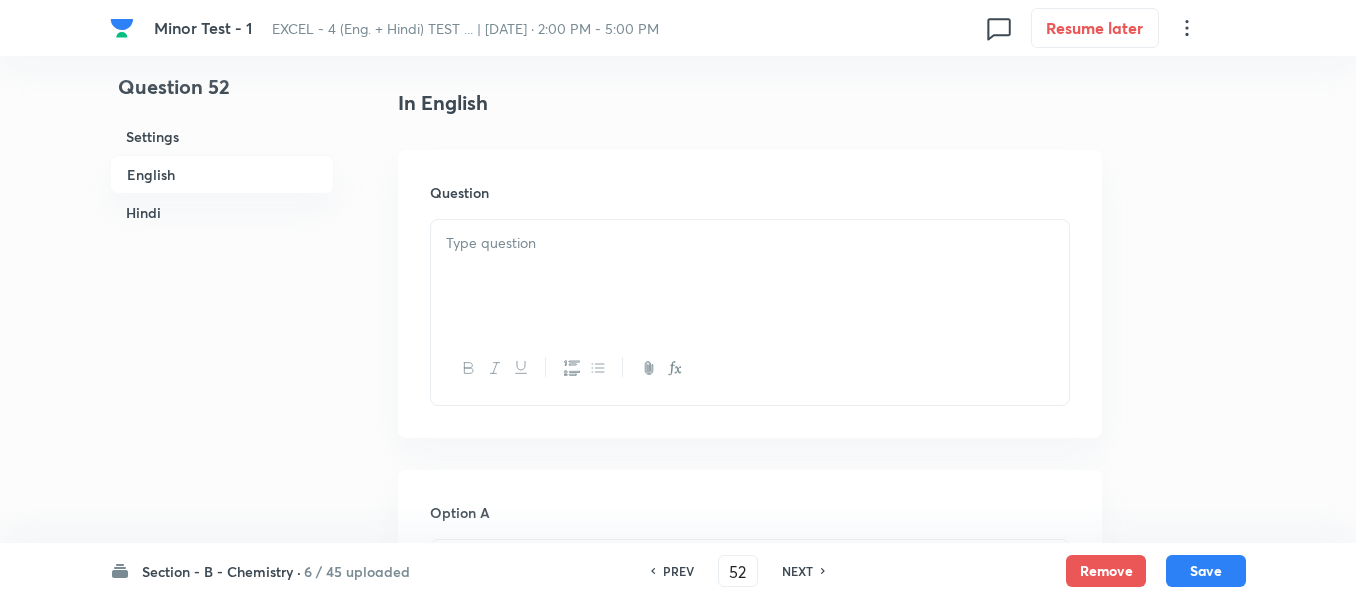 click at bounding box center (750, 276) 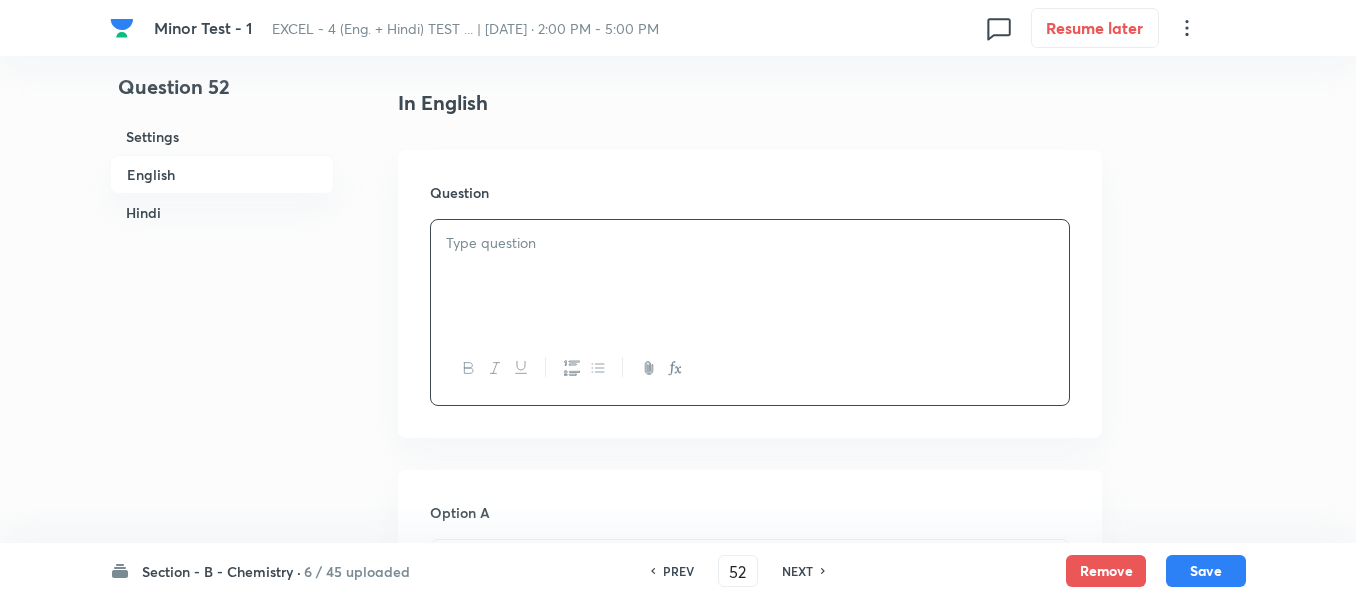 click at bounding box center (750, 276) 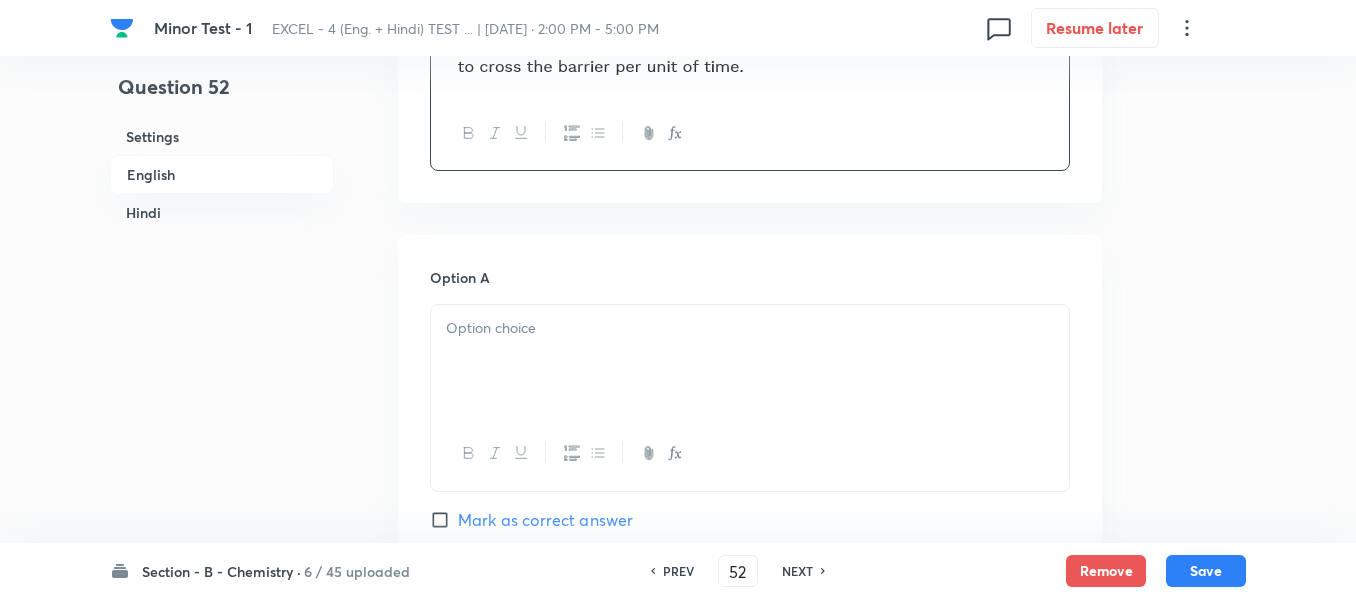 scroll, scrollTop: 900, scrollLeft: 0, axis: vertical 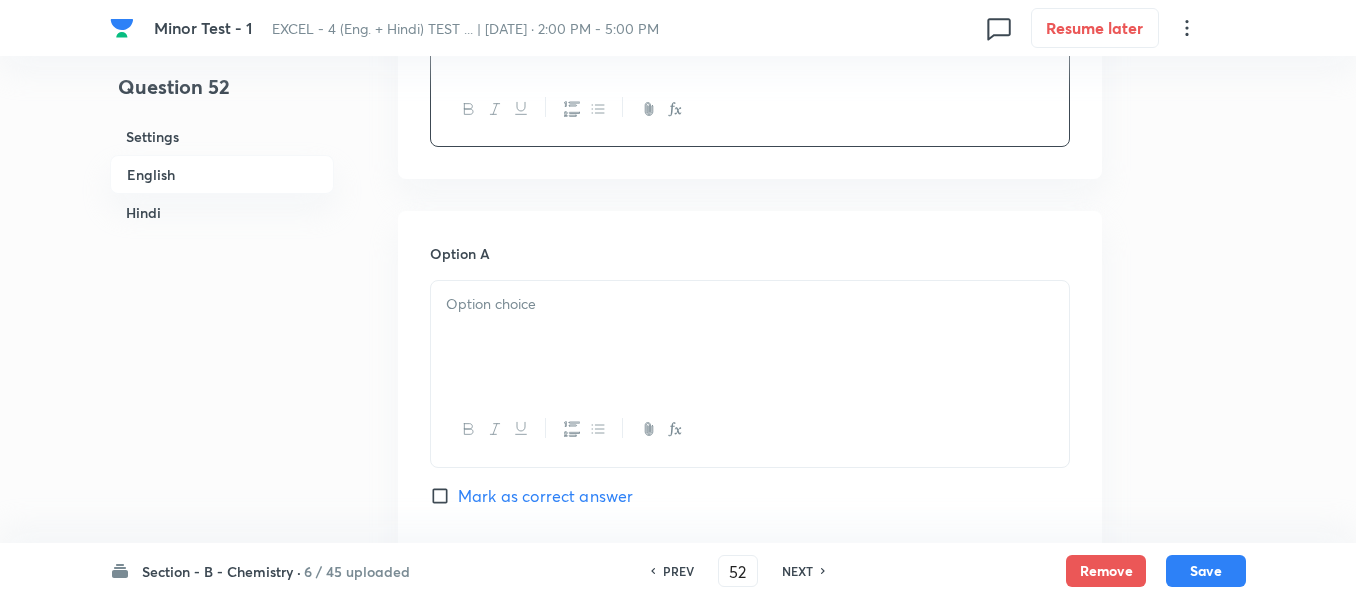 click at bounding box center (750, 337) 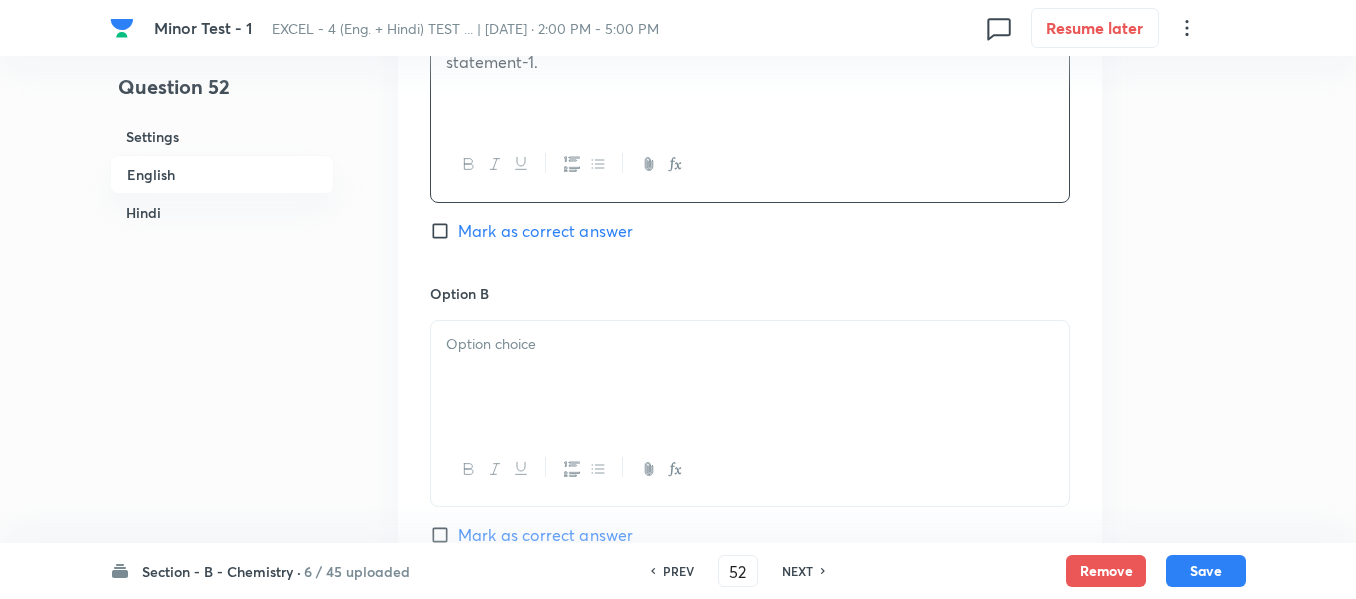 scroll, scrollTop: 1300, scrollLeft: 0, axis: vertical 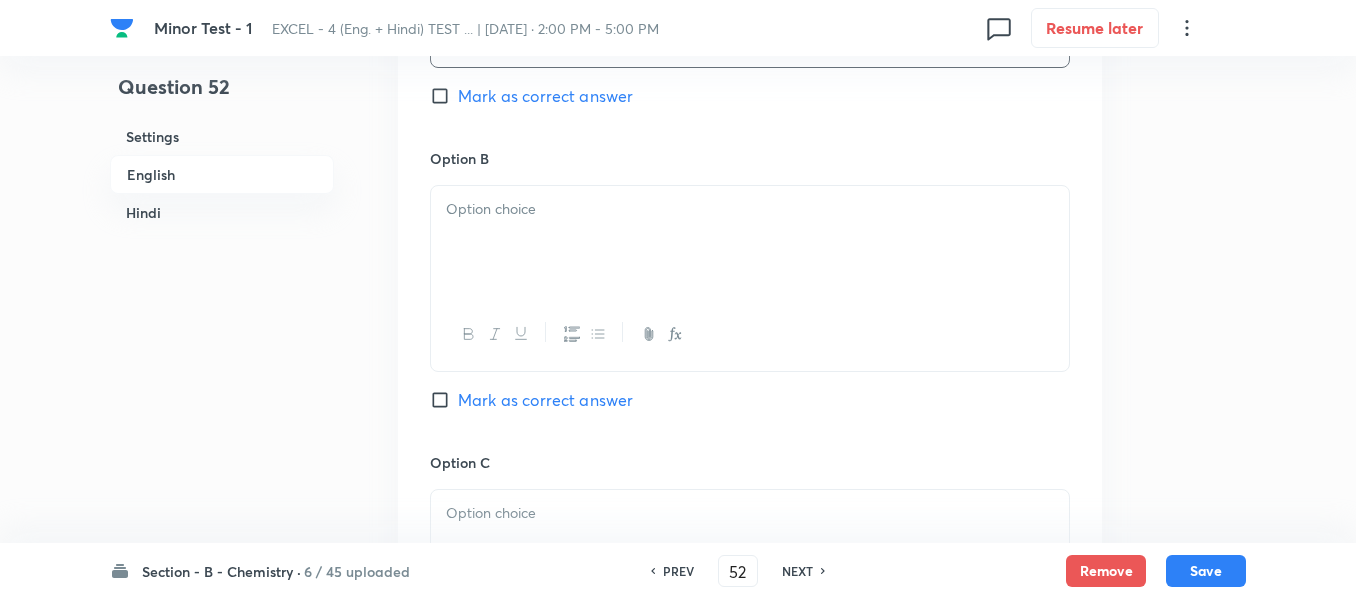 click at bounding box center (750, 209) 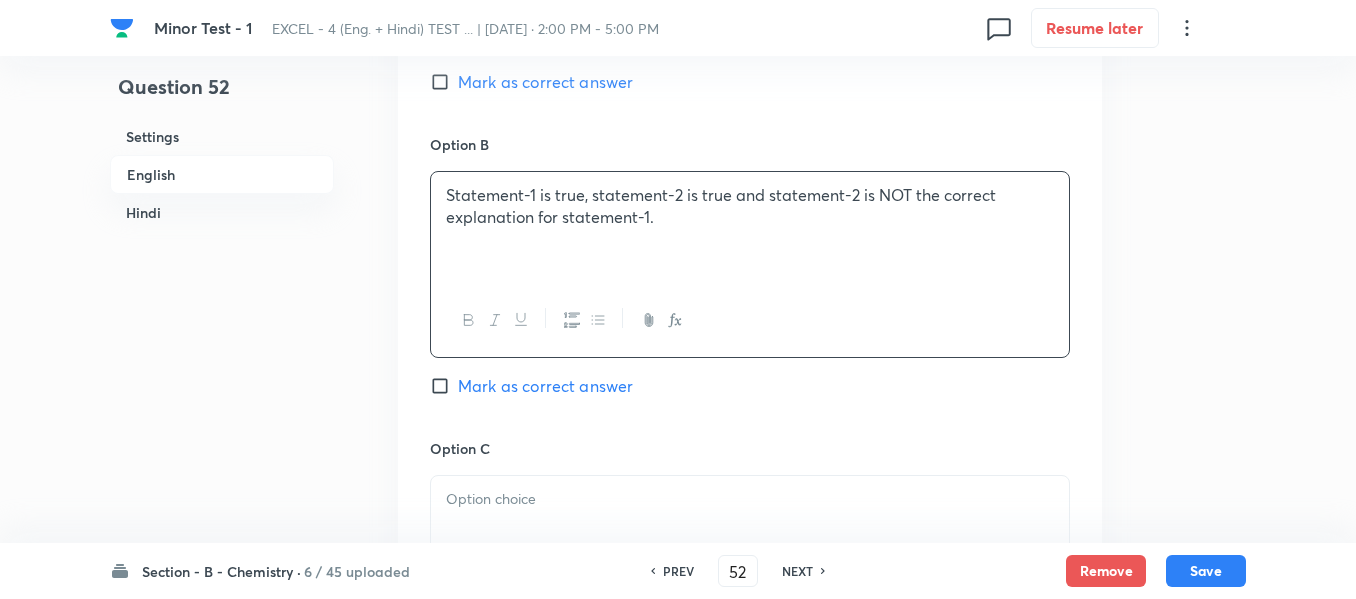 scroll, scrollTop: 1500, scrollLeft: 0, axis: vertical 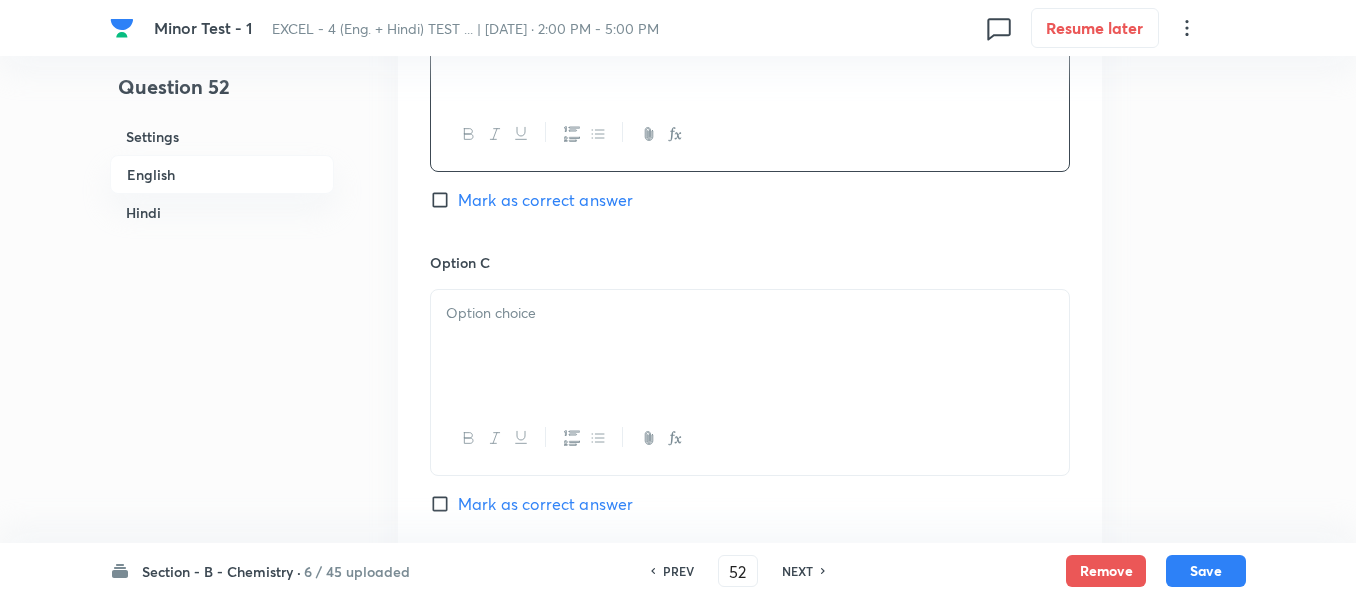 click at bounding box center (750, 346) 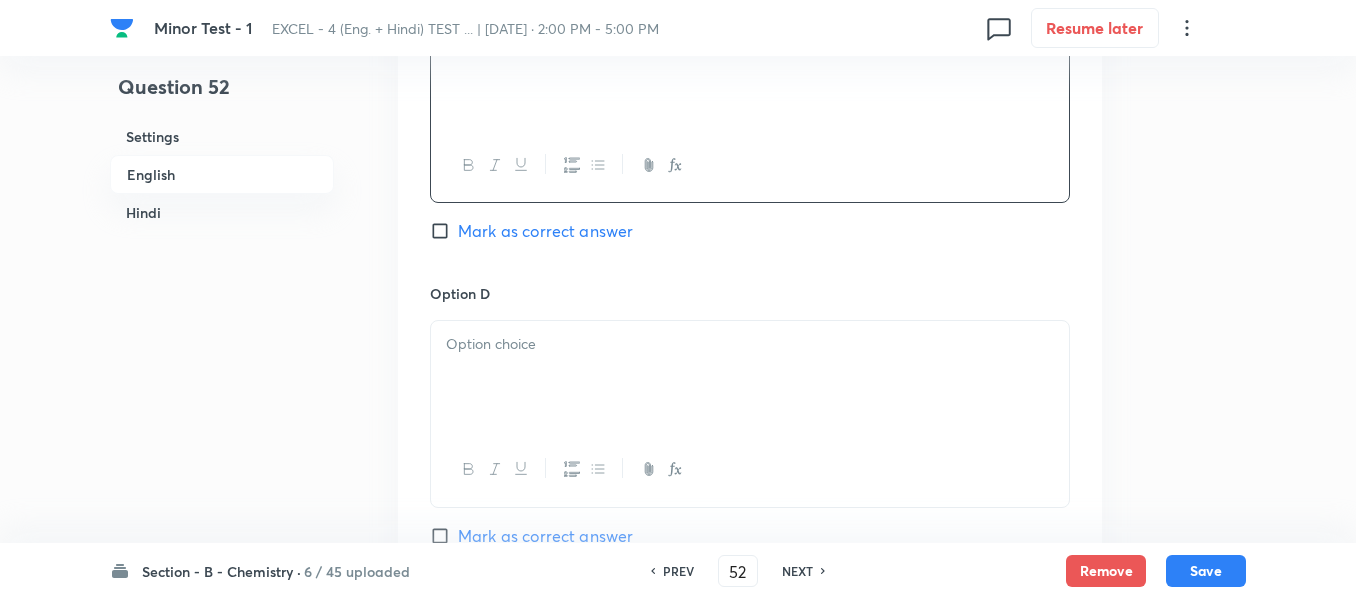 scroll, scrollTop: 1800, scrollLeft: 0, axis: vertical 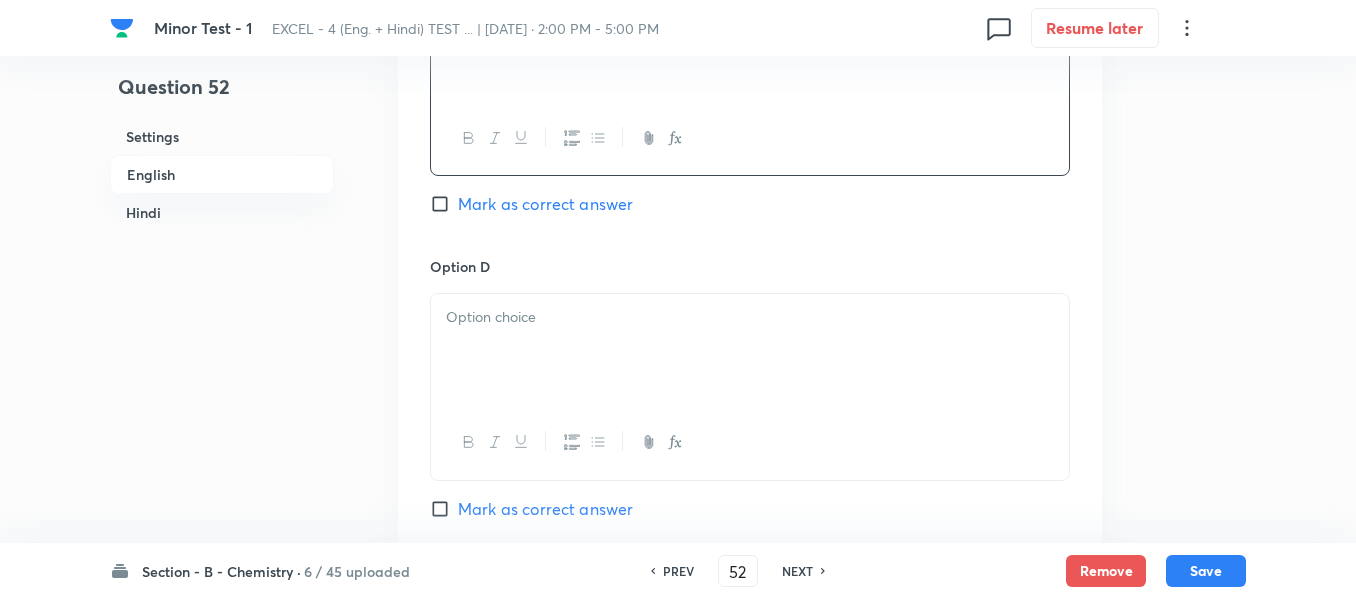 click at bounding box center (750, 350) 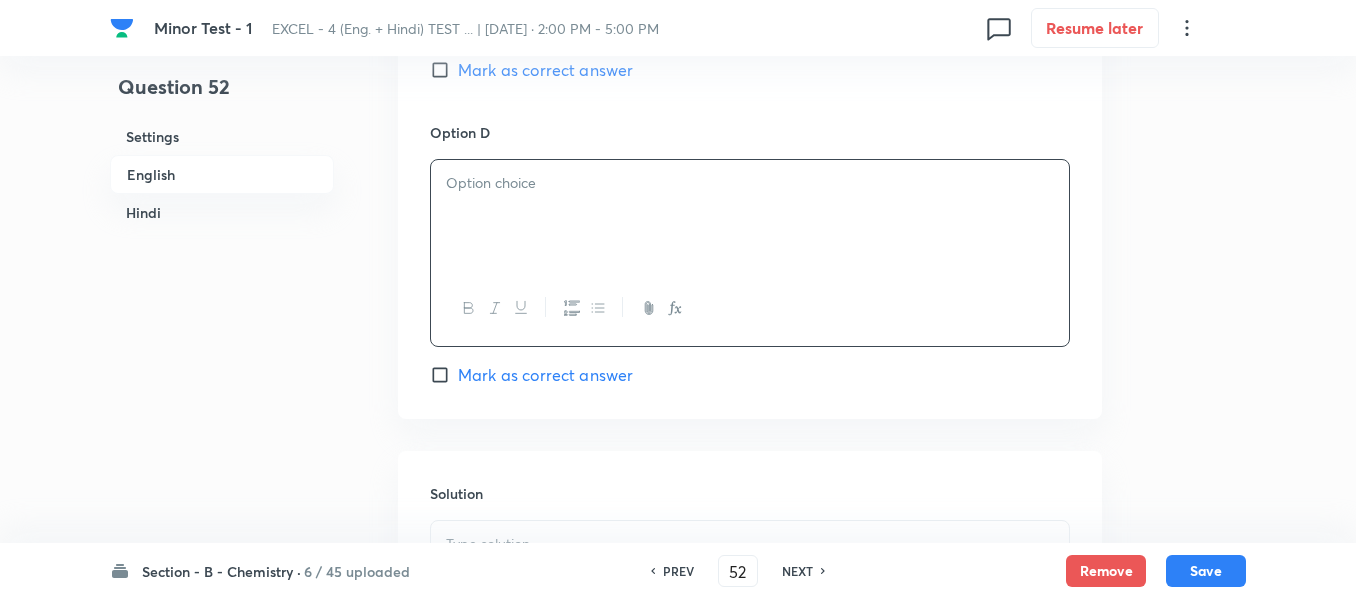 scroll, scrollTop: 1900, scrollLeft: 0, axis: vertical 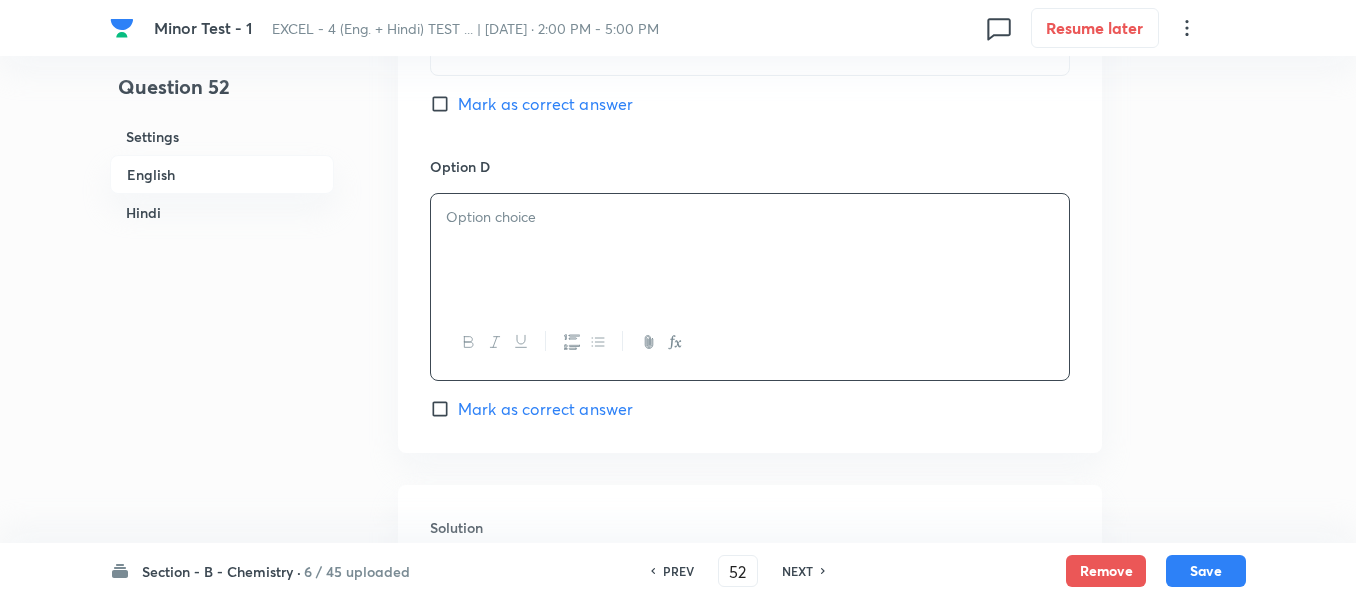 click at bounding box center [750, 250] 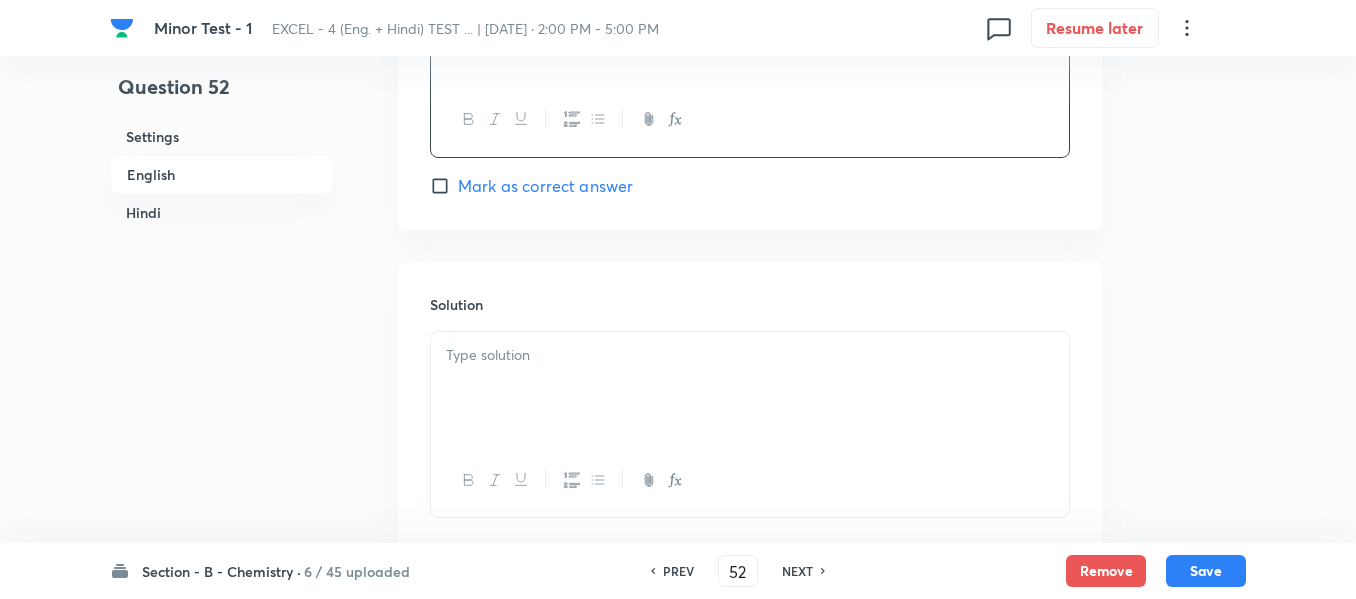 scroll, scrollTop: 2200, scrollLeft: 0, axis: vertical 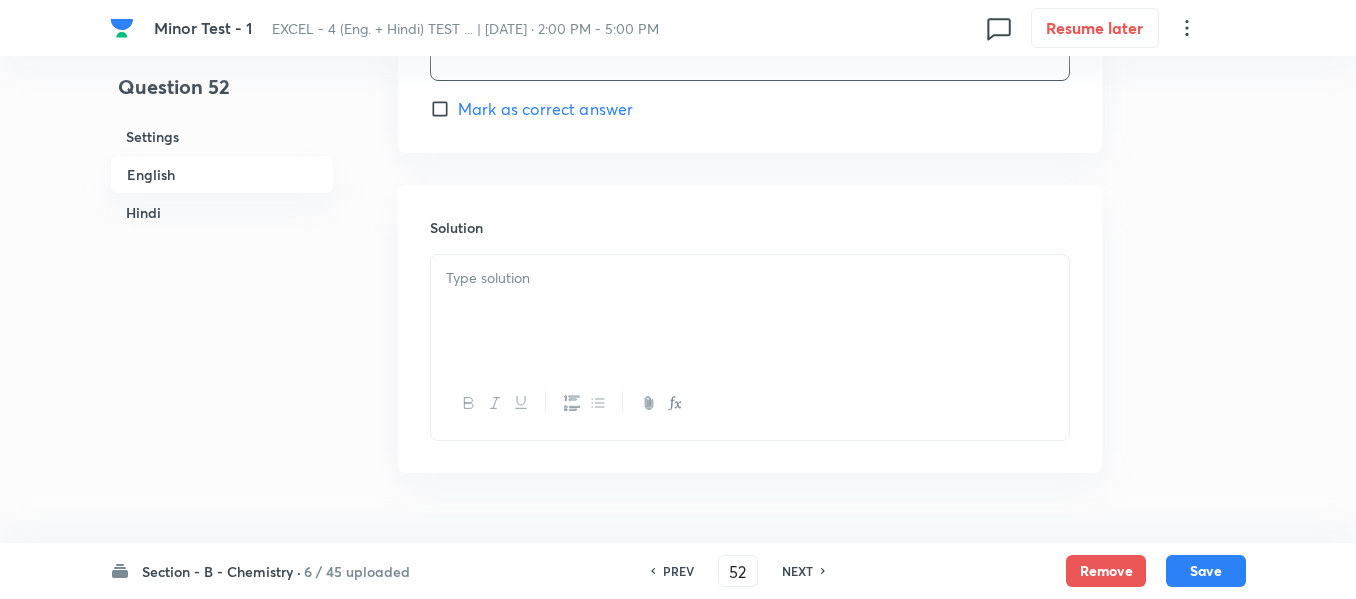 click at bounding box center [750, 278] 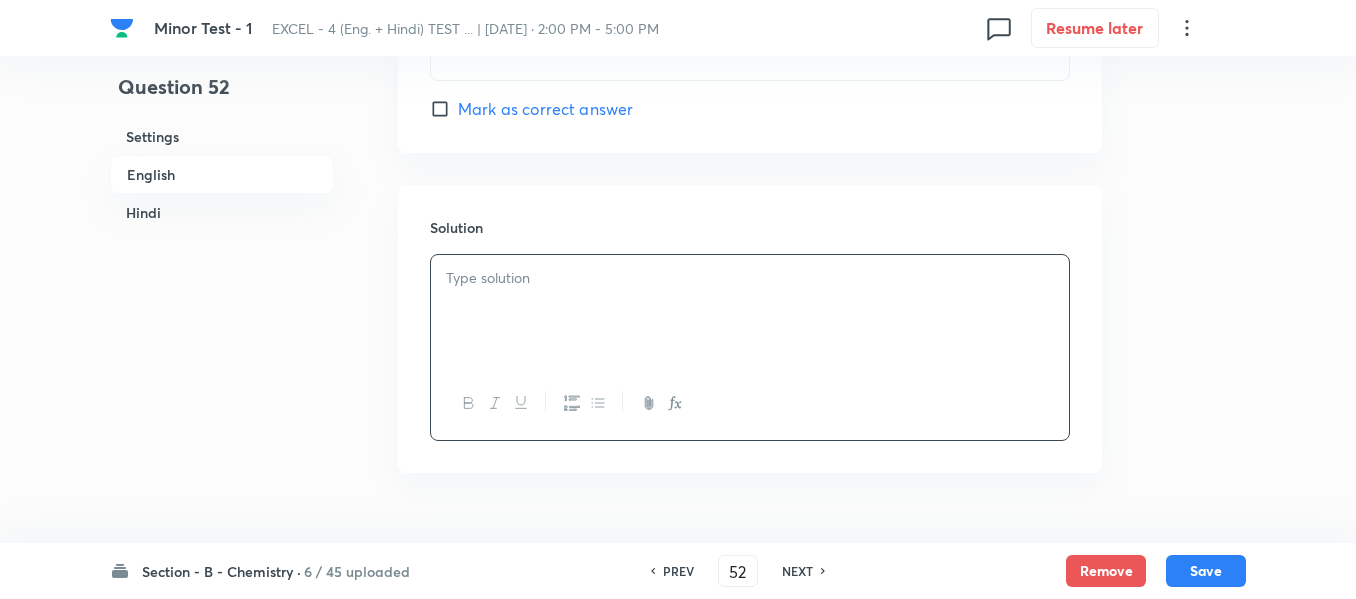 type 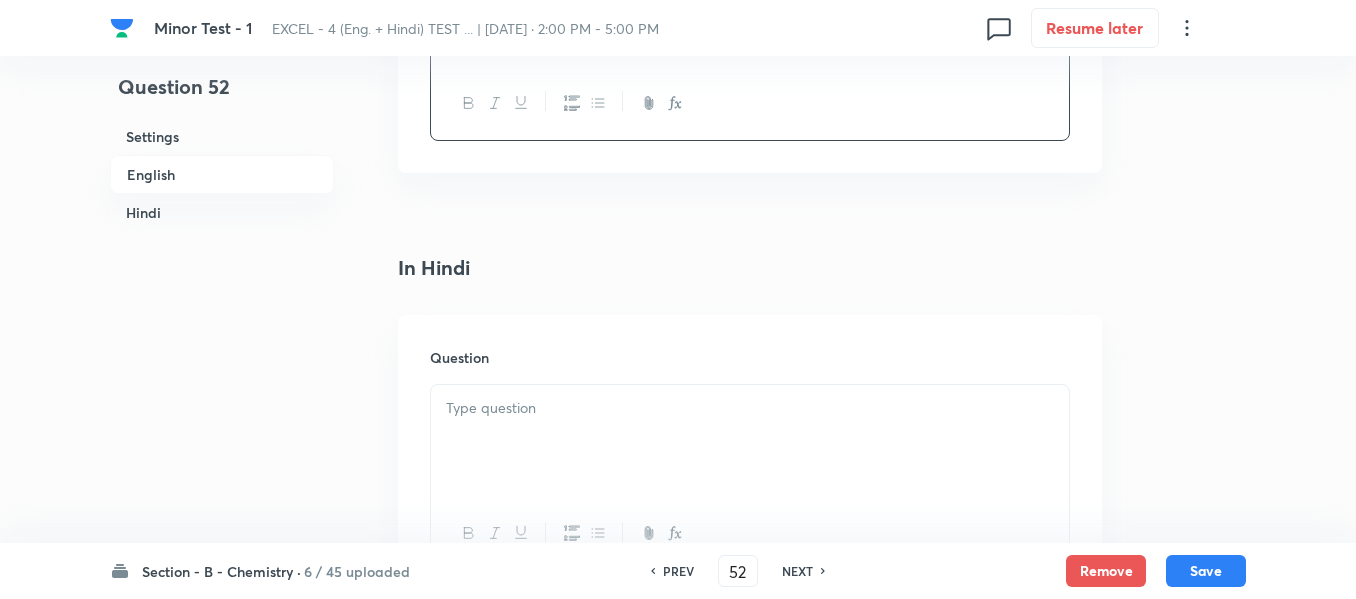click at bounding box center (750, 408) 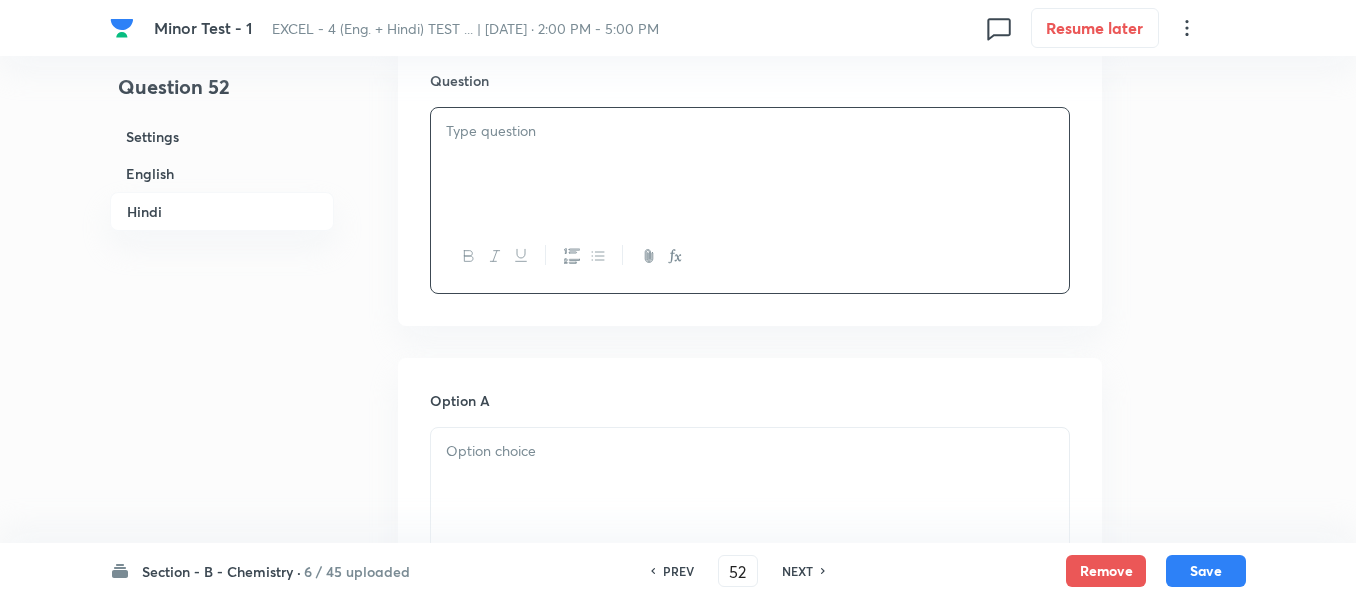 scroll, scrollTop: 2800, scrollLeft: 0, axis: vertical 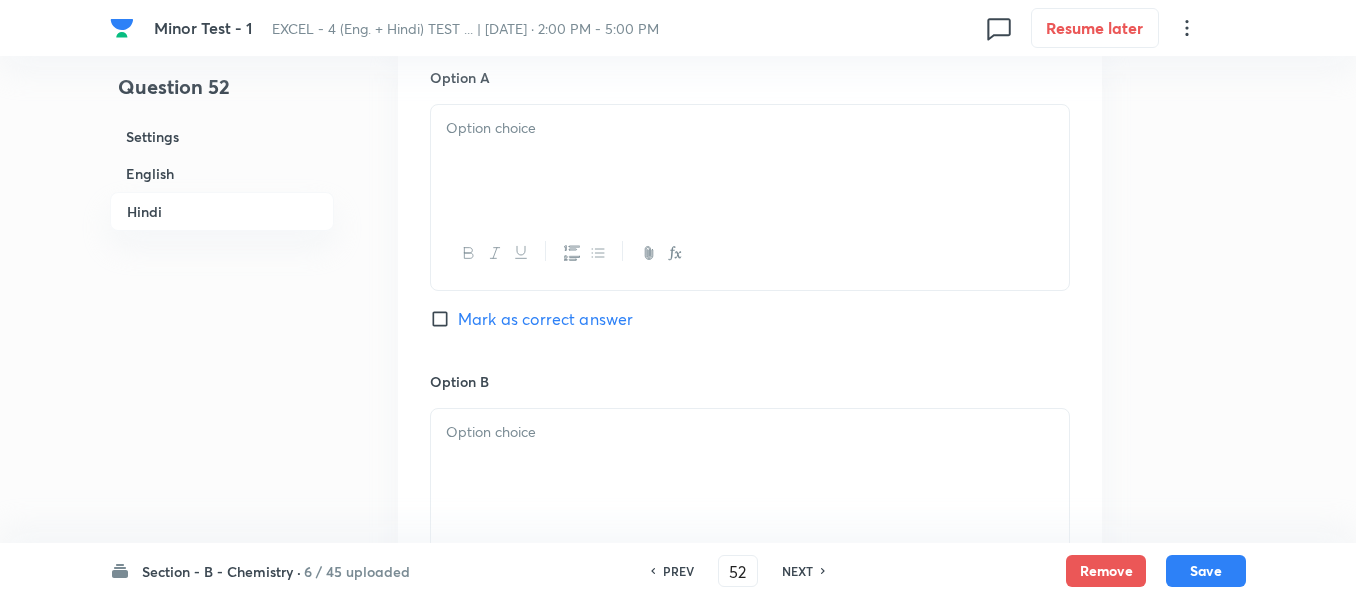 drag, startPoint x: 446, startPoint y: 319, endPoint x: 490, endPoint y: 283, distance: 56.85068 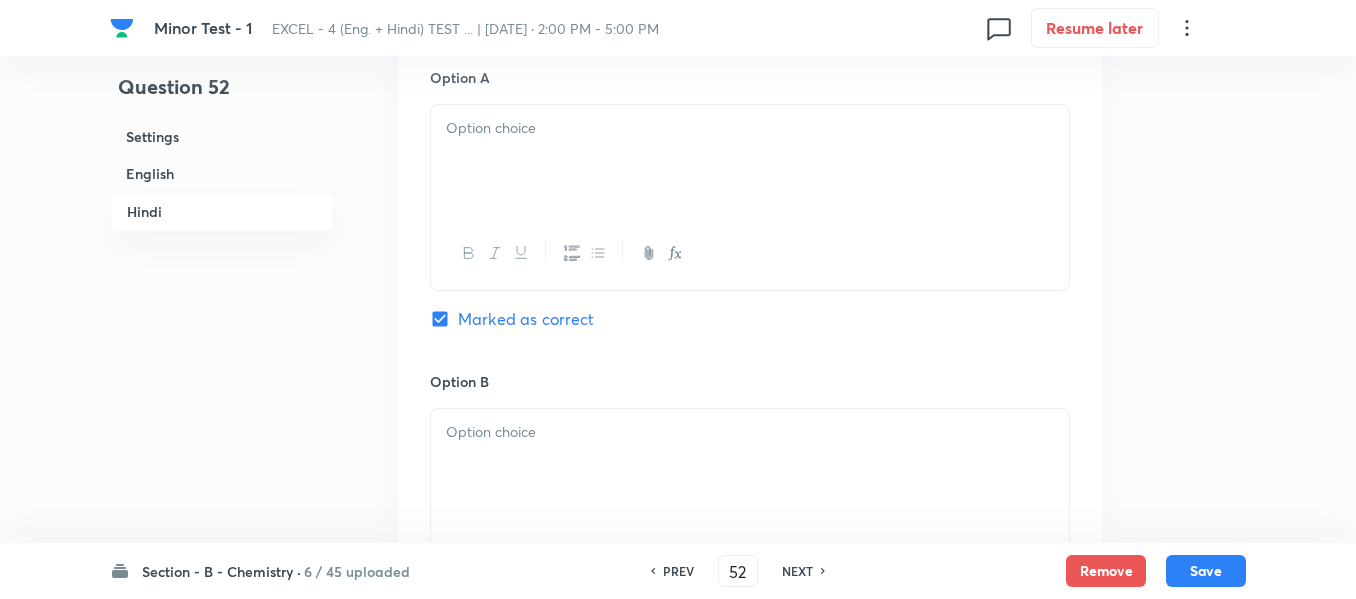 checkbox on "true" 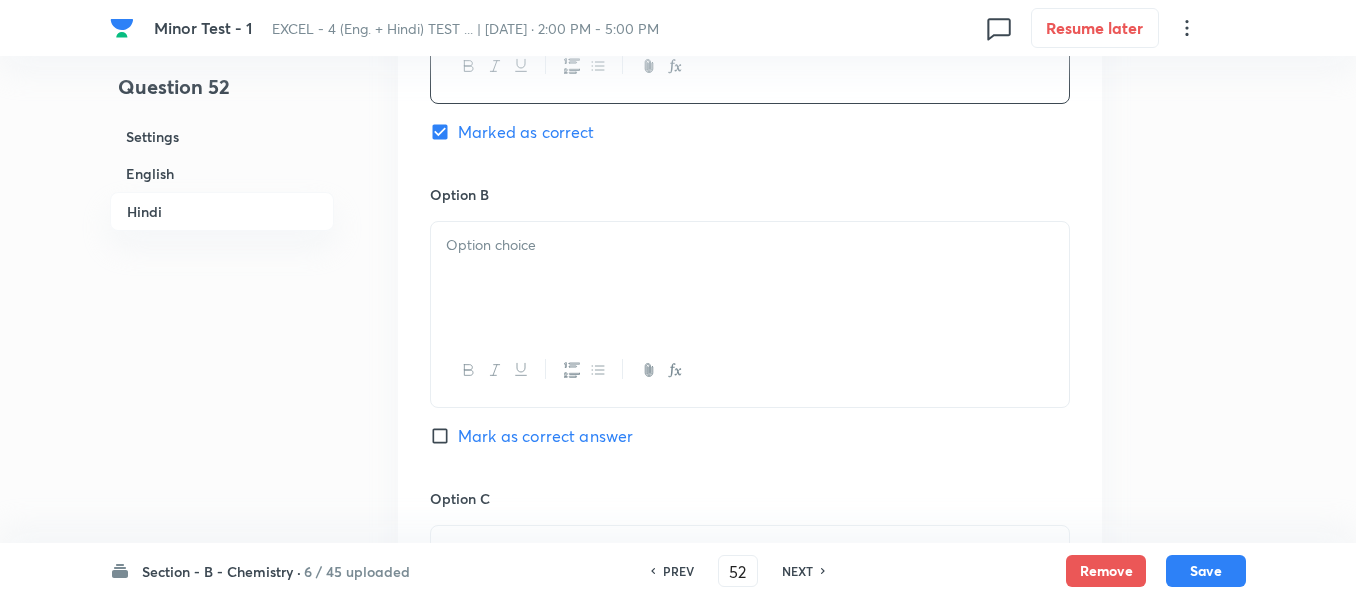 scroll, scrollTop: 3400, scrollLeft: 0, axis: vertical 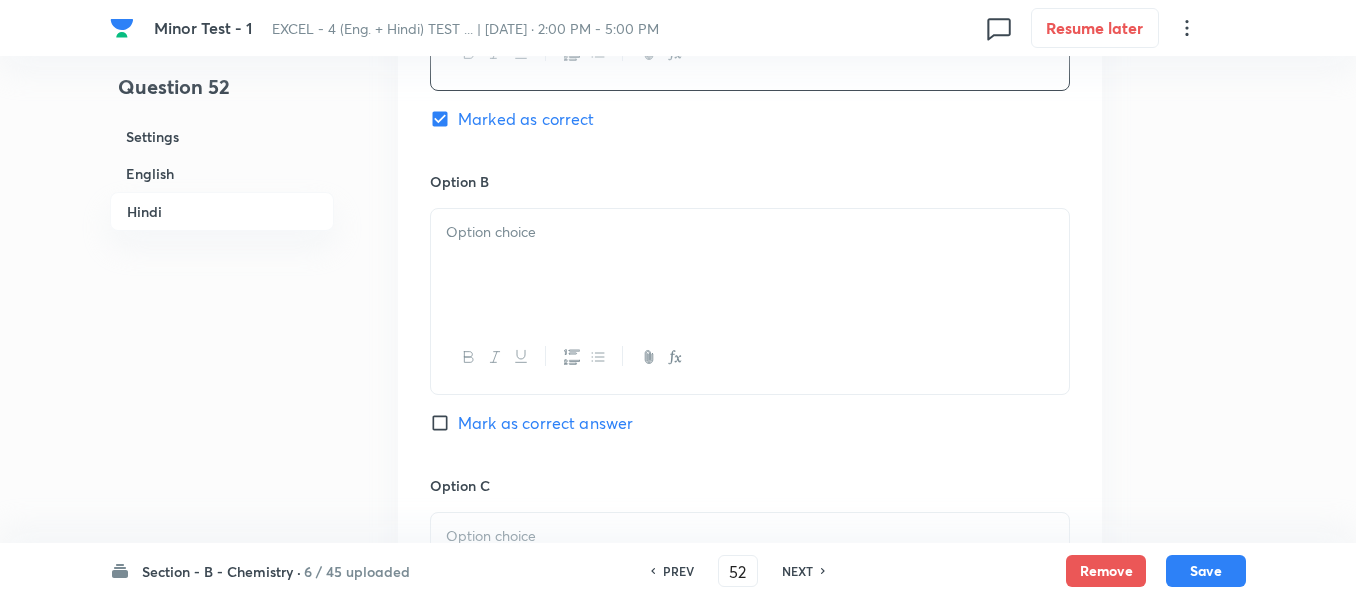 click at bounding box center (750, 265) 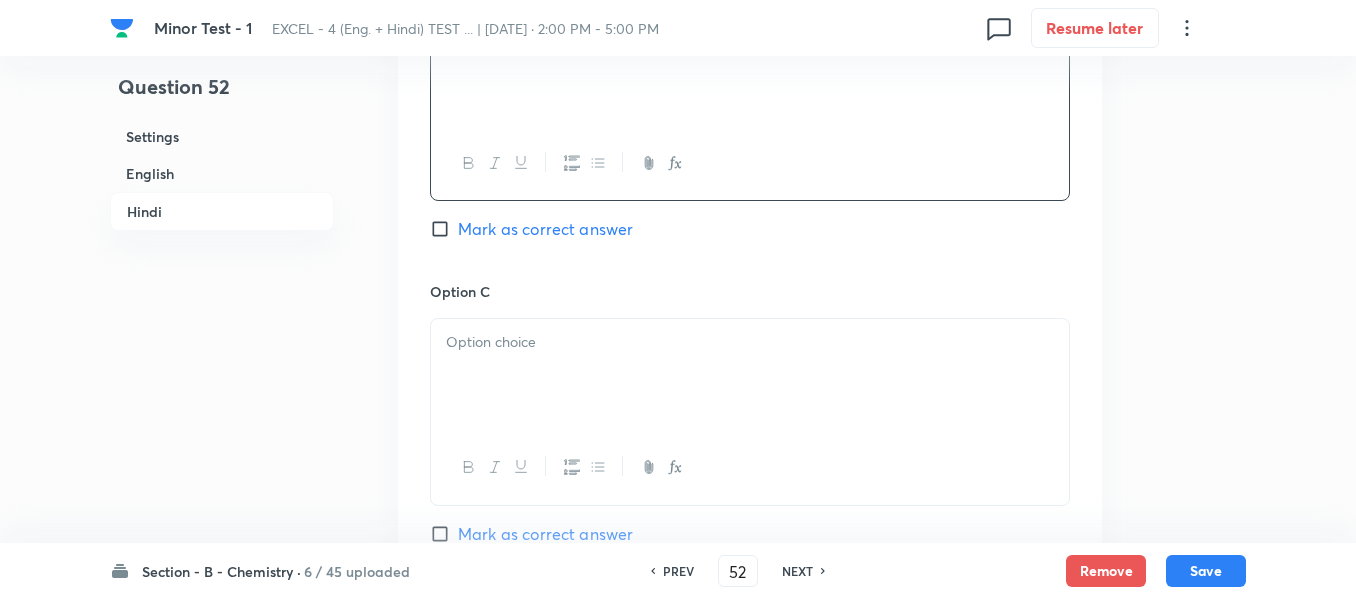 scroll, scrollTop: 3700, scrollLeft: 0, axis: vertical 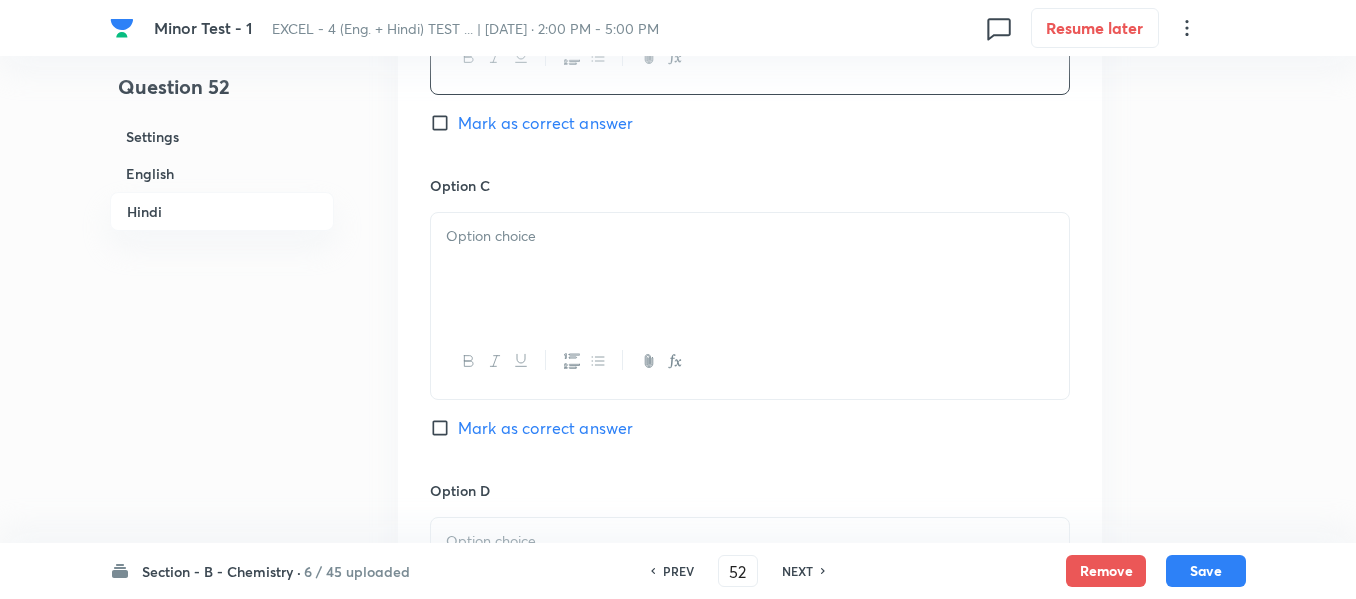 click at bounding box center (750, 269) 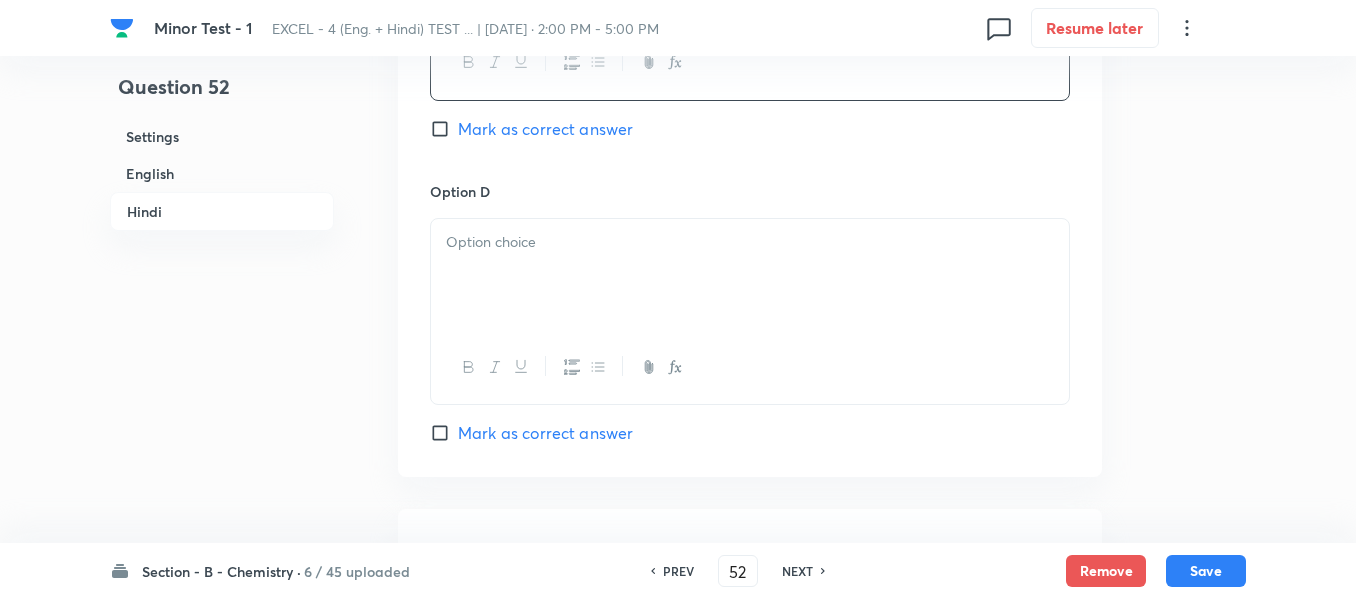scroll, scrollTop: 4000, scrollLeft: 0, axis: vertical 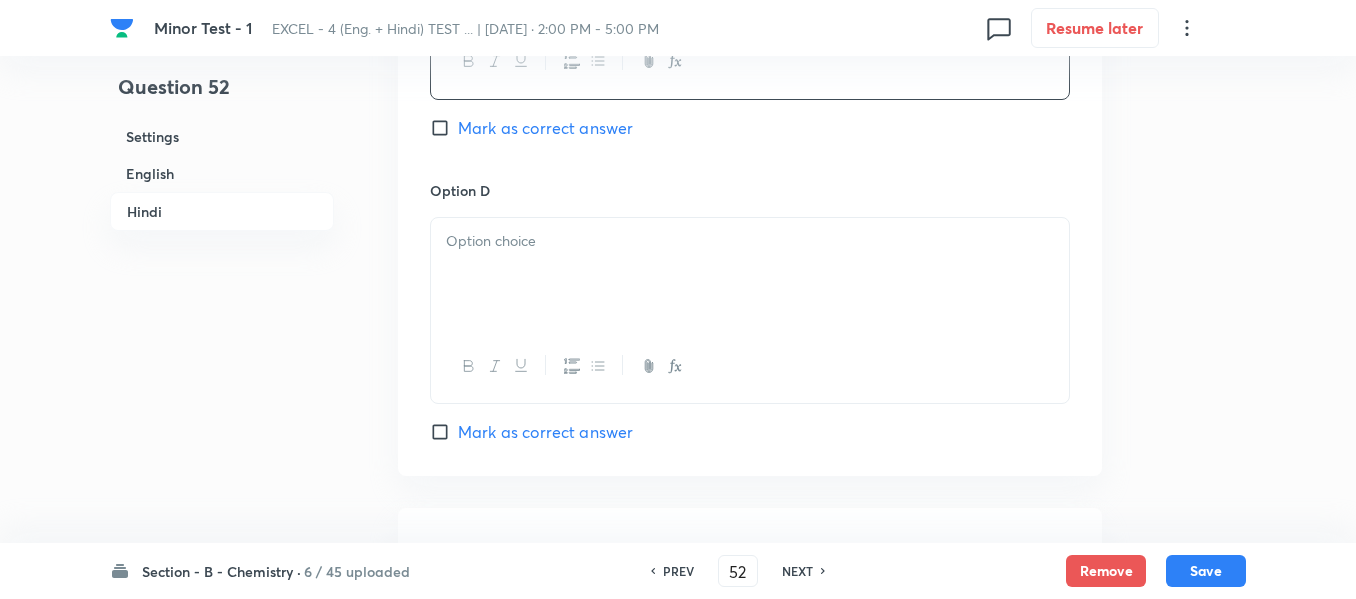 click at bounding box center (750, 274) 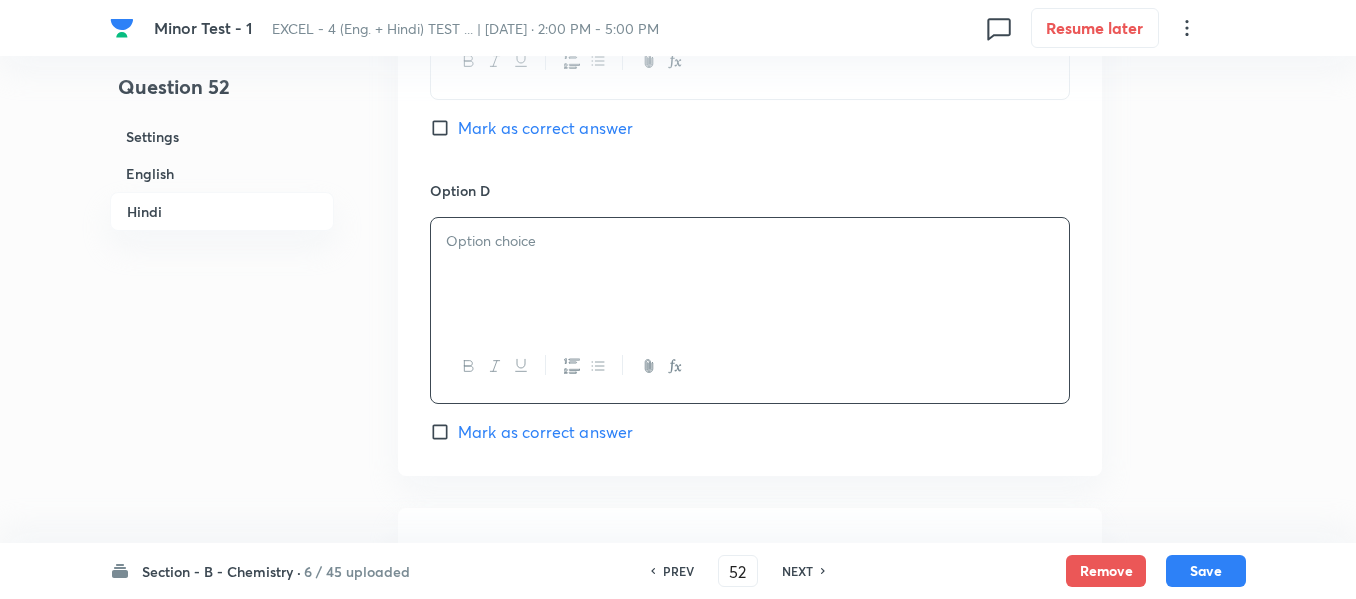scroll, scrollTop: 4100, scrollLeft: 0, axis: vertical 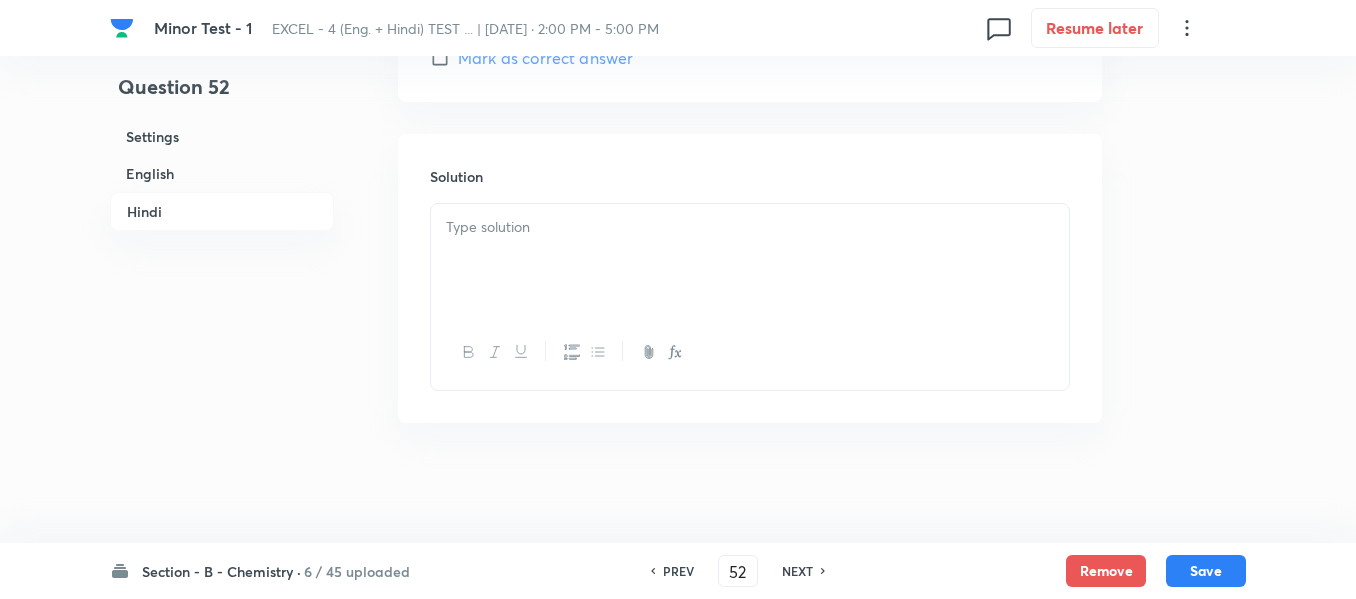 click at bounding box center (750, 260) 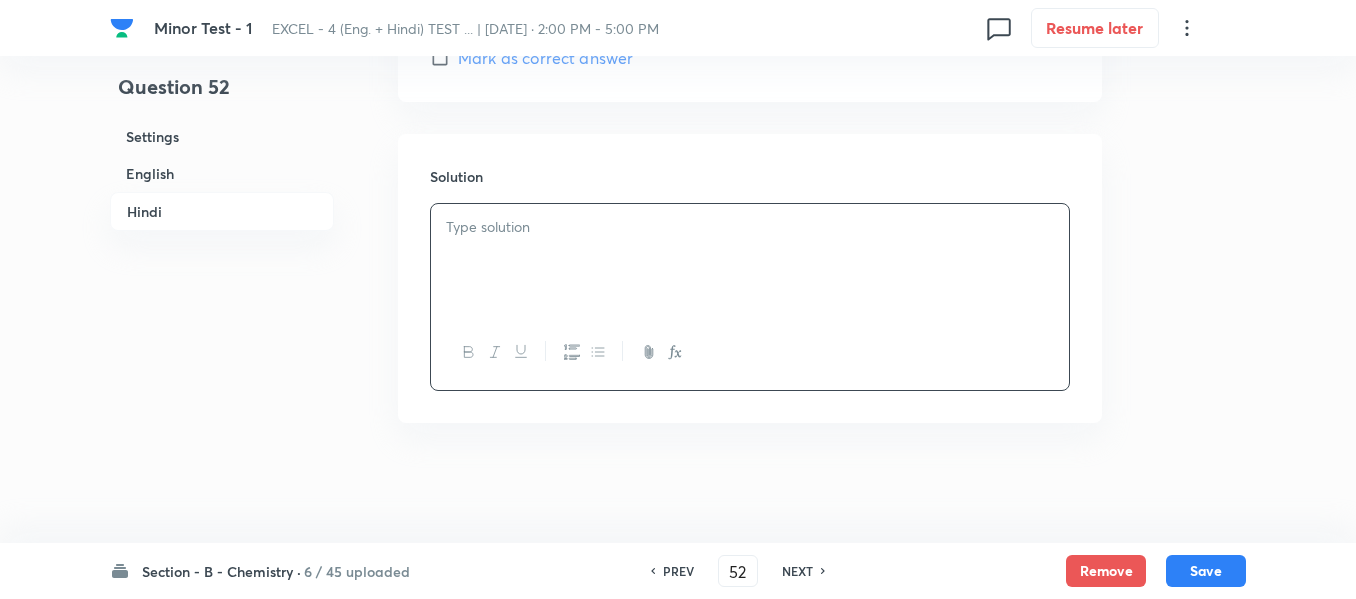 type 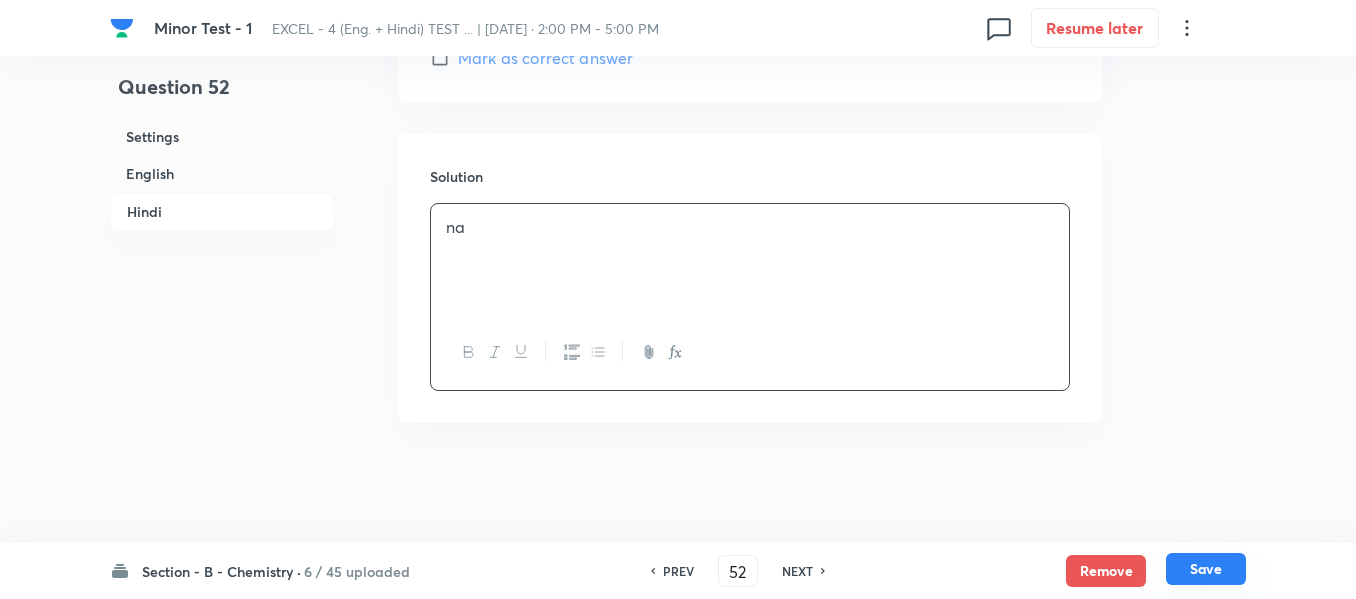 click on "Save" at bounding box center [1206, 569] 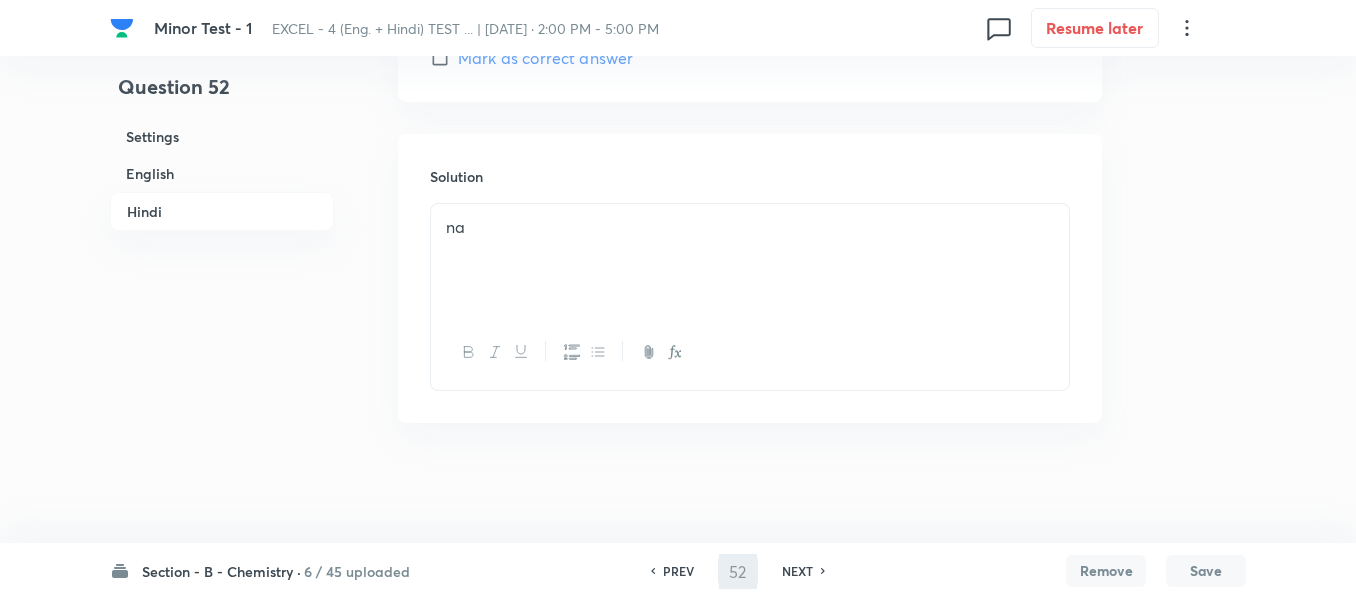 type on "53" 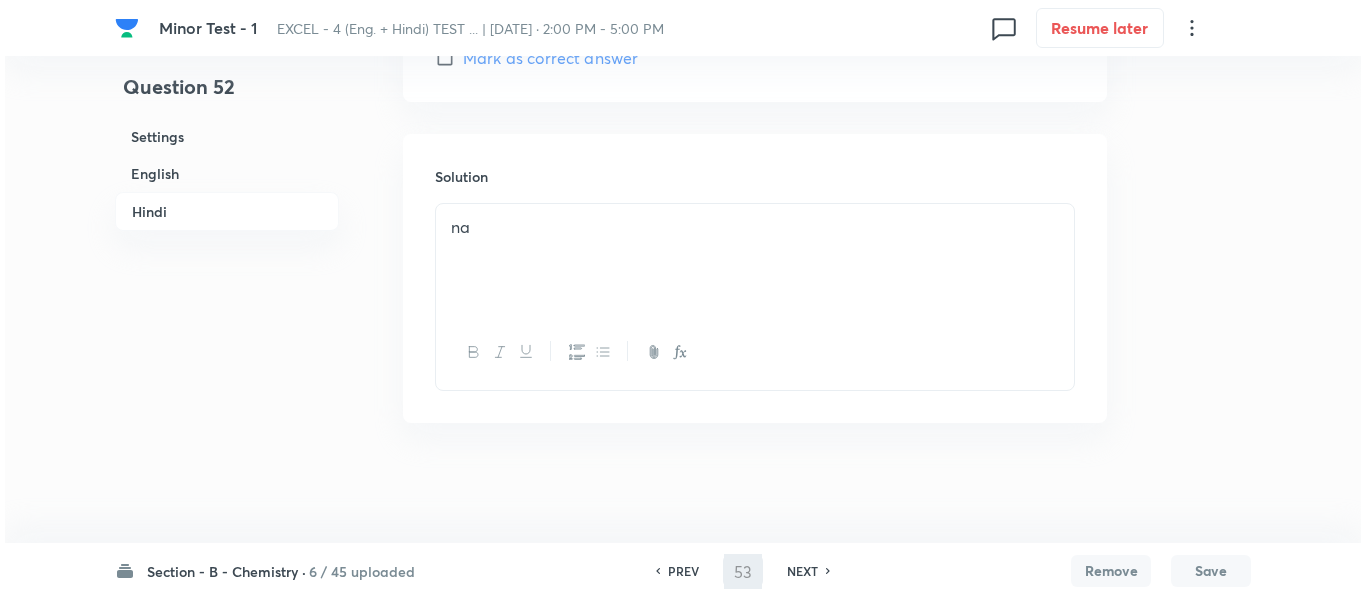 scroll, scrollTop: 0, scrollLeft: 0, axis: both 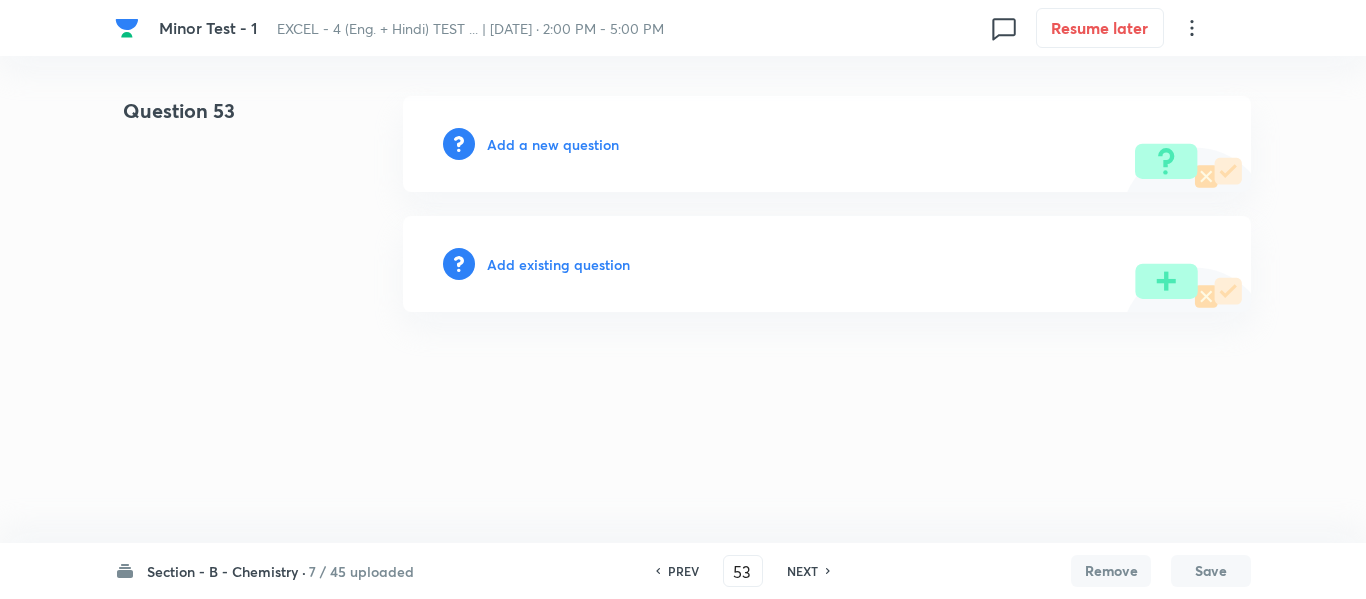 type 